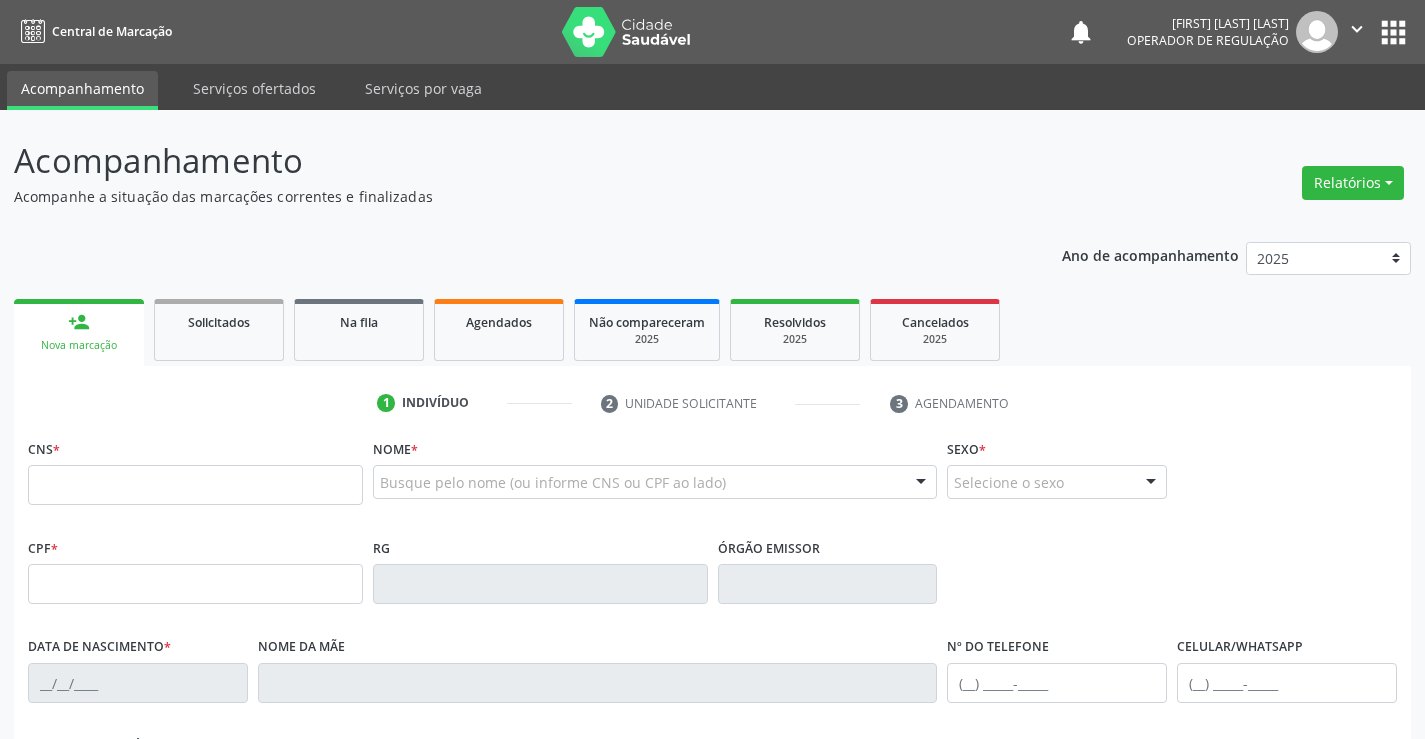 scroll, scrollTop: 0, scrollLeft: 0, axis: both 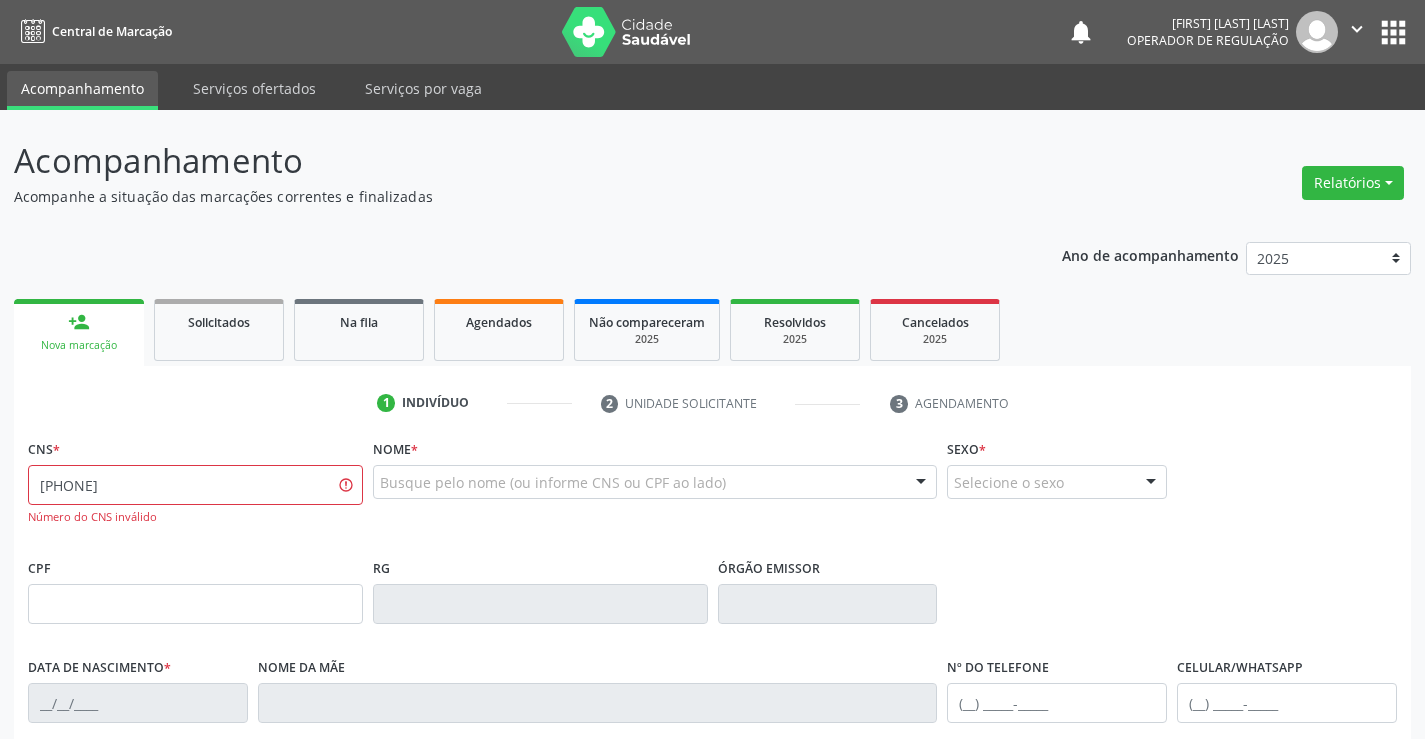 drag, startPoint x: 200, startPoint y: 484, endPoint x: 0, endPoint y: 485, distance: 200.0025 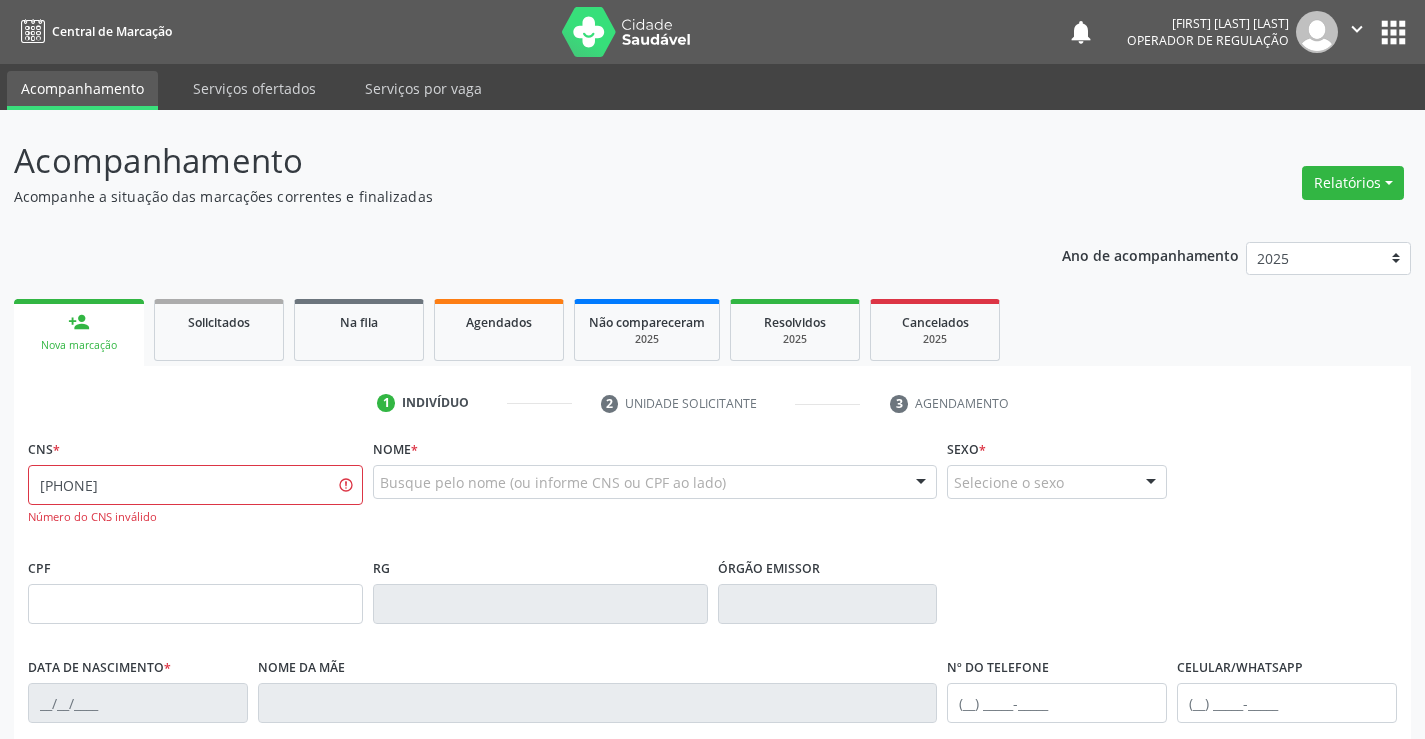 type on "[PHONE]" 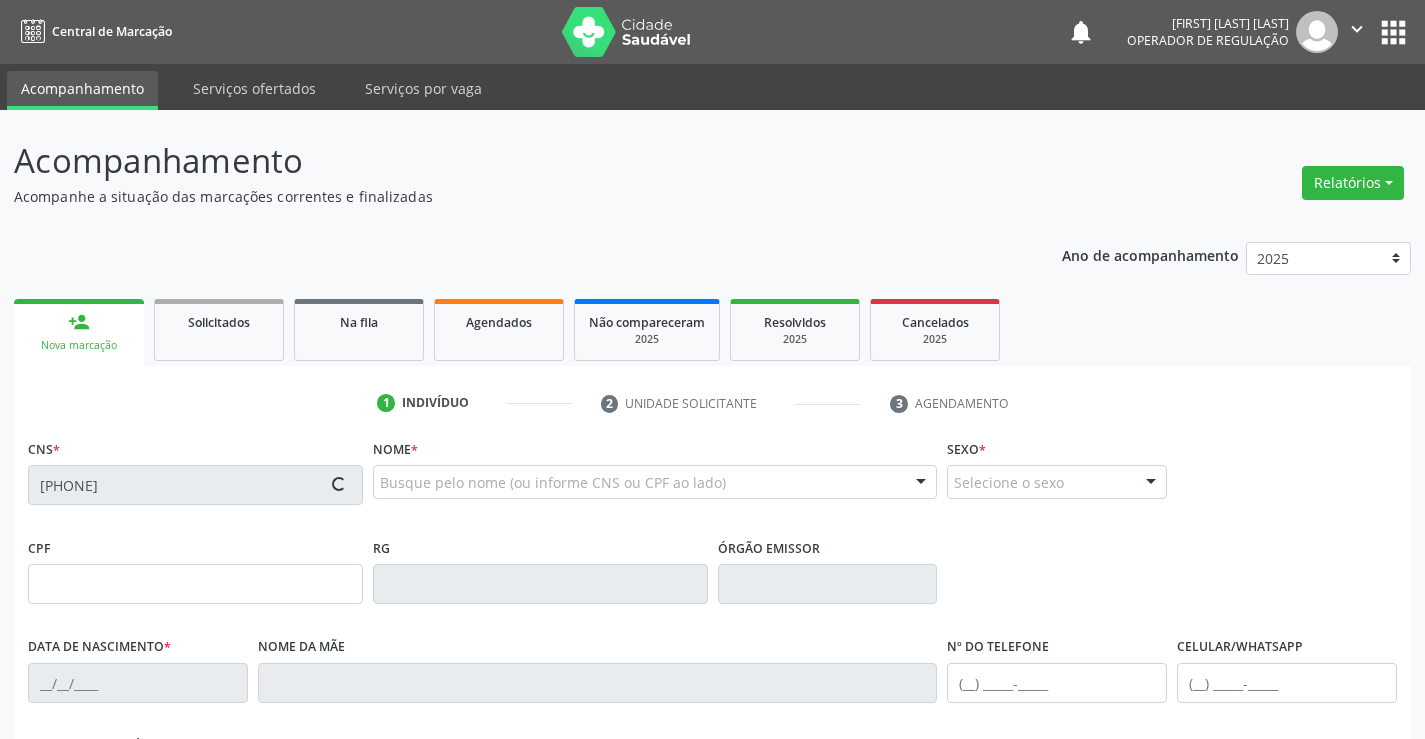 type on "[DATE]" 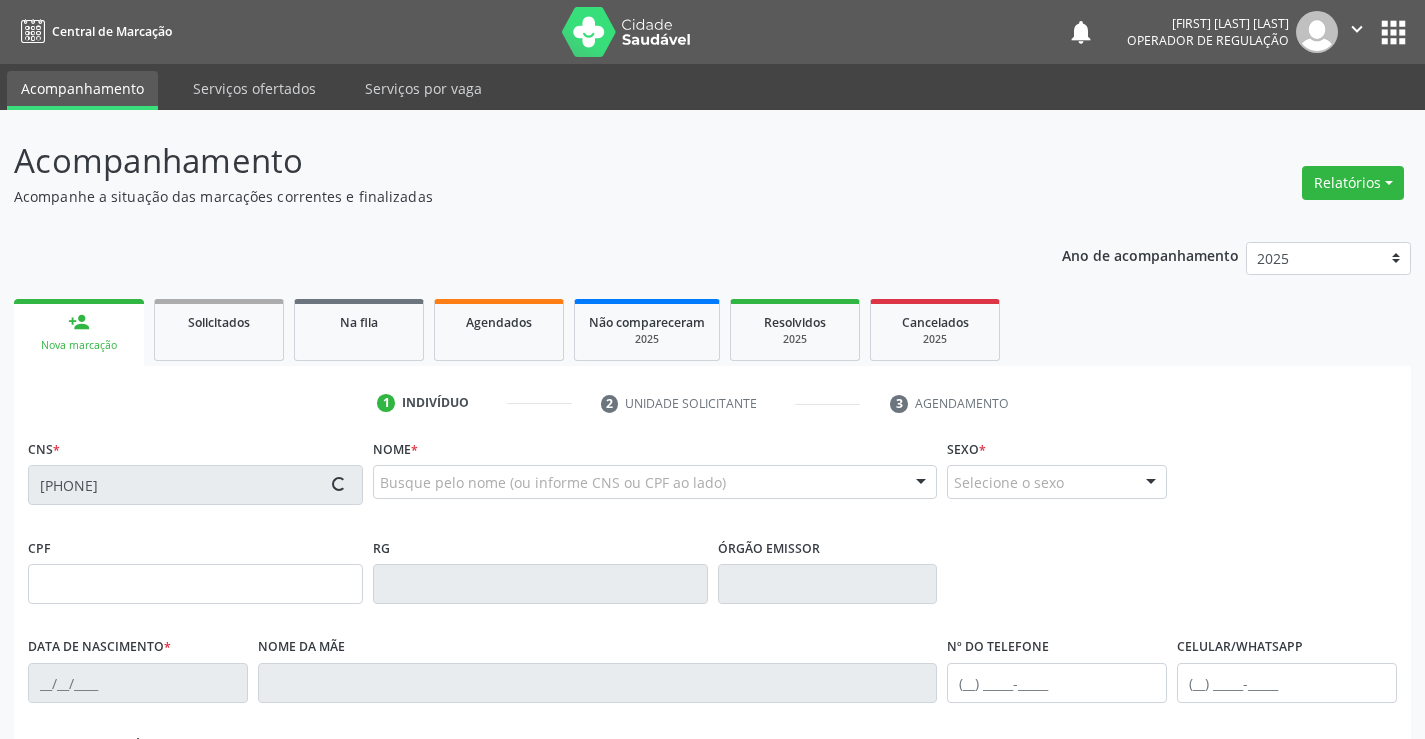 type on "[FIRST] [MIDDLE] dos [LAST]" 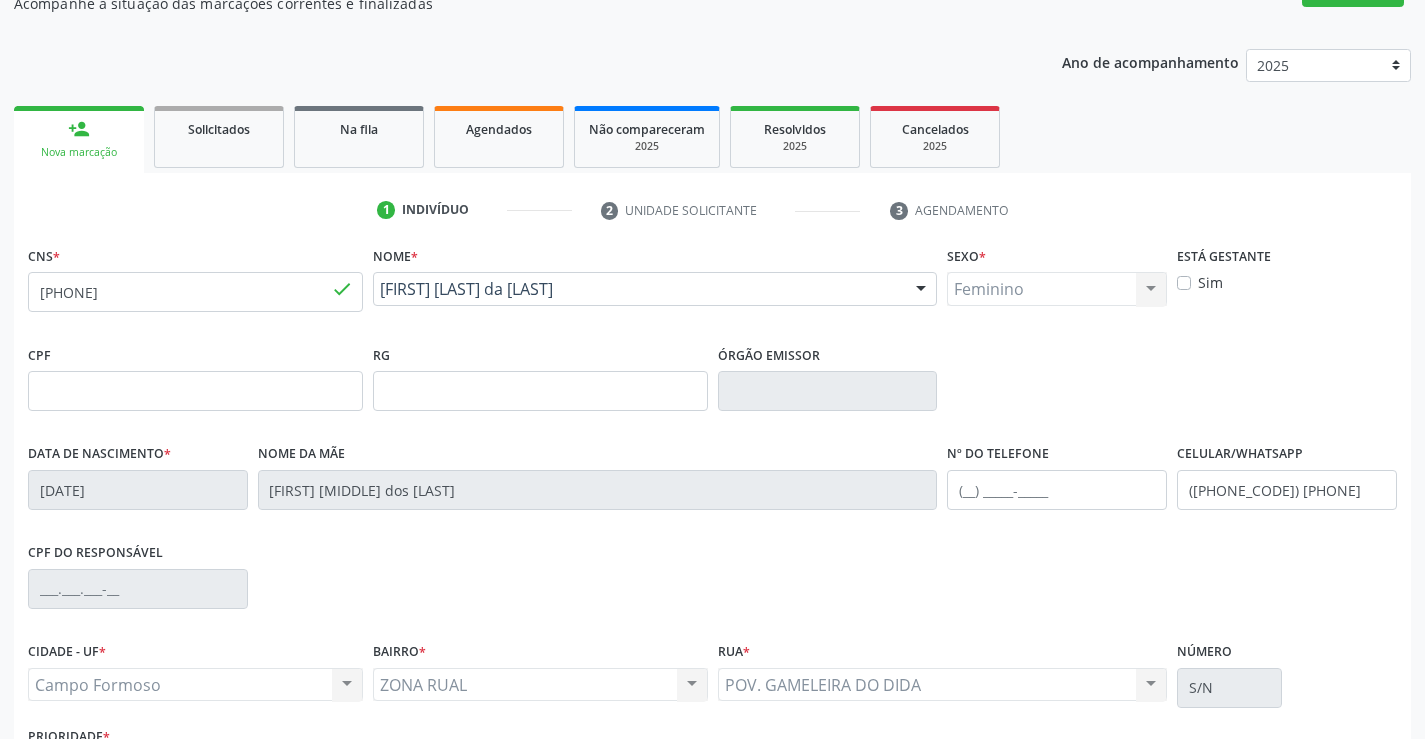 scroll, scrollTop: 345, scrollLeft: 0, axis: vertical 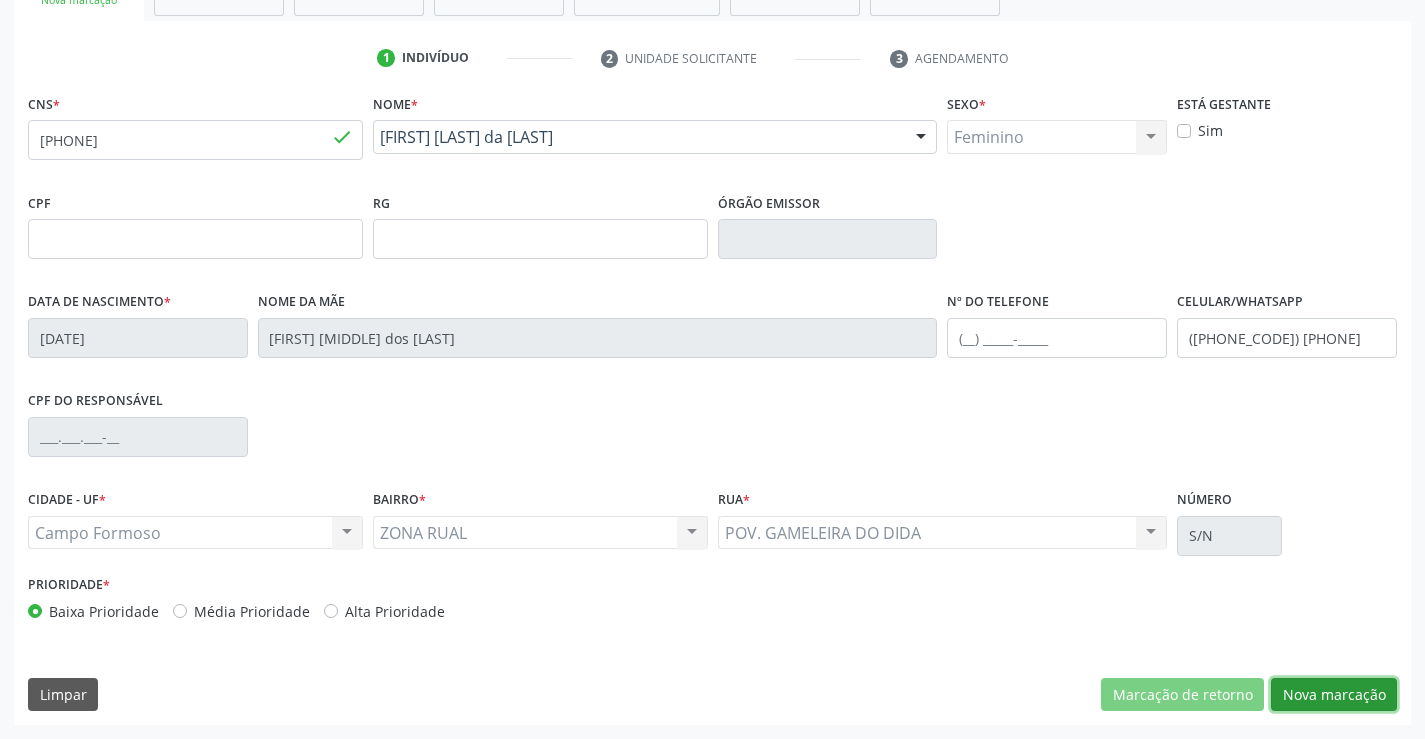 click on "Nova marcação" at bounding box center (1334, 695) 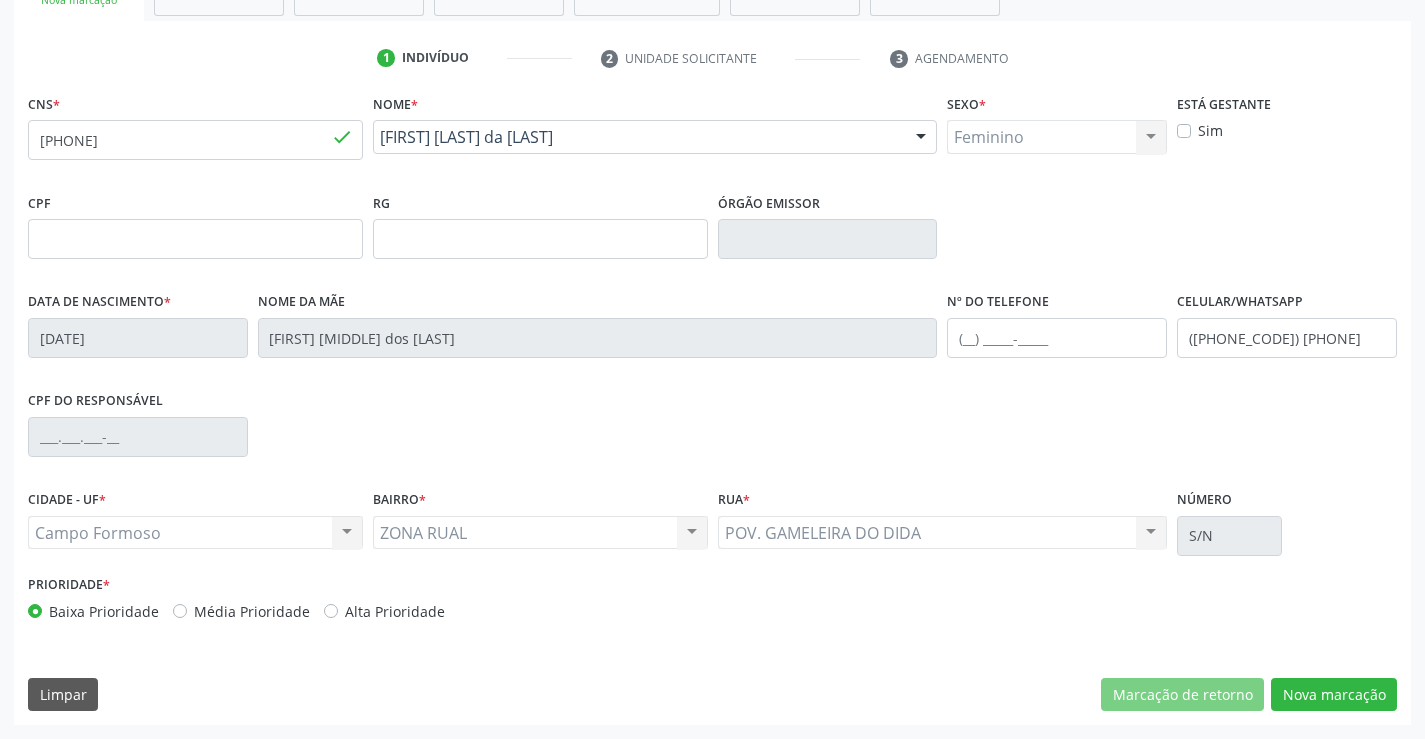 scroll, scrollTop: 167, scrollLeft: 0, axis: vertical 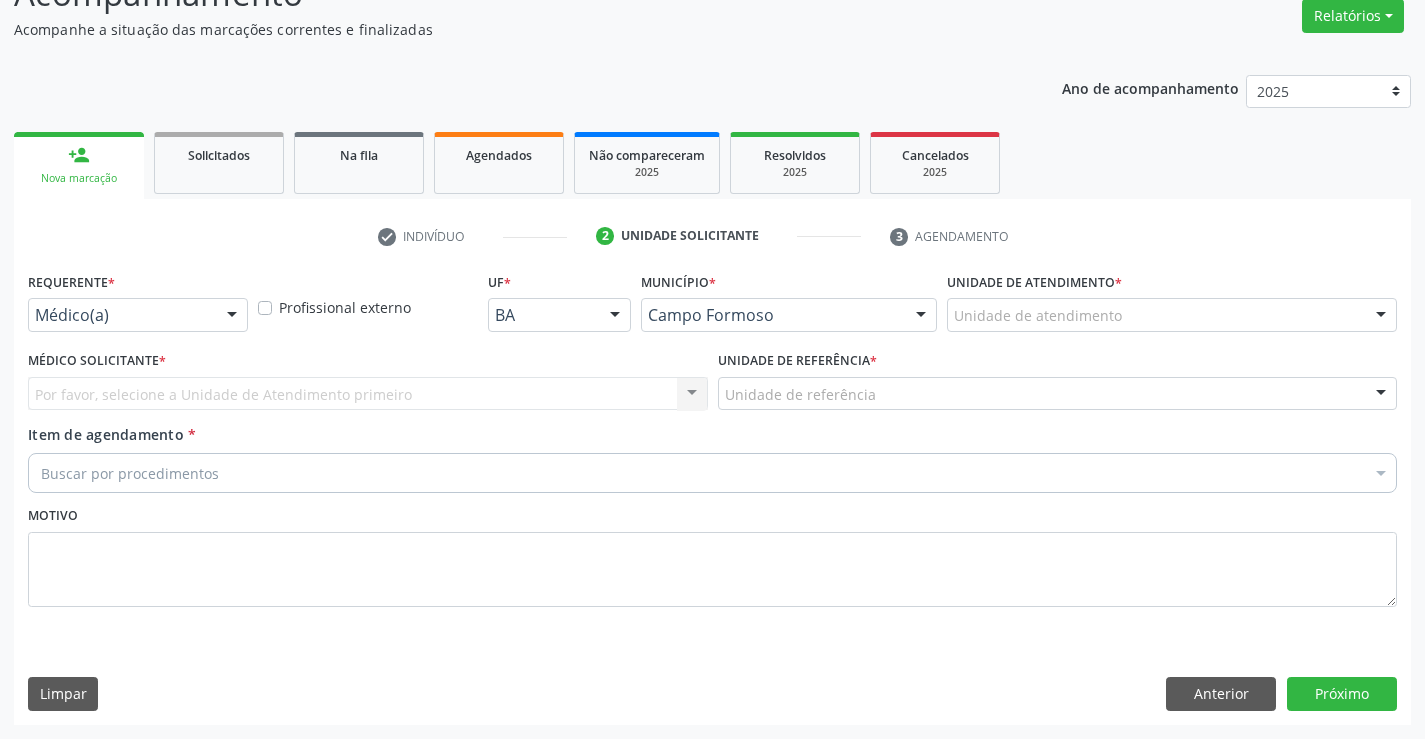 click at bounding box center (232, 316) 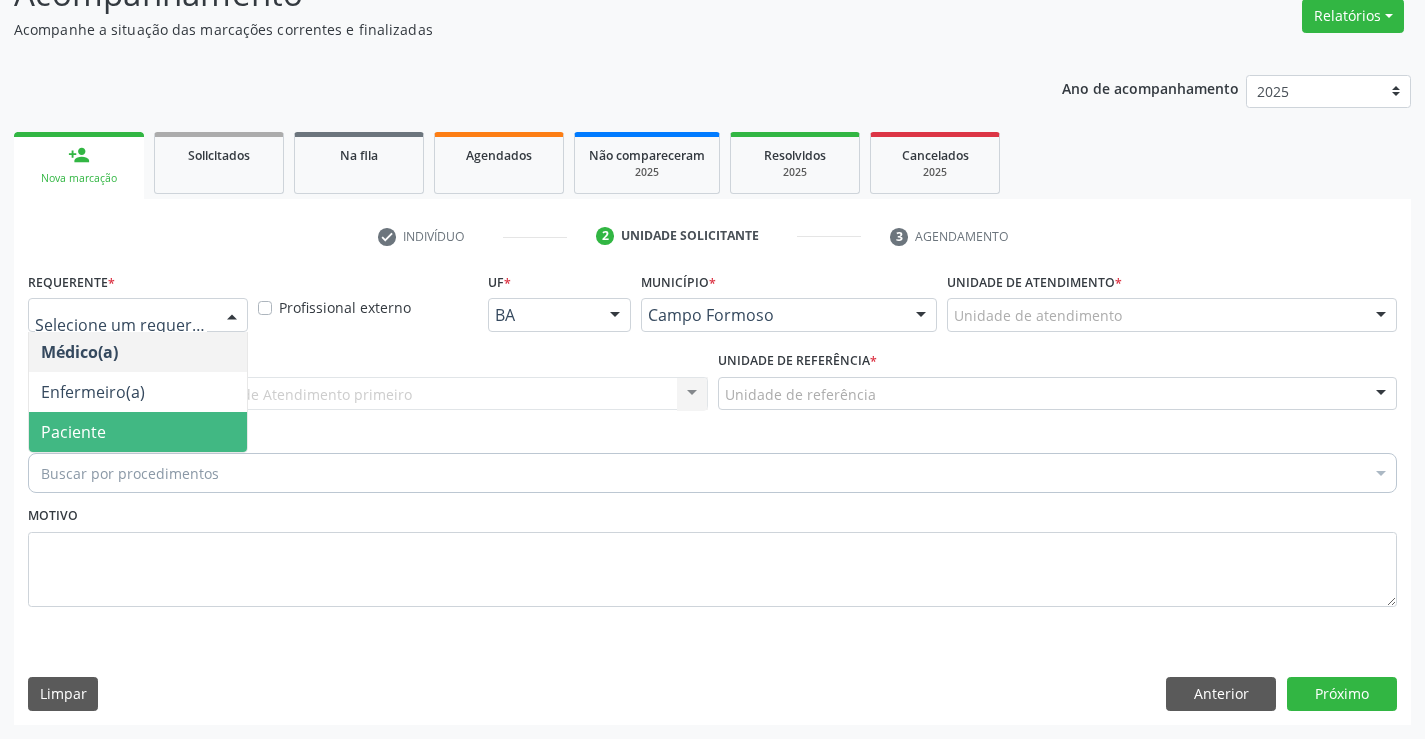 click on "Paciente" at bounding box center (138, 432) 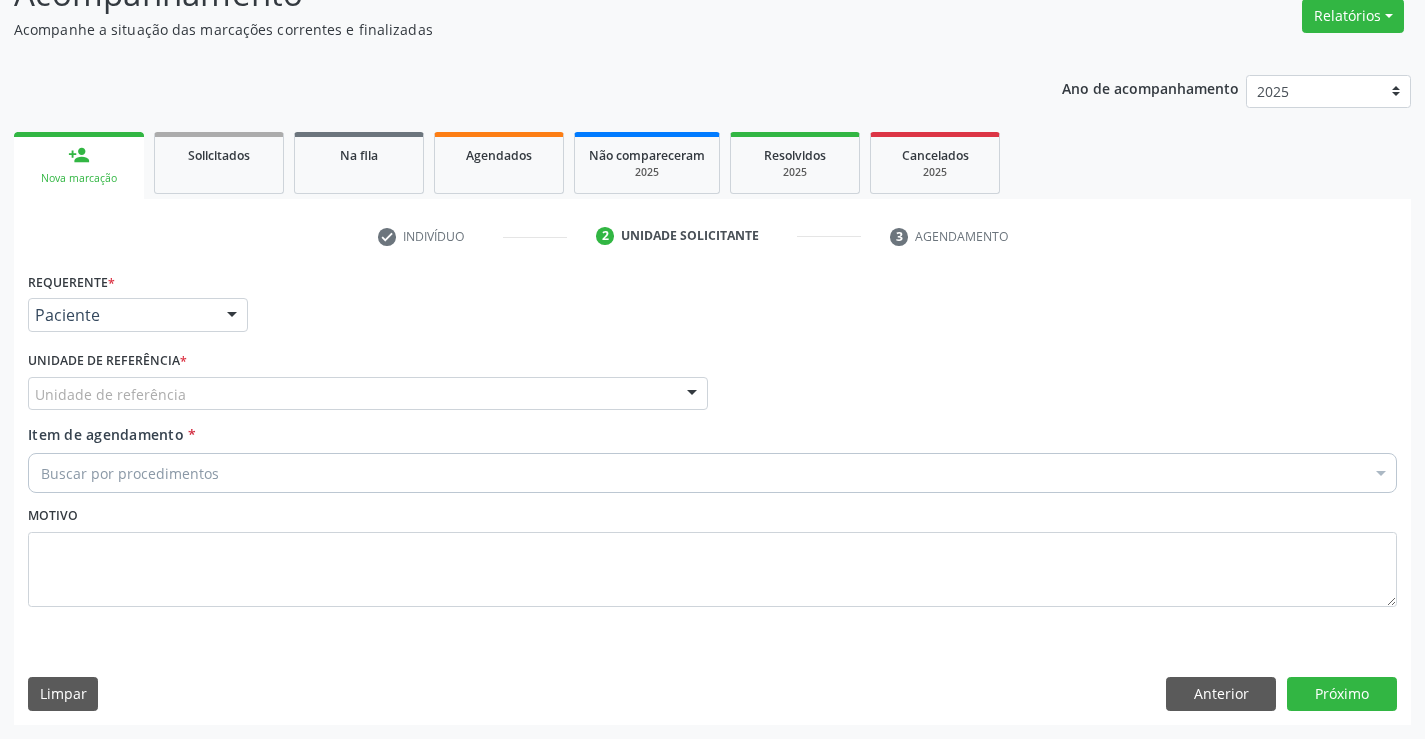click on "Unidade de referência" at bounding box center [368, 394] 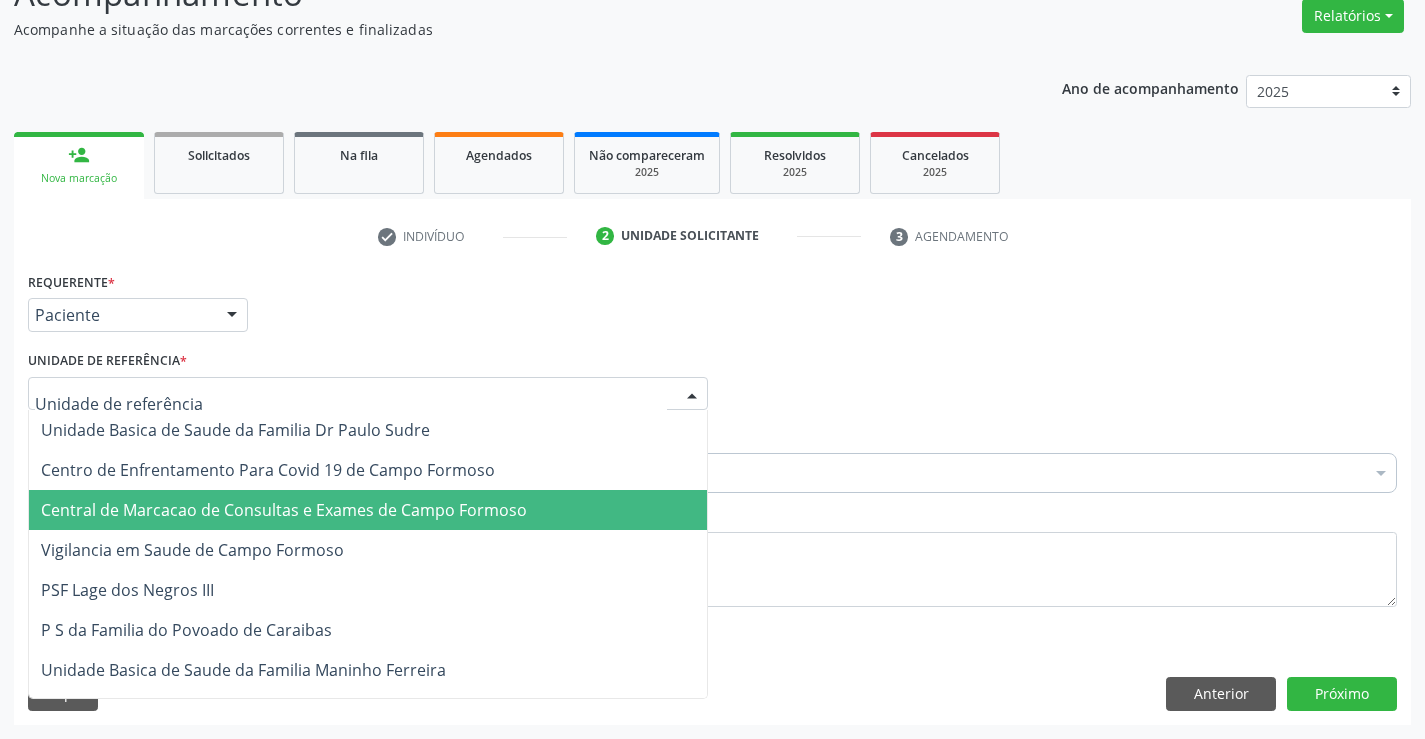 click on "Central de Marcacao de Consultas e Exames de Campo Formoso" at bounding box center [284, 510] 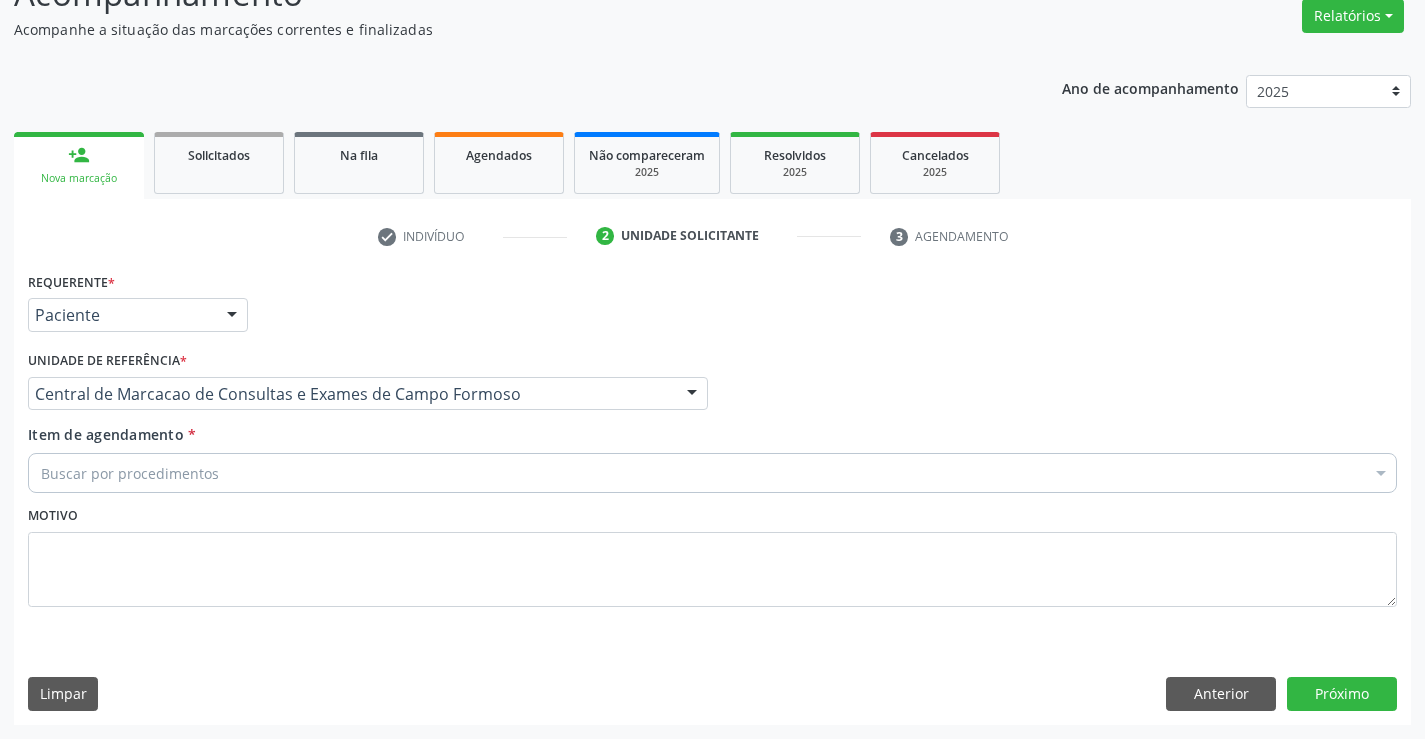 click on "Buscar por procedimentos" at bounding box center (712, 473) 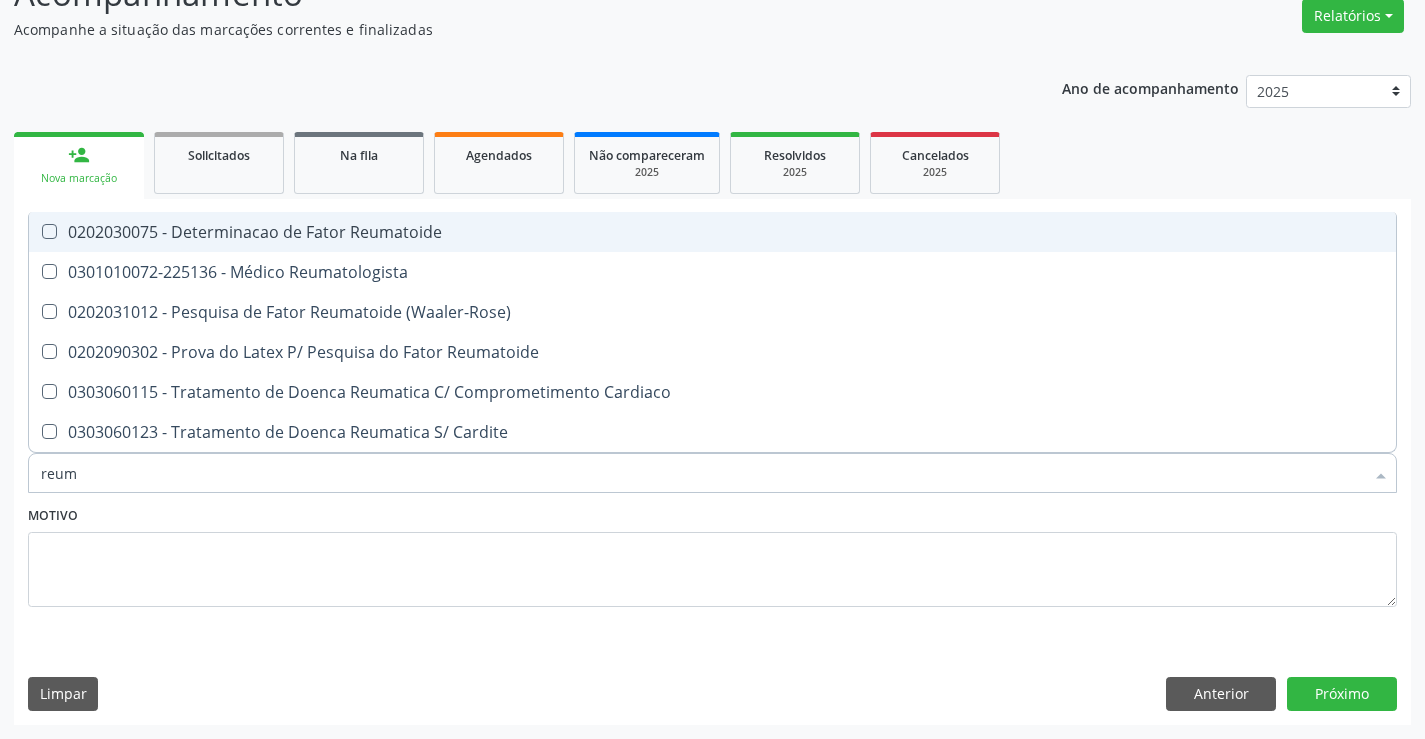type on "reuma" 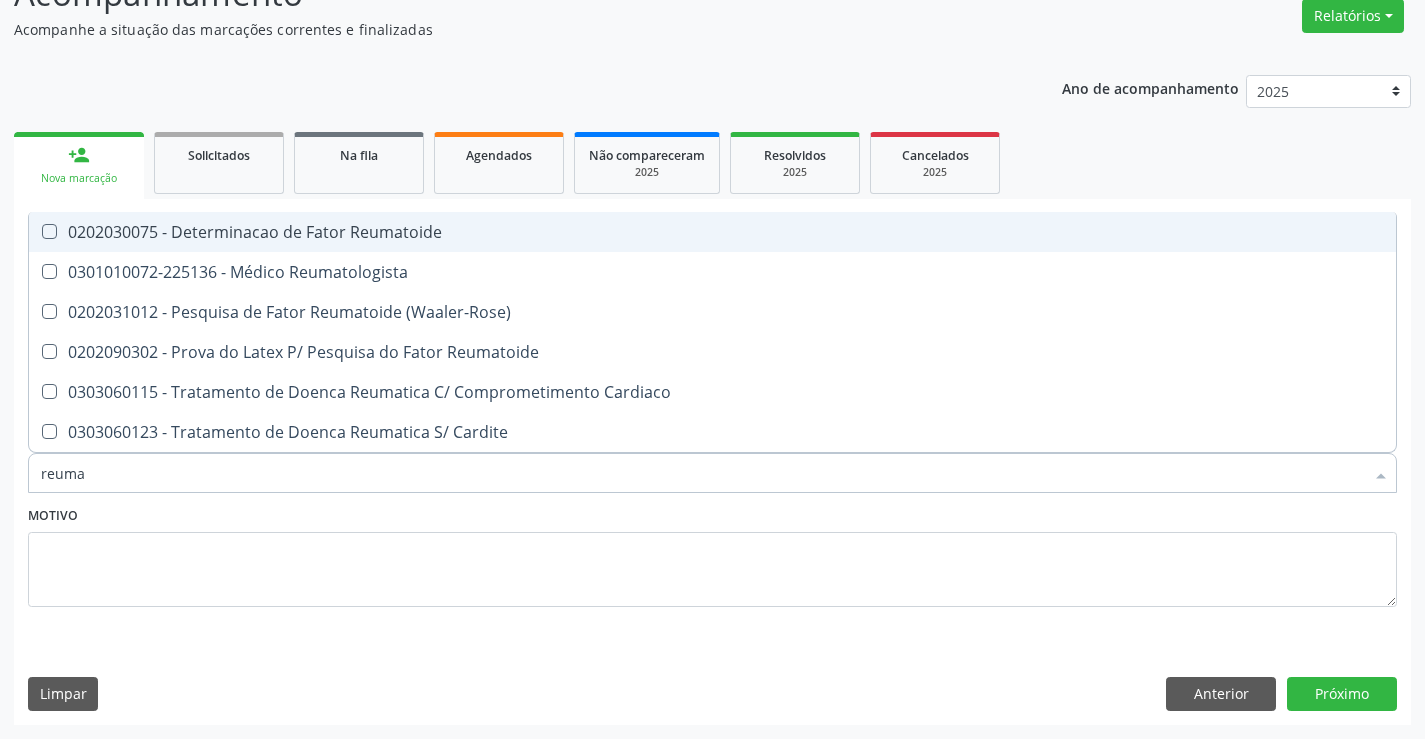 click on "0202030075 - Determinacao de Fator Reumatoide" at bounding box center [712, 232] 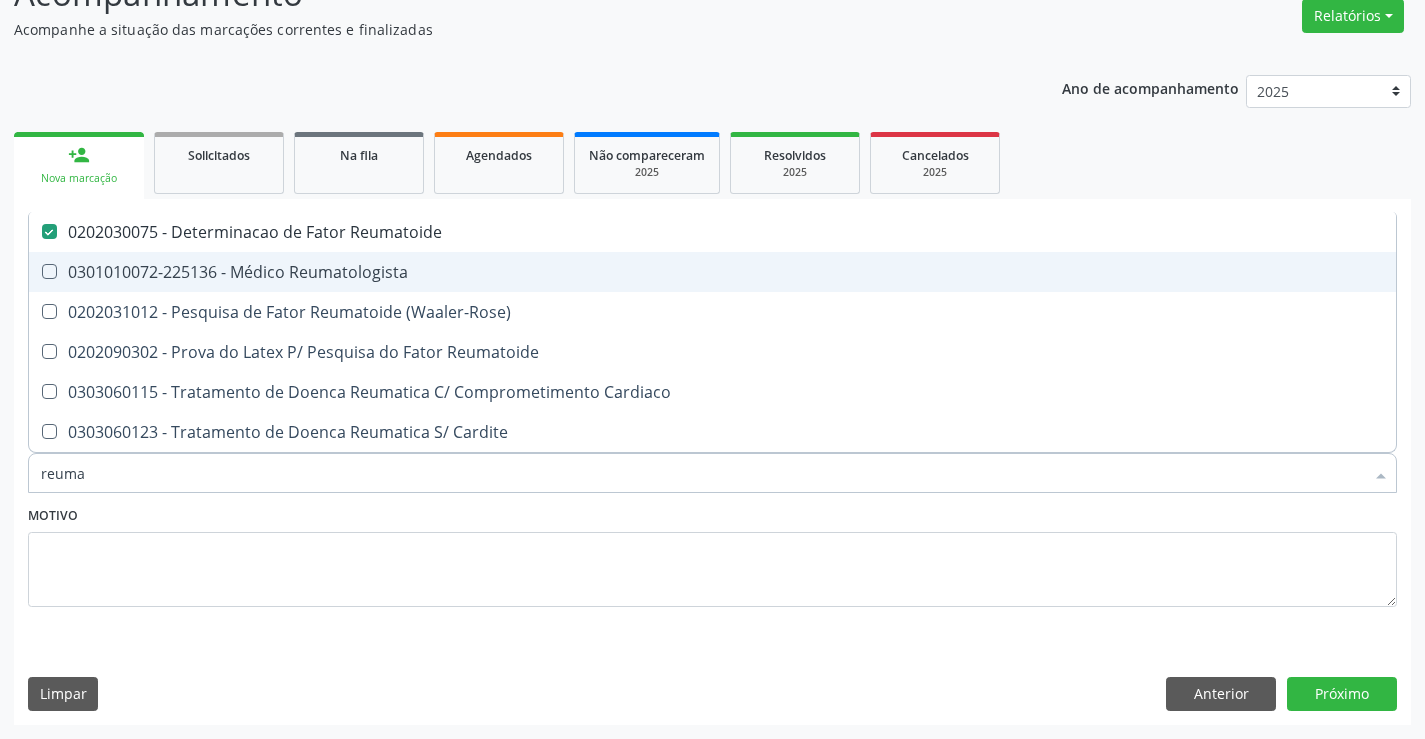 click on "0202030075 - Determinacao de Fator Reumatoide" at bounding box center (712, 232) 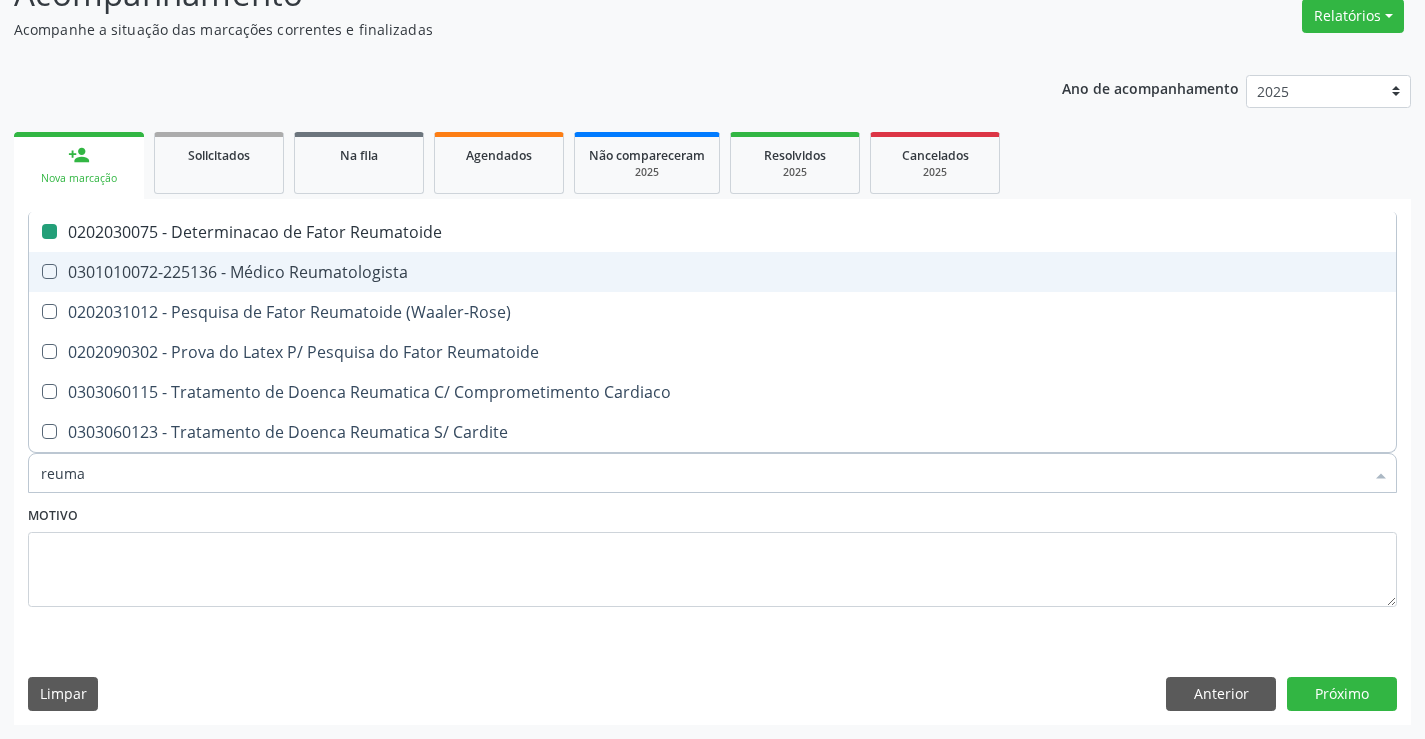 checkbox on "false" 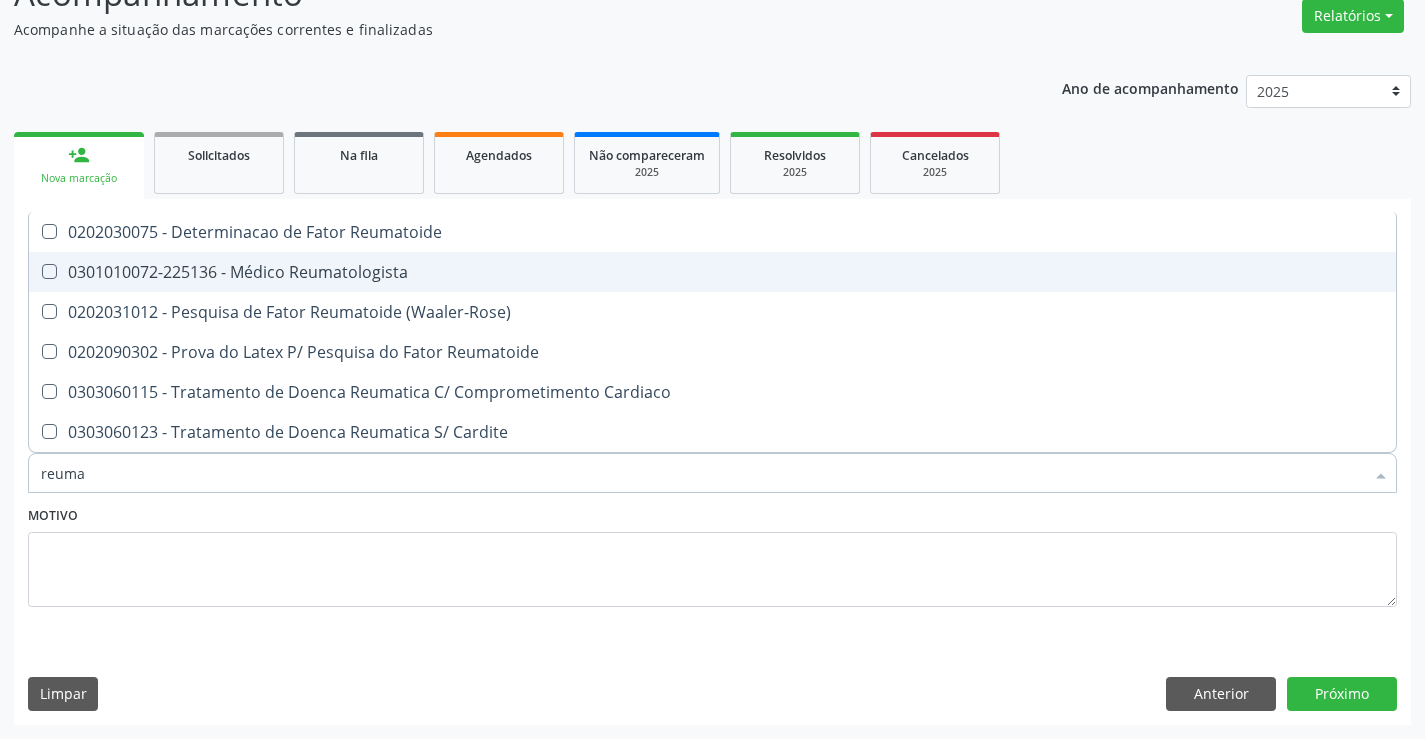 click on "0301010072-225136 - Médico Reumatologista" at bounding box center [712, 272] 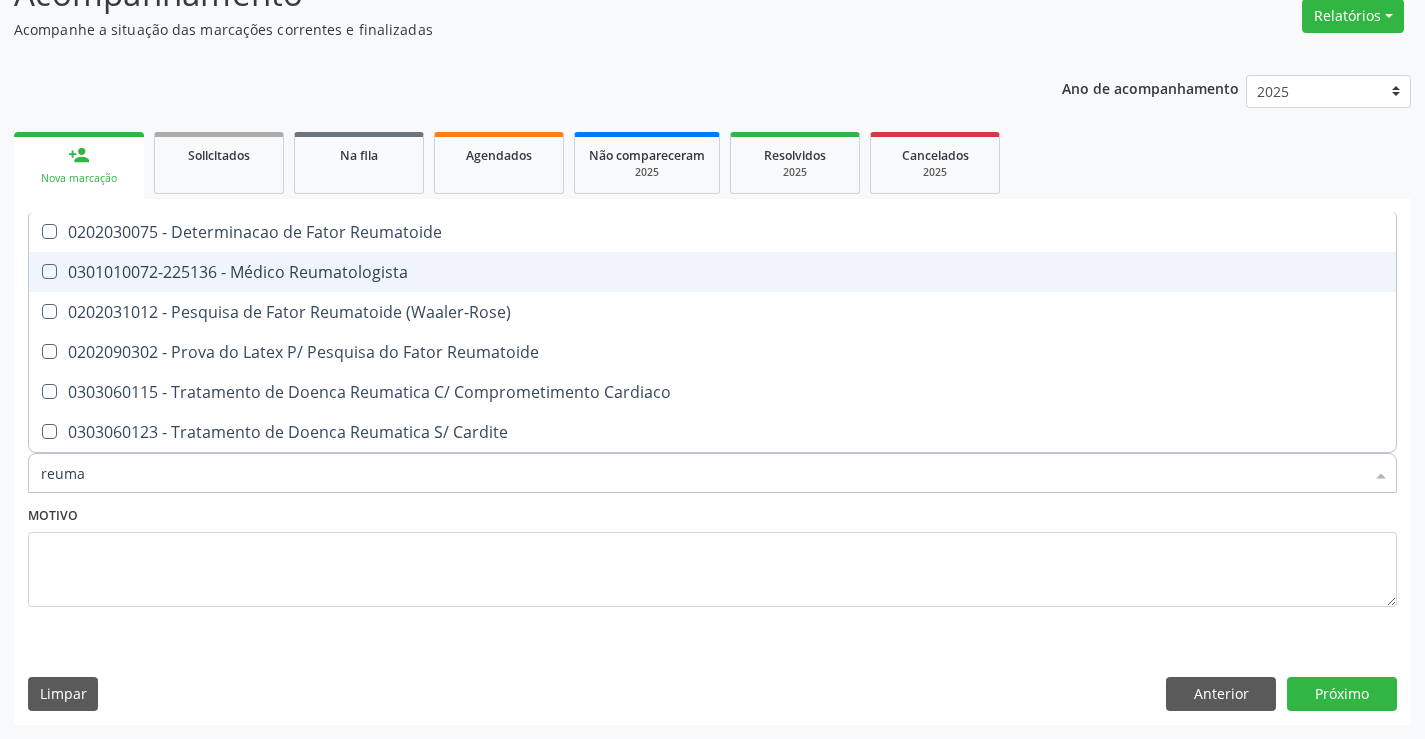 checkbox on "true" 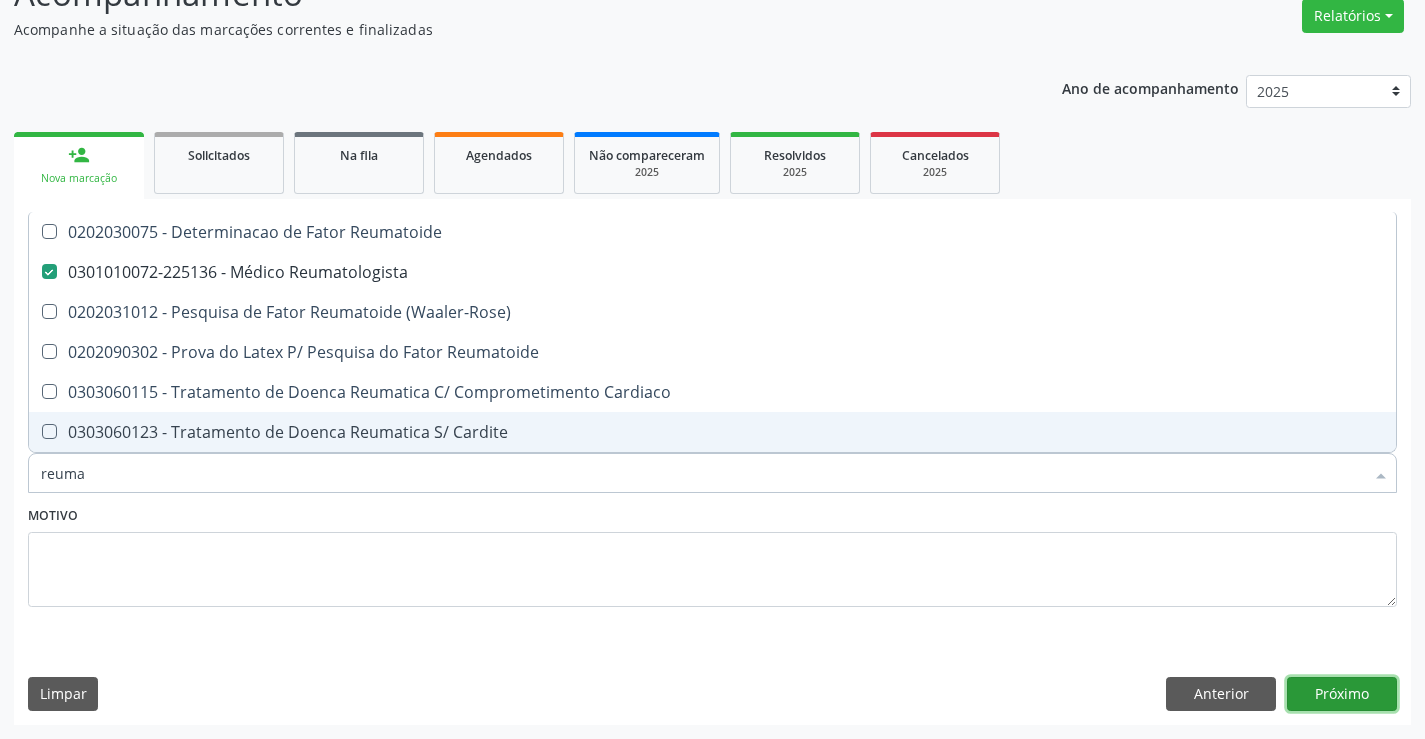 click on "Próximo" at bounding box center (1342, 694) 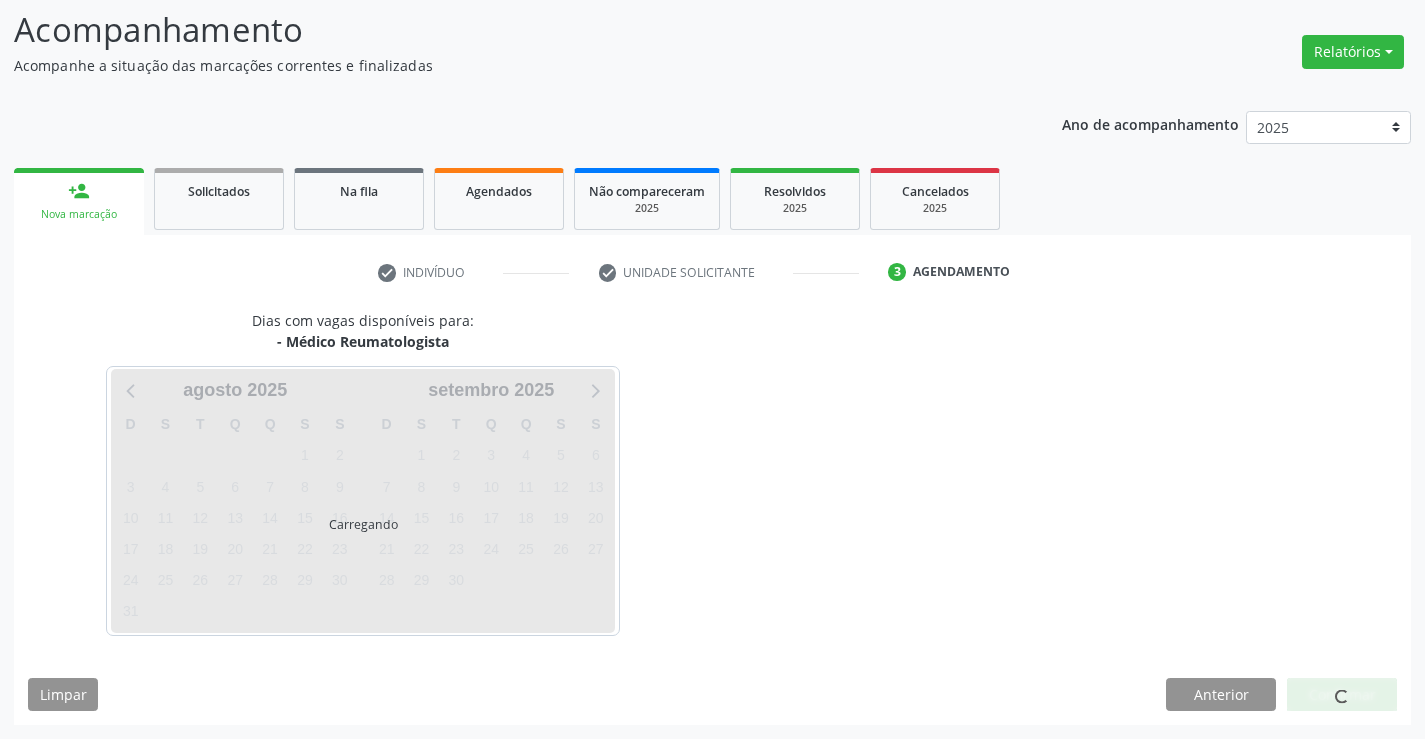 scroll, scrollTop: 131, scrollLeft: 0, axis: vertical 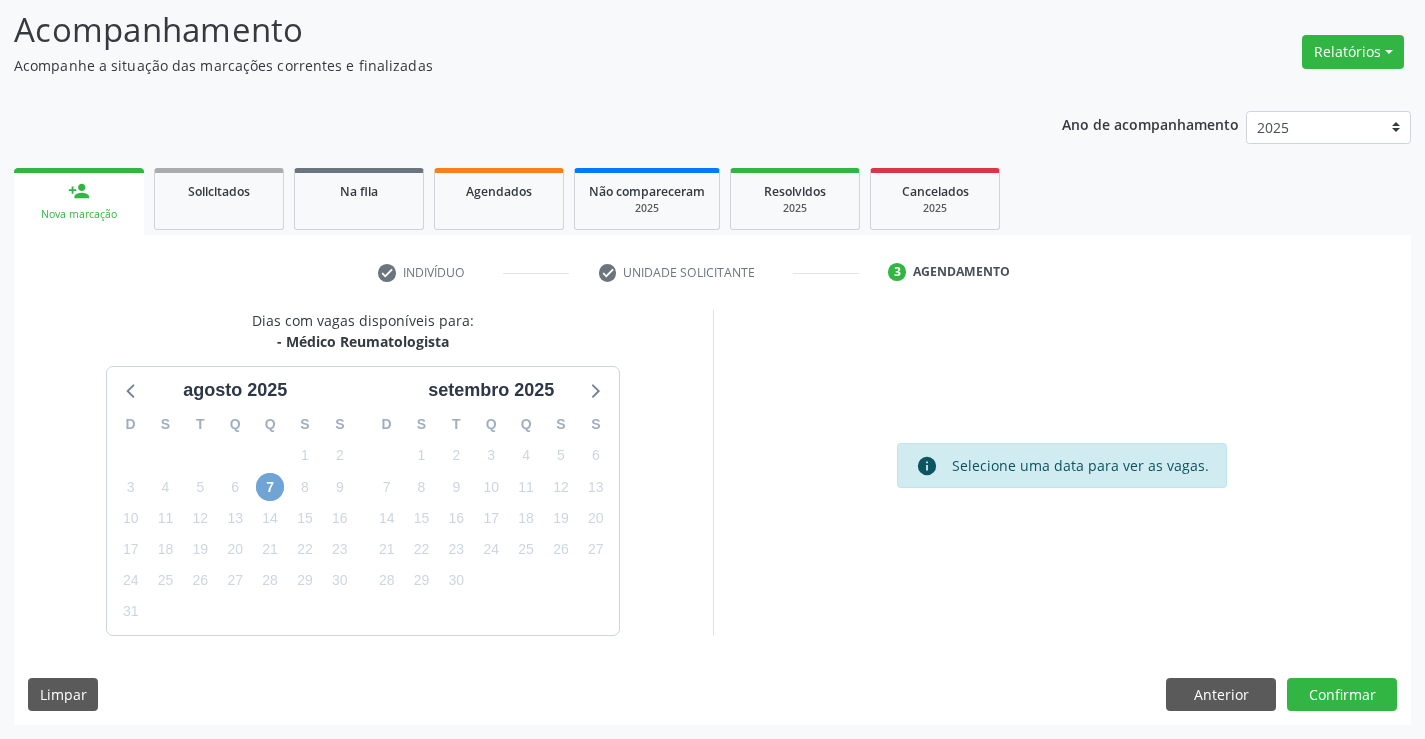 click on "7" at bounding box center [270, 487] 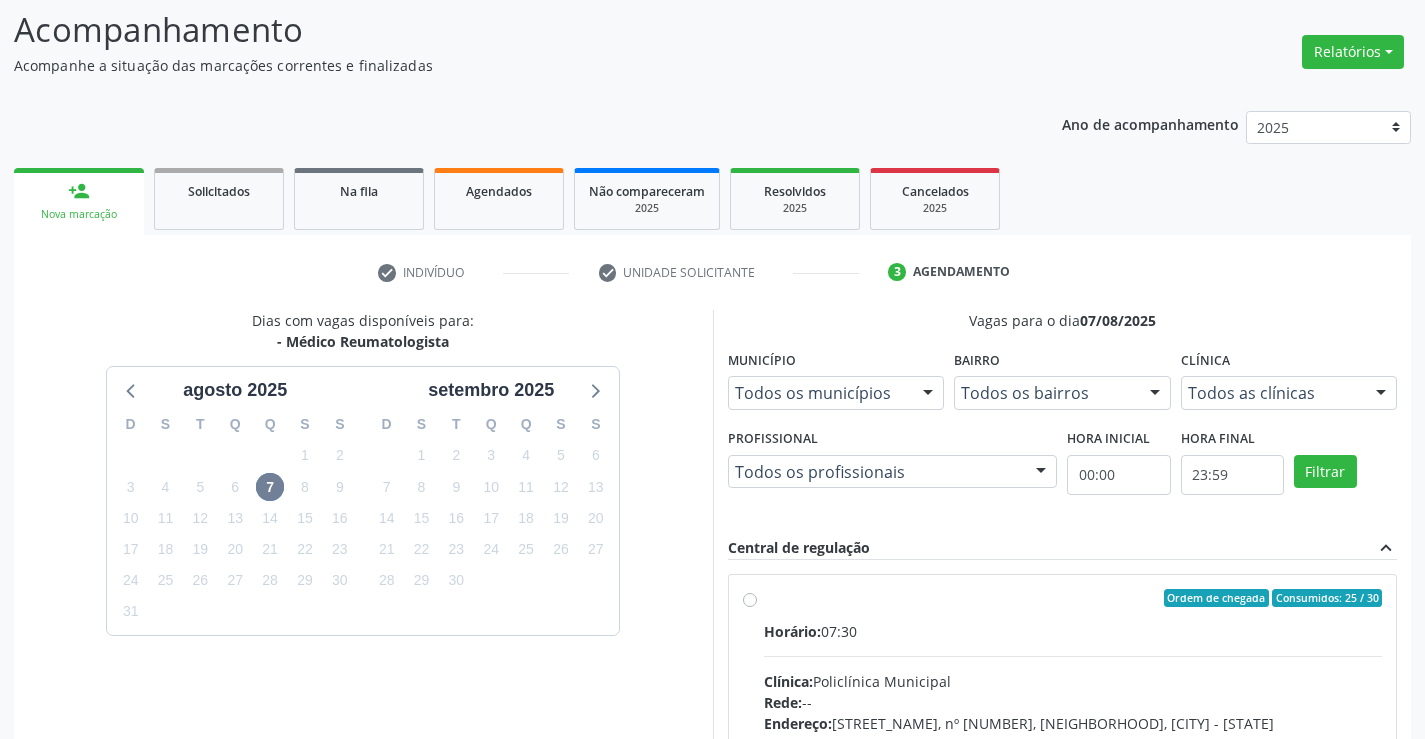click on "Horário:   [TIME]" at bounding box center [1073, 631] 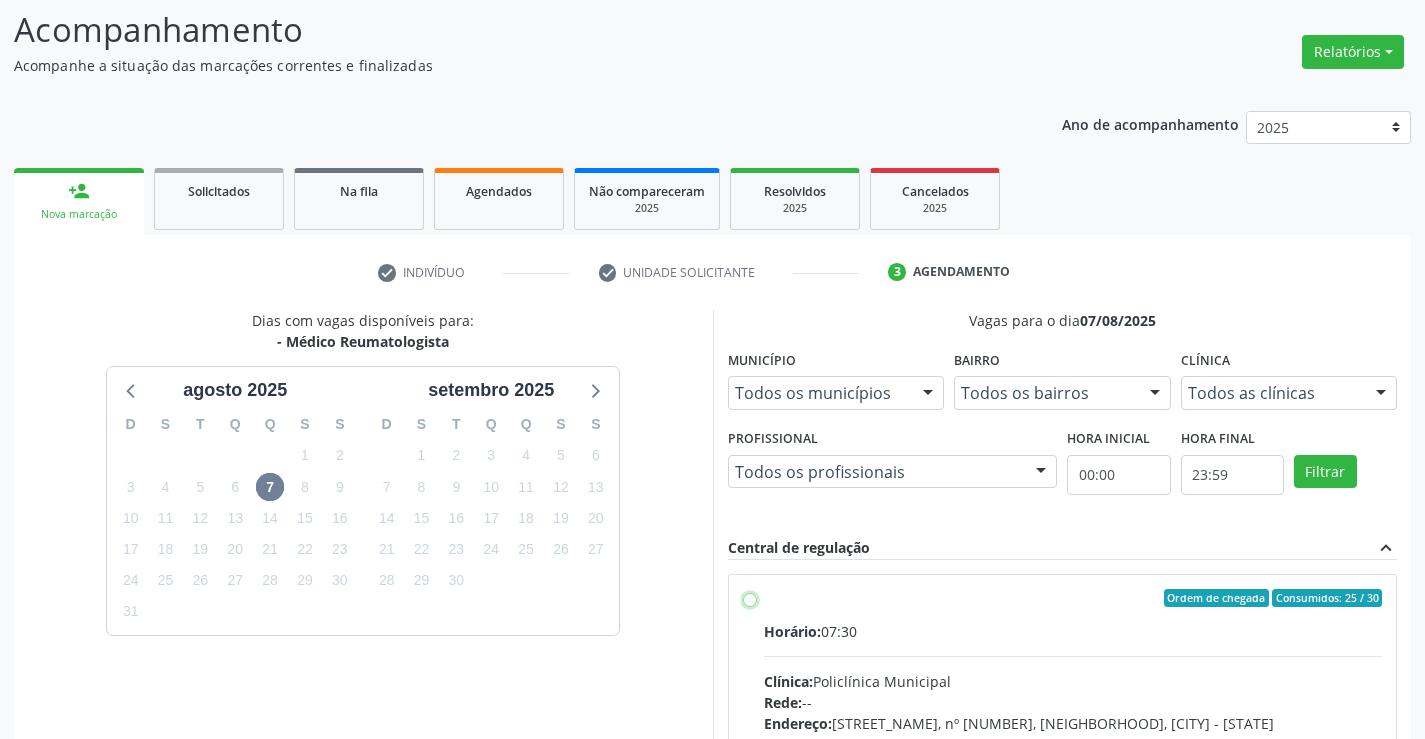click on "Ordem de chegada
Consumidos: 25 / 30
Horário:   07:30
Clínica:  Policlínica Municipal
Rede:
--
Endereço:   Predio, nº 386, Centro, [CITY] - [STATE]
Telefone:   ([AREA]) [PHONE]
Profissional:
[FIRST] [MIDDLE] [LAST]
Informações adicionais sobre o atendimento
Idade de atendimento:
de 0 a 120 anos
Gênero(s) atendido(s):
Masculino e Feminino
Informações adicionais:
--" at bounding box center (750, 598) 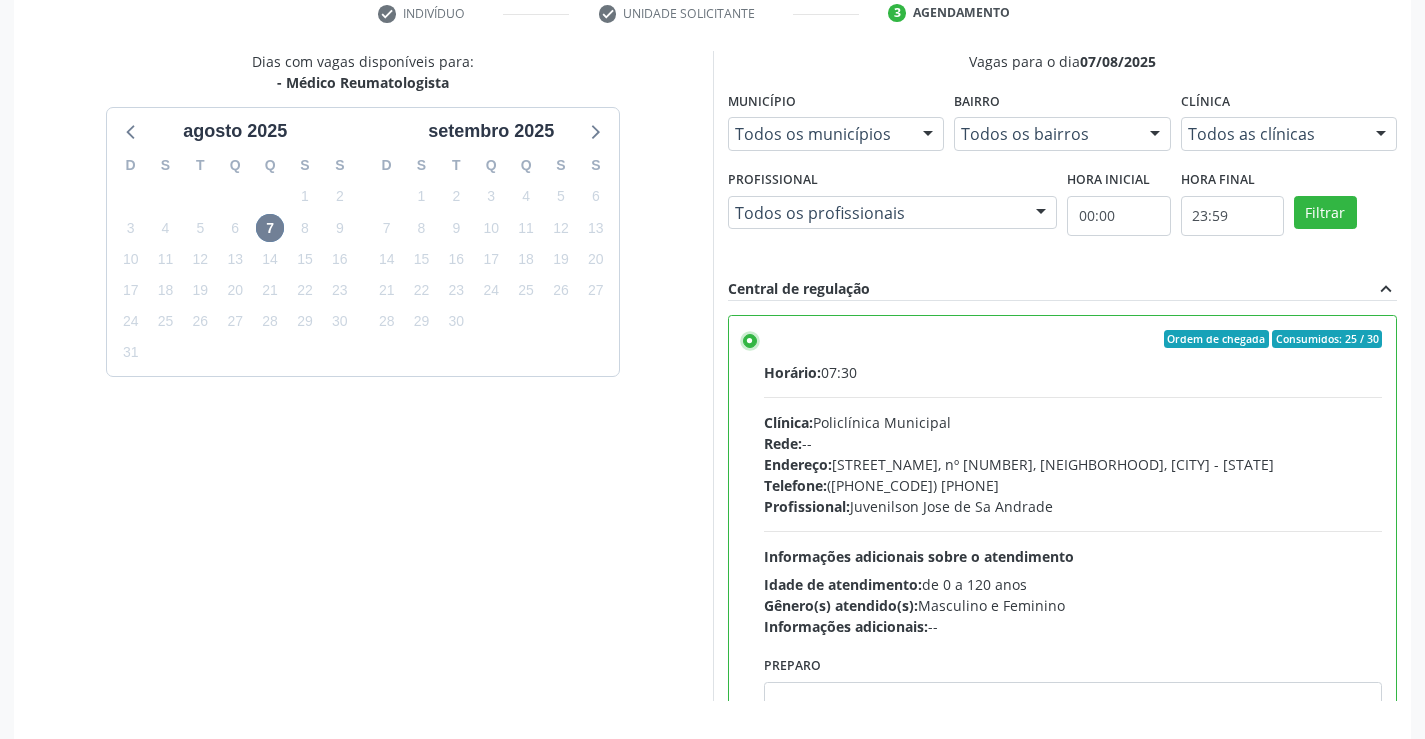 scroll, scrollTop: 456, scrollLeft: 0, axis: vertical 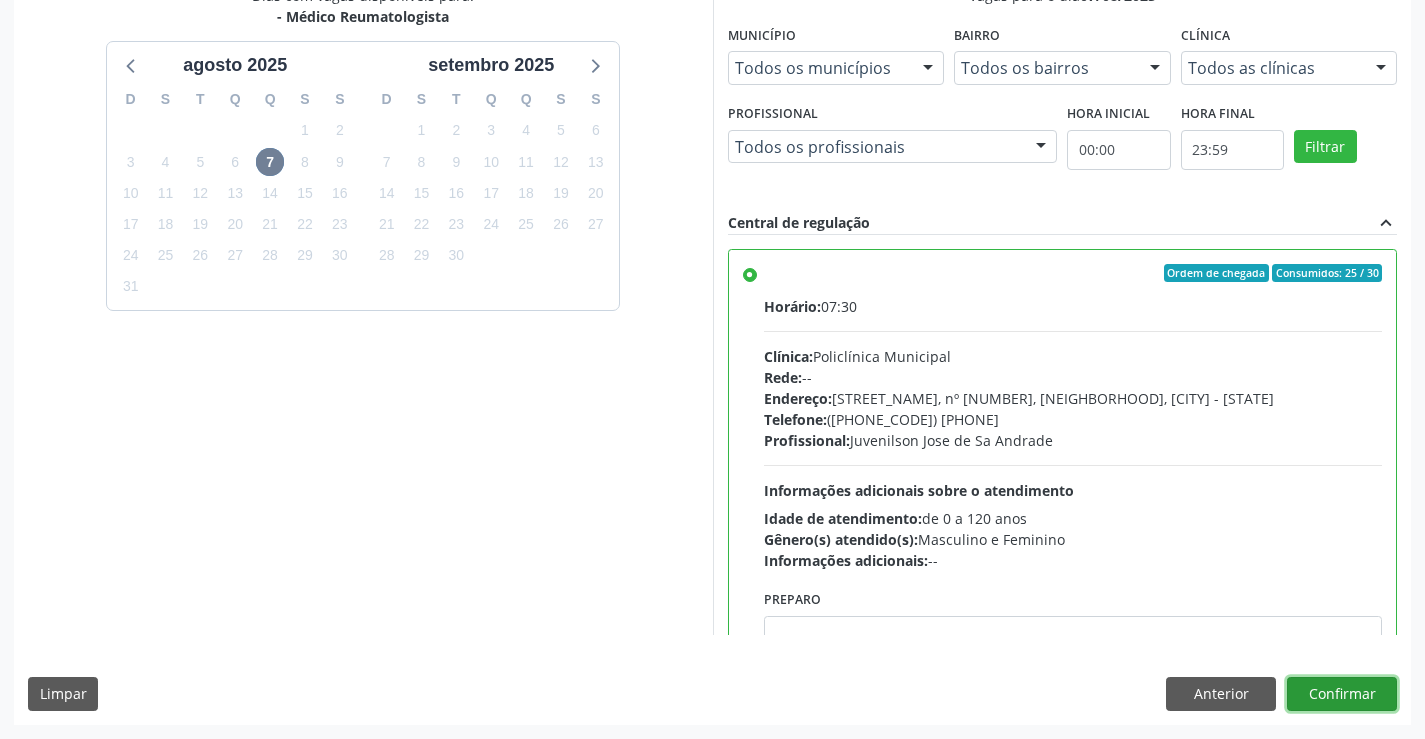 click on "Confirmar" at bounding box center (1342, 694) 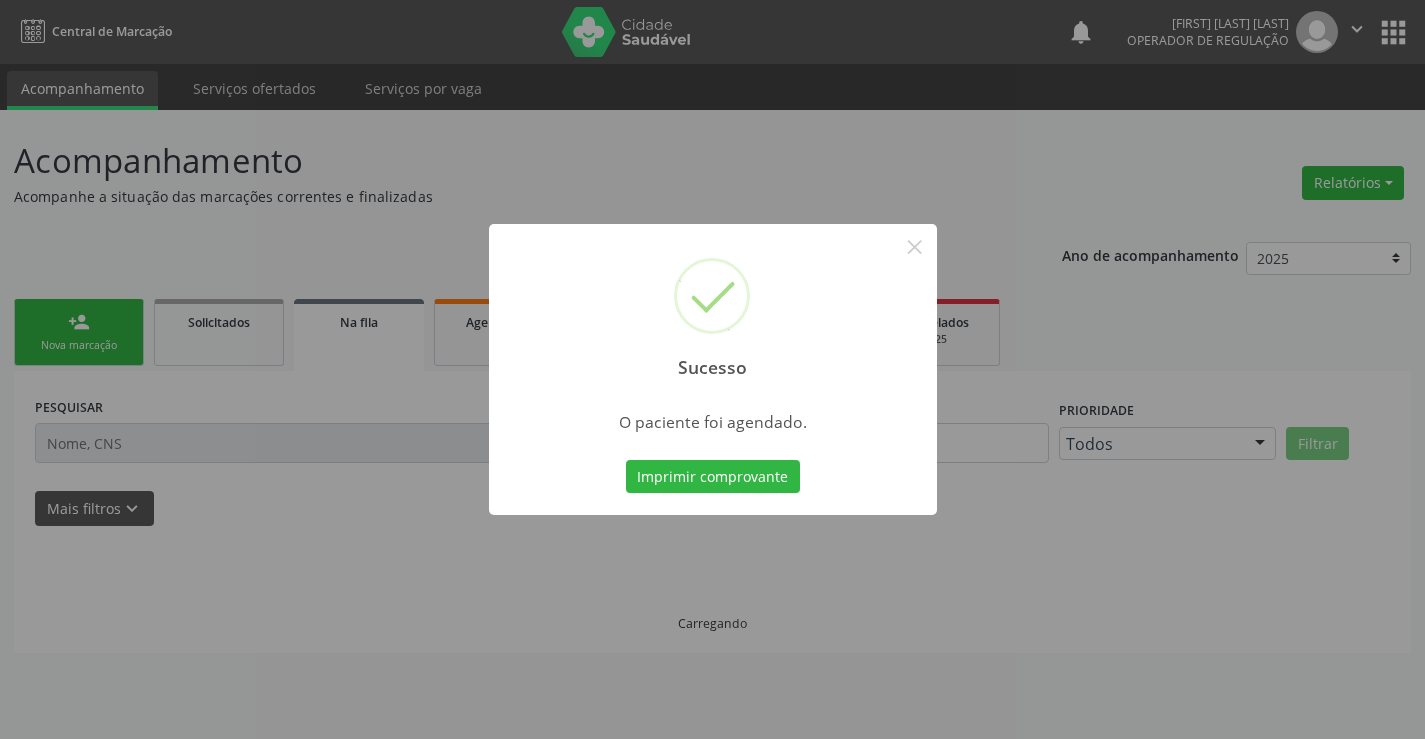 scroll, scrollTop: 0, scrollLeft: 0, axis: both 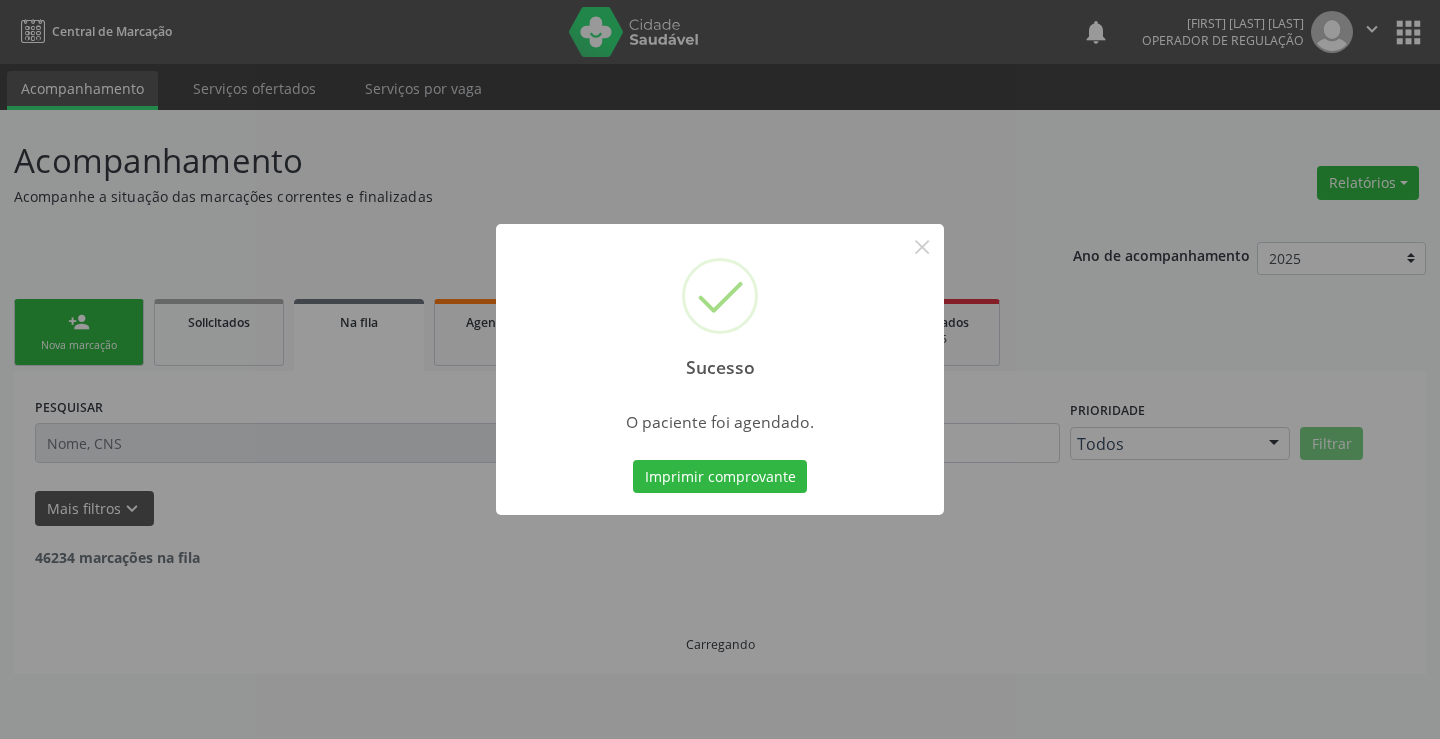 type 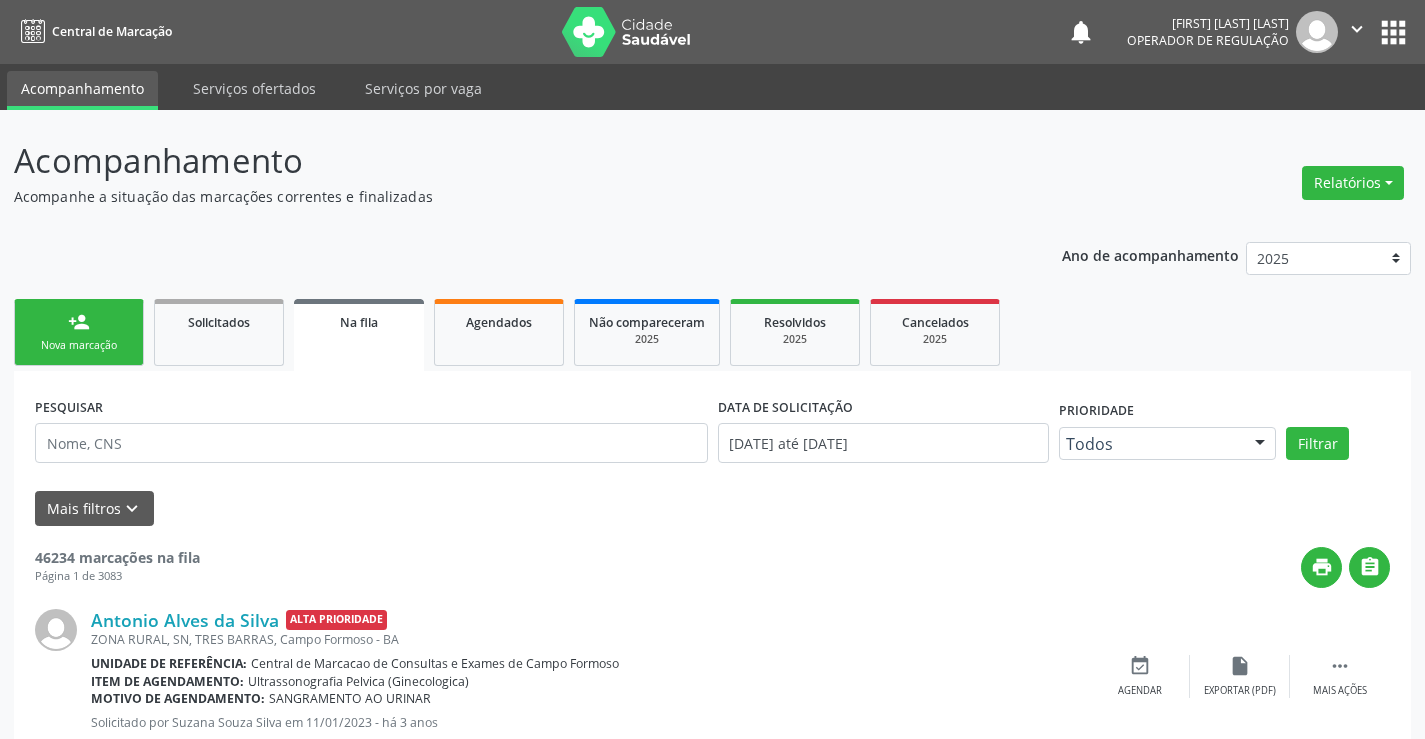 click on "person_add" at bounding box center [79, 322] 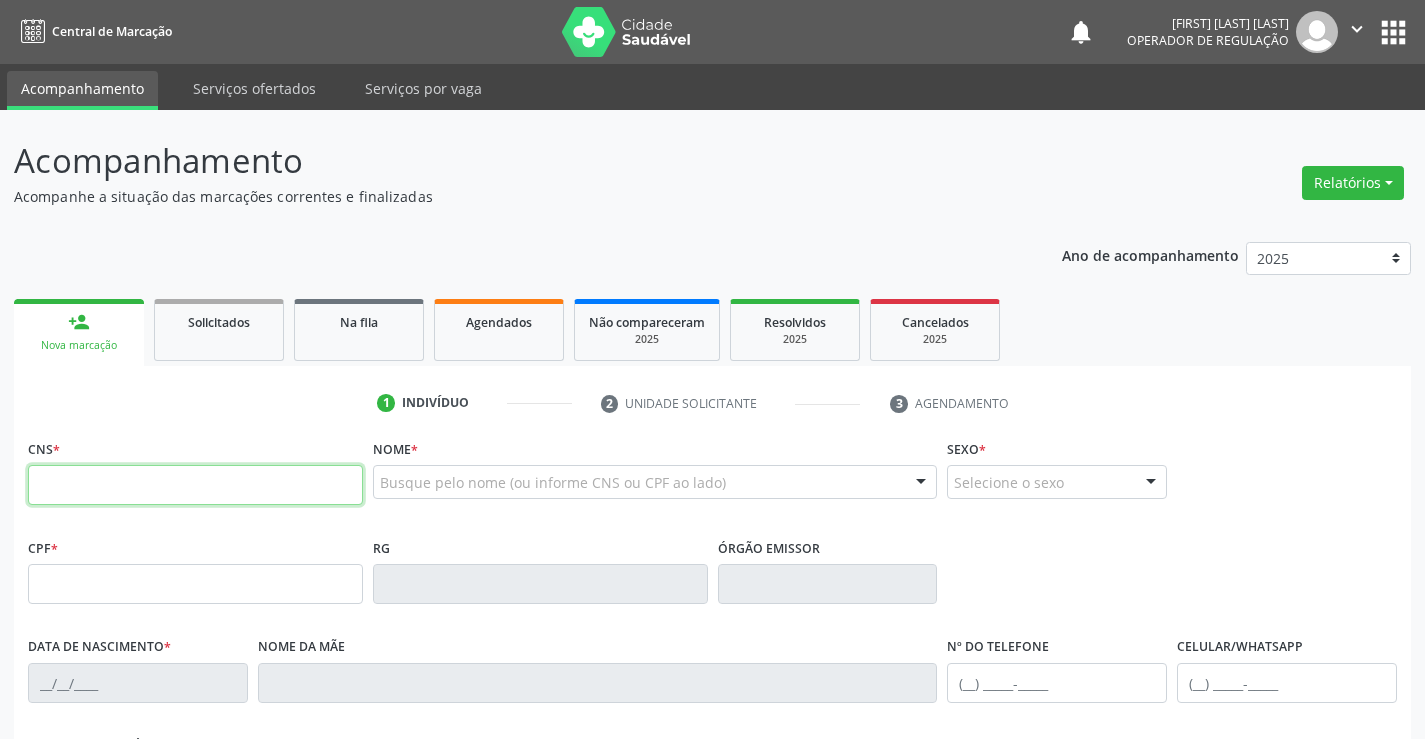 click at bounding box center [195, 485] 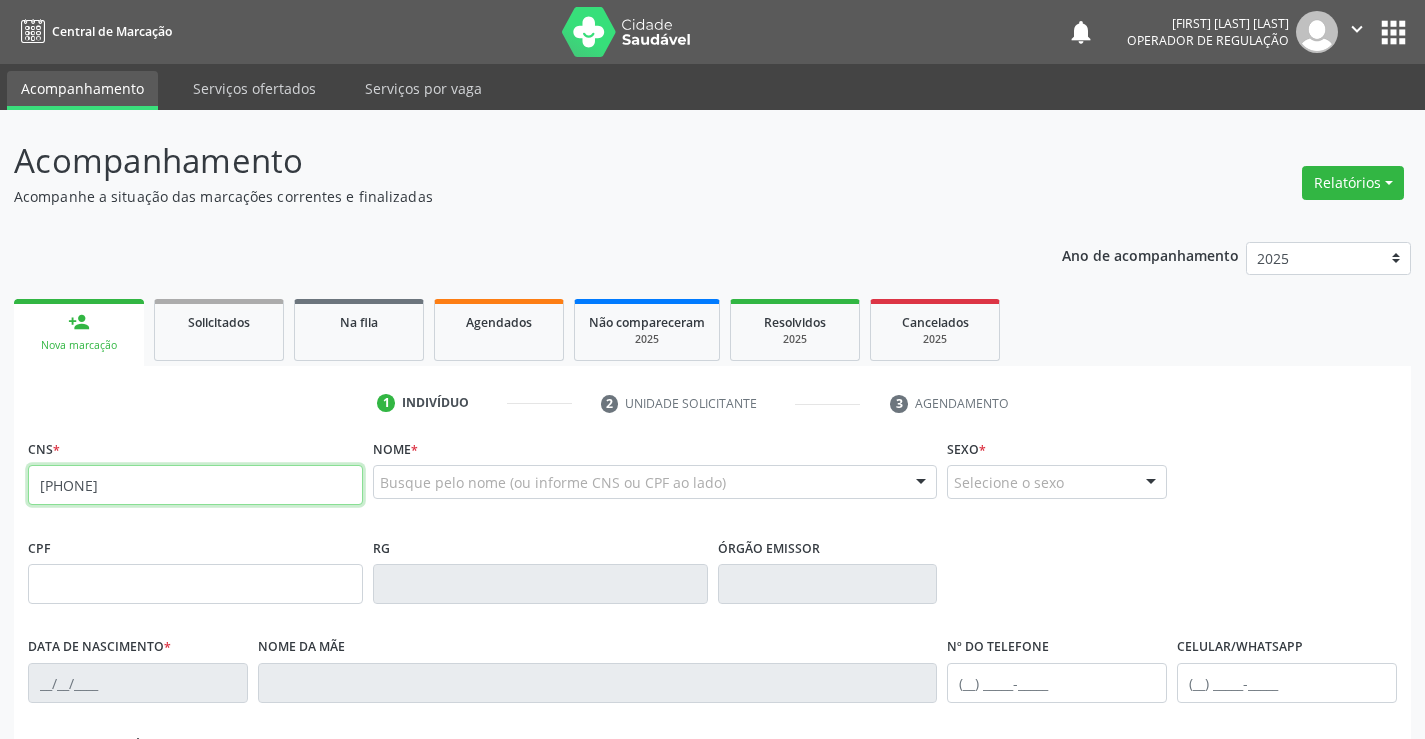 type on "[PHONE]" 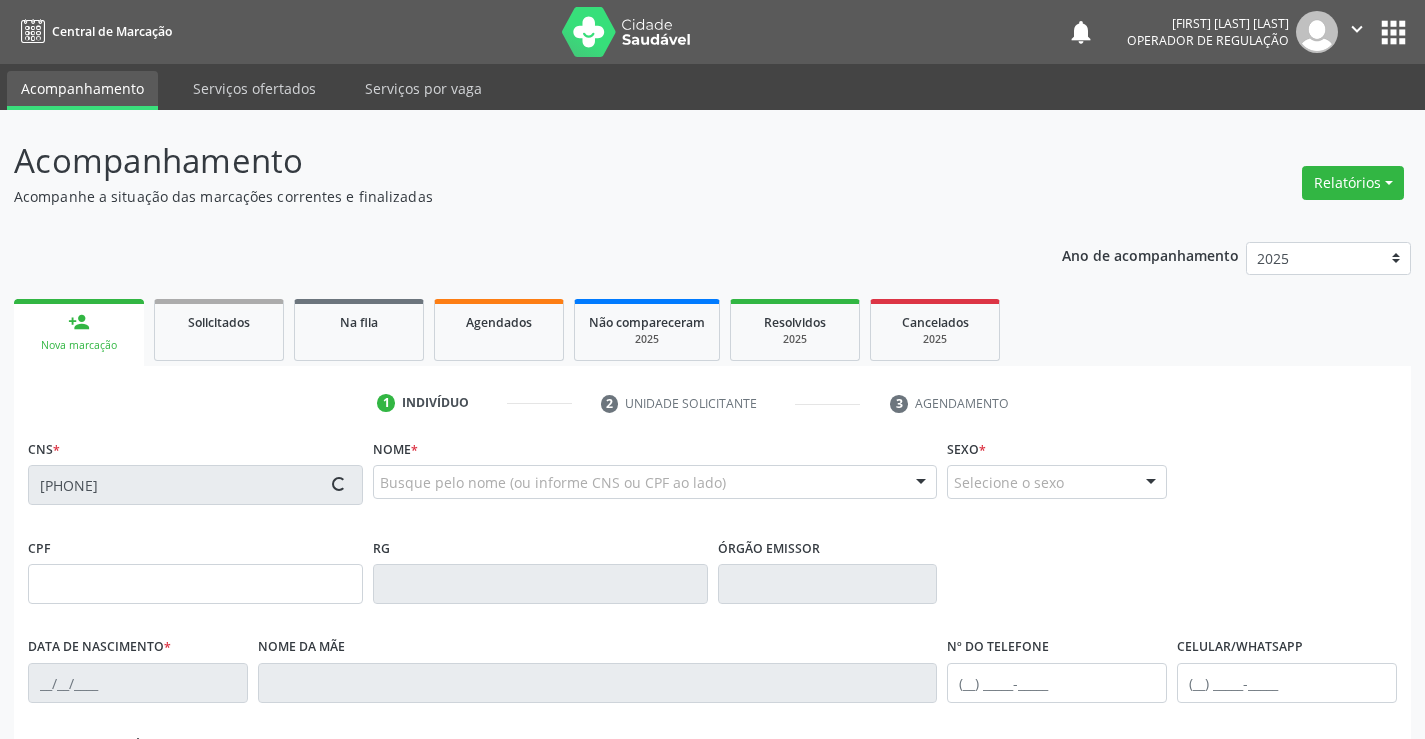 type on "[PHONE]" 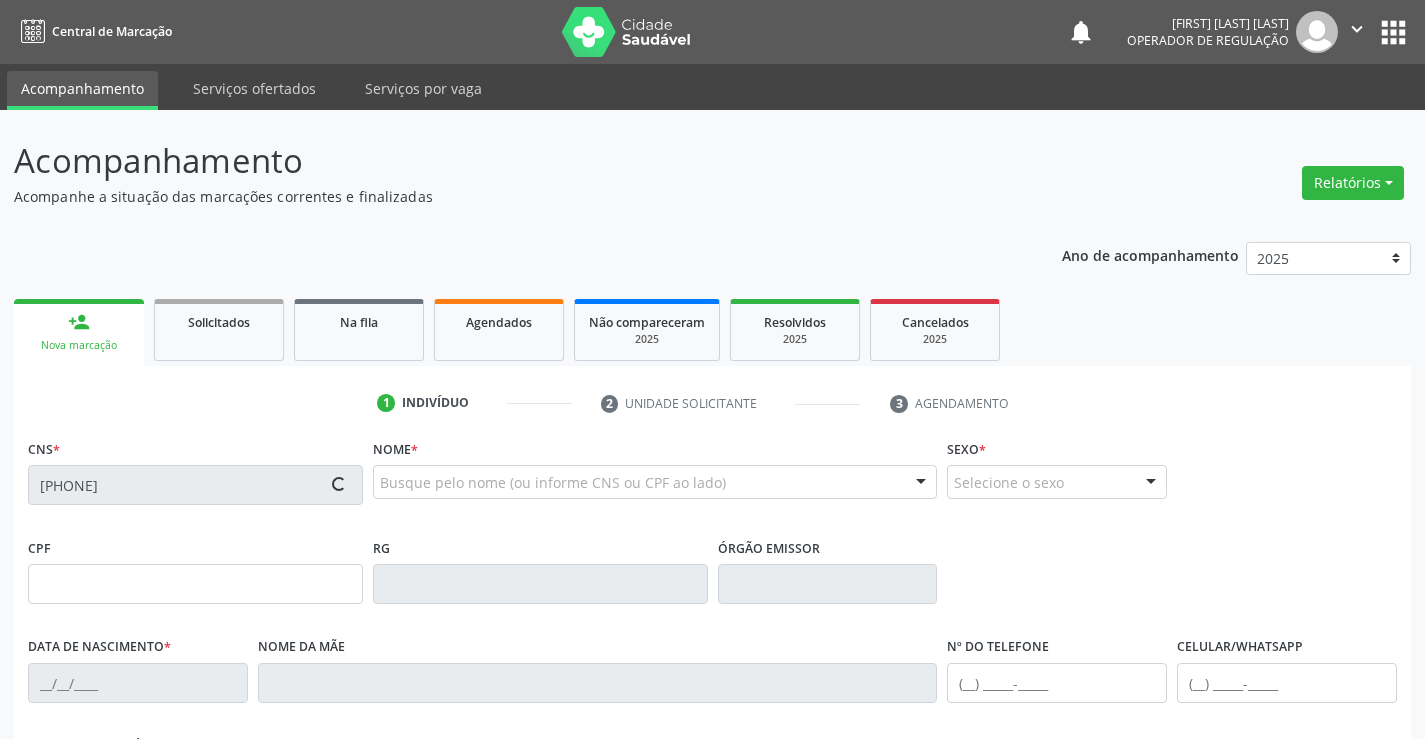 type on "[DATE]" 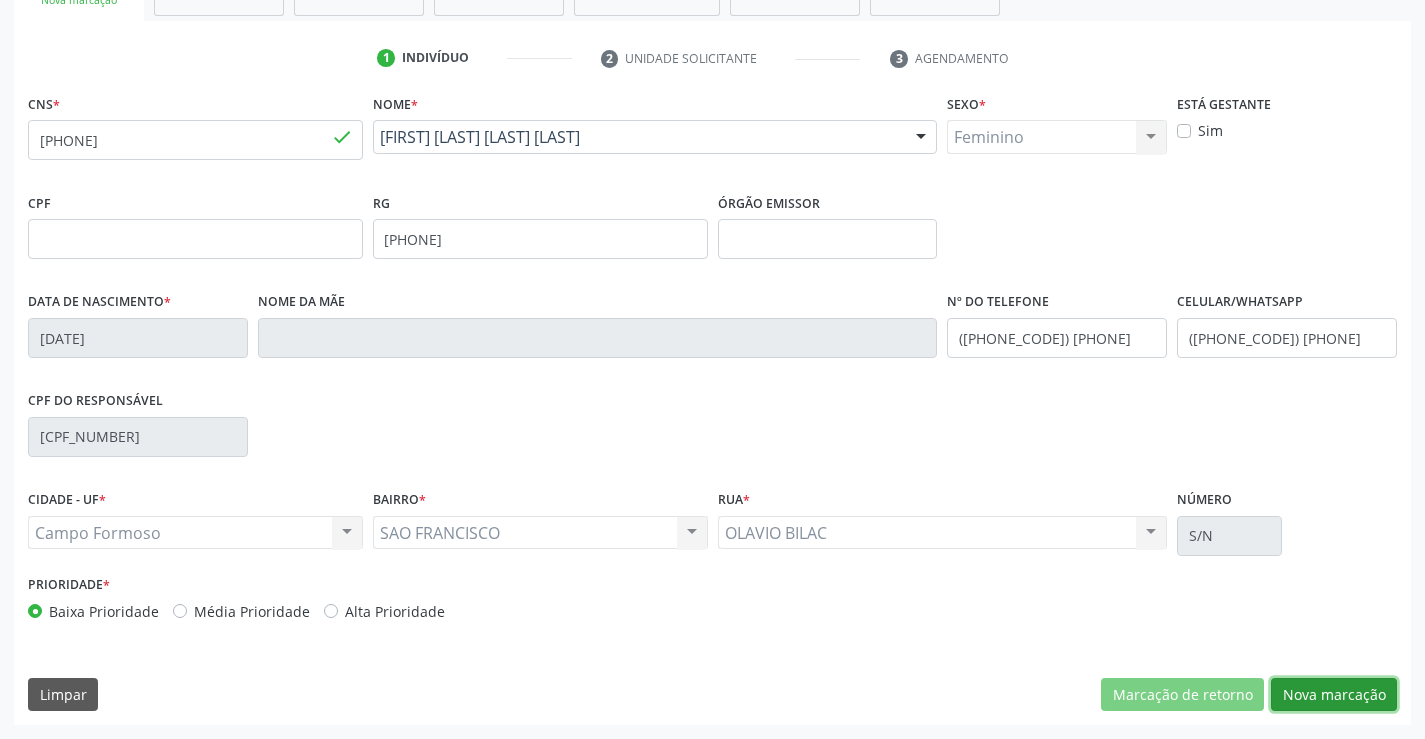 click on "Nova marcação" at bounding box center [1334, 695] 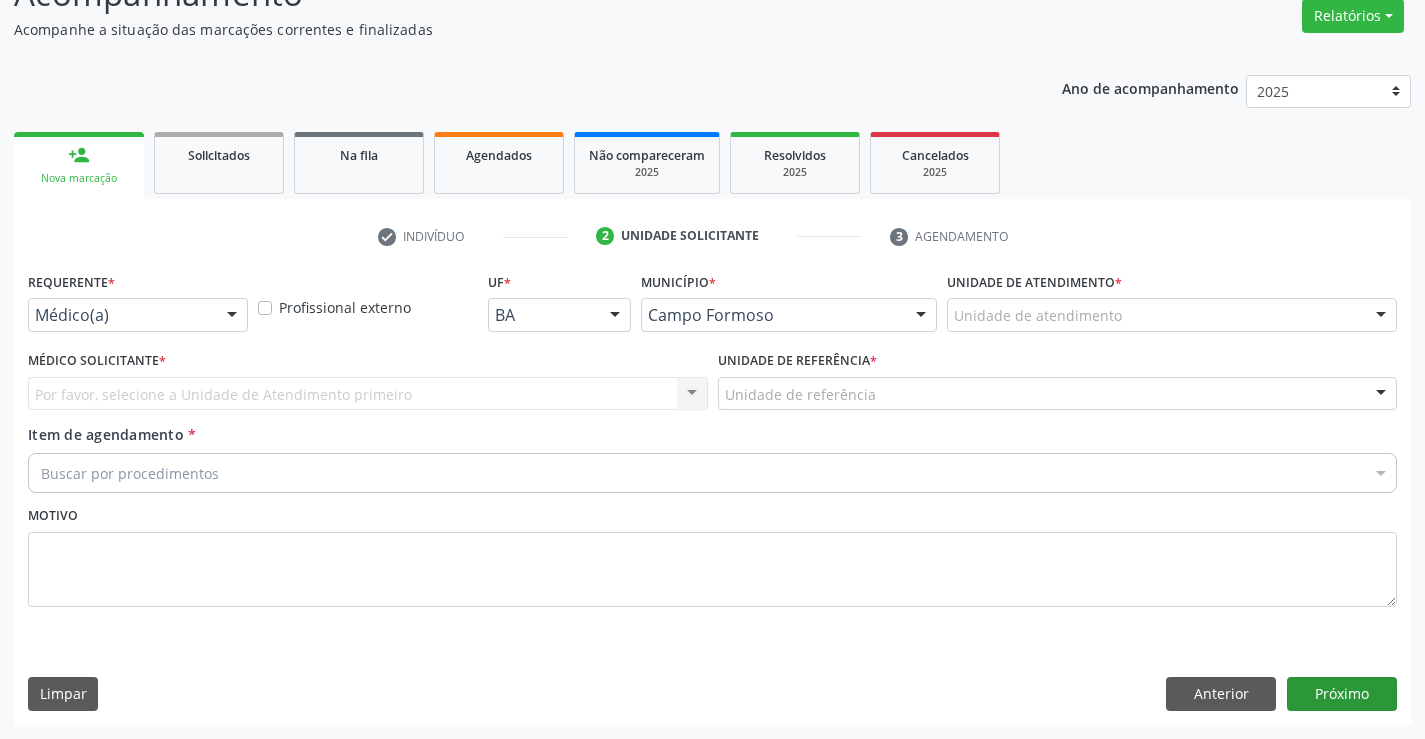 scroll, scrollTop: 167, scrollLeft: 0, axis: vertical 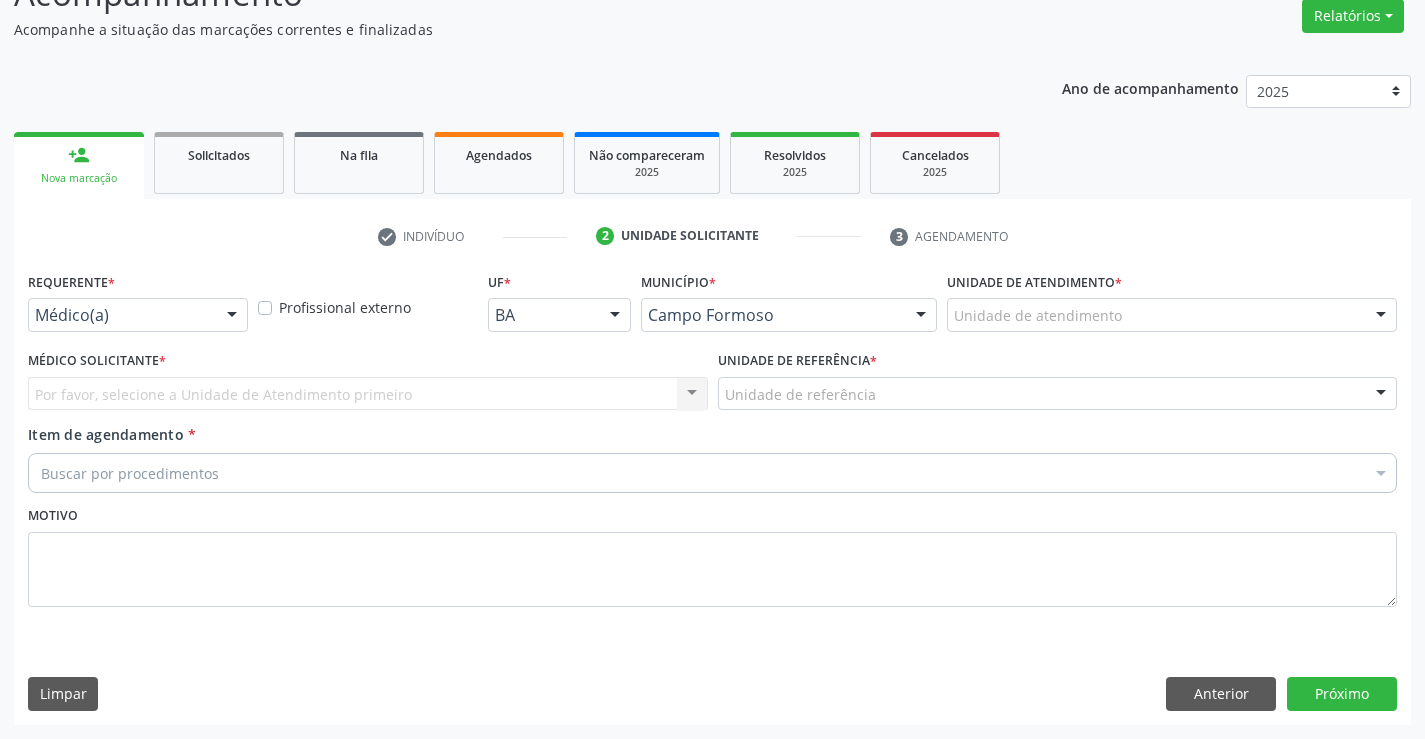 click at bounding box center [232, 316] 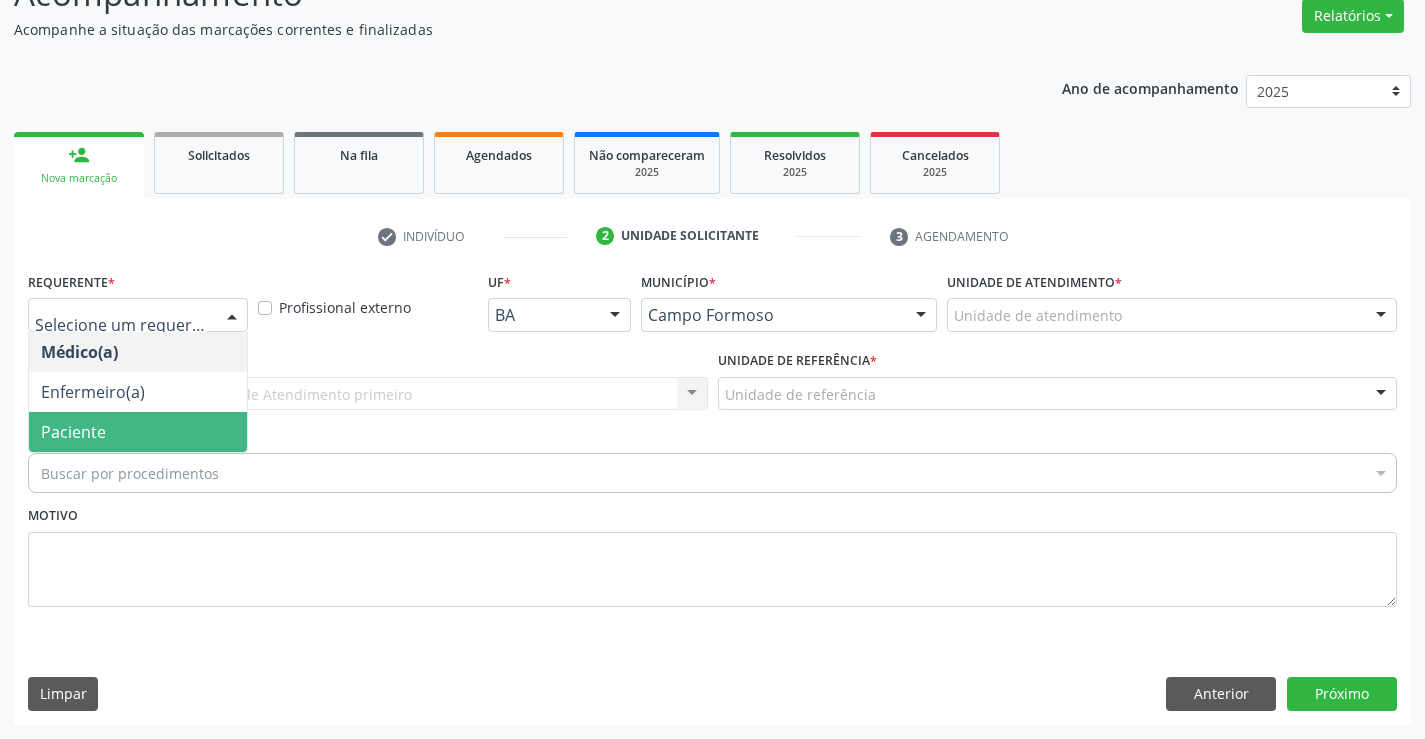 click on "Paciente" at bounding box center [138, 432] 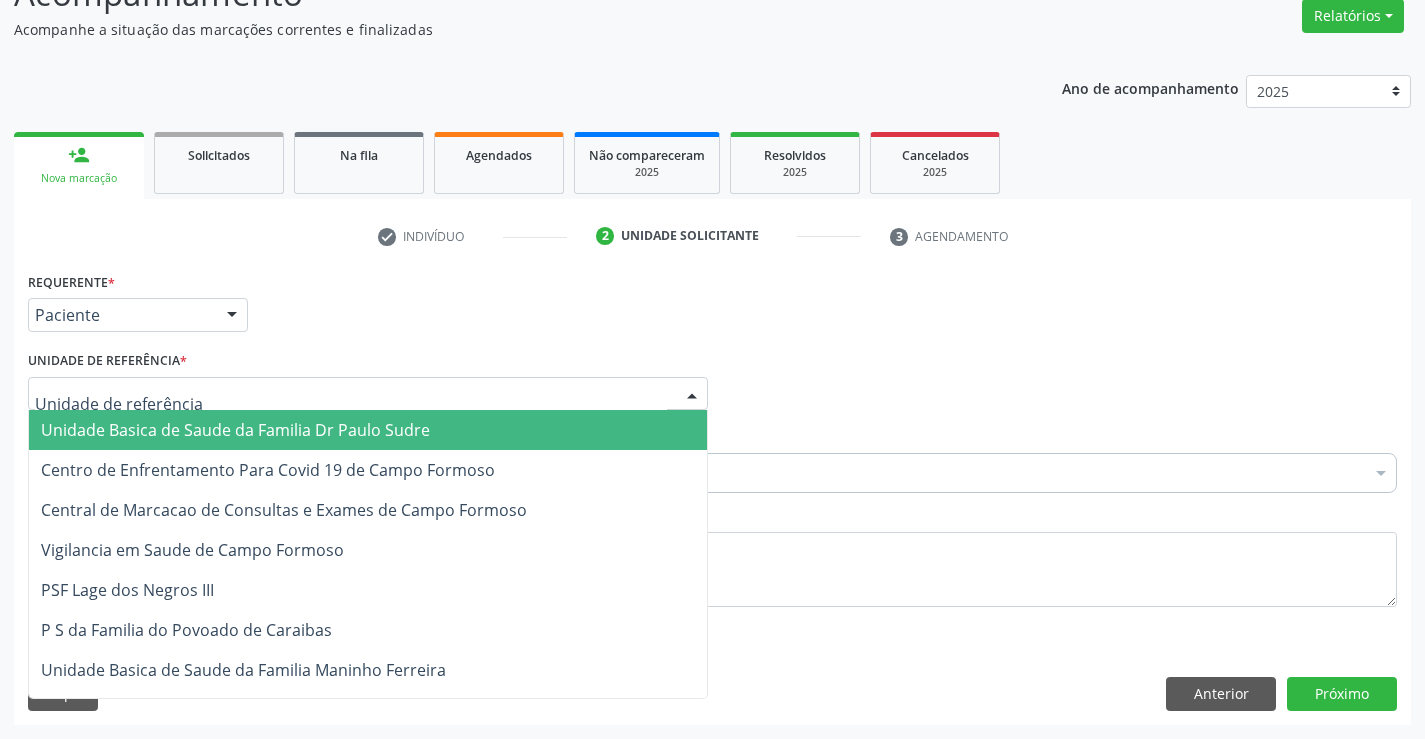 click at bounding box center (368, 394) 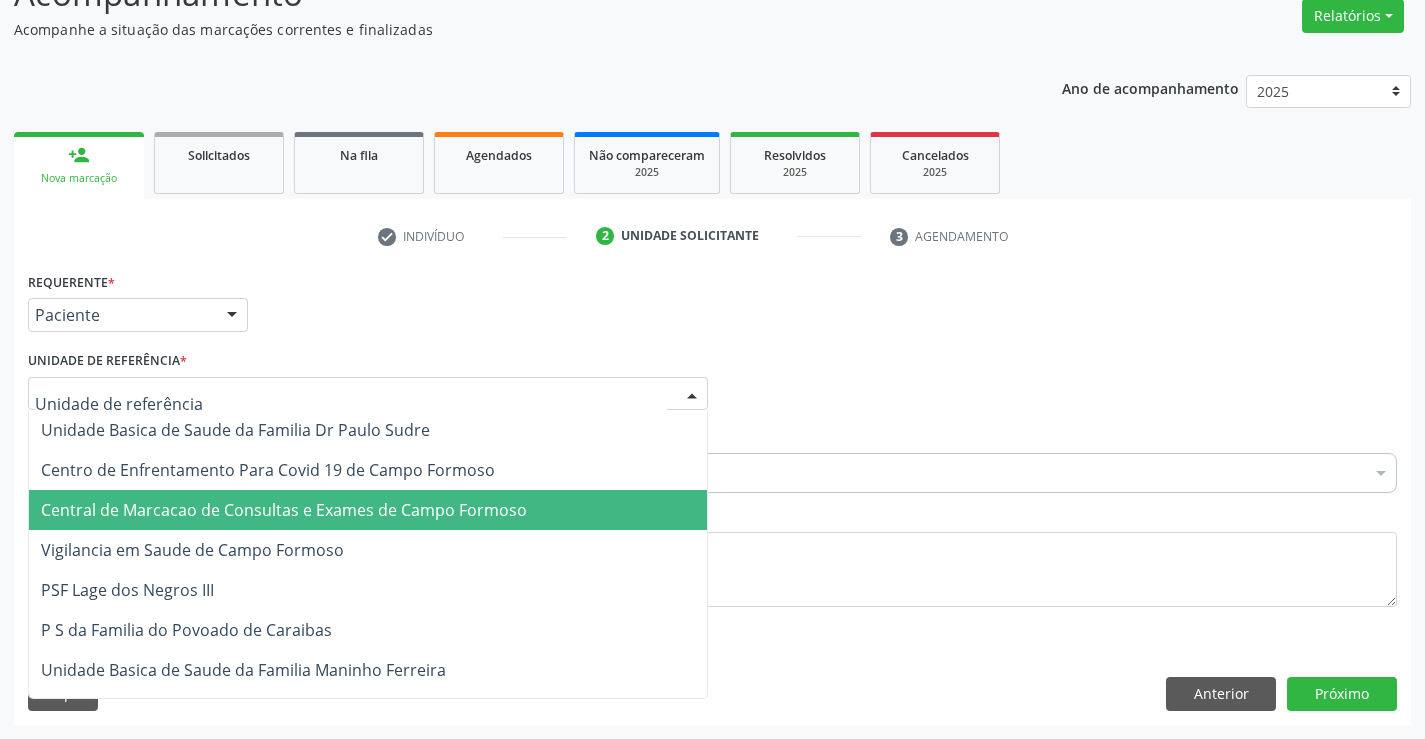 click on "Central de Marcacao de Consultas e Exames de Campo Formoso" at bounding box center [284, 510] 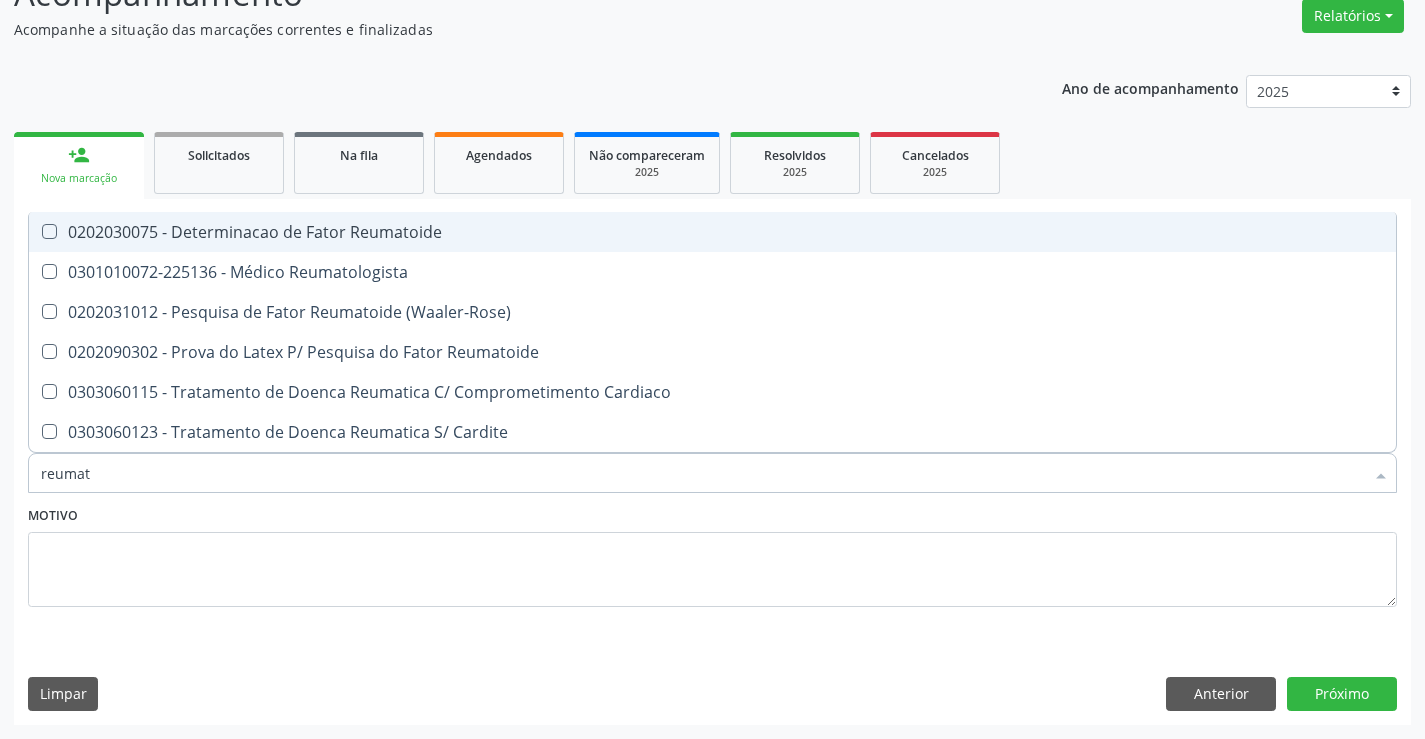 type on "reumato" 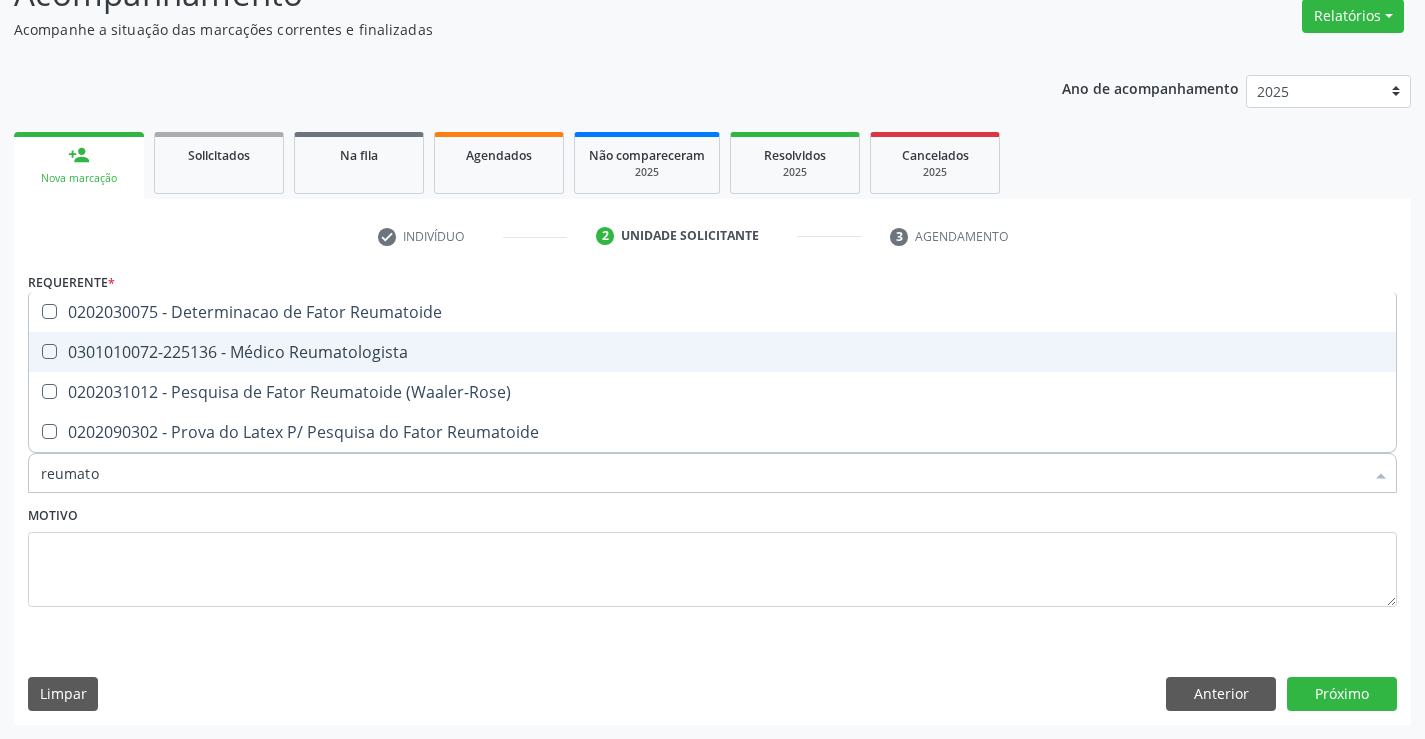 click on "0301010072-225136 - Médico Reumatologista" at bounding box center [712, 352] 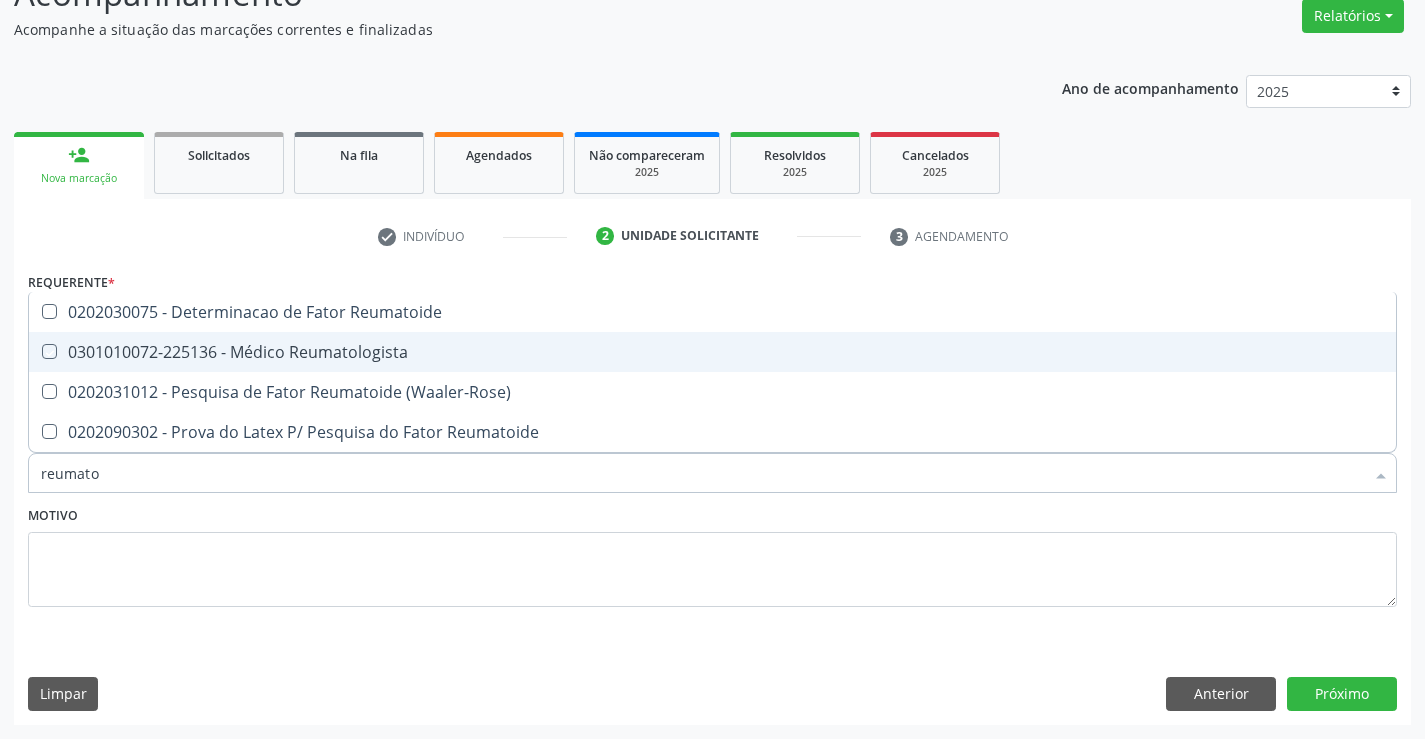 checkbox on "true" 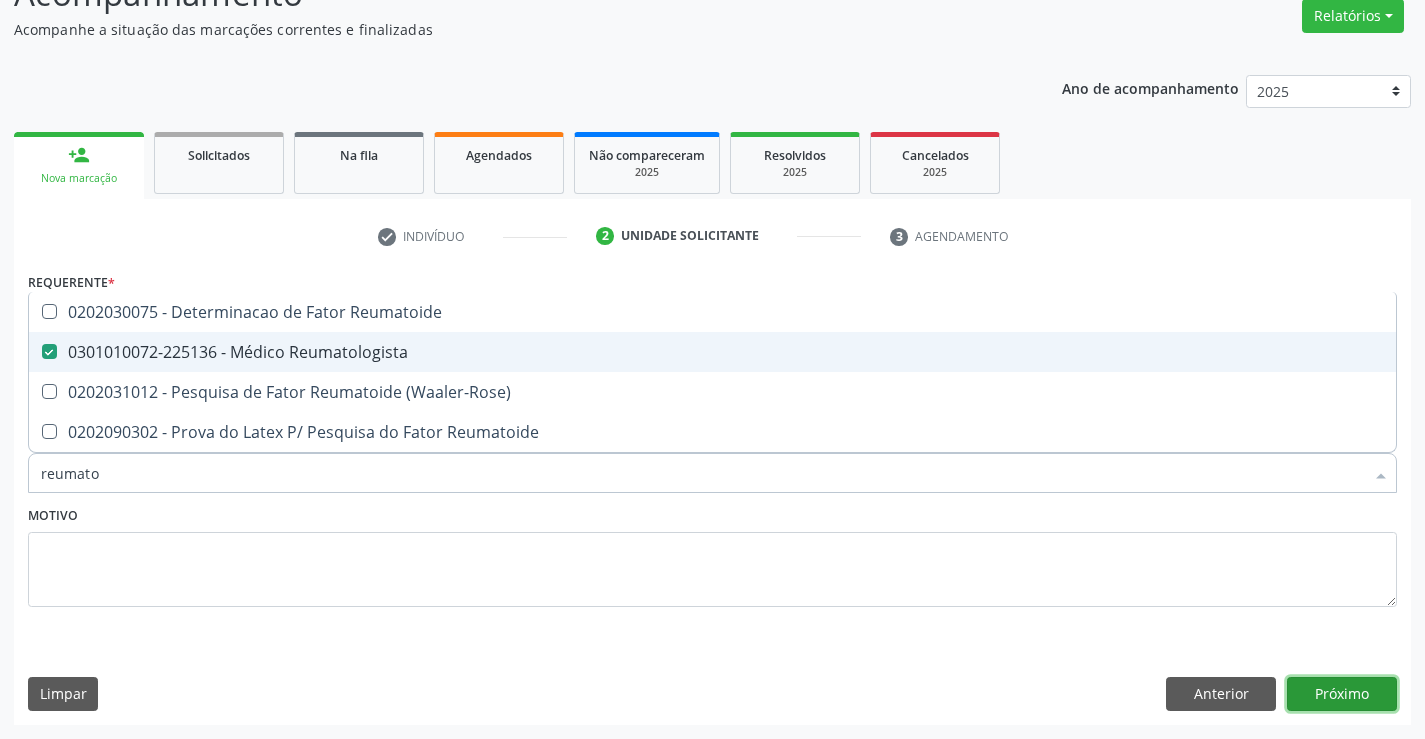 click on "Próximo" at bounding box center [1342, 694] 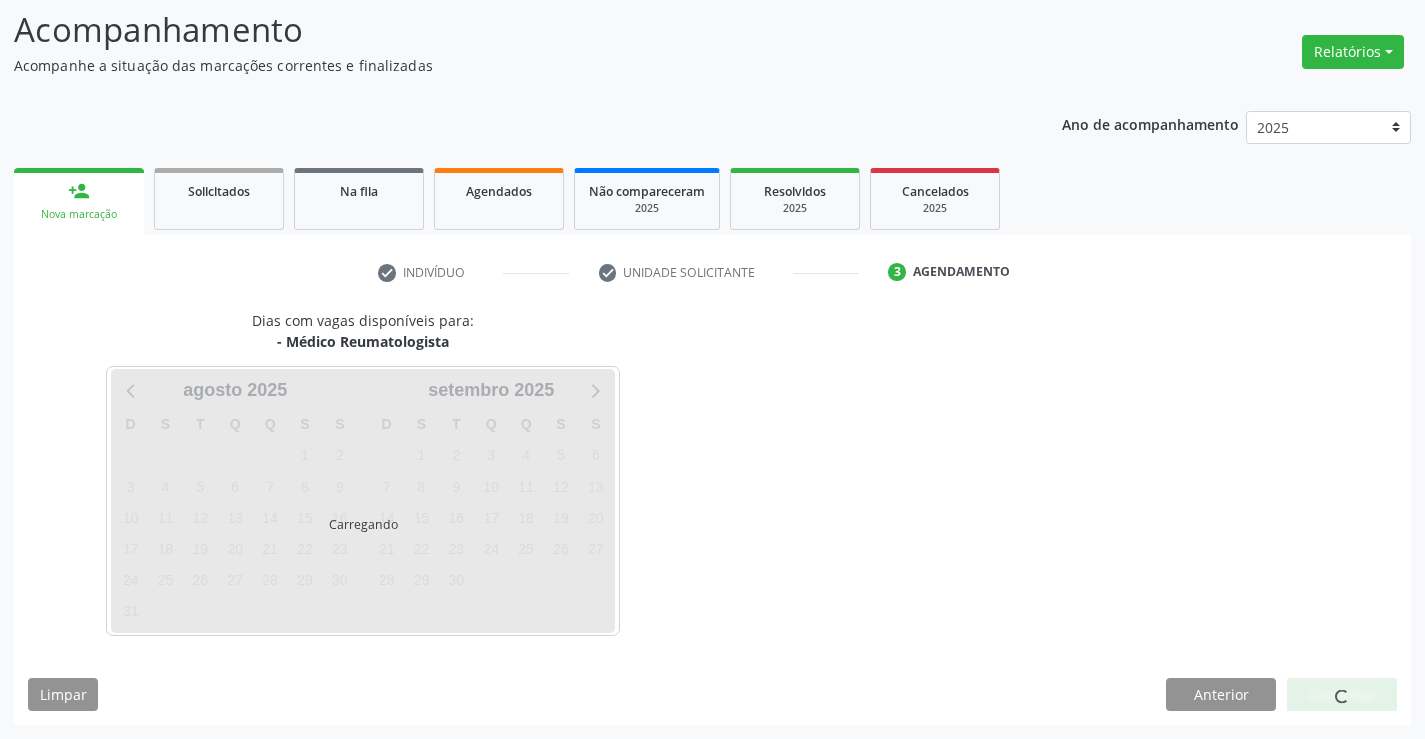 scroll, scrollTop: 131, scrollLeft: 0, axis: vertical 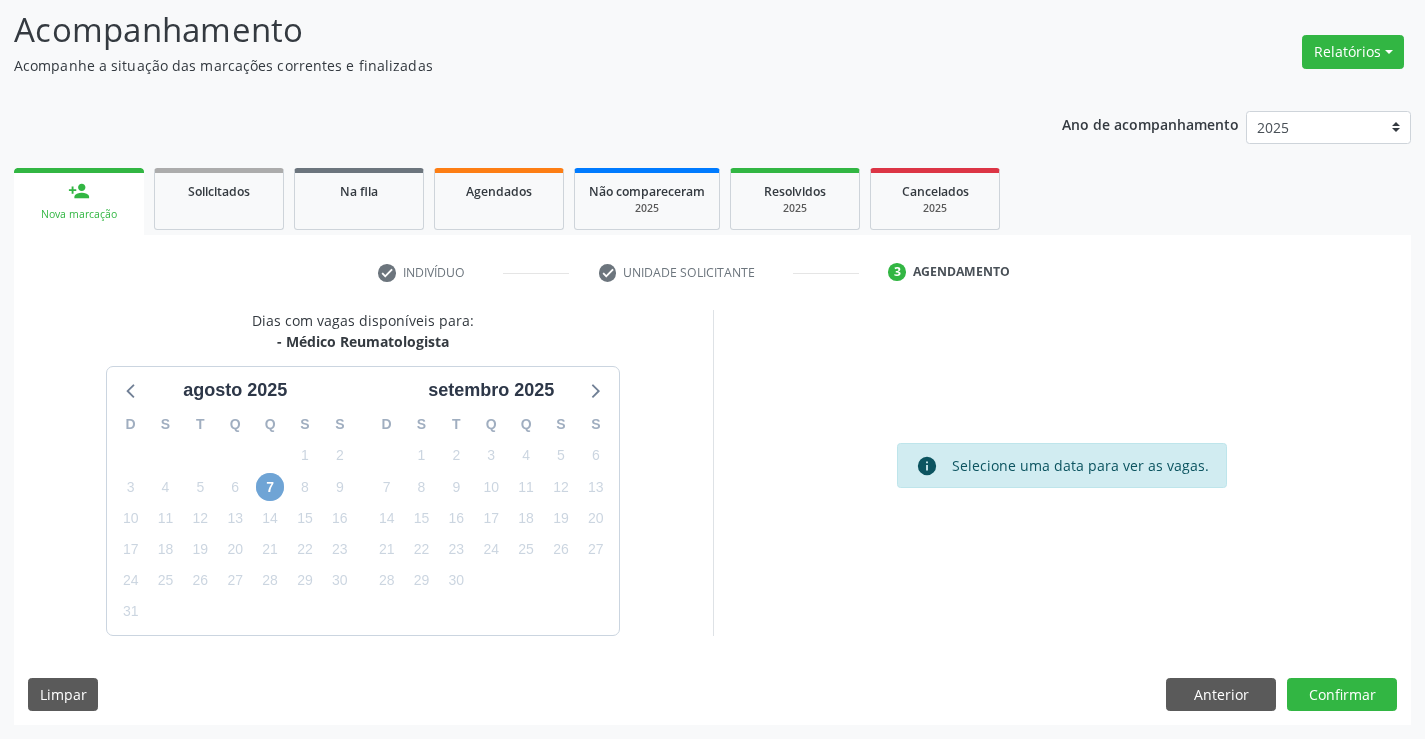 click on "7" at bounding box center [270, 487] 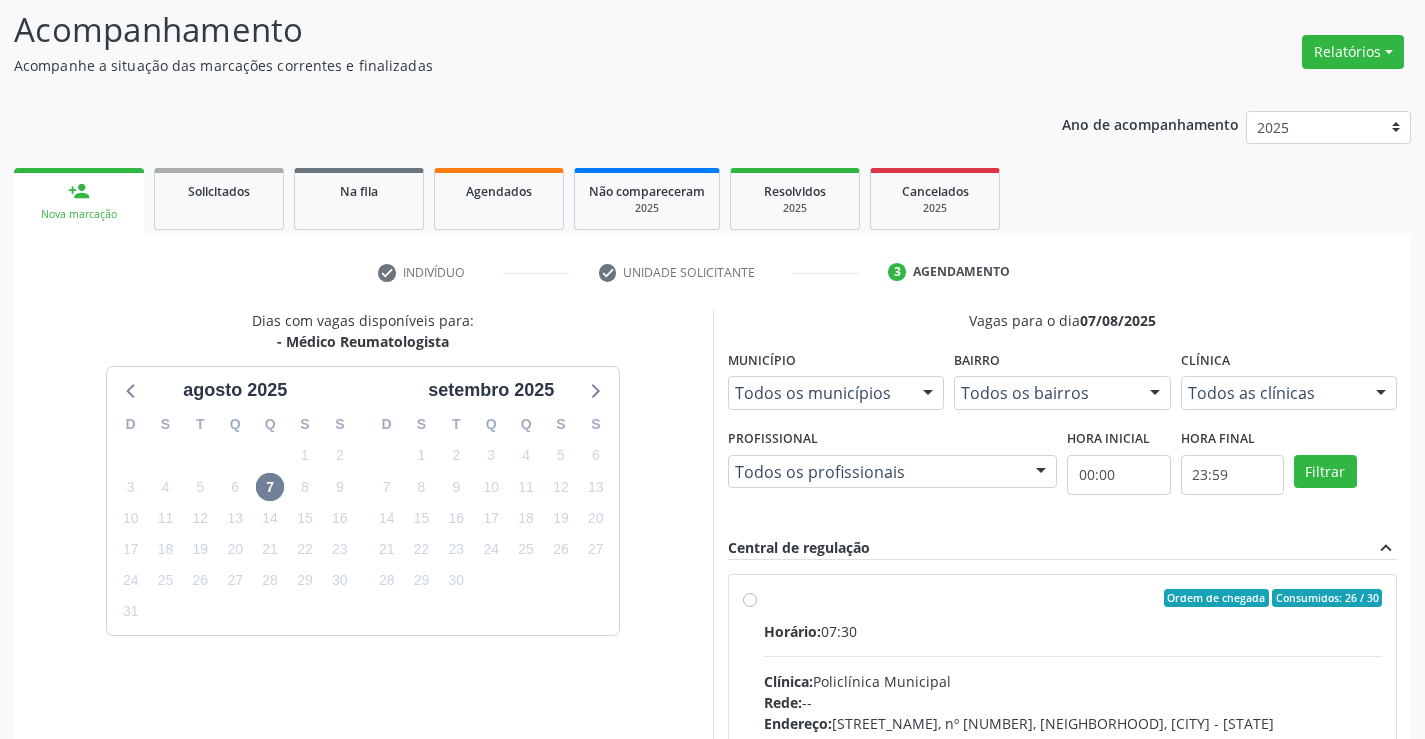 click on "Rede:
--" at bounding box center (1073, 702) 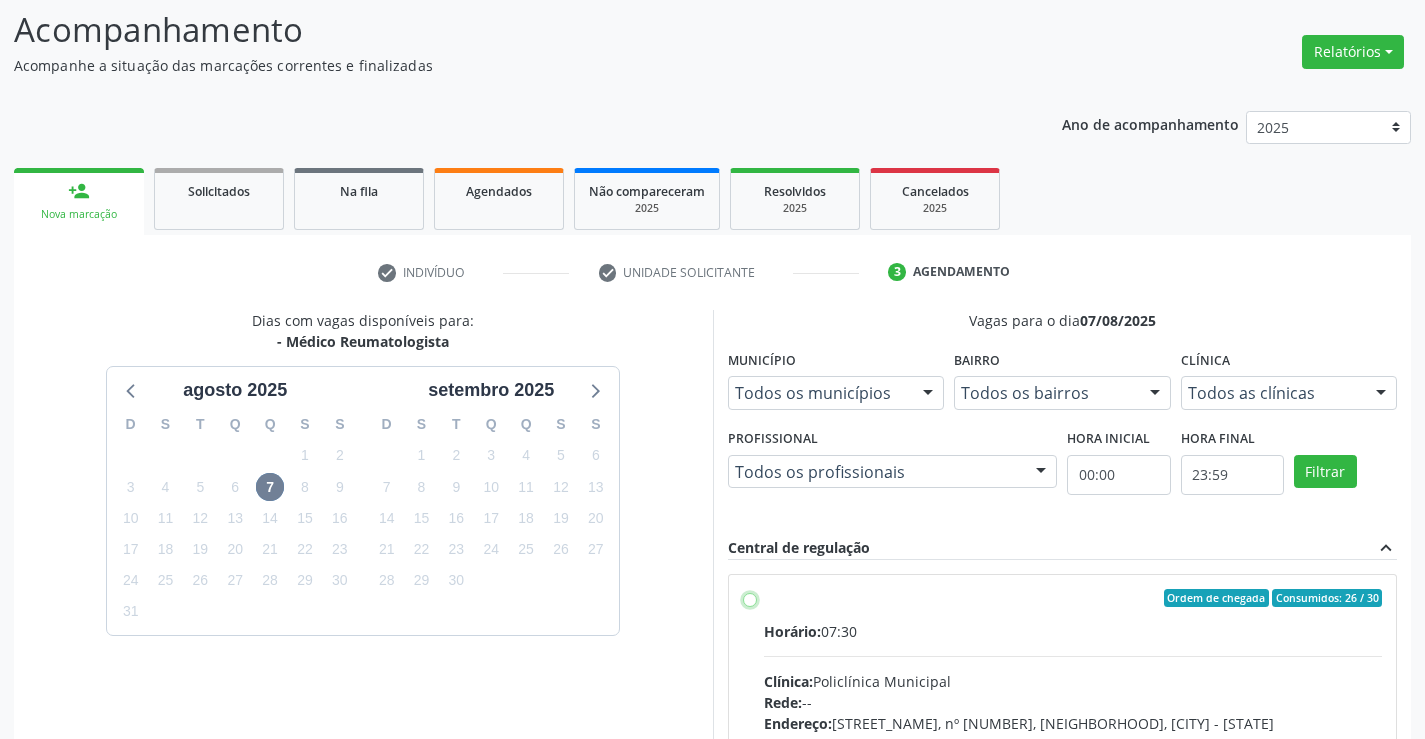 click on "Endereço:   [STREET_NAME], nº [NUMBER], [NEIGHBORHOOD], [CITY] - [STATE]
Telefone:   ([PHONE_CODE]) [PHONE]
Profissional:
[FIRST] [MIDDLE] de [LAST] [LAST]
Informações adicionais sobre o atendimento
Idade de atendimento:
de 0 a 120 anos
Gênero(s) atendido(s):
Masculino e Feminino
Informações adicionais:
--" at bounding box center [750, 598] 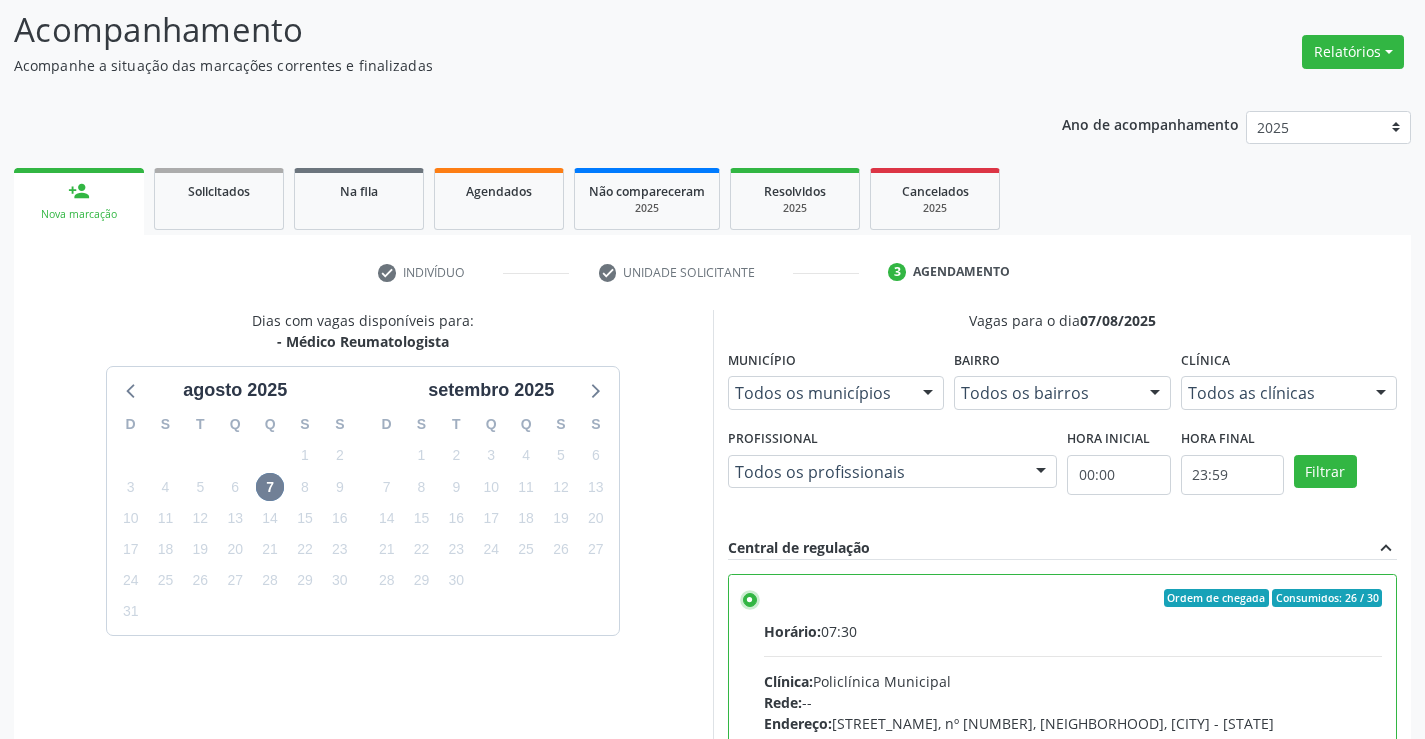 scroll, scrollTop: 456, scrollLeft: 0, axis: vertical 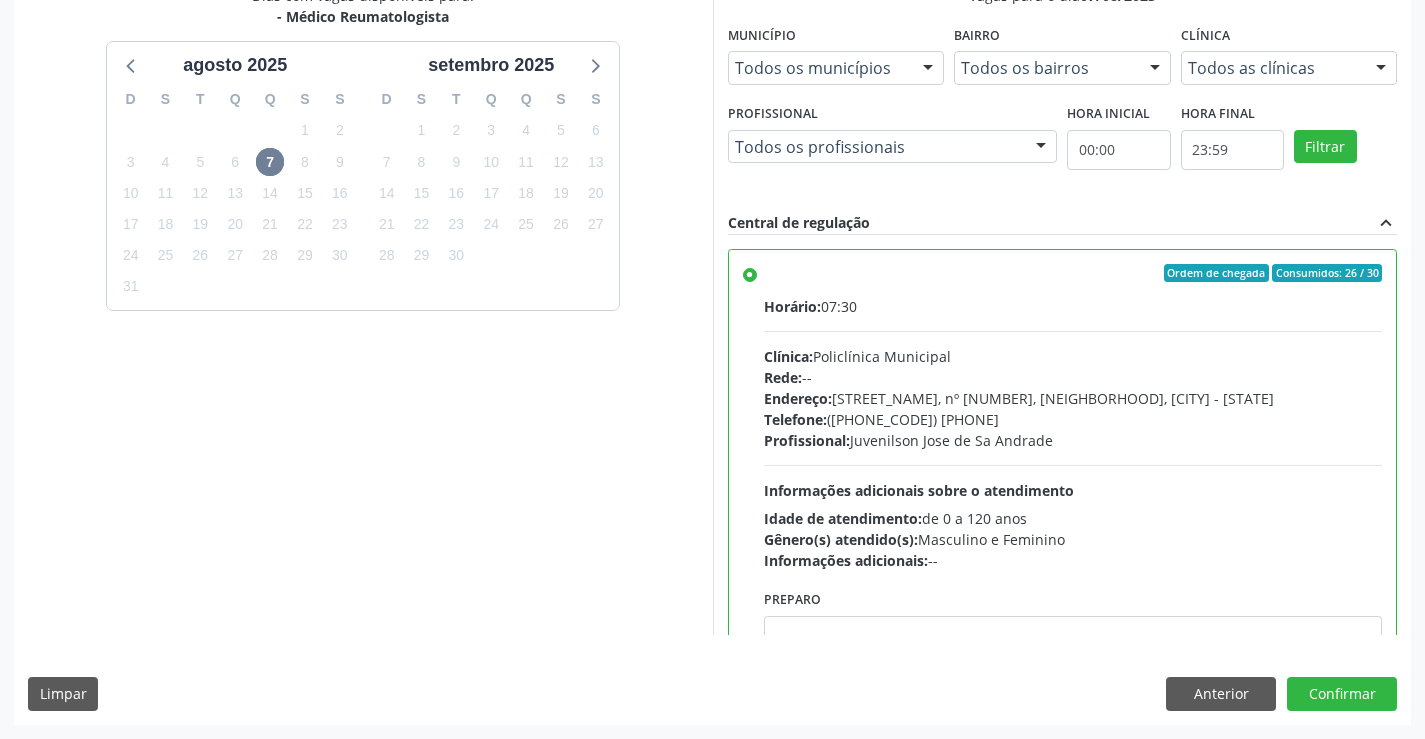 click on "Dias com vagas disponíveis para:
- Médico Reumatologista
[MONTH] [YEAR] D S T Q Q S S 27 28 29 30 31 1 2 3 4 5 6 7 8 9 10 11 12 13 14 15 16 17 18 19 20 21 22 23 24 25 26 27 28 29 30 31 1 2 3 4 5 6 [MONTH] [YEAR] D S T Q Q S S 31 1 2 3 4 5 6 7 8 9 10 11 12 13 14 15 16 17 18 19 20 21 22 23 24 25 26 27 28 29 30 1 2 3 4 5 6 7 8 9 10 11
Vagas para o dia
[DATE]
Município
Todos os municípios         Todos os municípios   [CITY] - [STATE]
Nenhum resultado encontrado para: "   "
Não há nenhuma opção para ser exibida.
Bairro
Todos os bairros         Todos os bairros   [NEIGHBORHOOD]
Nenhum resultado encontrado para: "   "
Não há nenhuma opção para ser exibida.
Clínica
Todos as clínicas         Todos as clínicas   Policlínica Municipal
Nenhum resultado encontrado para: "   "
Profissional" at bounding box center [712, 354] 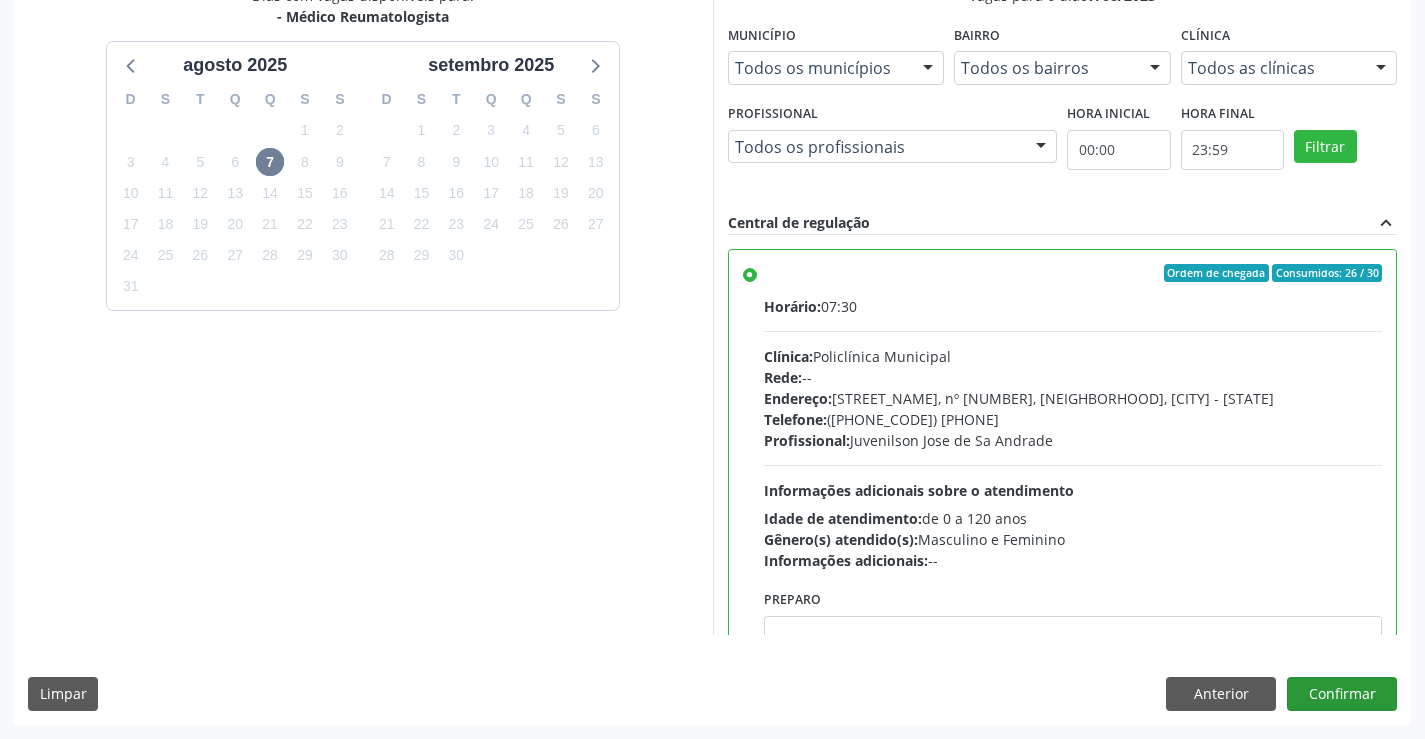 drag, startPoint x: 1333, startPoint y: 714, endPoint x: 1319, endPoint y: 697, distance: 22.022715 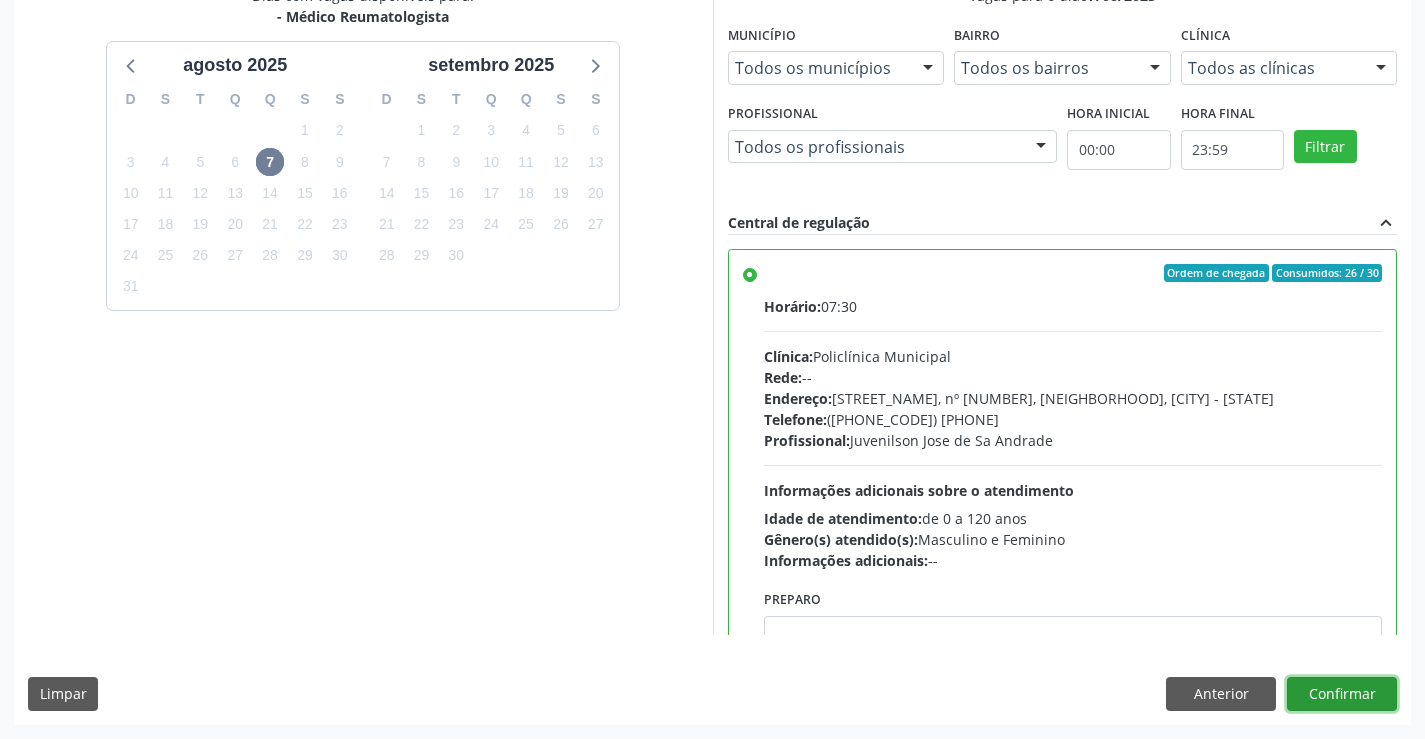 click on "Confirmar" at bounding box center (1342, 694) 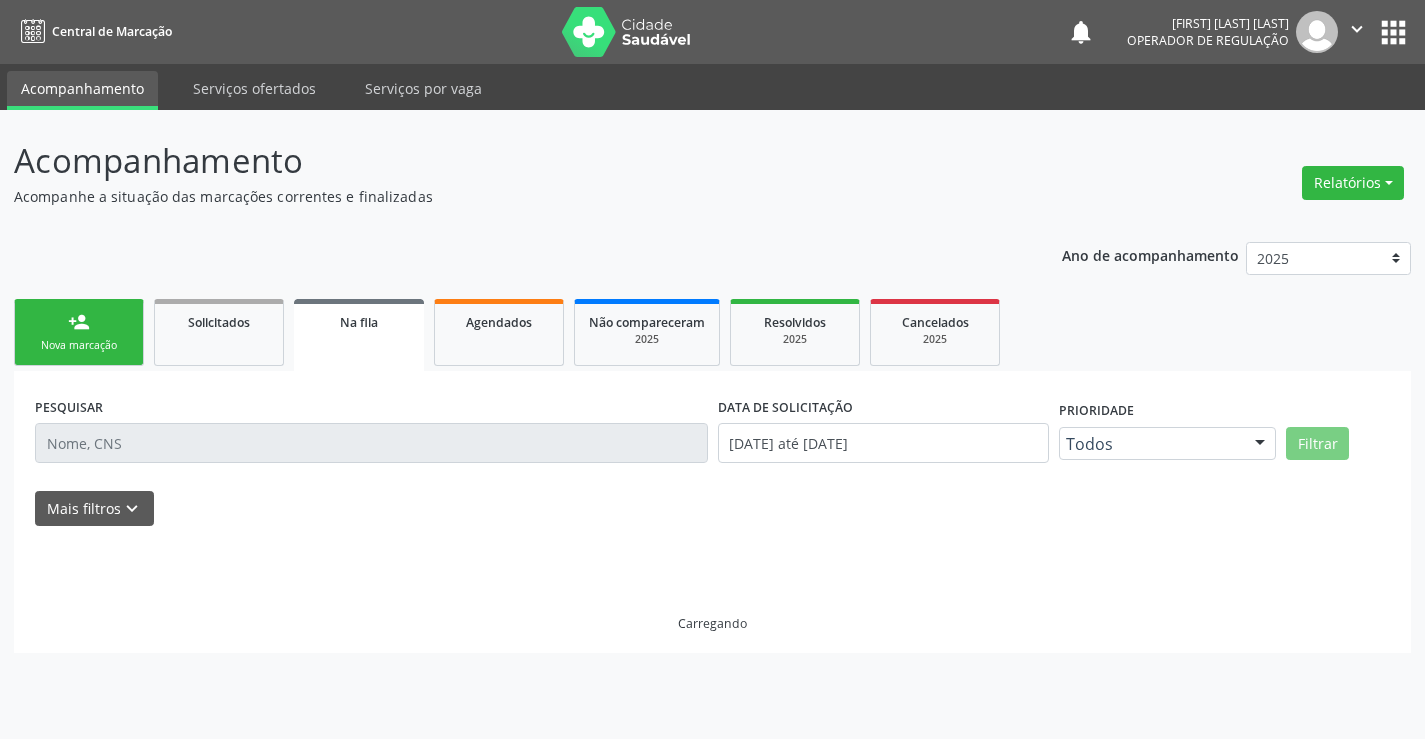 scroll, scrollTop: 0, scrollLeft: 0, axis: both 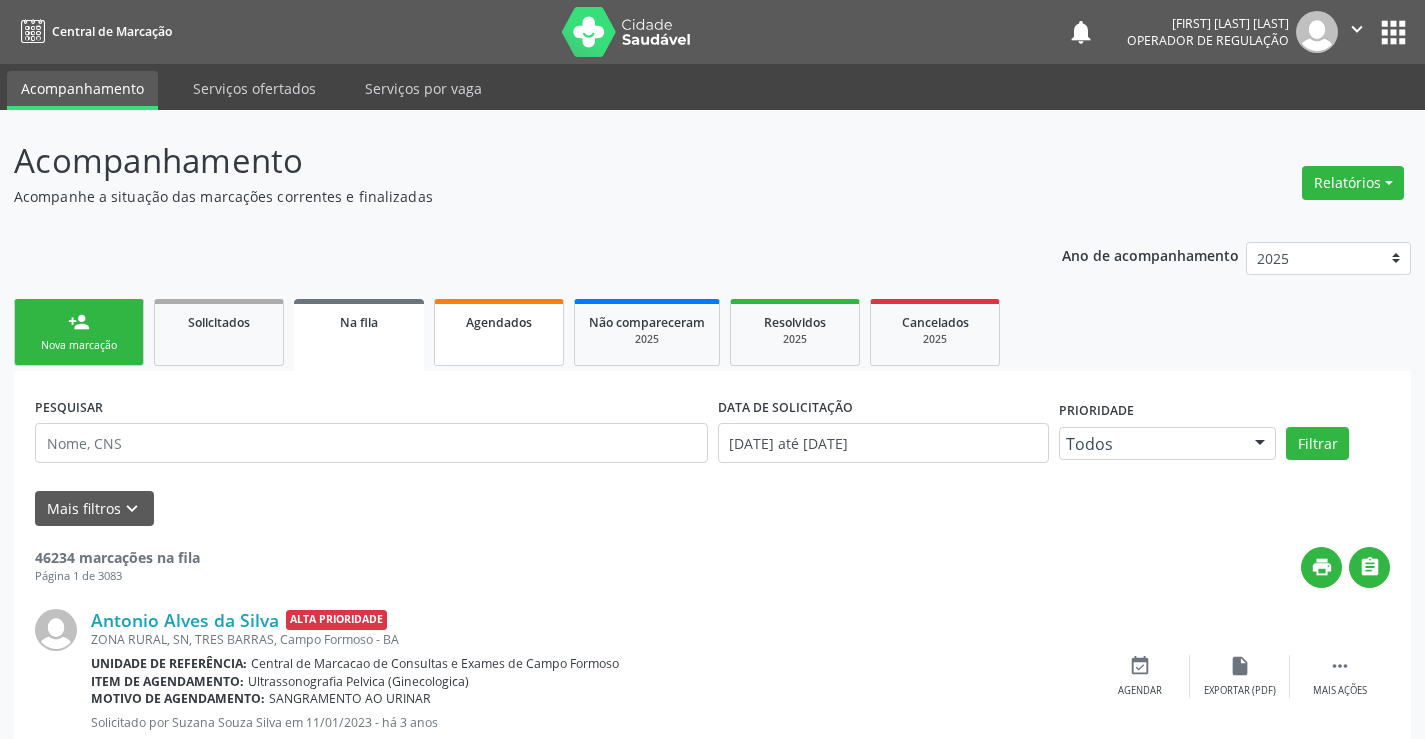 click on "Agendados" at bounding box center (499, 322) 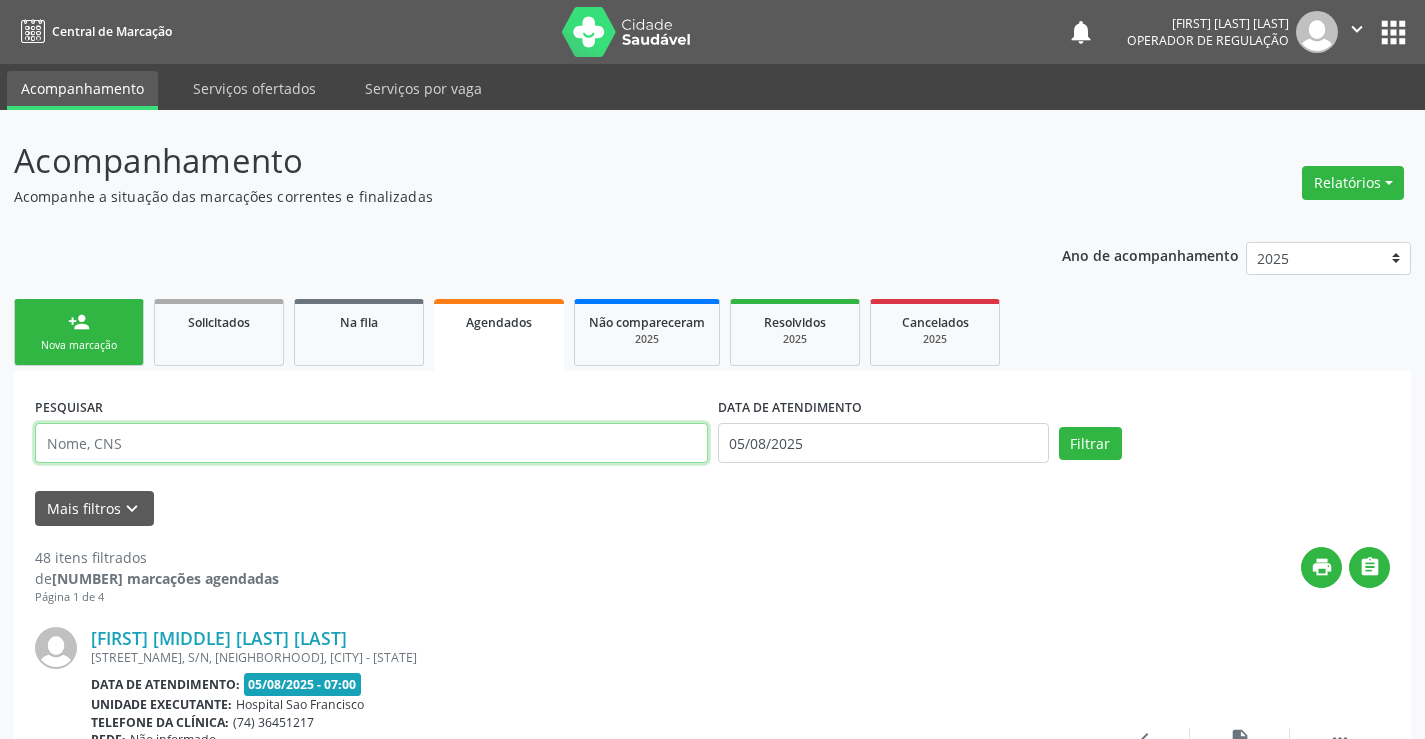 click at bounding box center (371, 443) 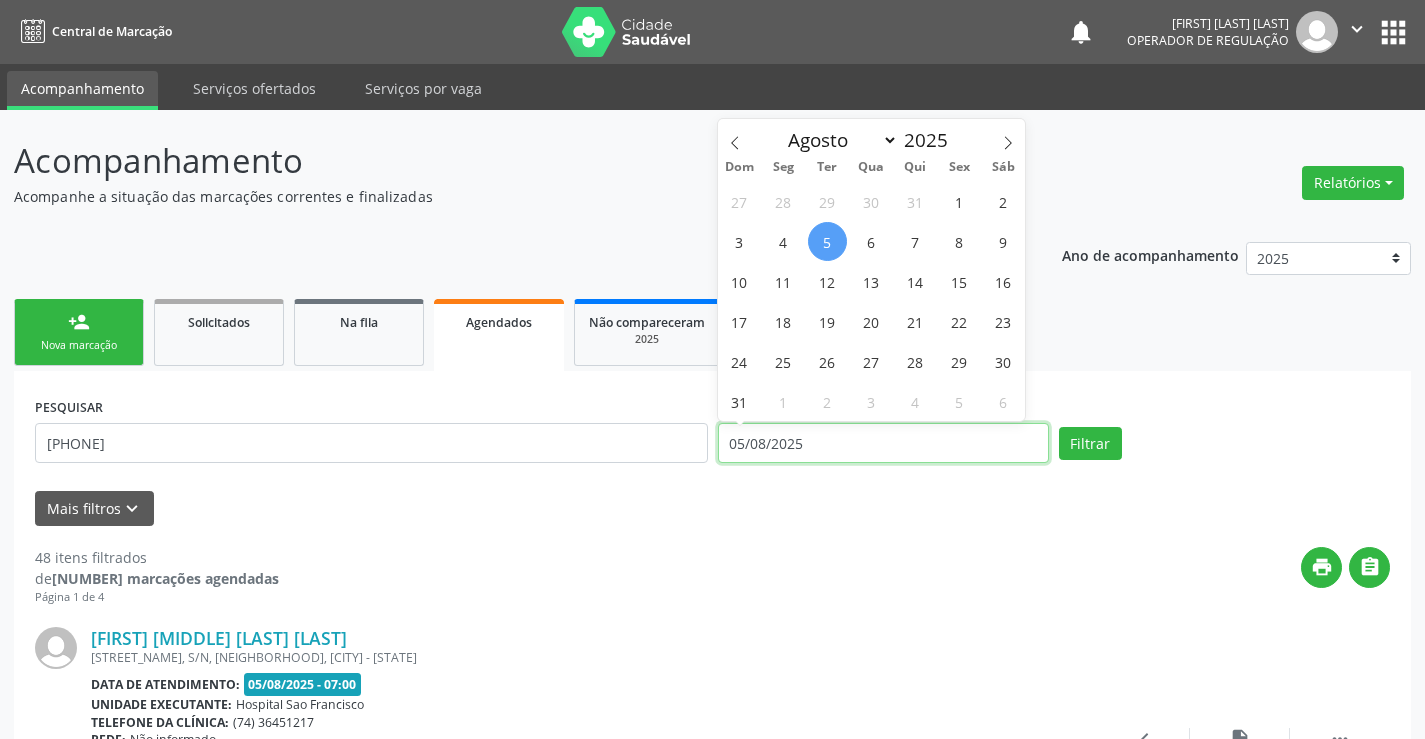 drag, startPoint x: 857, startPoint y: 451, endPoint x: 675, endPoint y: 454, distance: 182.02472 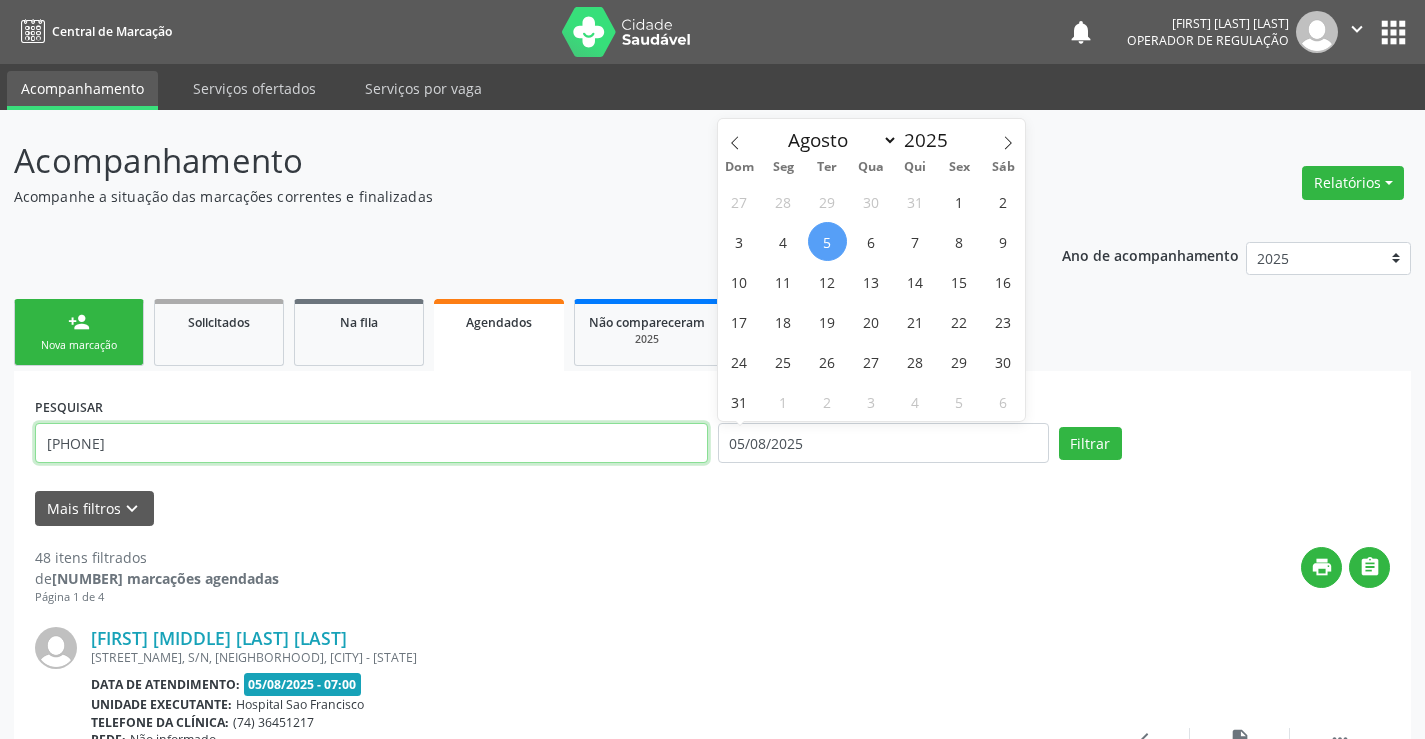 click on "[PHONE]" at bounding box center [371, 443] 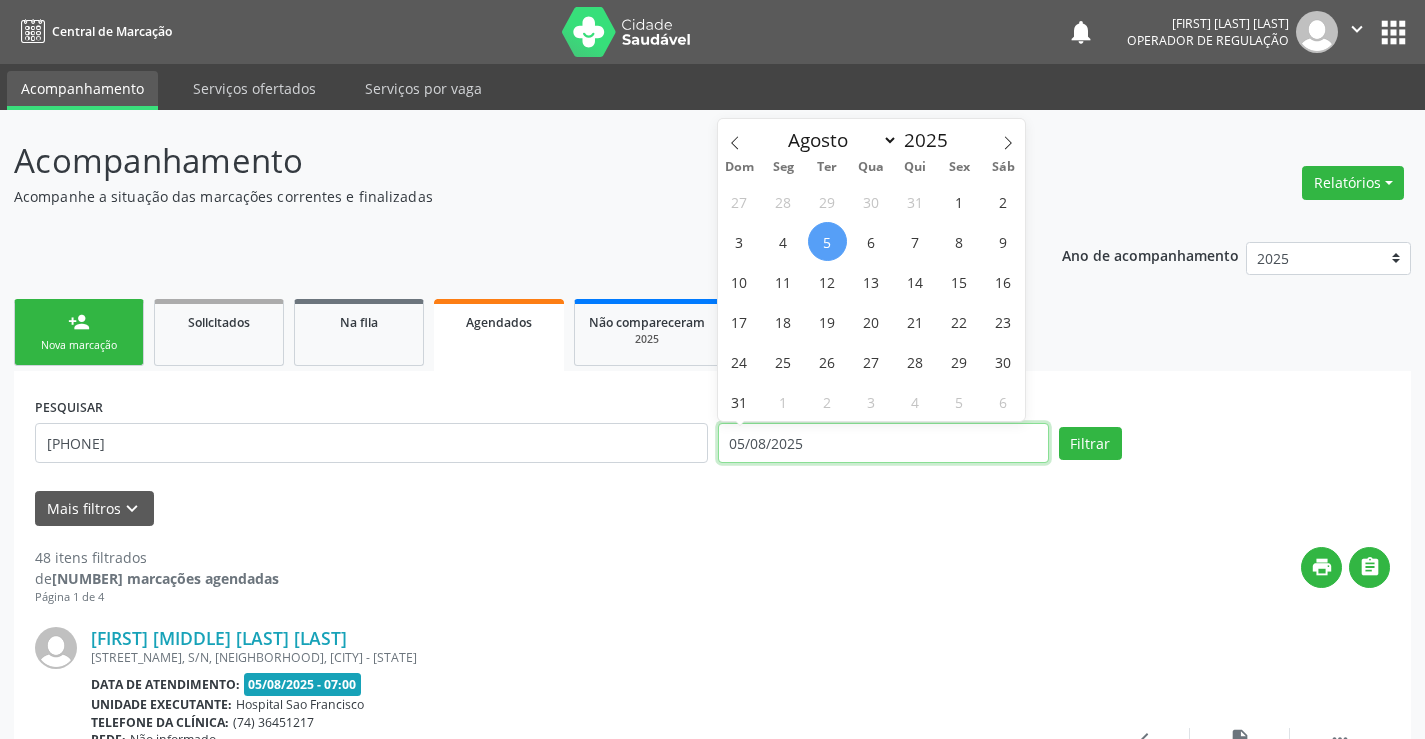 drag, startPoint x: 847, startPoint y: 462, endPoint x: 681, endPoint y: 456, distance: 166.1084 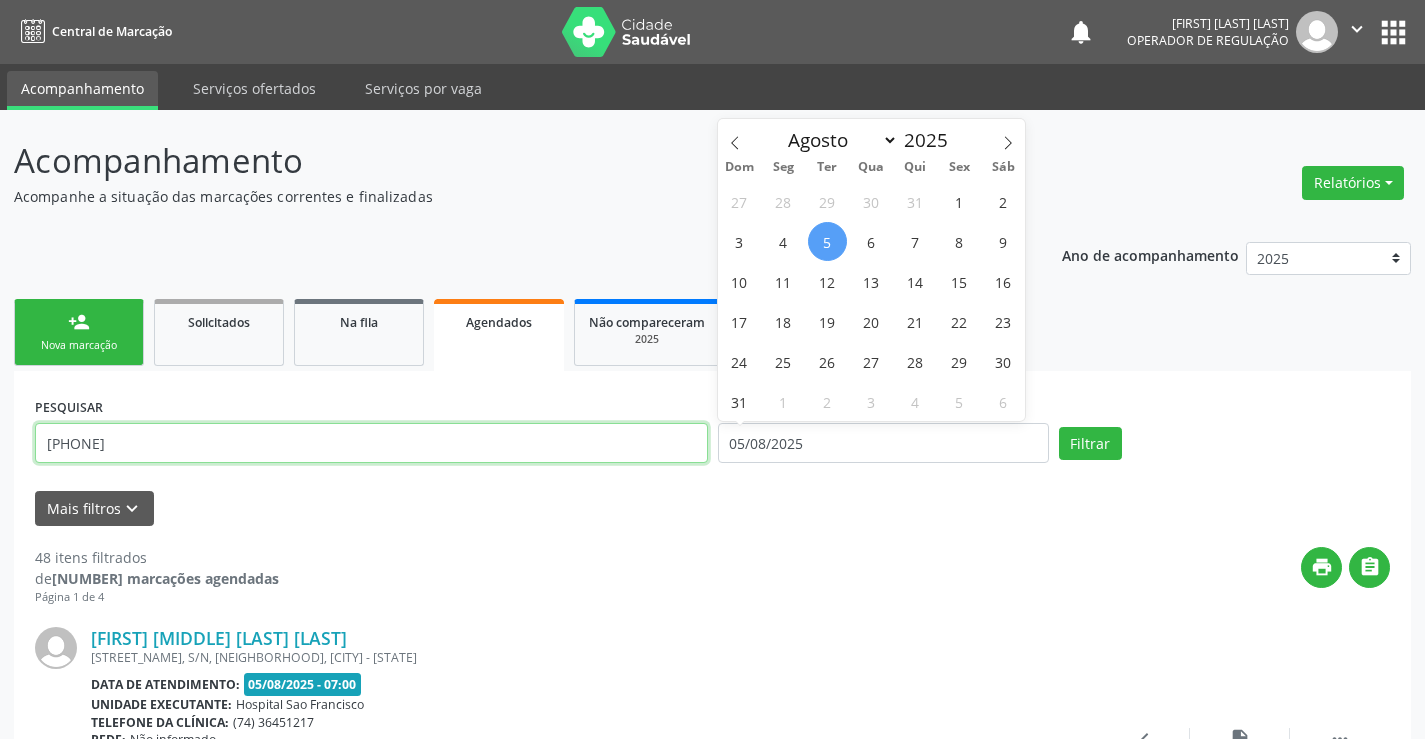 click on "[PHONE]" at bounding box center (371, 443) 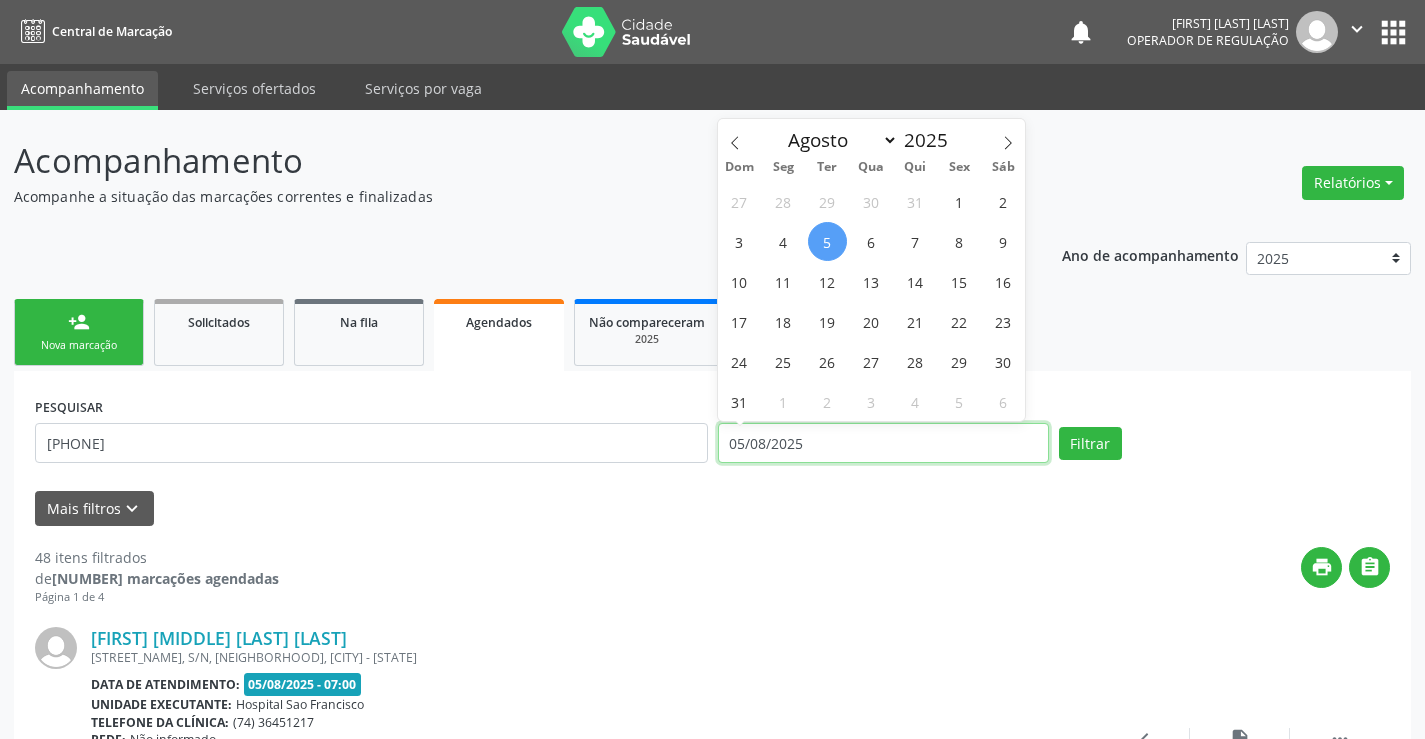 drag, startPoint x: 856, startPoint y: 454, endPoint x: 667, endPoint y: 456, distance: 189.01057 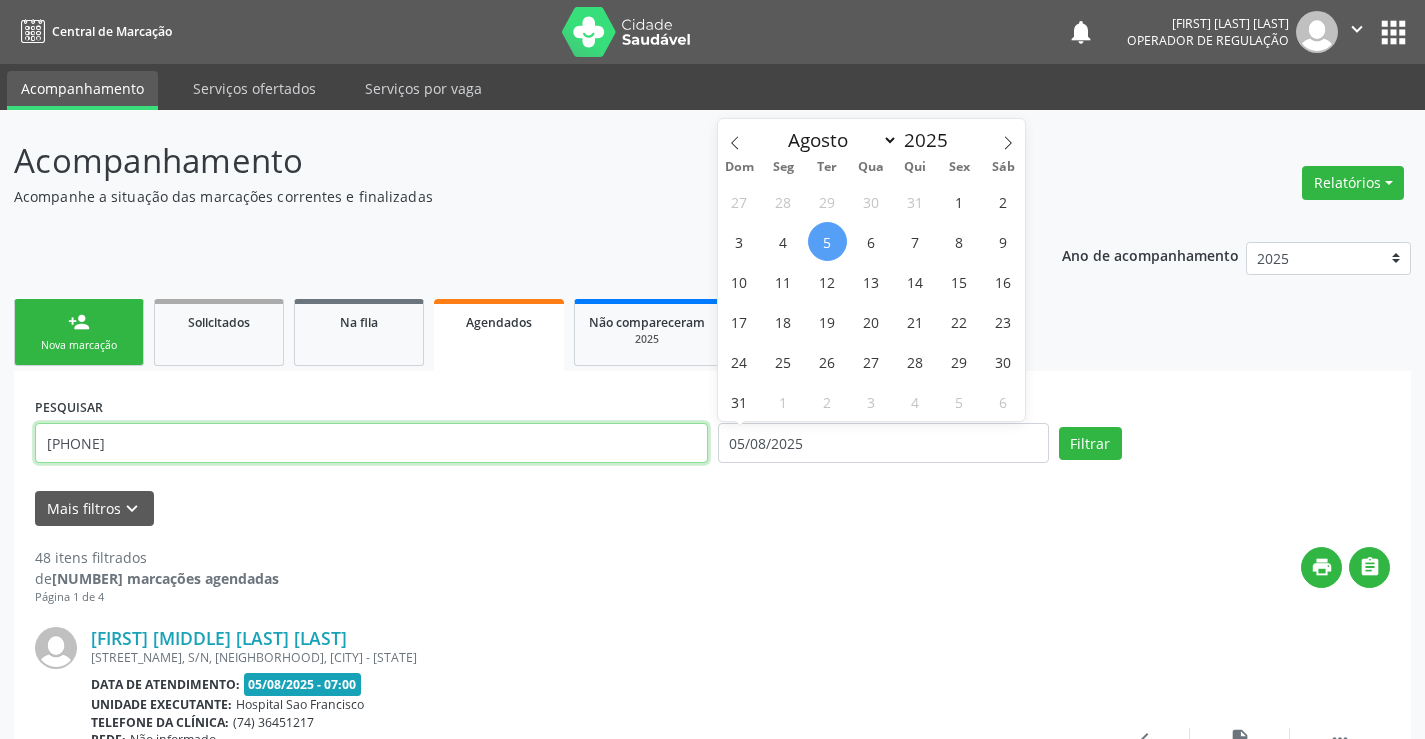 click on "[PHONE]" at bounding box center (371, 443) 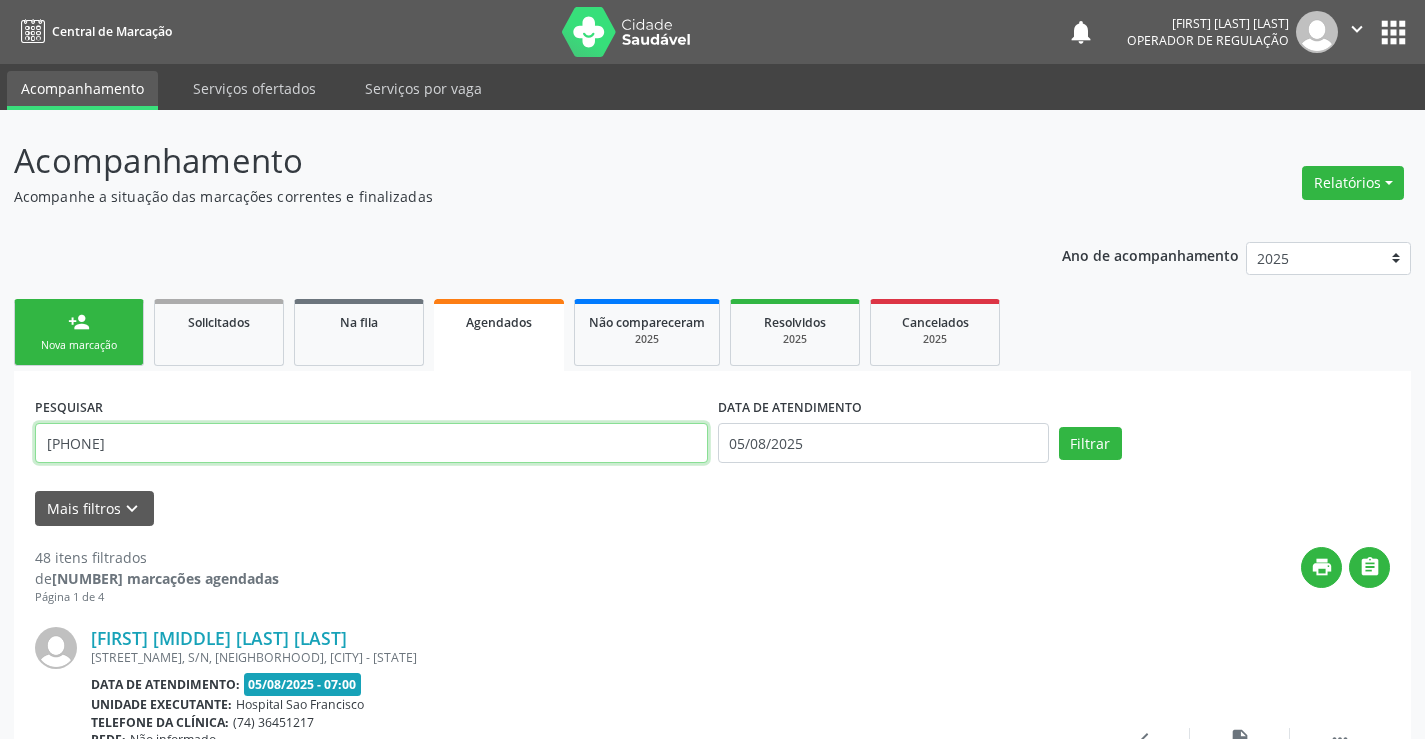 type on "[PHONE]" 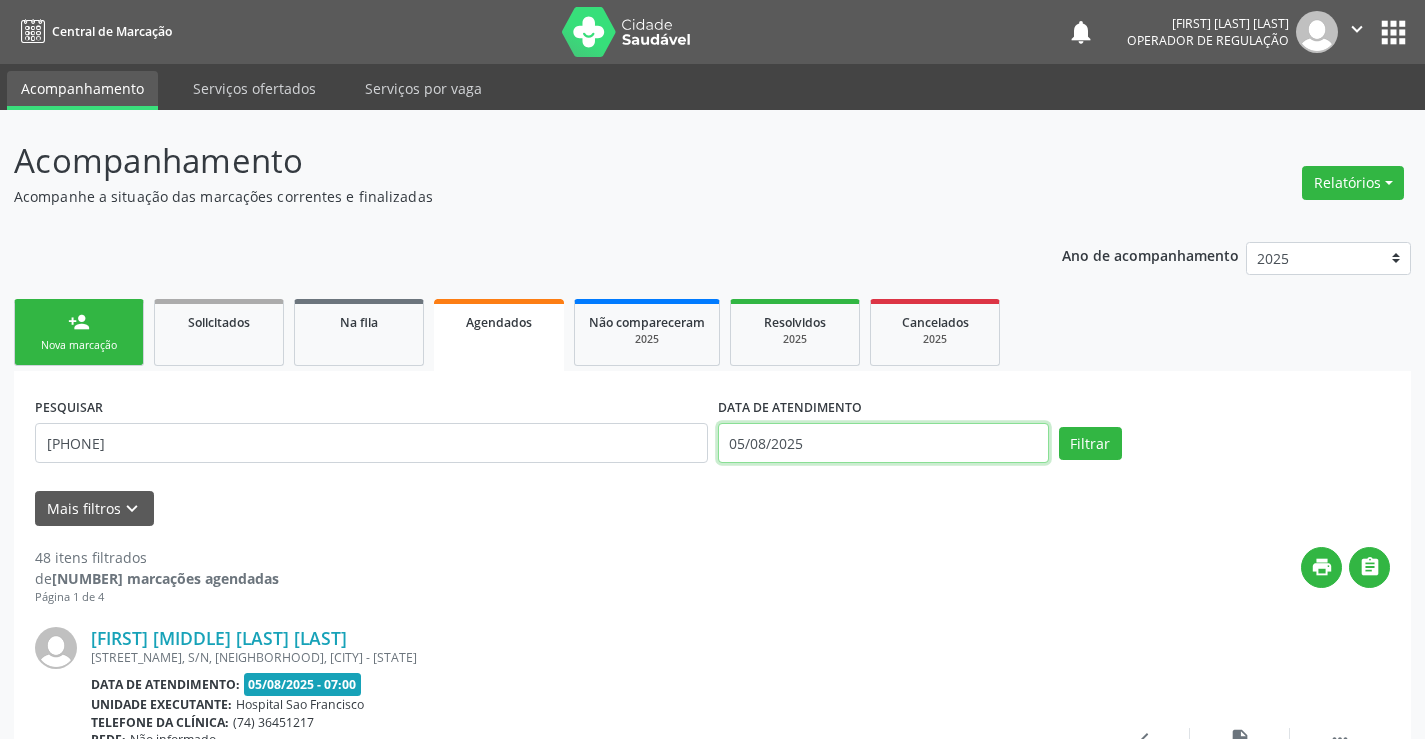 drag, startPoint x: 746, startPoint y: 444, endPoint x: 903, endPoint y: 444, distance: 157 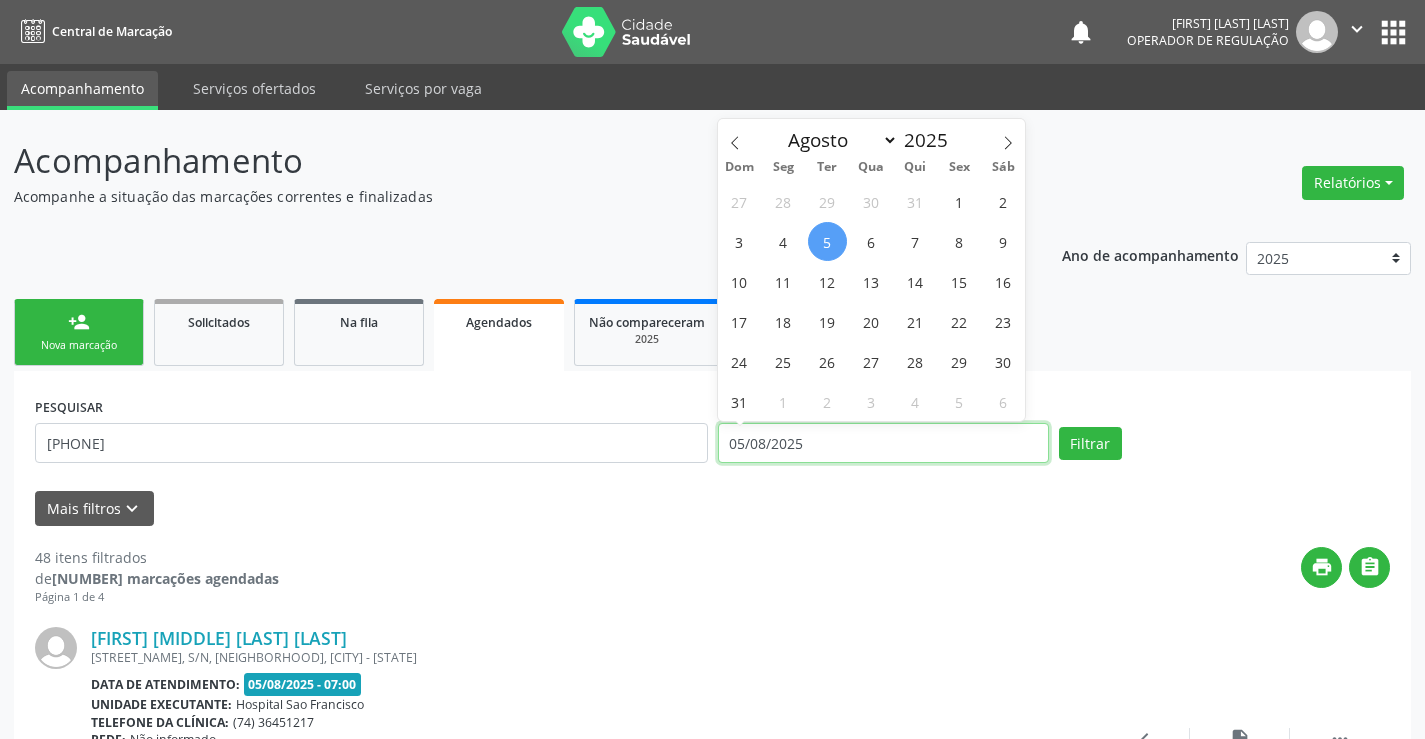 type 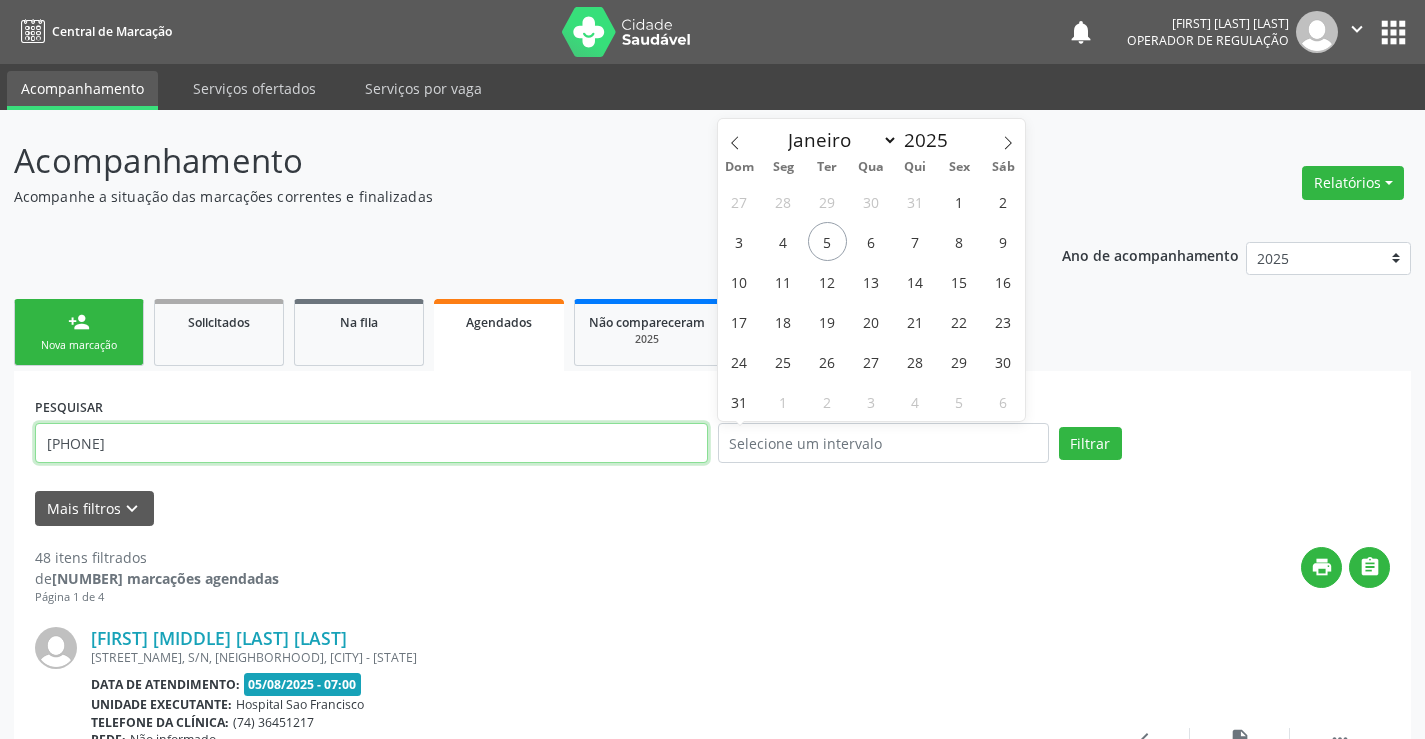 click on "[PHONE]" at bounding box center (371, 443) 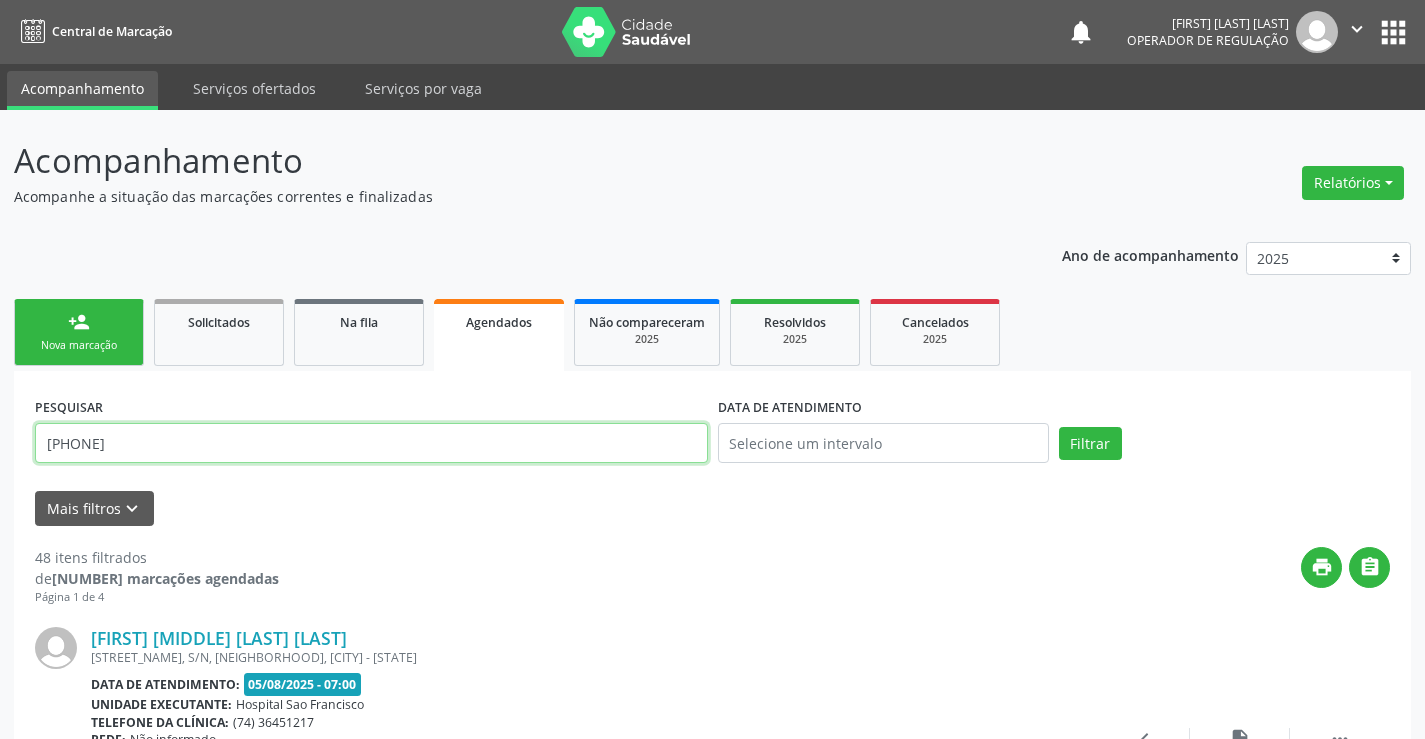 drag, startPoint x: 175, startPoint y: 440, endPoint x: 0, endPoint y: 440, distance: 175 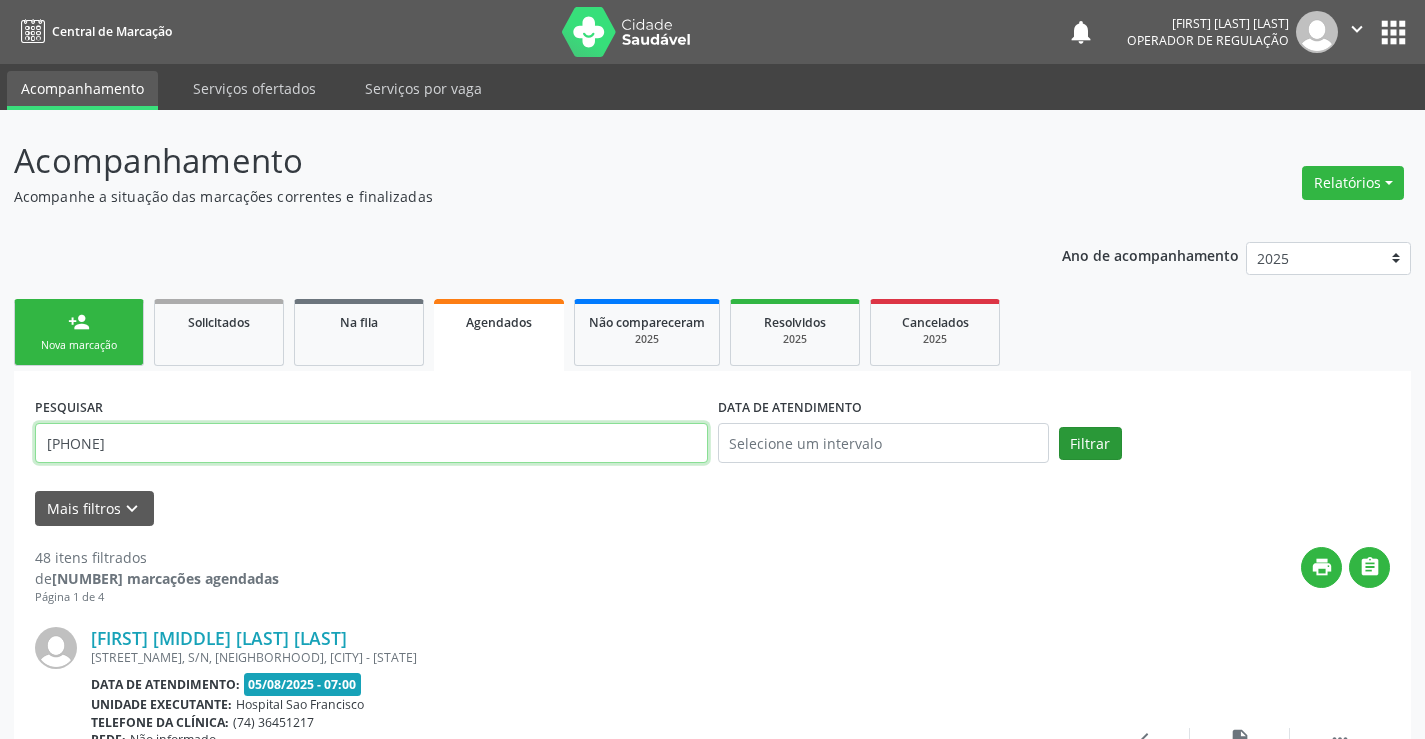 type on "[PHONE]" 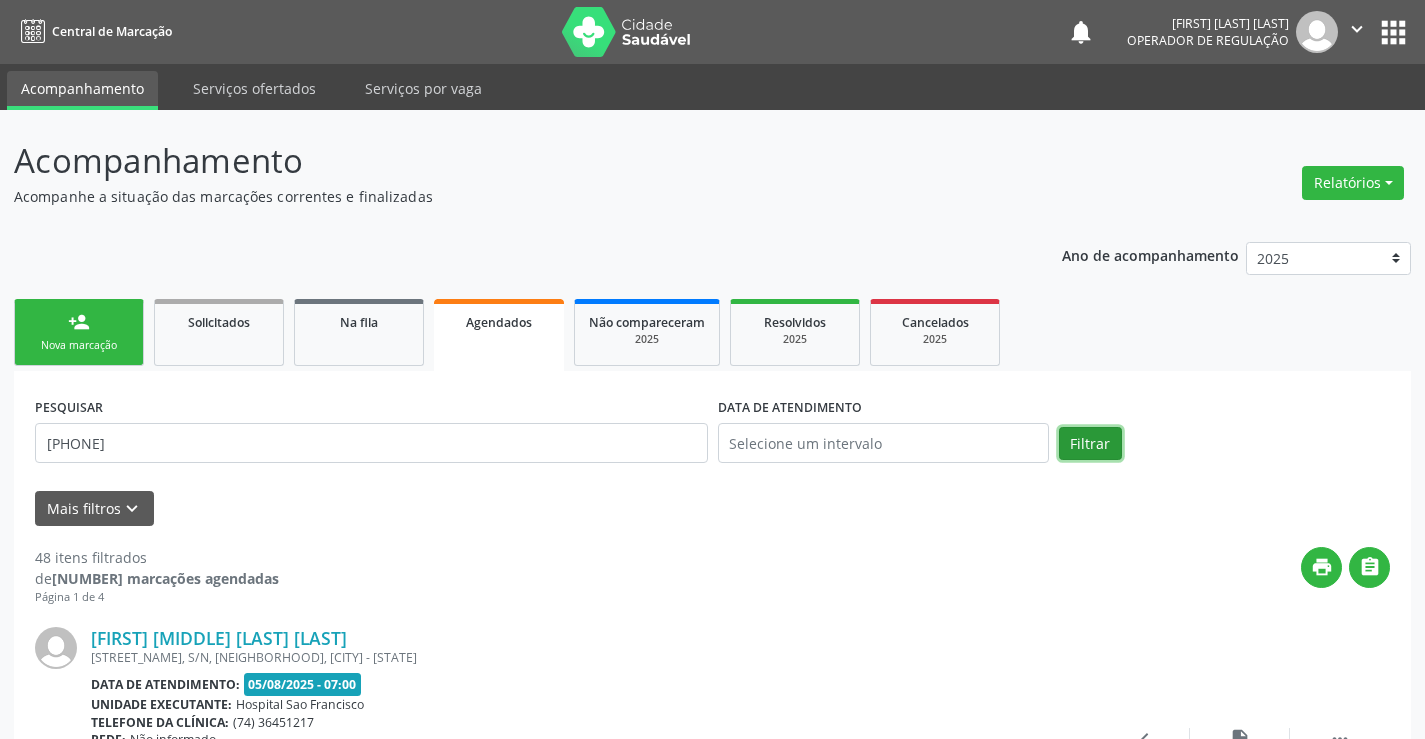 click on "Filtrar" at bounding box center [1090, 444] 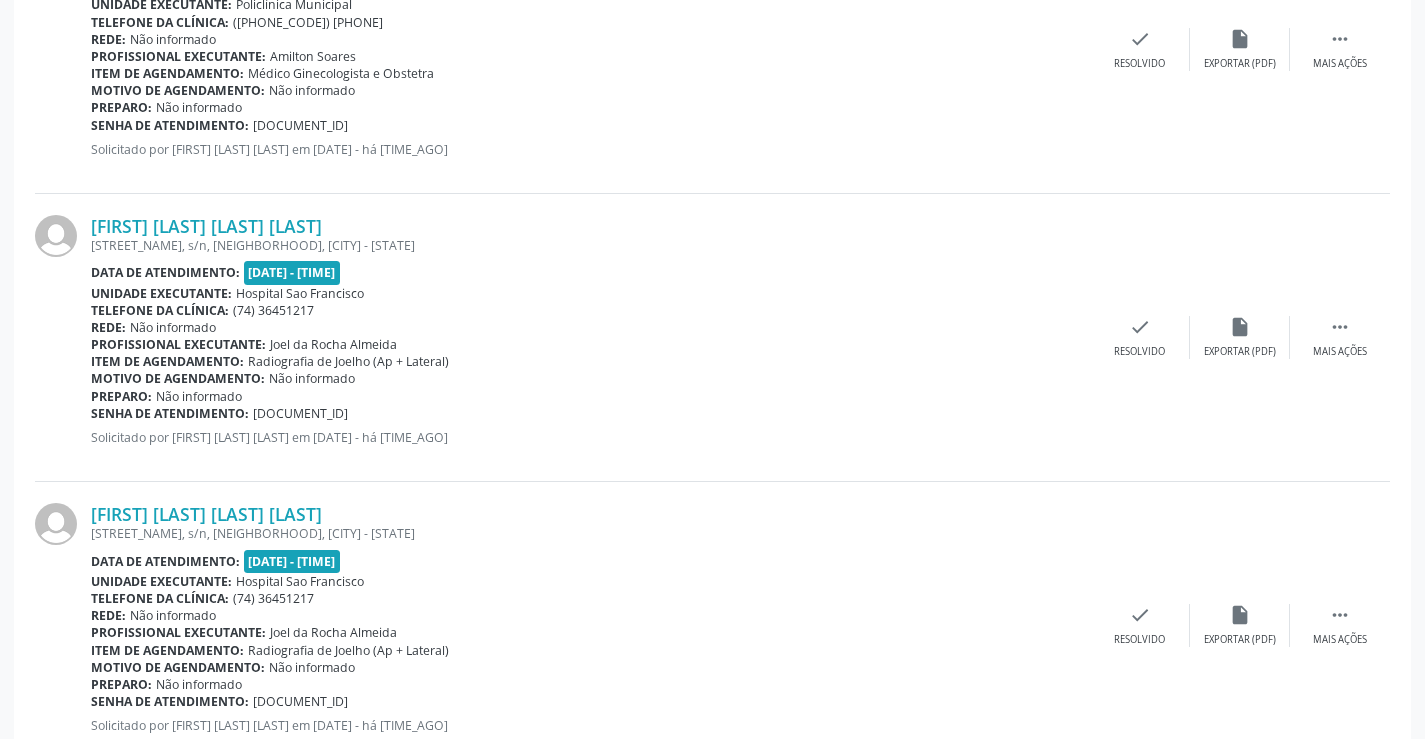 scroll, scrollTop: 1342, scrollLeft: 0, axis: vertical 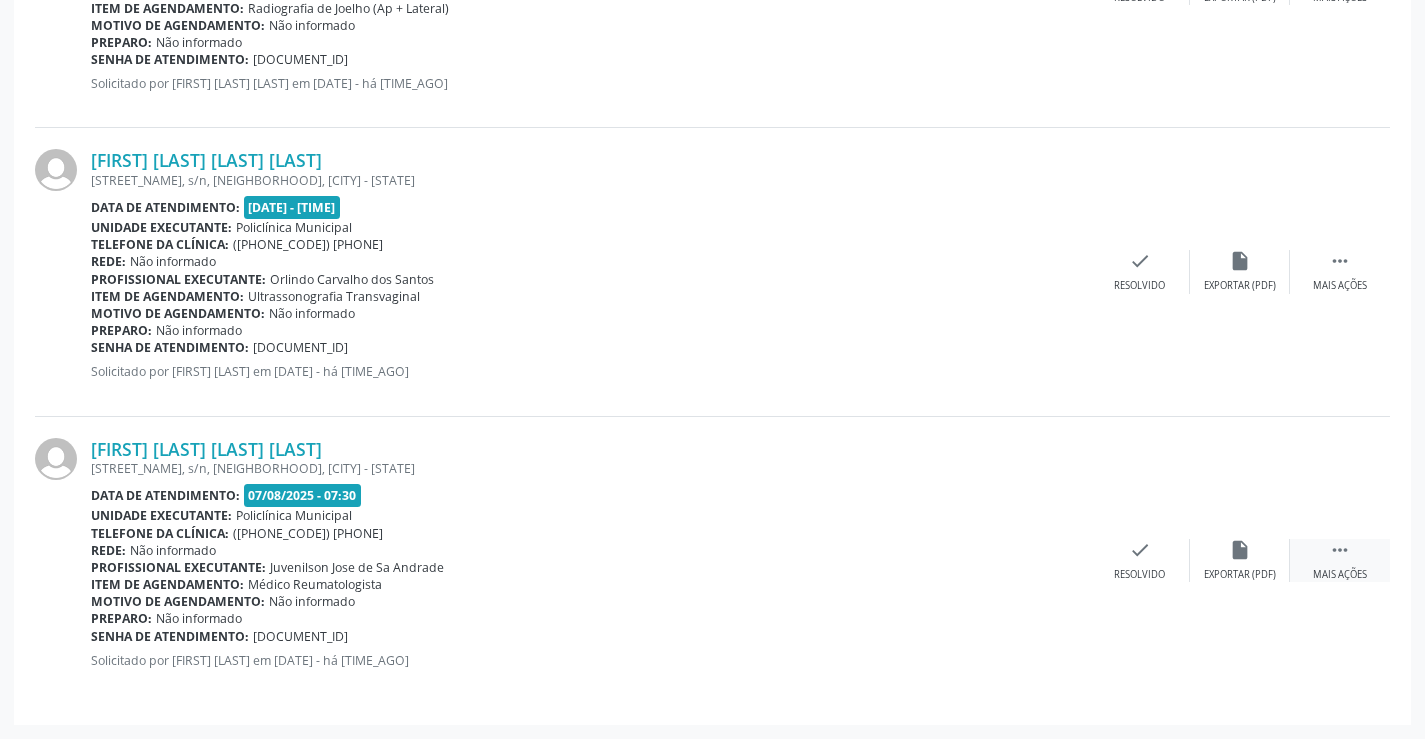 click on "
Mais ações" at bounding box center [1340, 560] 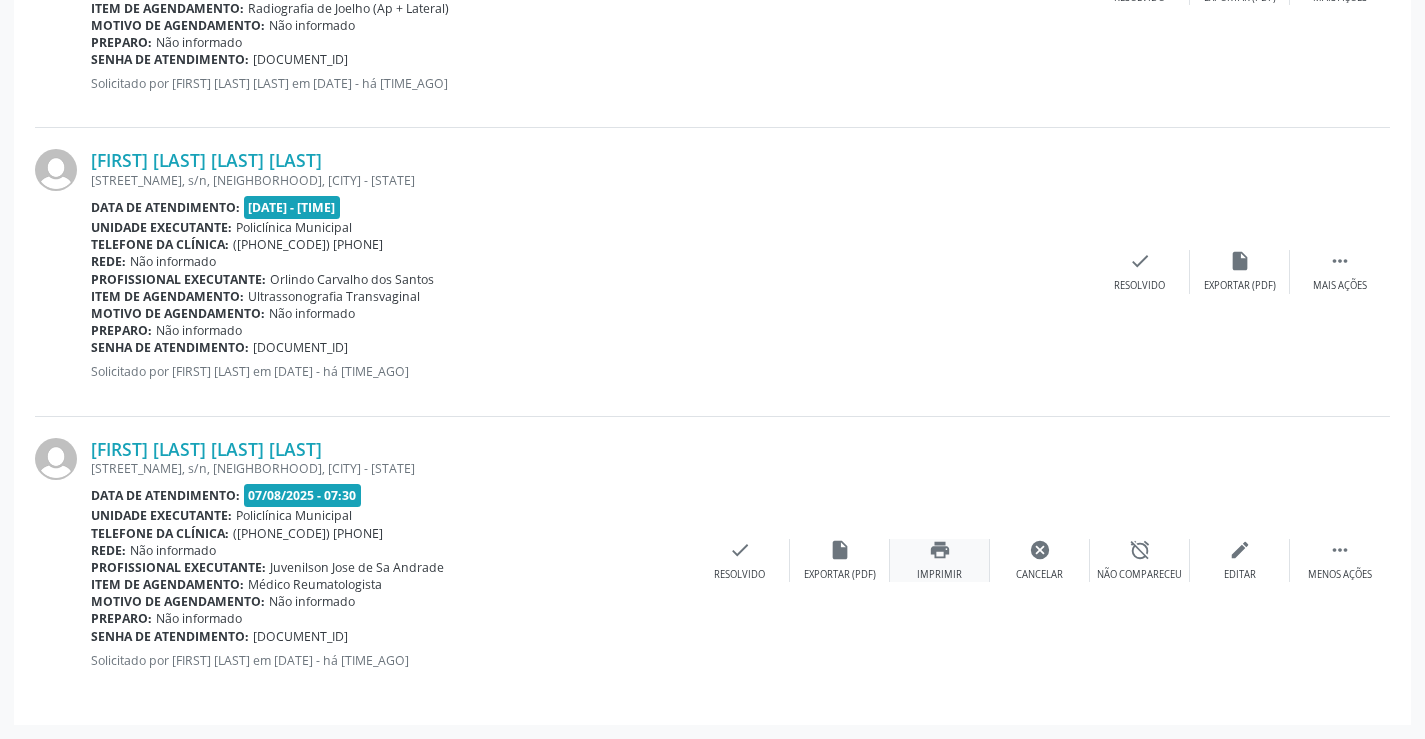 click on "print" at bounding box center (940, 550) 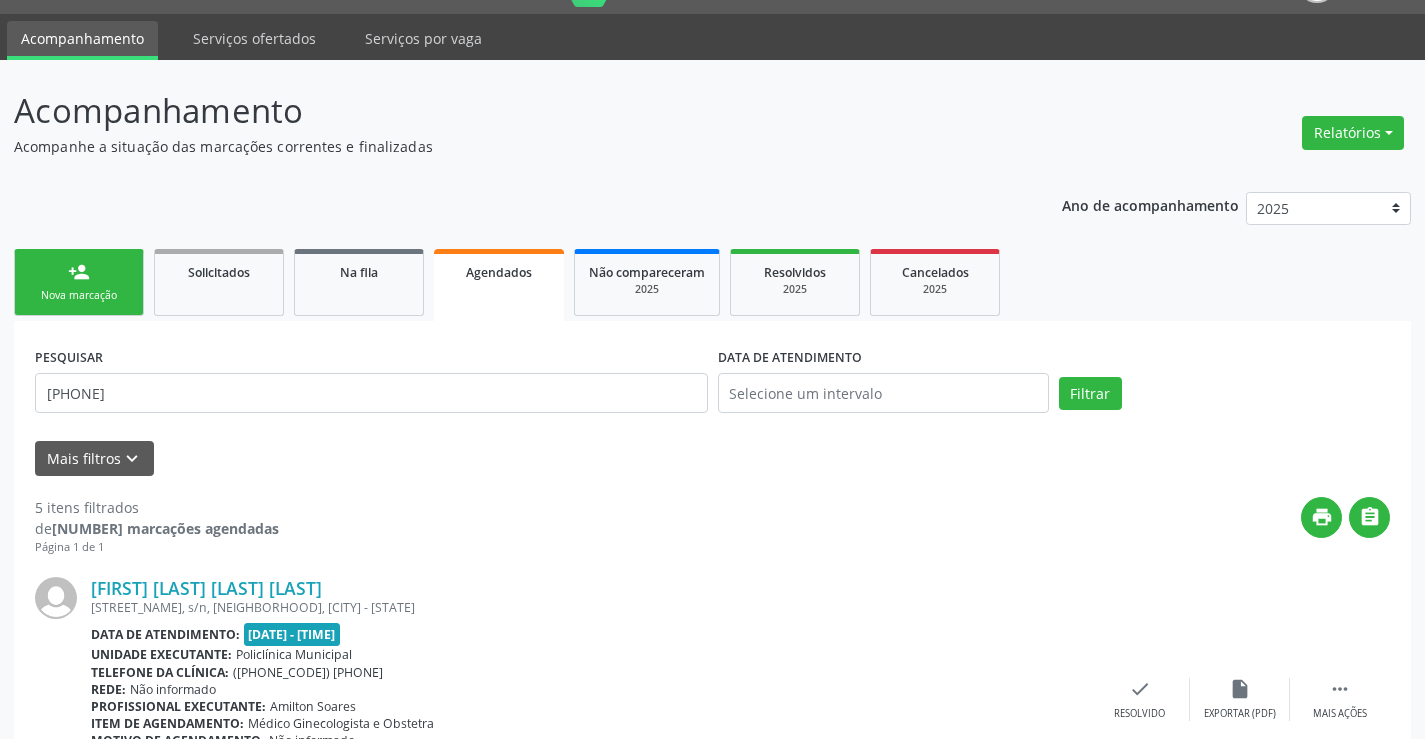 scroll, scrollTop: 0, scrollLeft: 0, axis: both 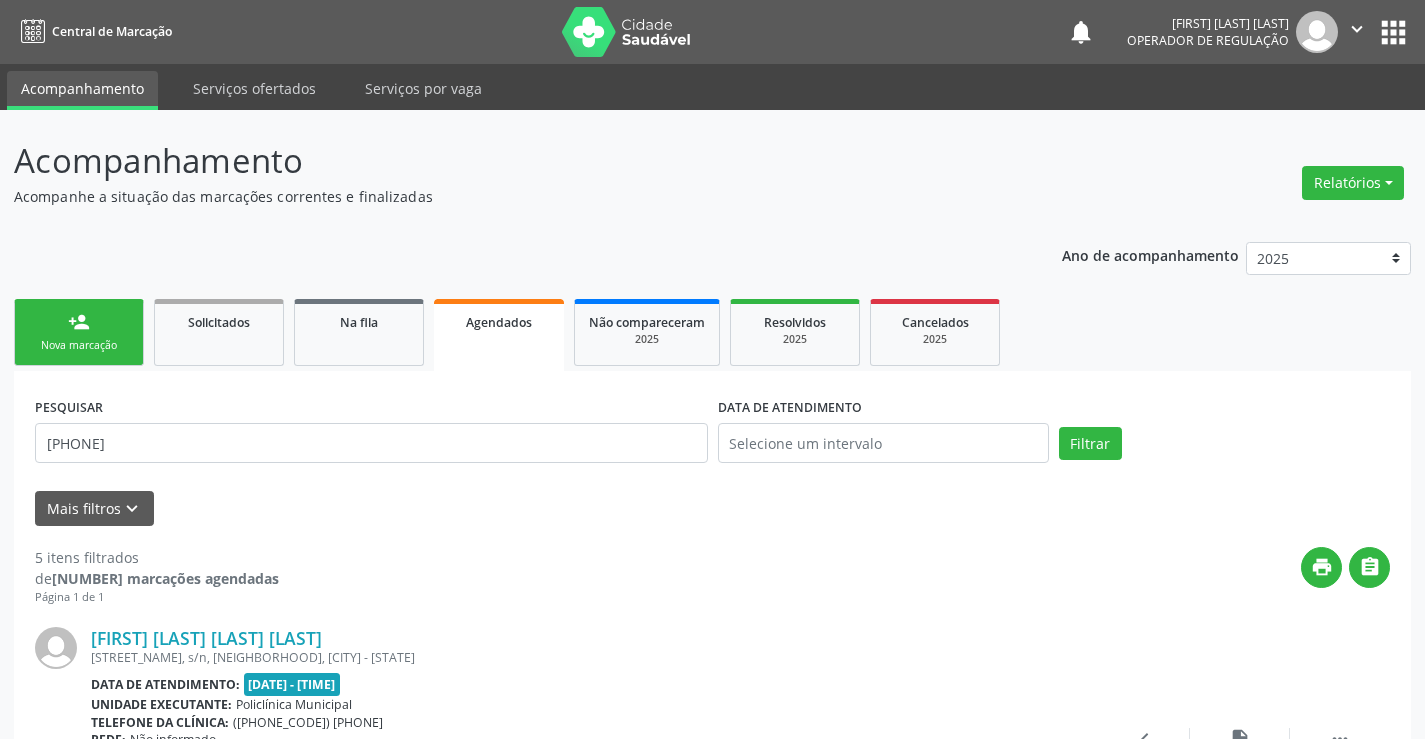 click on "person_add
Nova marcação" at bounding box center (79, 332) 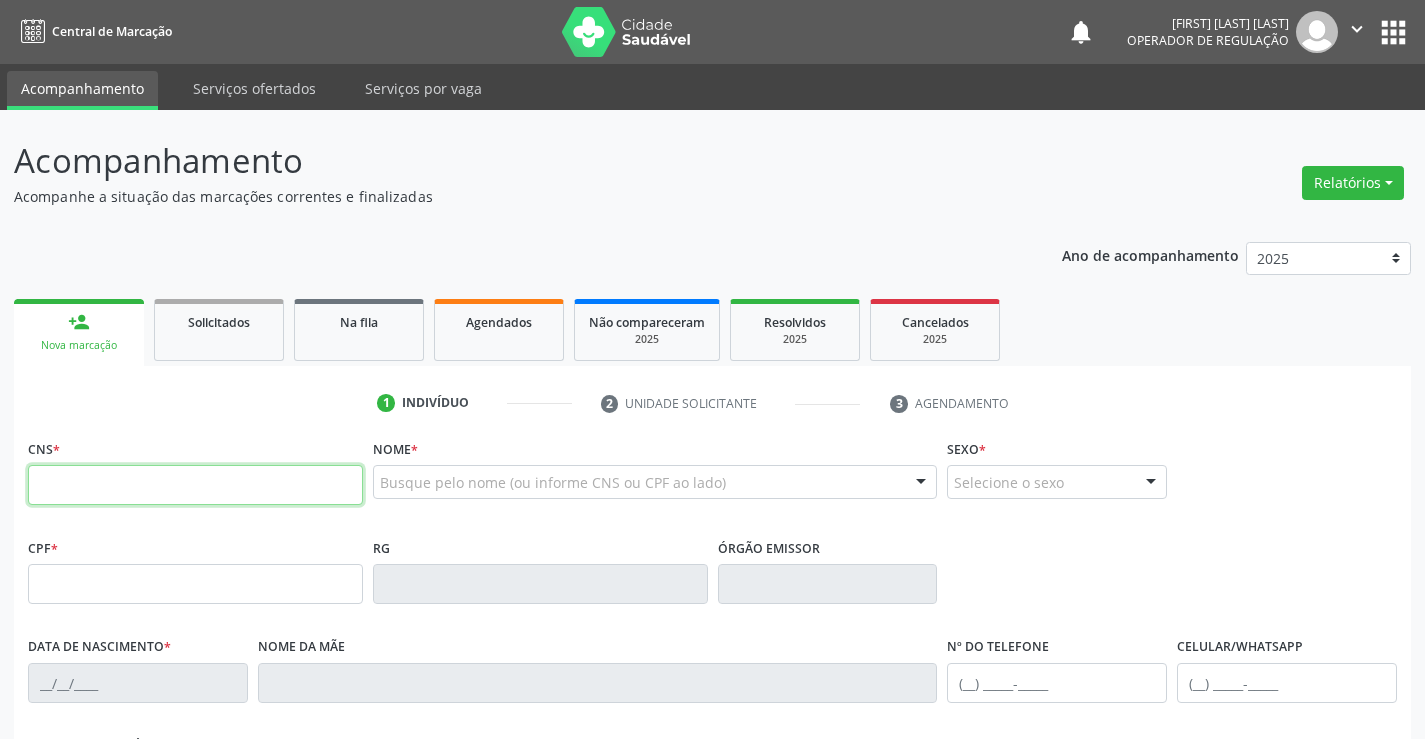 click at bounding box center [195, 485] 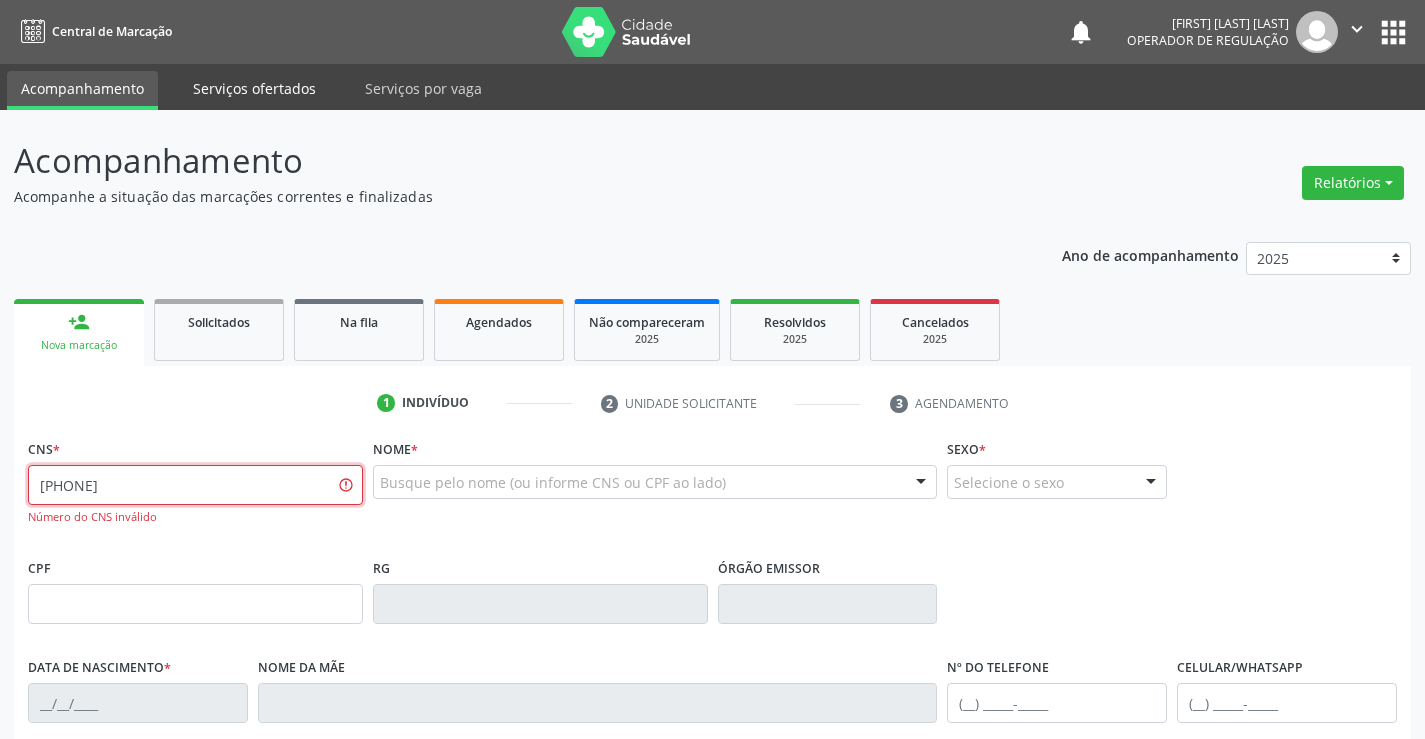 type on "[PHONE]" 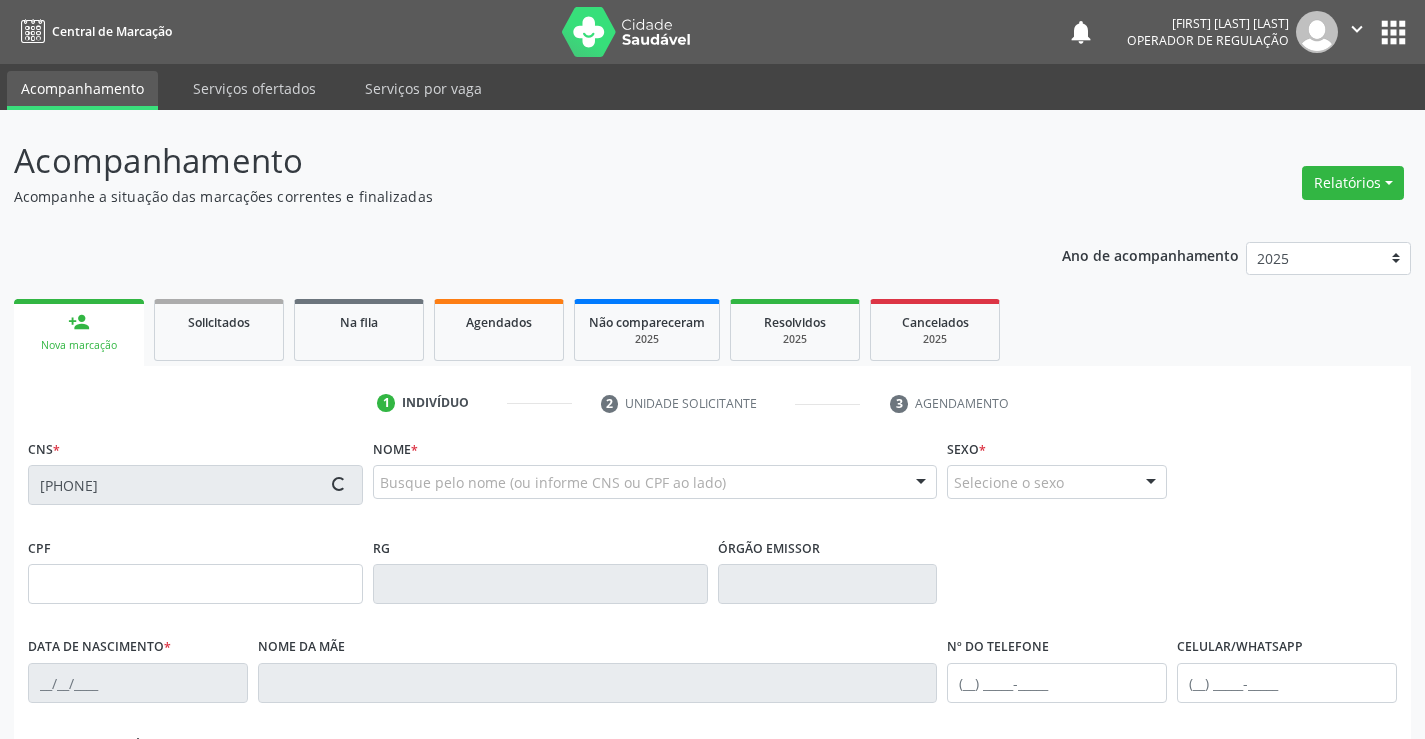 type on "[PHONE]" 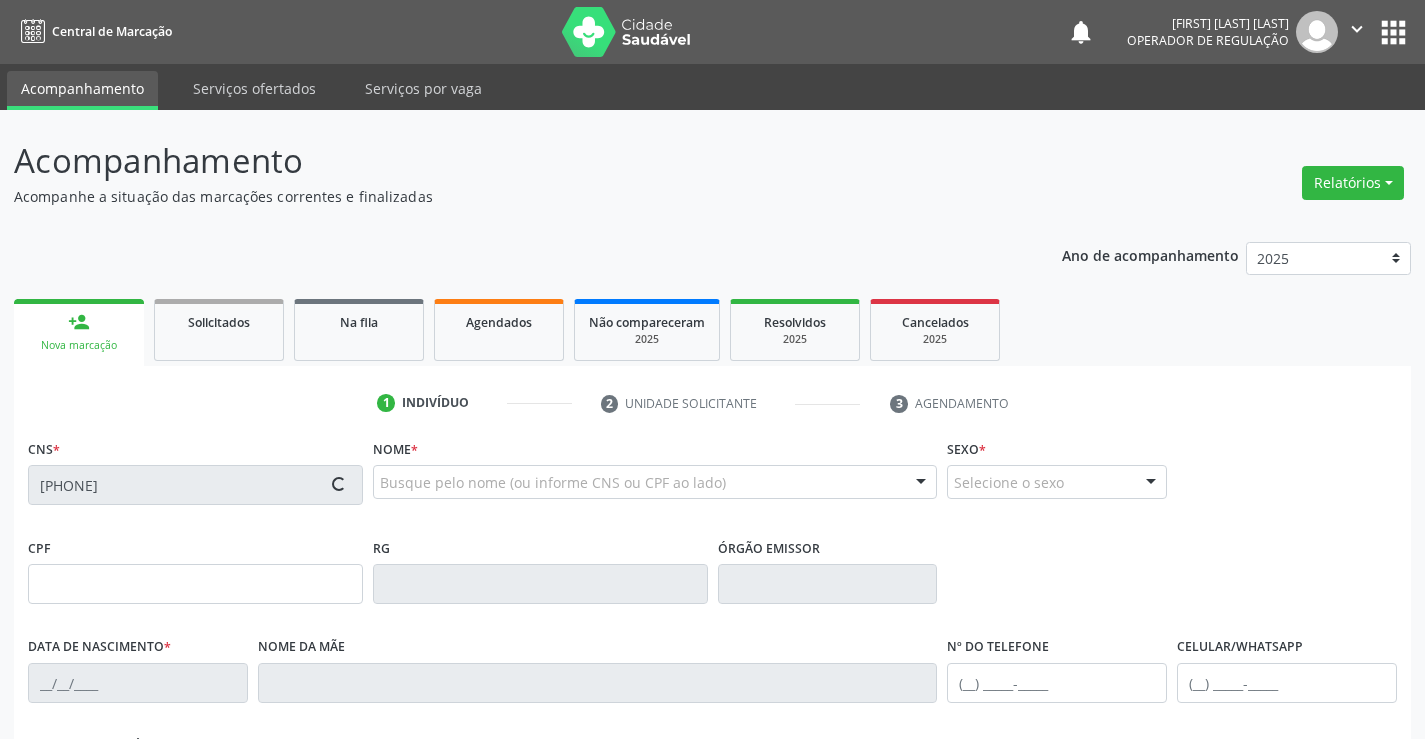 type on "[DATE]" 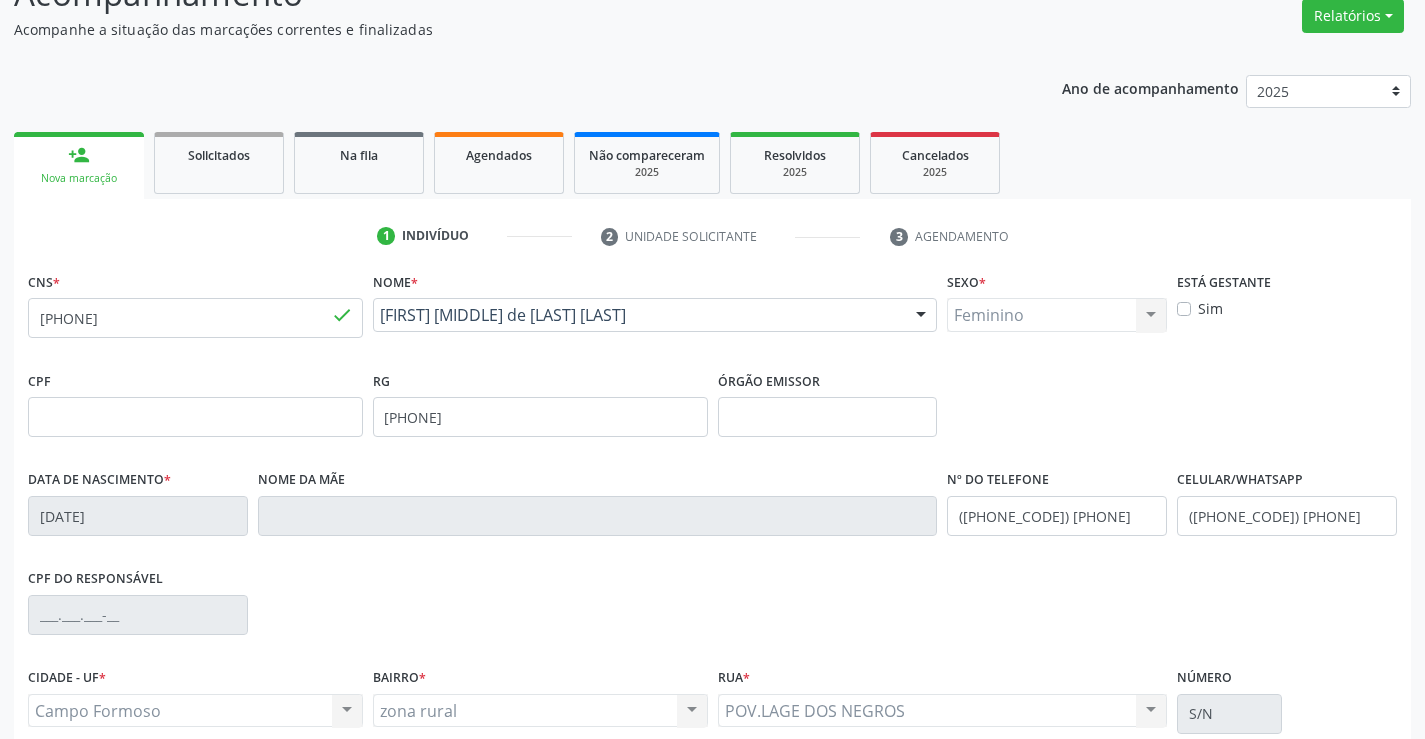 scroll, scrollTop: 345, scrollLeft: 0, axis: vertical 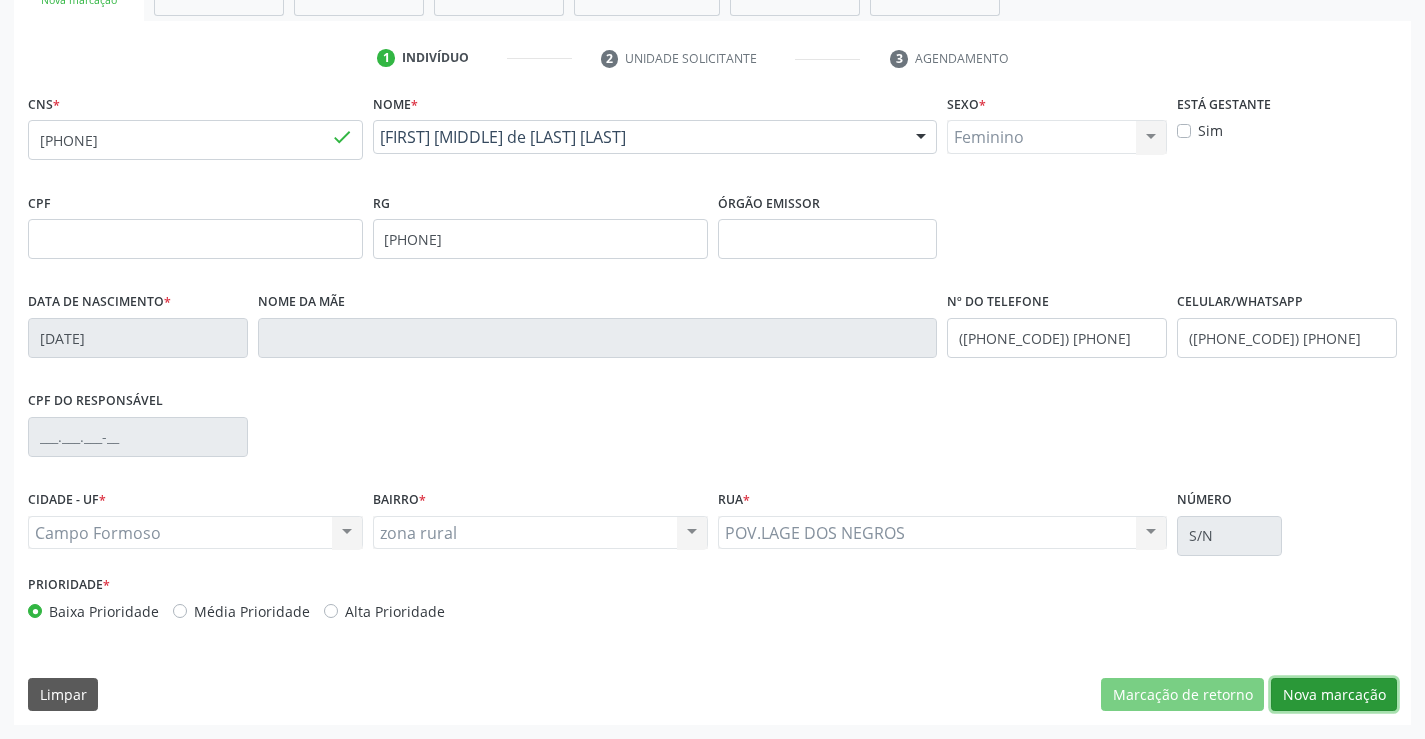 click on "Nova marcação" at bounding box center [1334, 695] 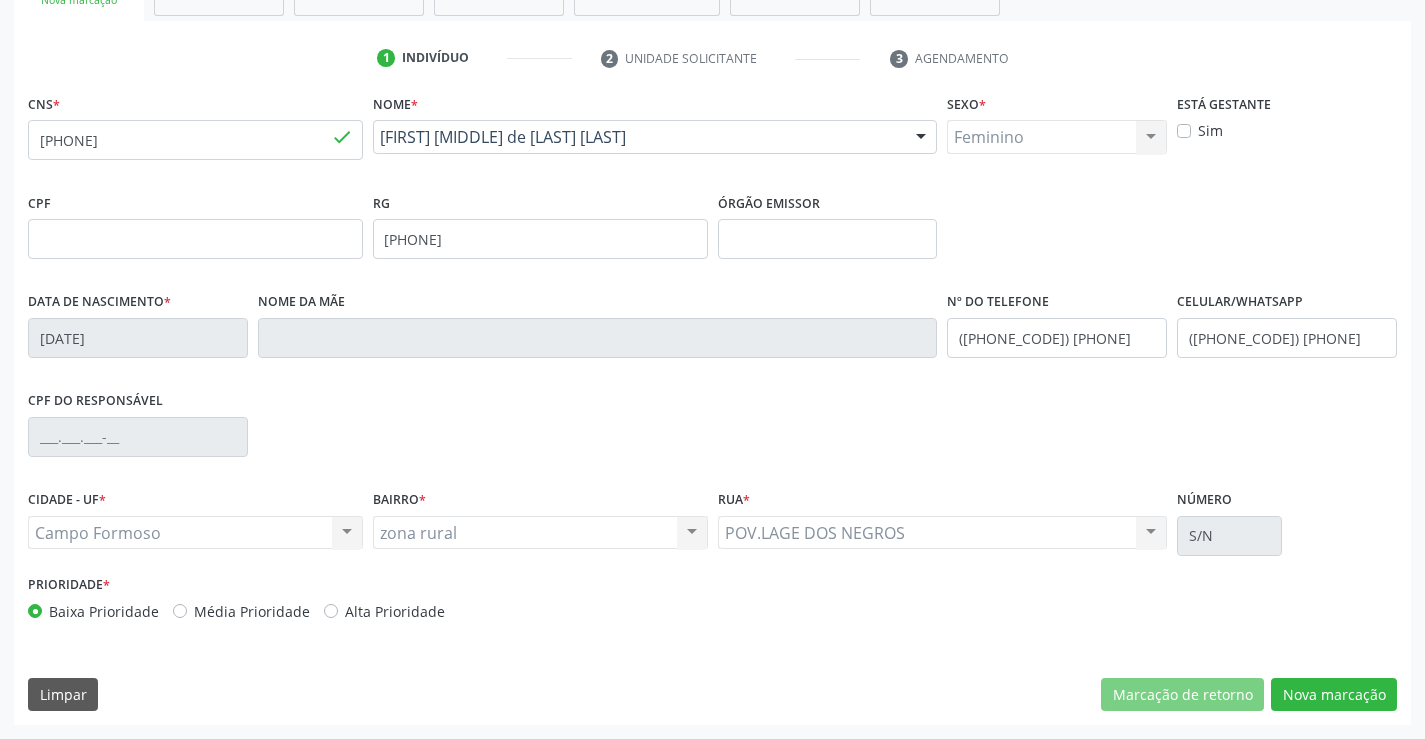 scroll, scrollTop: 167, scrollLeft: 0, axis: vertical 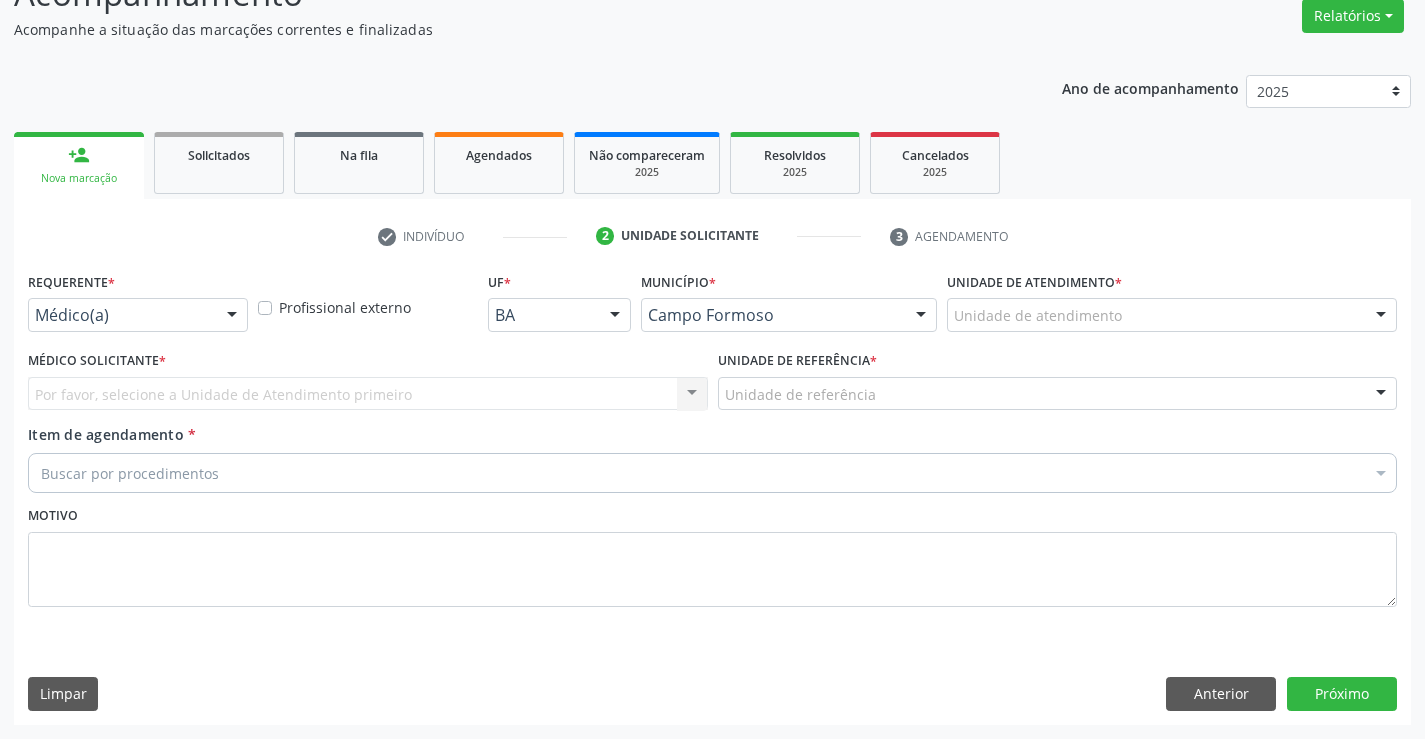 click at bounding box center (232, 316) 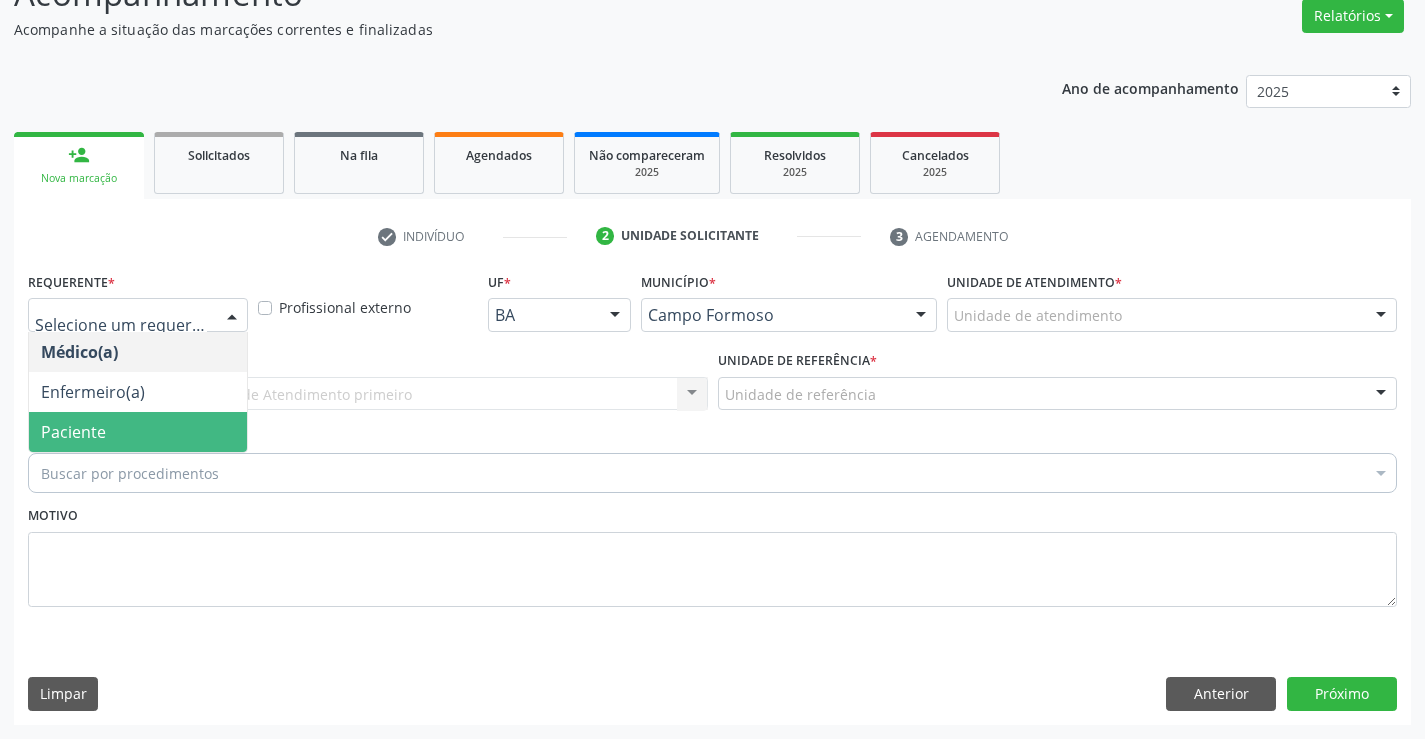 click on "Paciente" at bounding box center (138, 432) 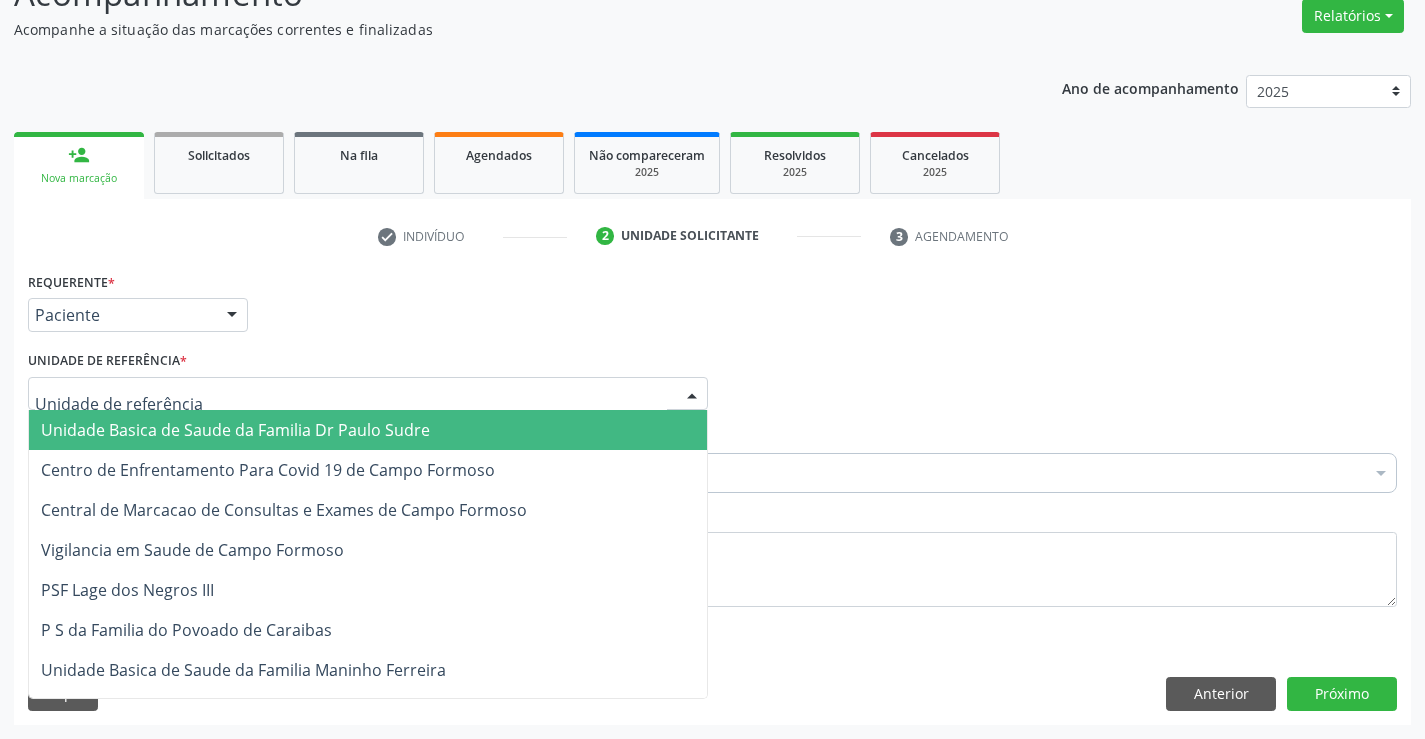 click at bounding box center [368, 394] 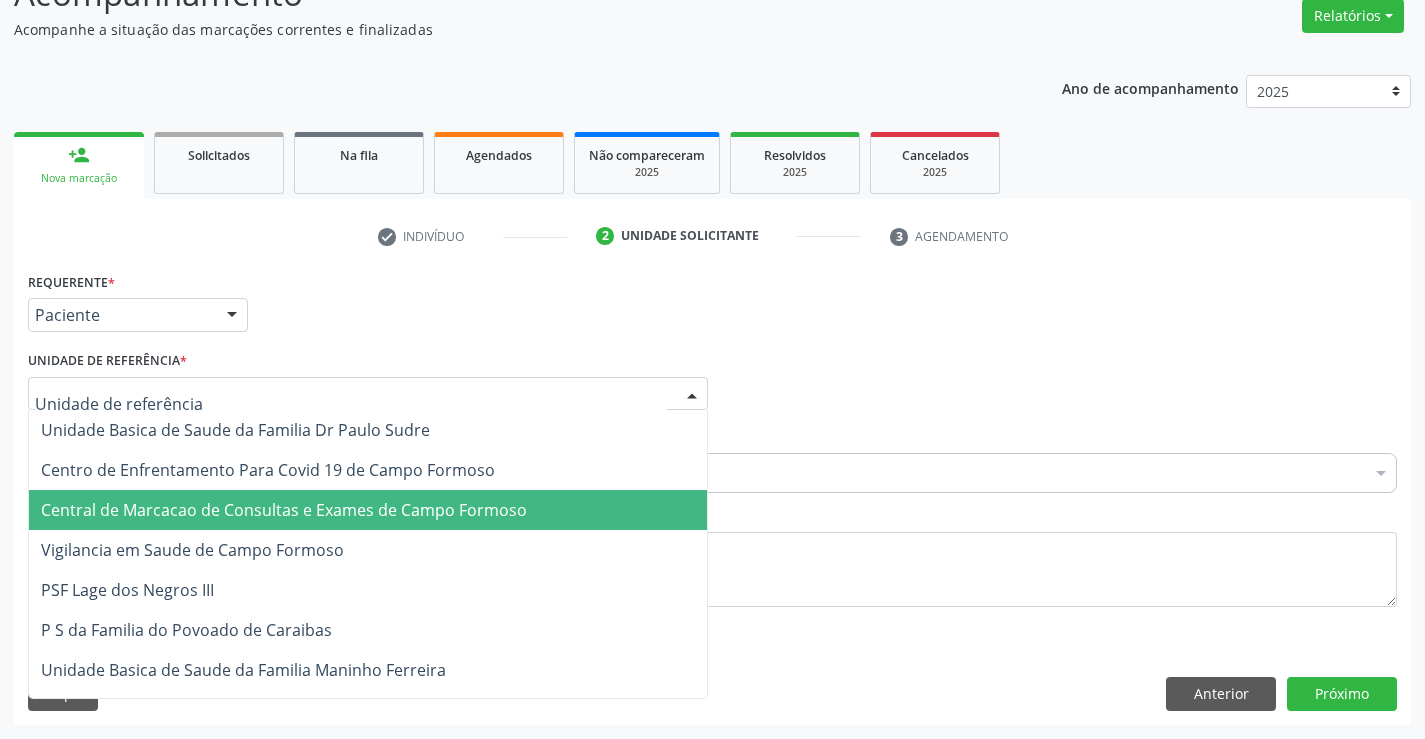 click on "Central de Marcacao de Consultas e Exames de Campo Formoso" at bounding box center (284, 510) 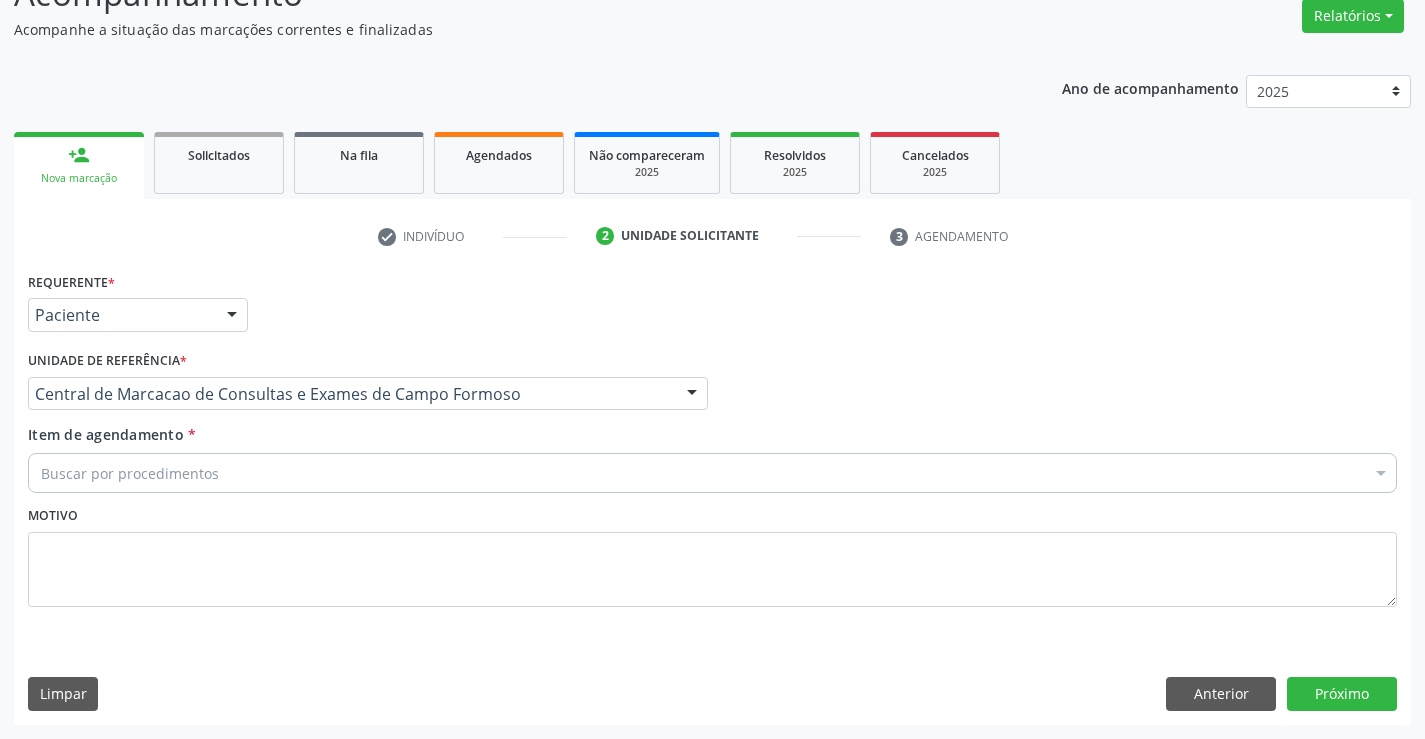 click on "Buscar por procedimentos" at bounding box center (712, 473) 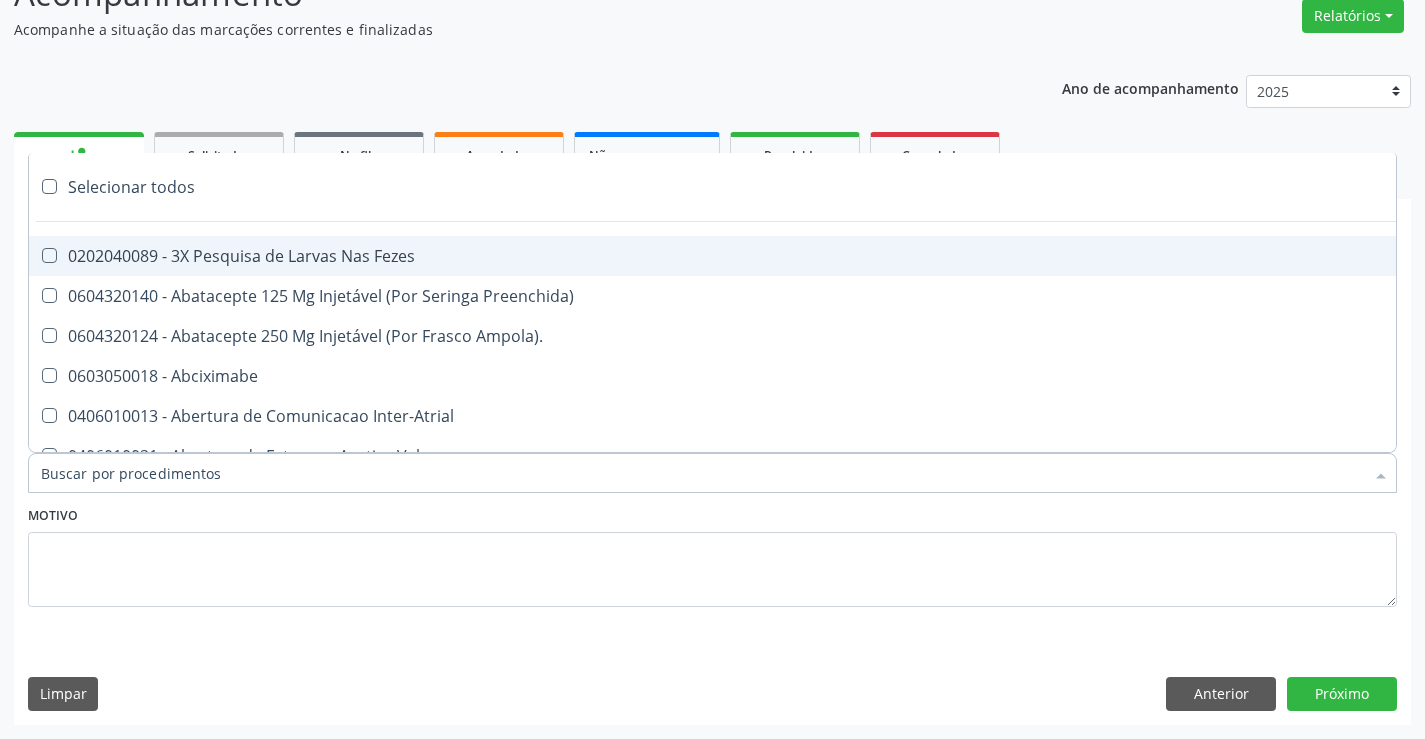 click on "Item de agendamento
*" at bounding box center [702, 473] 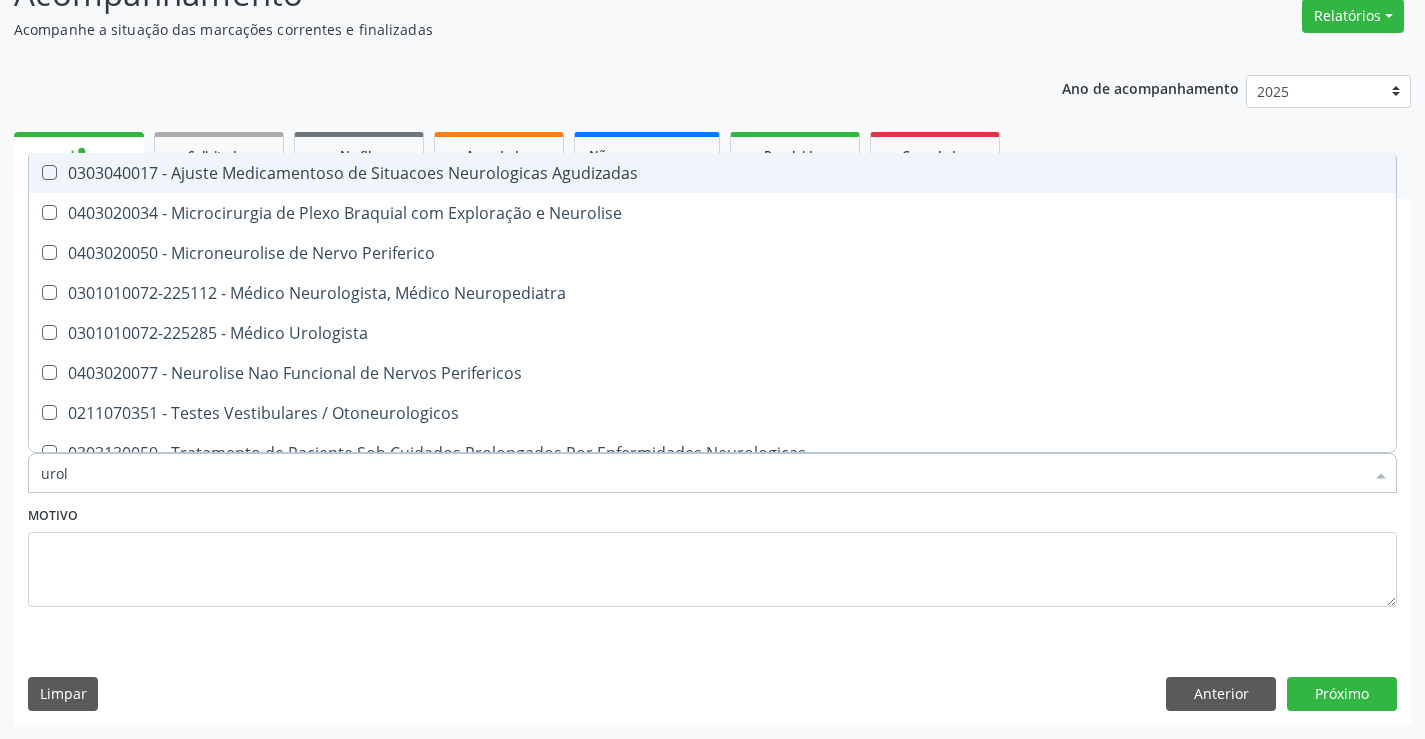 type on "urolo" 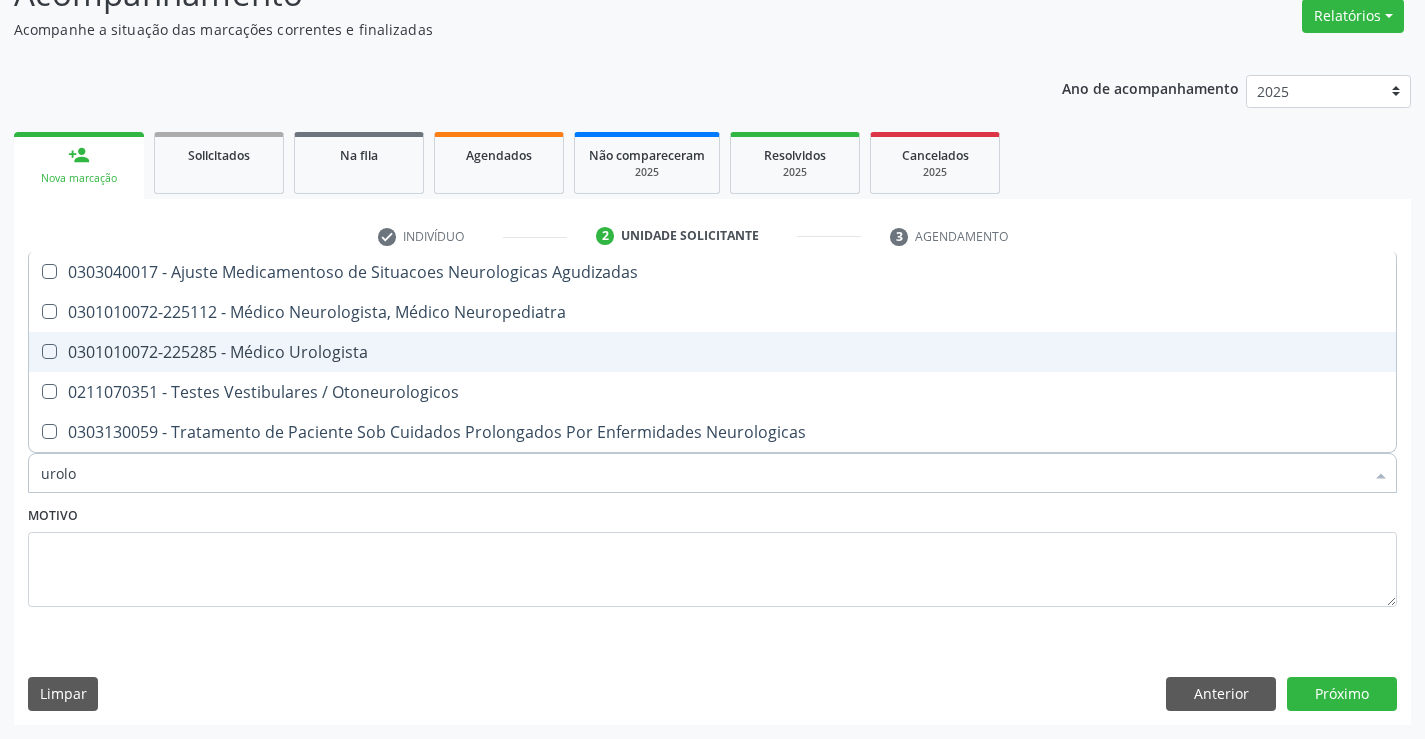 click on "0301010072-225285 - Médico Urologista" at bounding box center (712, 352) 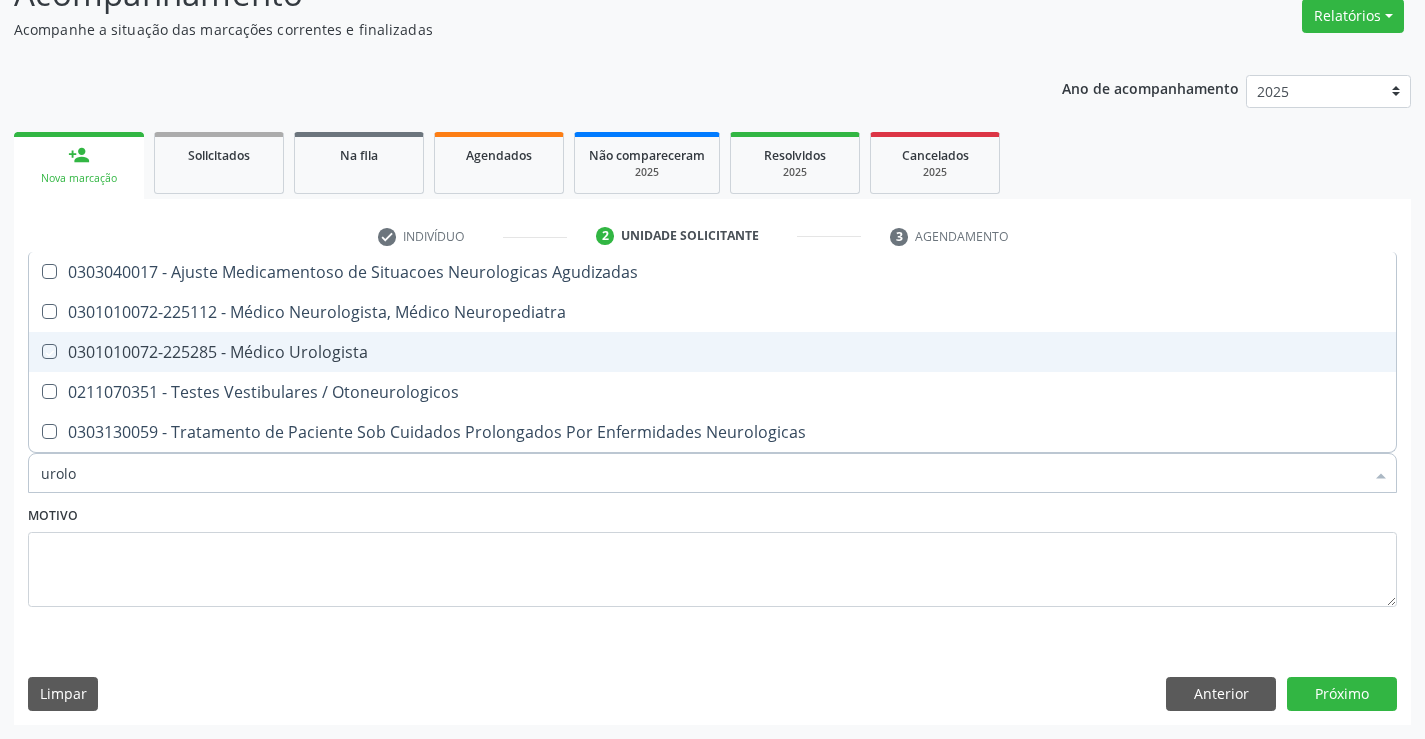 checkbox on "true" 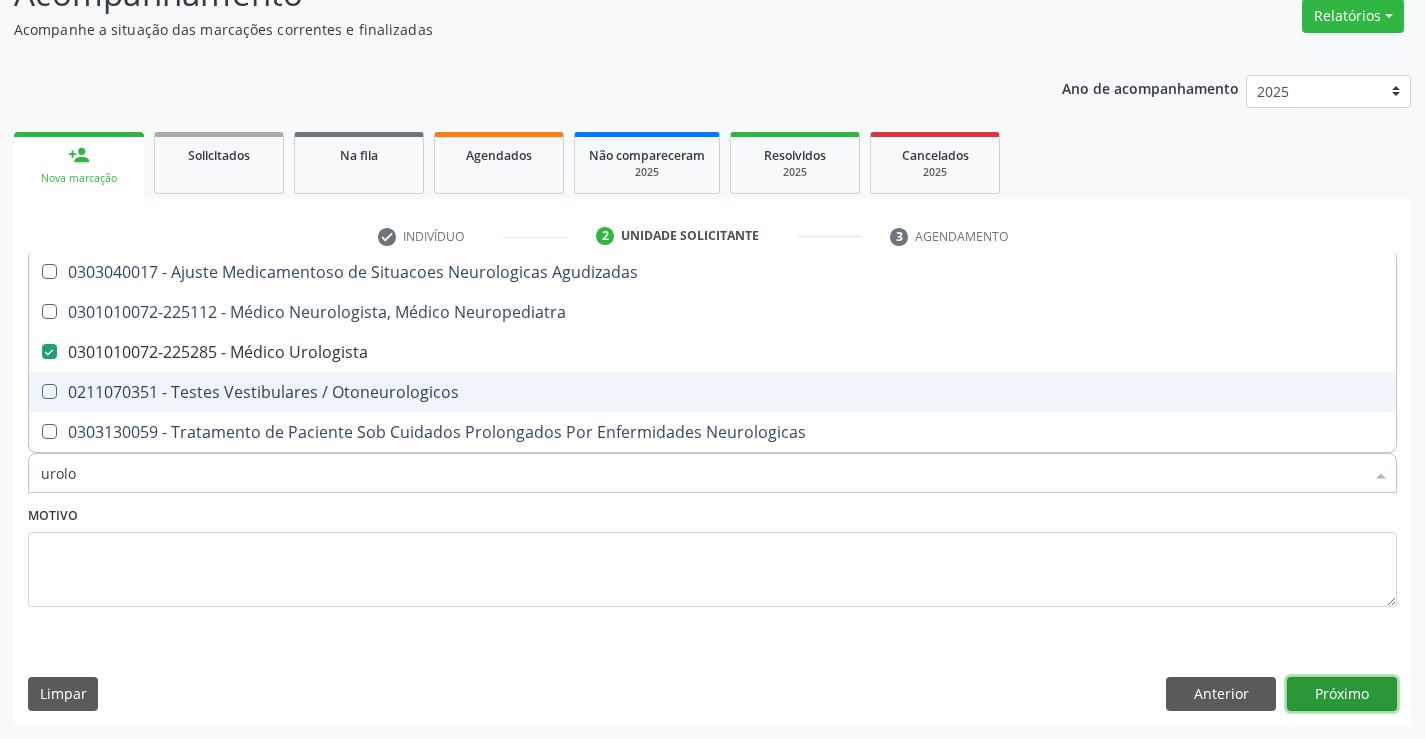 click on "Próximo" at bounding box center [1342, 694] 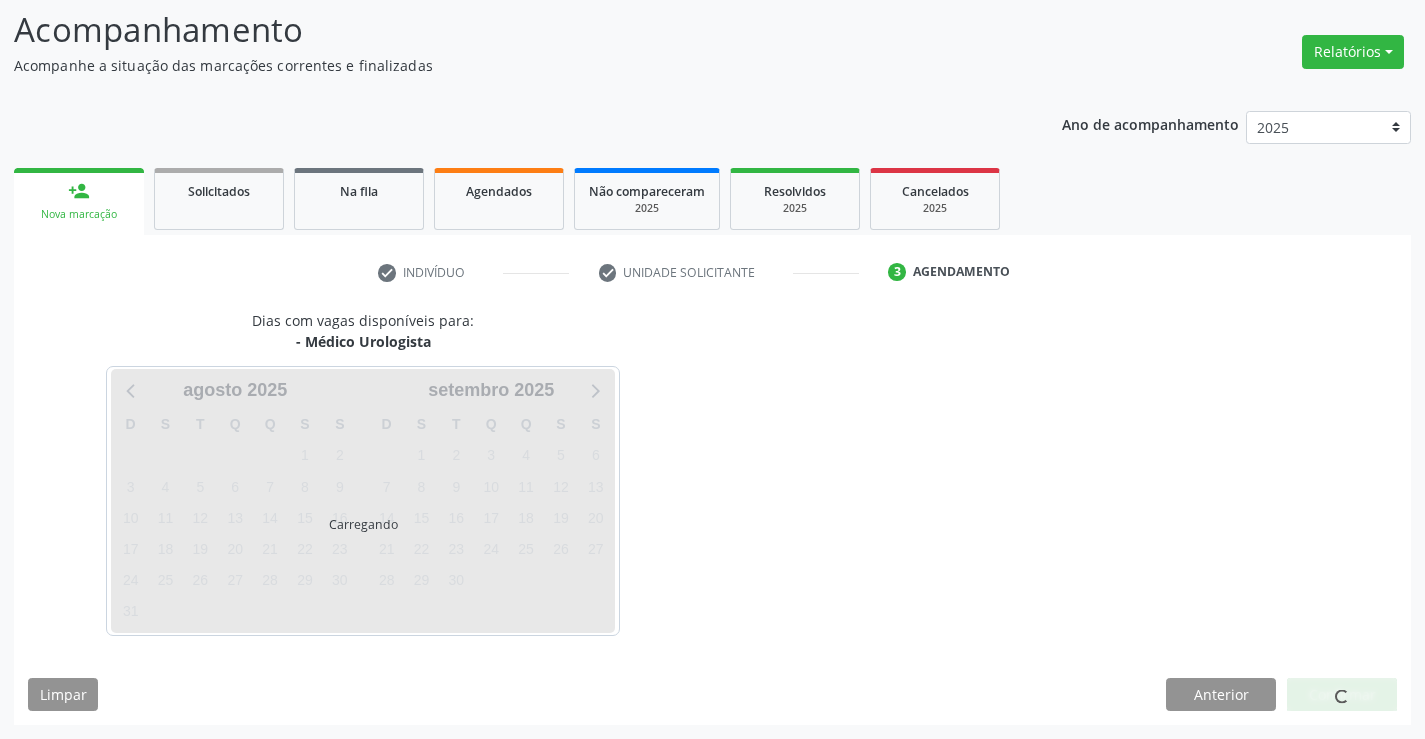 scroll, scrollTop: 131, scrollLeft: 0, axis: vertical 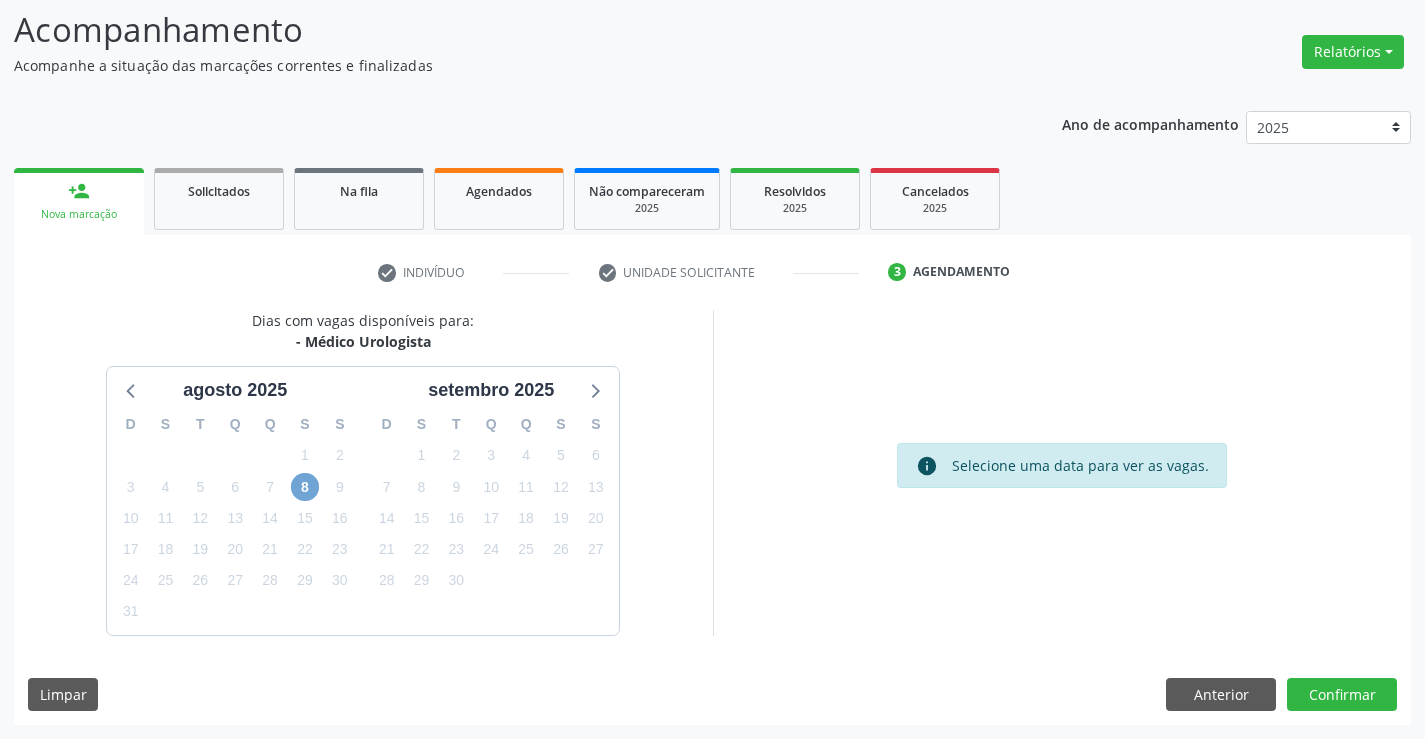 click on "8" at bounding box center (305, 487) 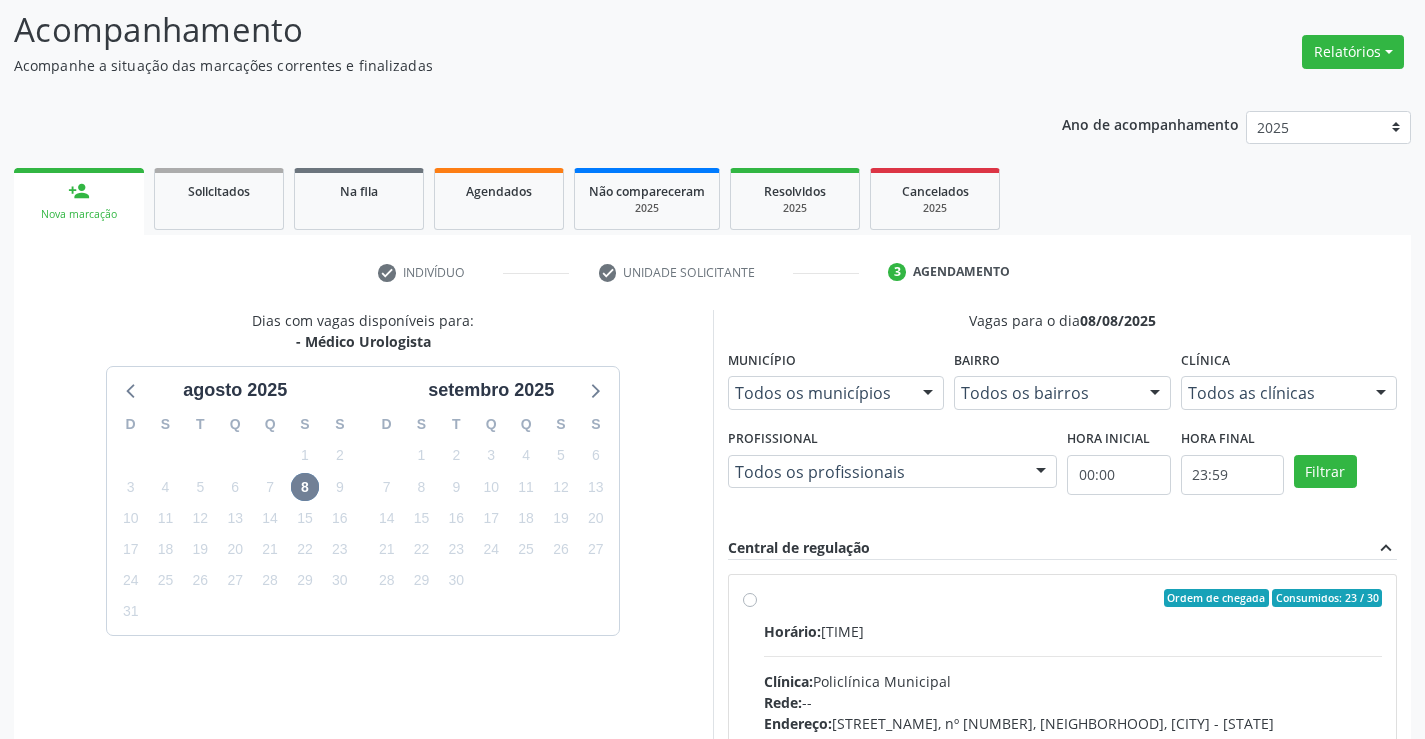 click on "Horário:   [TIME]" at bounding box center [1073, 631] 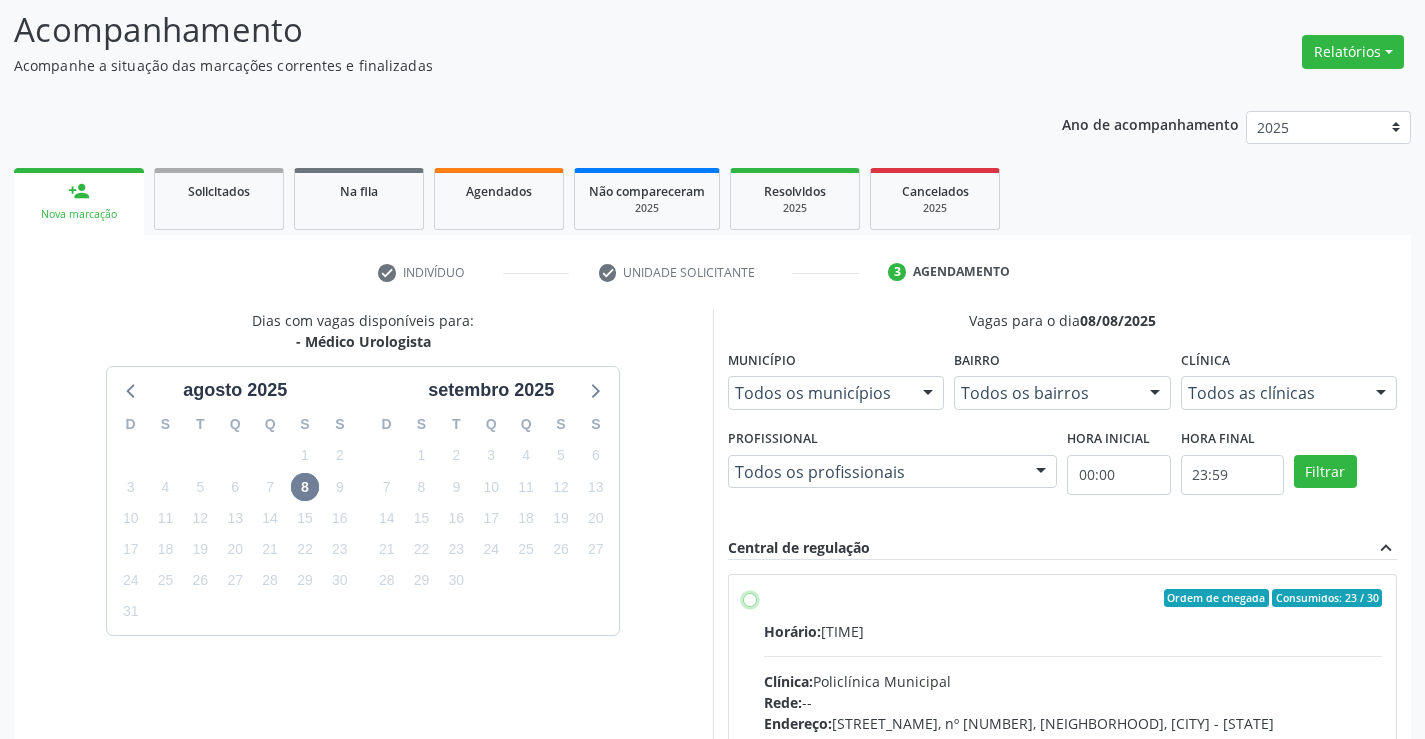 click on "Endereço:   [STREET_NAME], nº [NUMBER], [NEIGHBORHOOD], [CITY] - [STATE]
Telefone:   ([PHONE_CODE]) [PHONE]
Profissional:
[FIRST] [MIDDLE] [LAST] [LAST]
Informações adicionais sobre o atendimento
Idade de atendimento:
de 0 a 120 anos
Gênero(s) atendido(s):
Masculino e Feminino
Informações adicionais:
--" at bounding box center (750, 598) 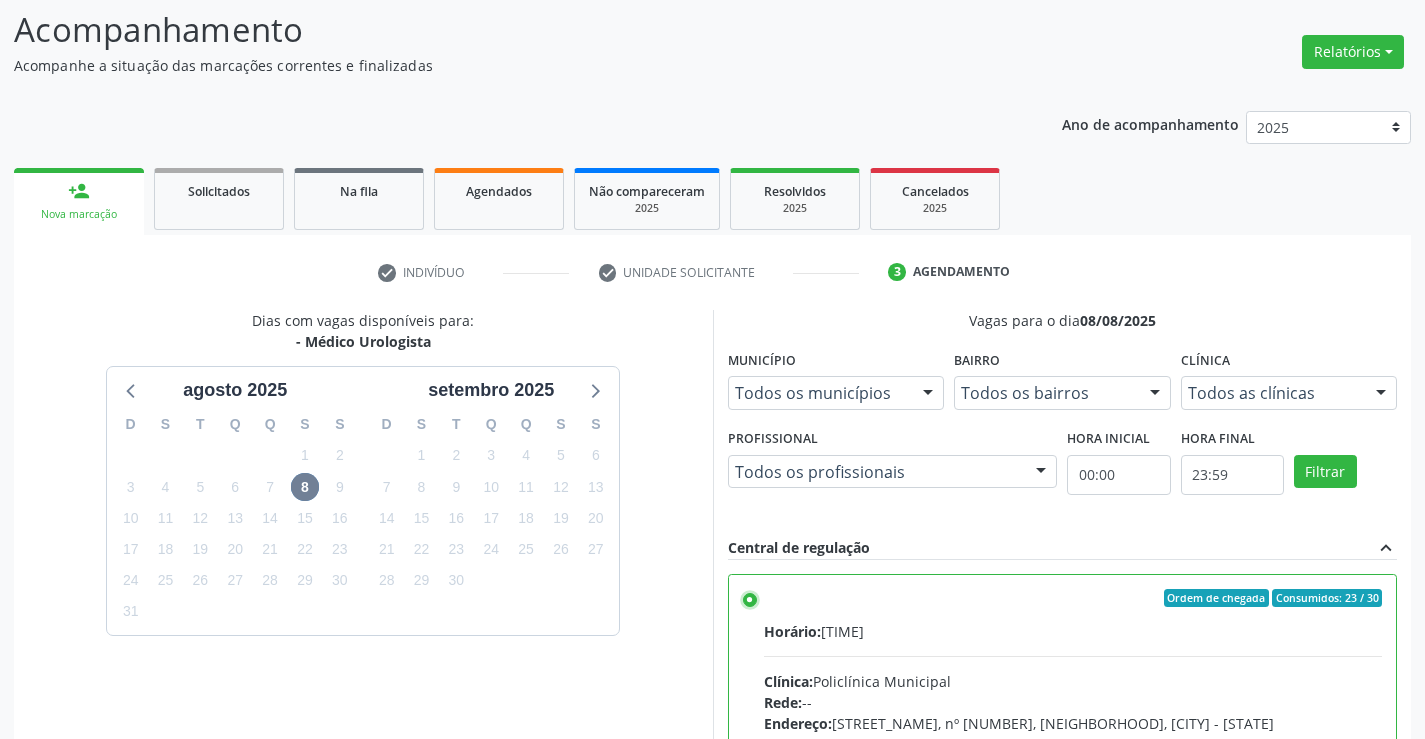 scroll, scrollTop: 456, scrollLeft: 0, axis: vertical 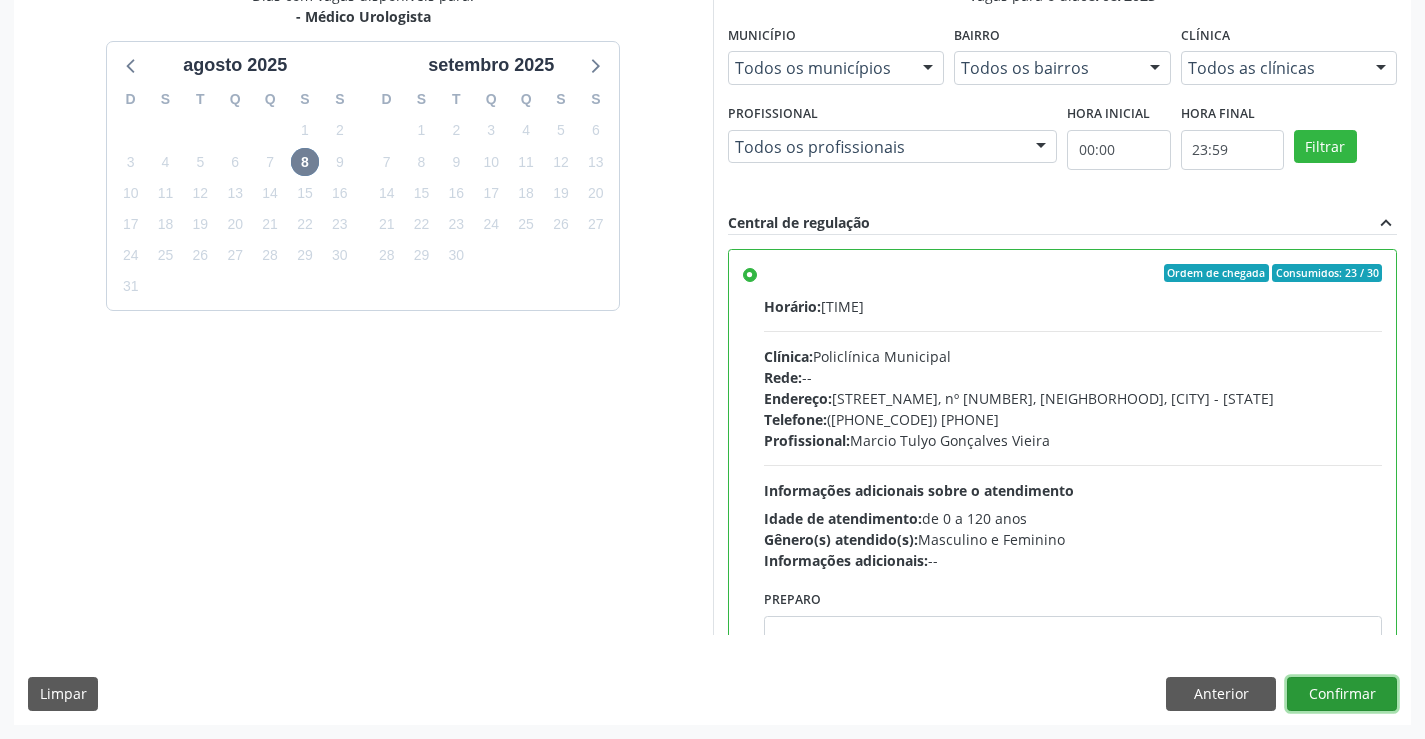click on "Confirmar" at bounding box center [1342, 694] 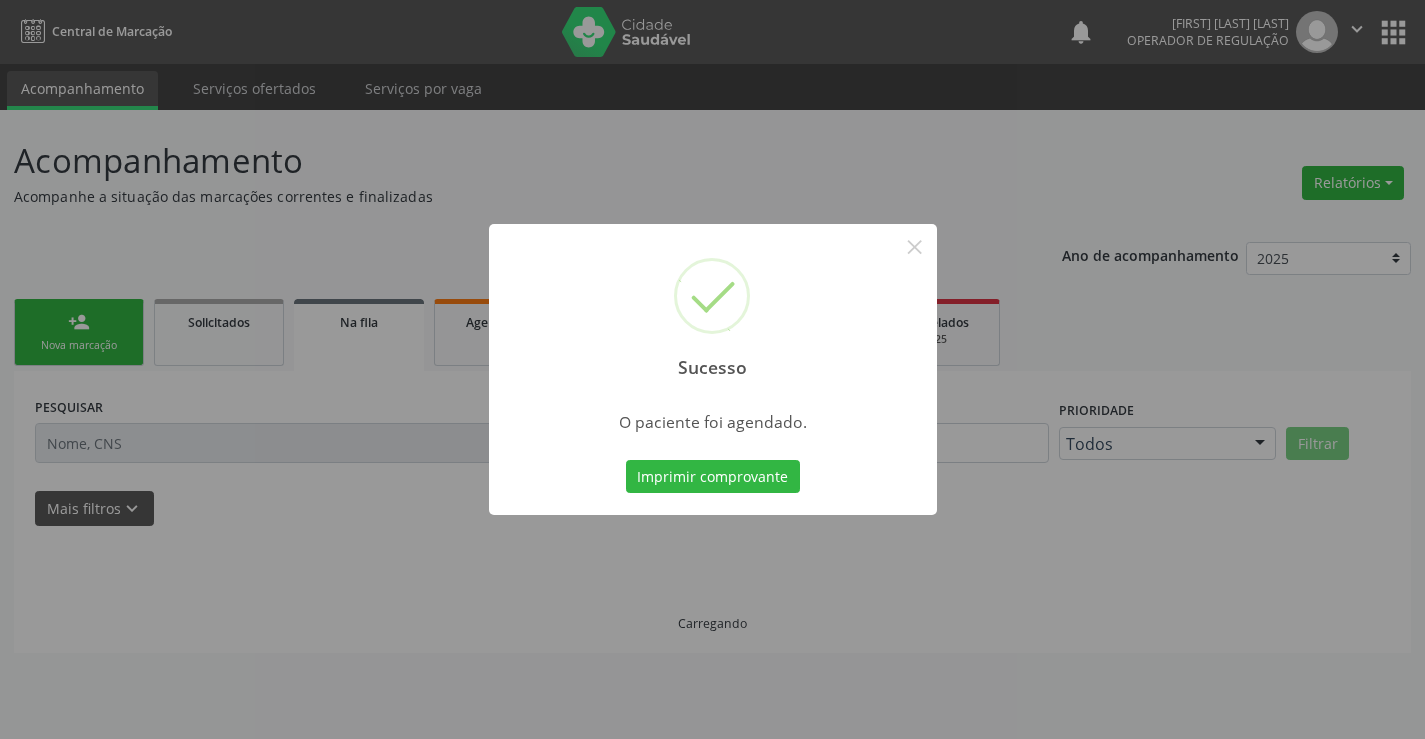 scroll, scrollTop: 0, scrollLeft: 0, axis: both 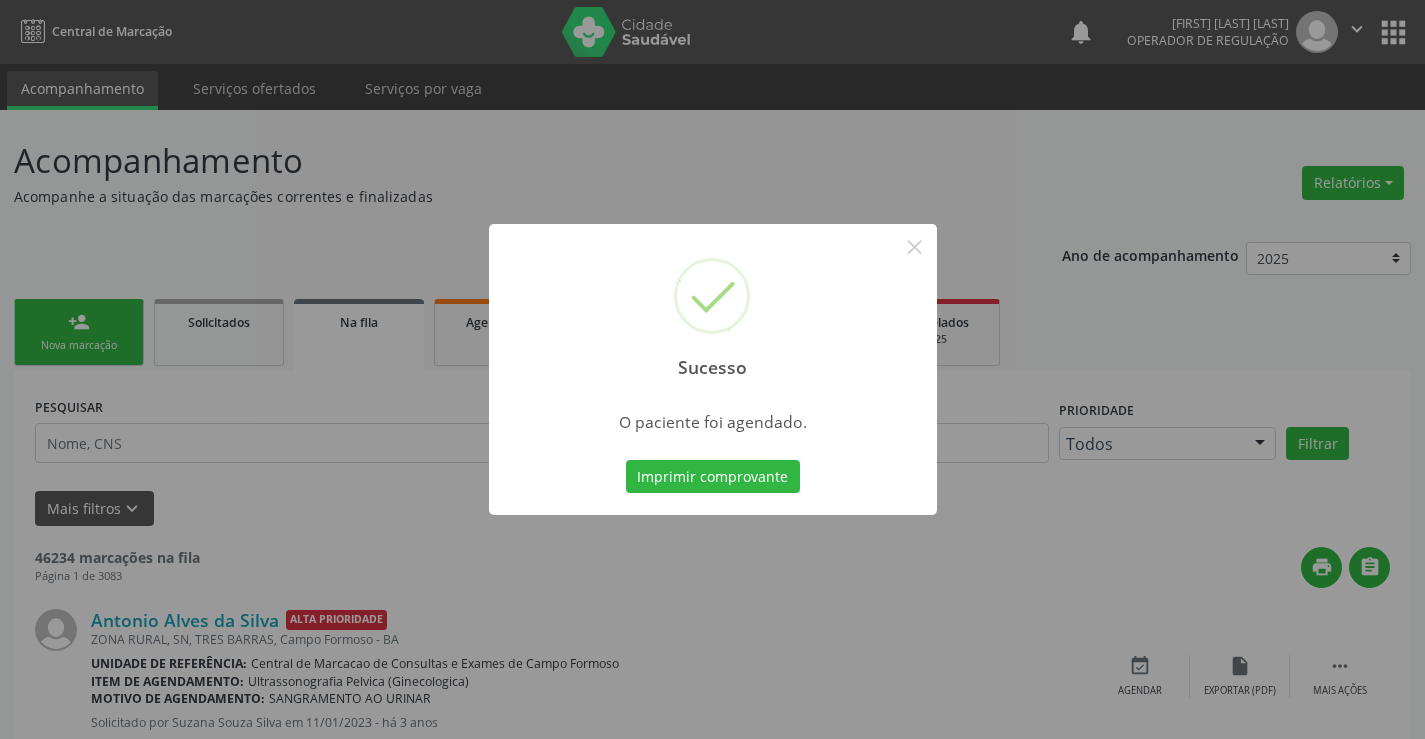 type 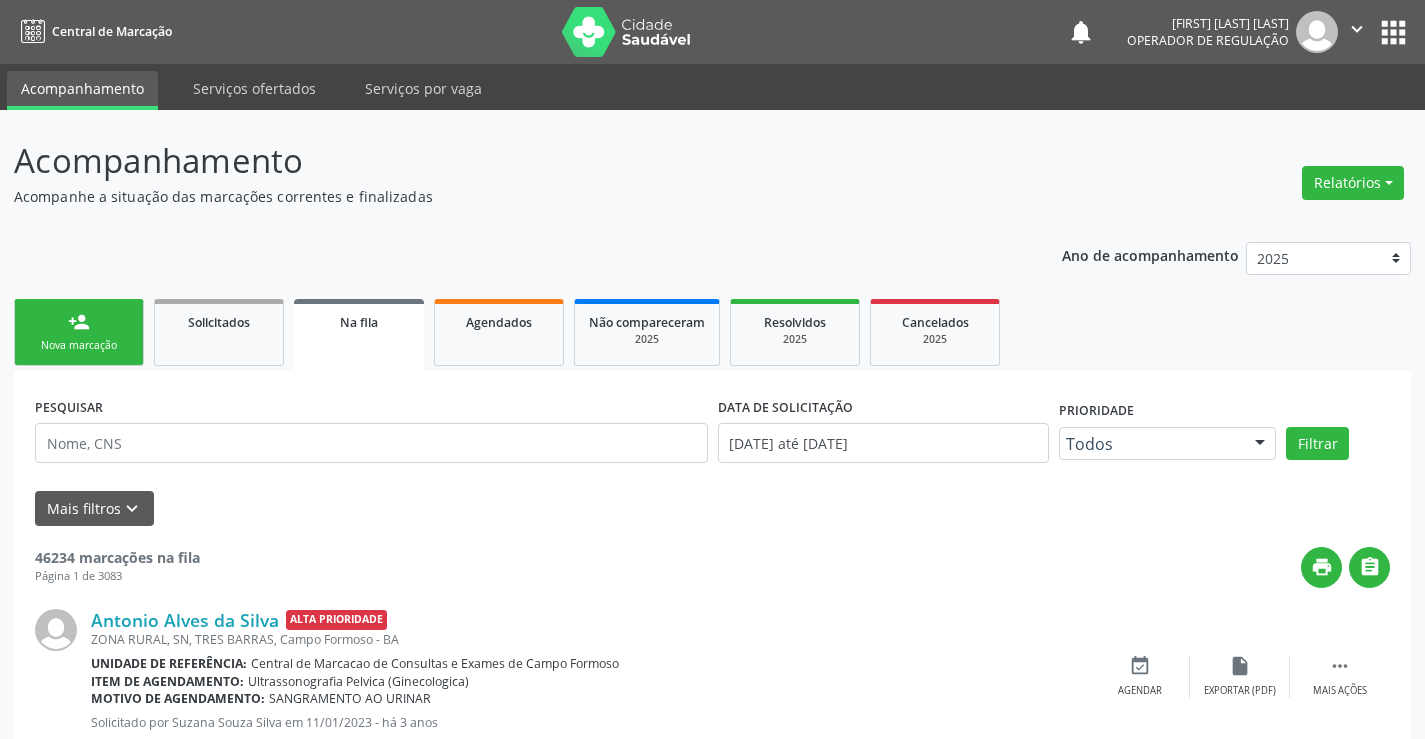 click on "Nova marcação" at bounding box center (79, 345) 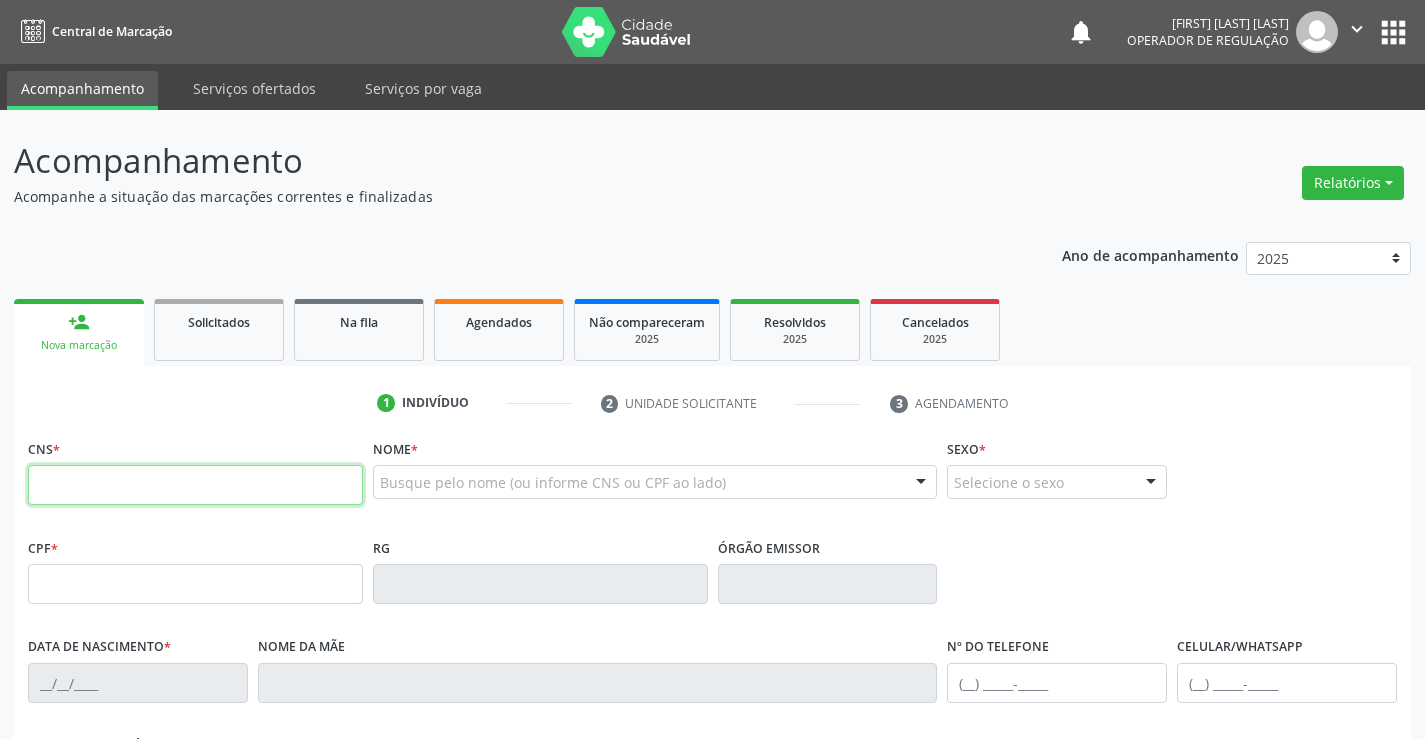 click at bounding box center (195, 485) 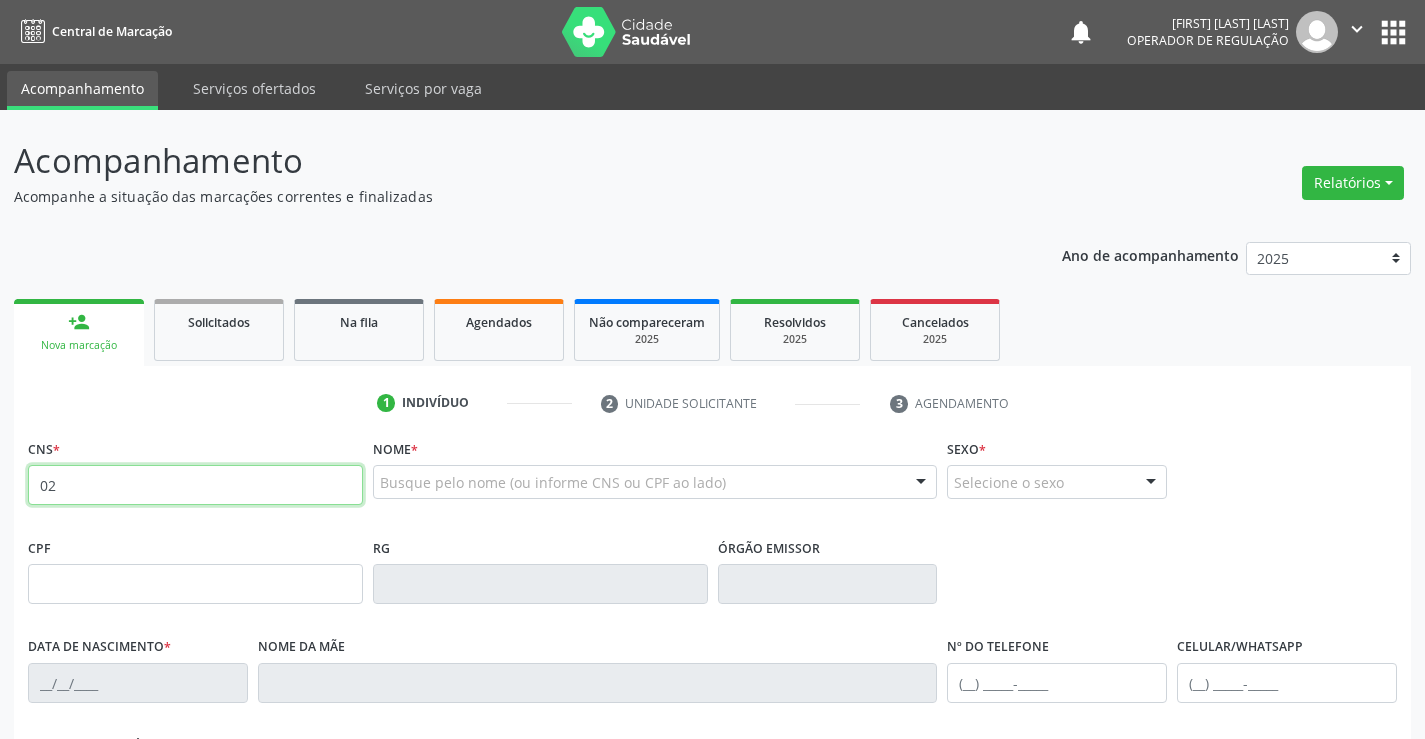 type on "0" 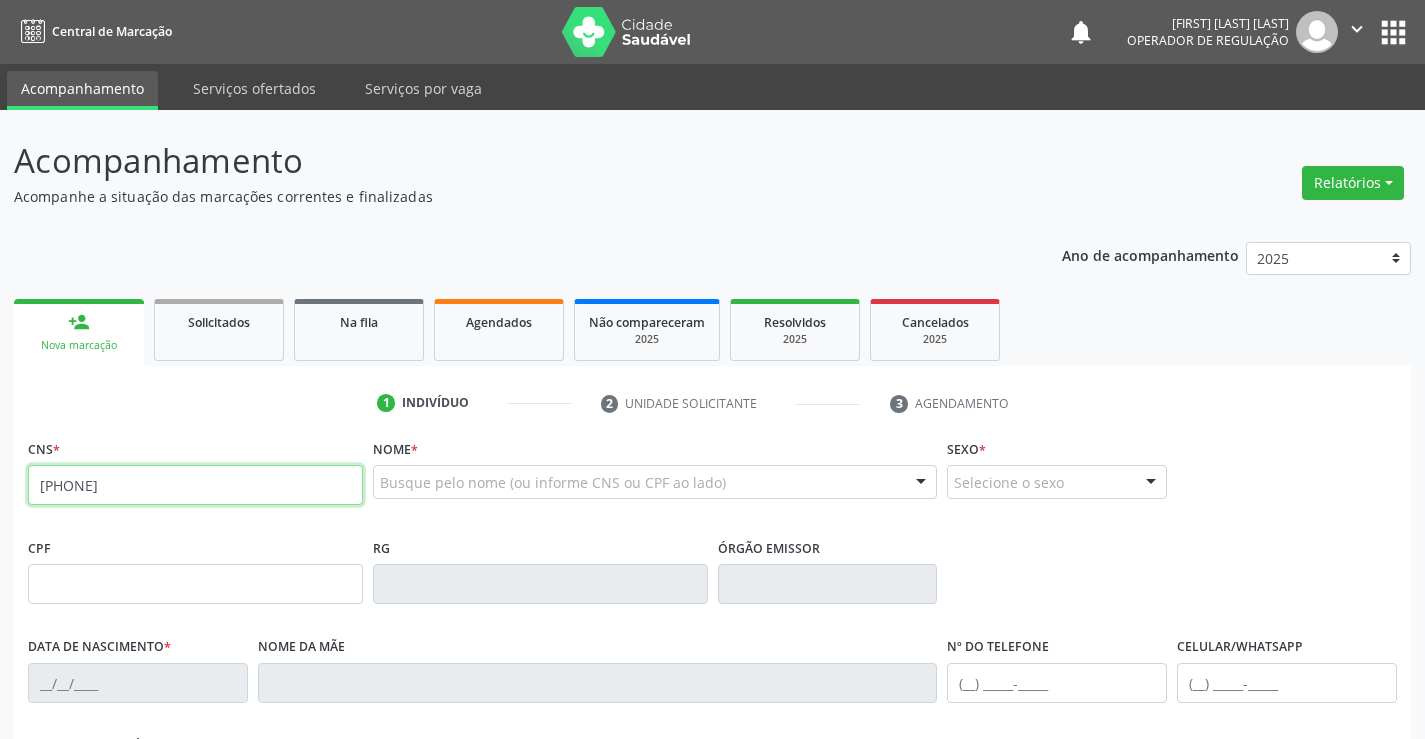 type on "[PHONE]" 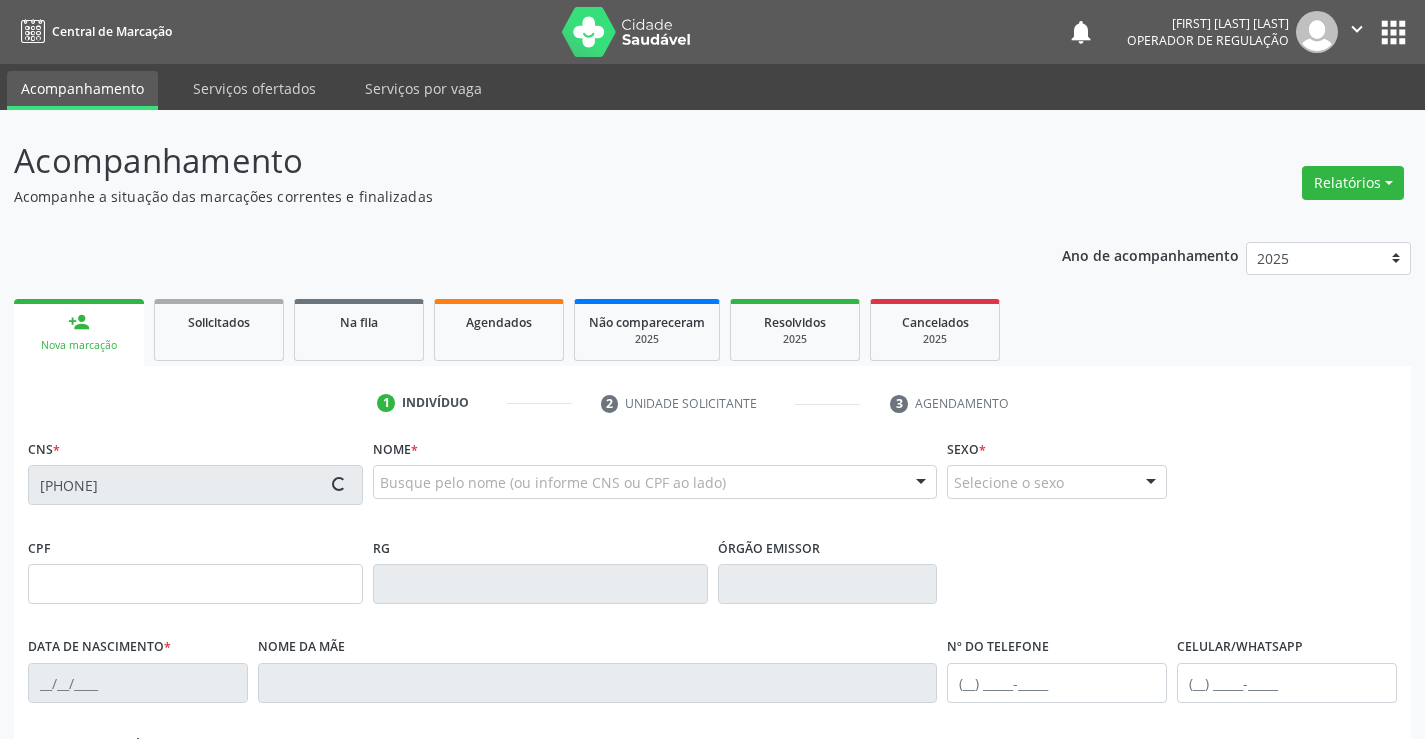 type on "[CPF_NUMBER]" 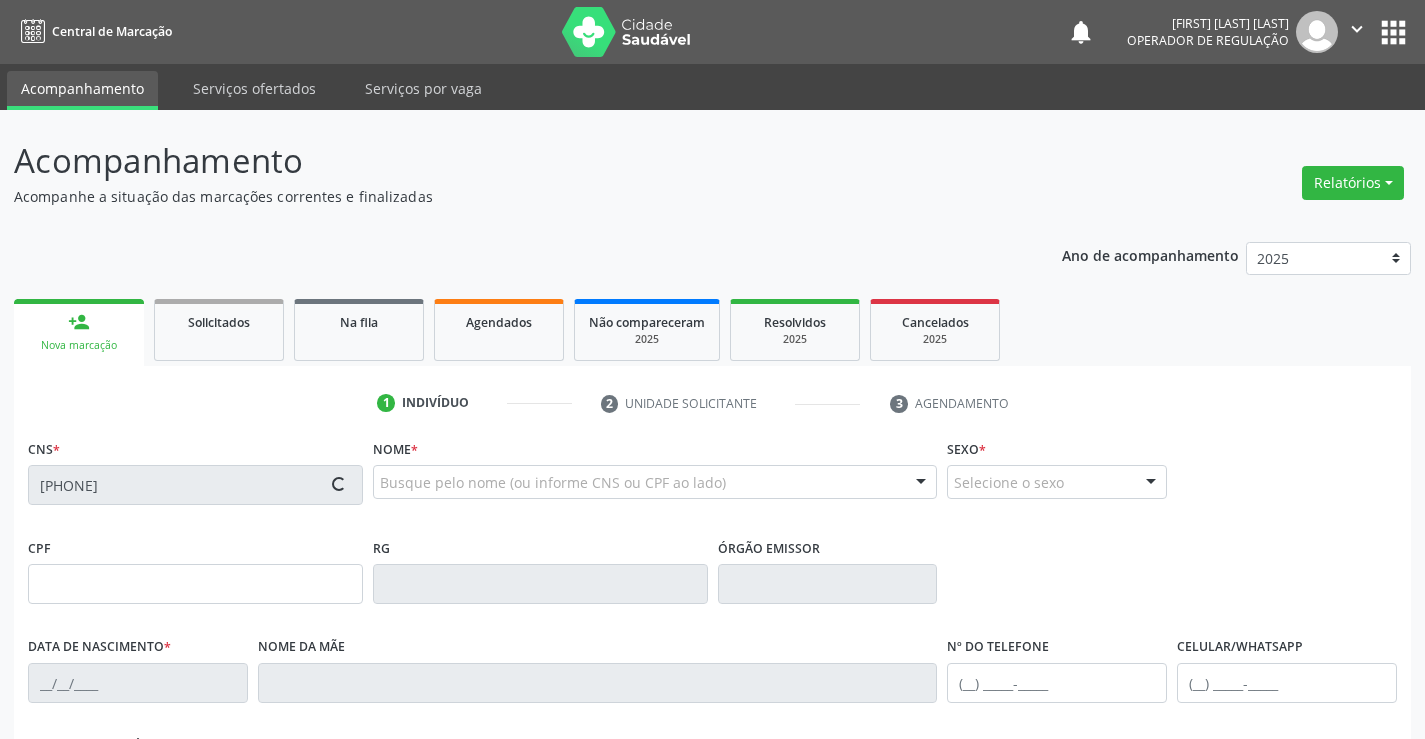 type on "[DATE]" 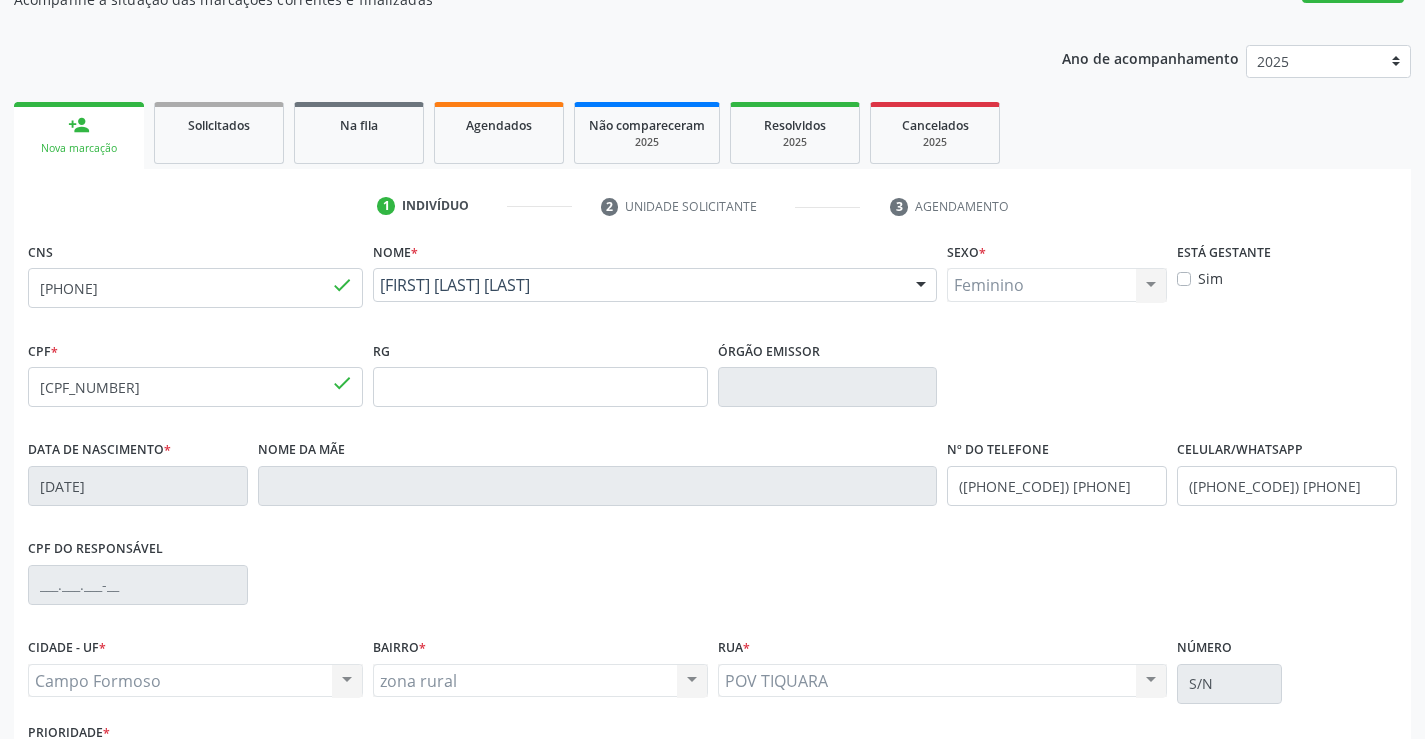 scroll, scrollTop: 345, scrollLeft: 0, axis: vertical 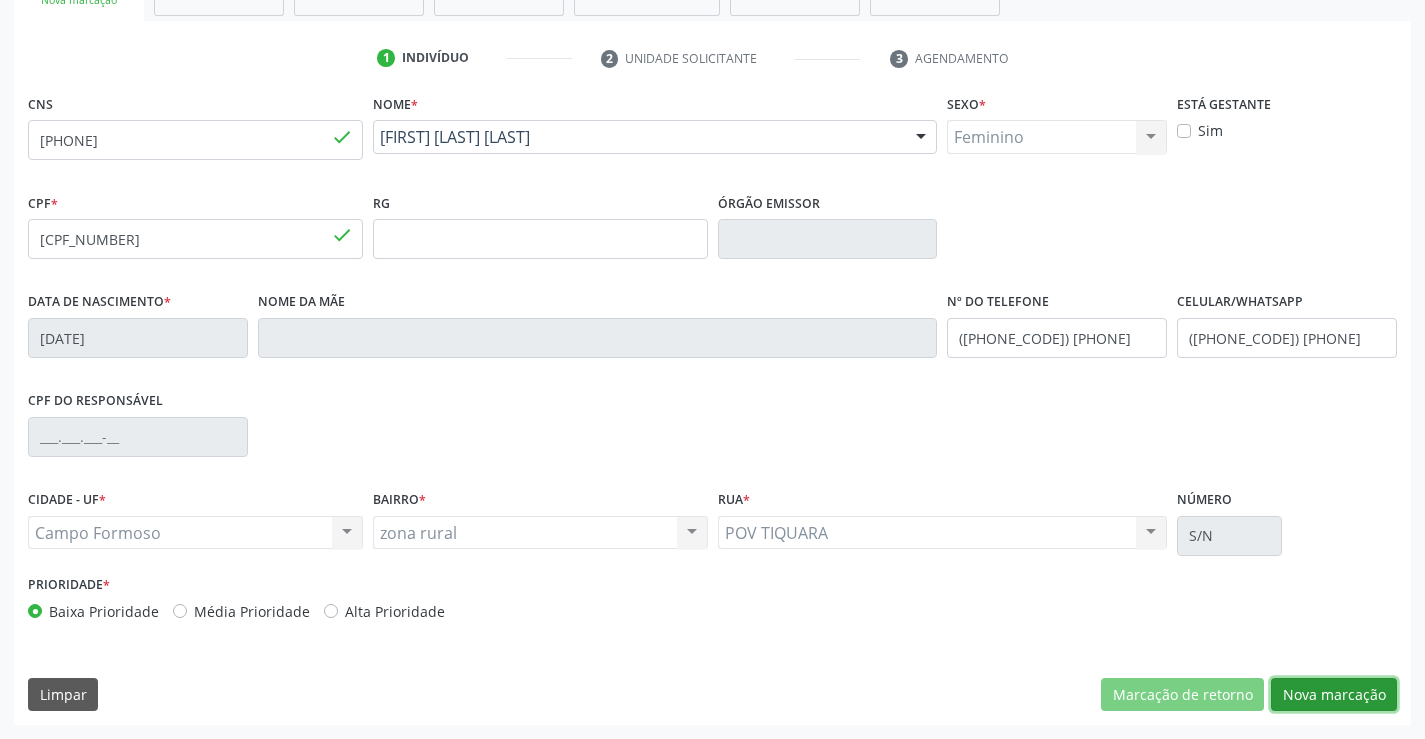 click on "Nova marcação" at bounding box center [1334, 695] 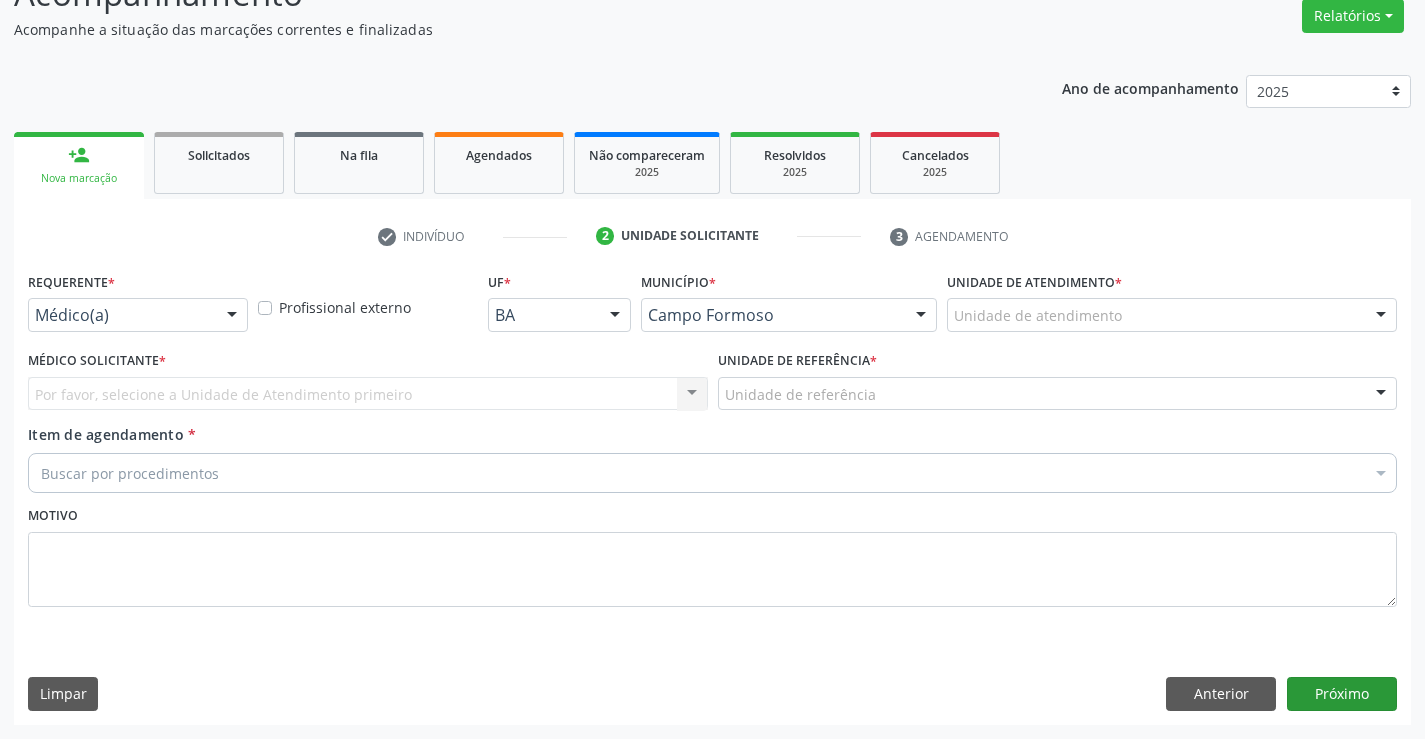 scroll, scrollTop: 167, scrollLeft: 0, axis: vertical 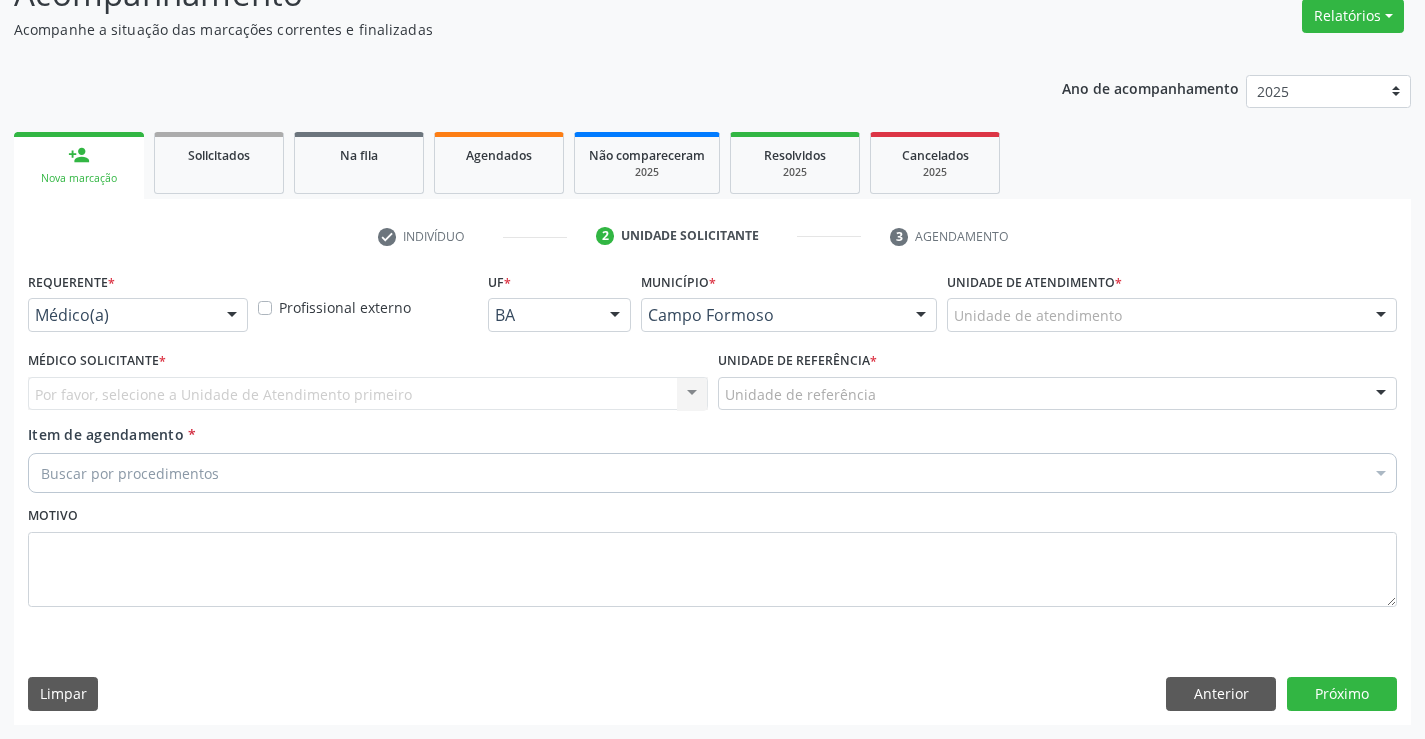 click on "Médico(a)" at bounding box center (138, 315) 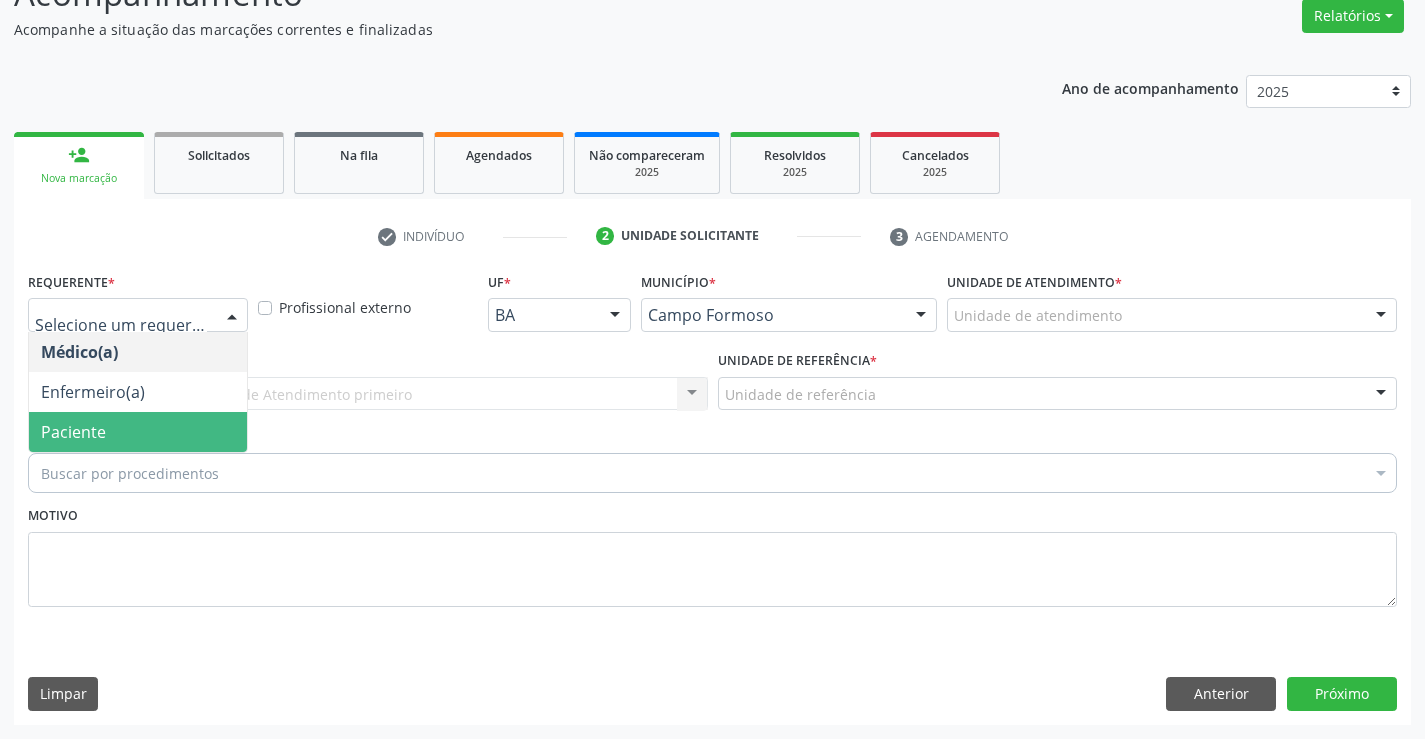 click on "Paciente" at bounding box center (138, 432) 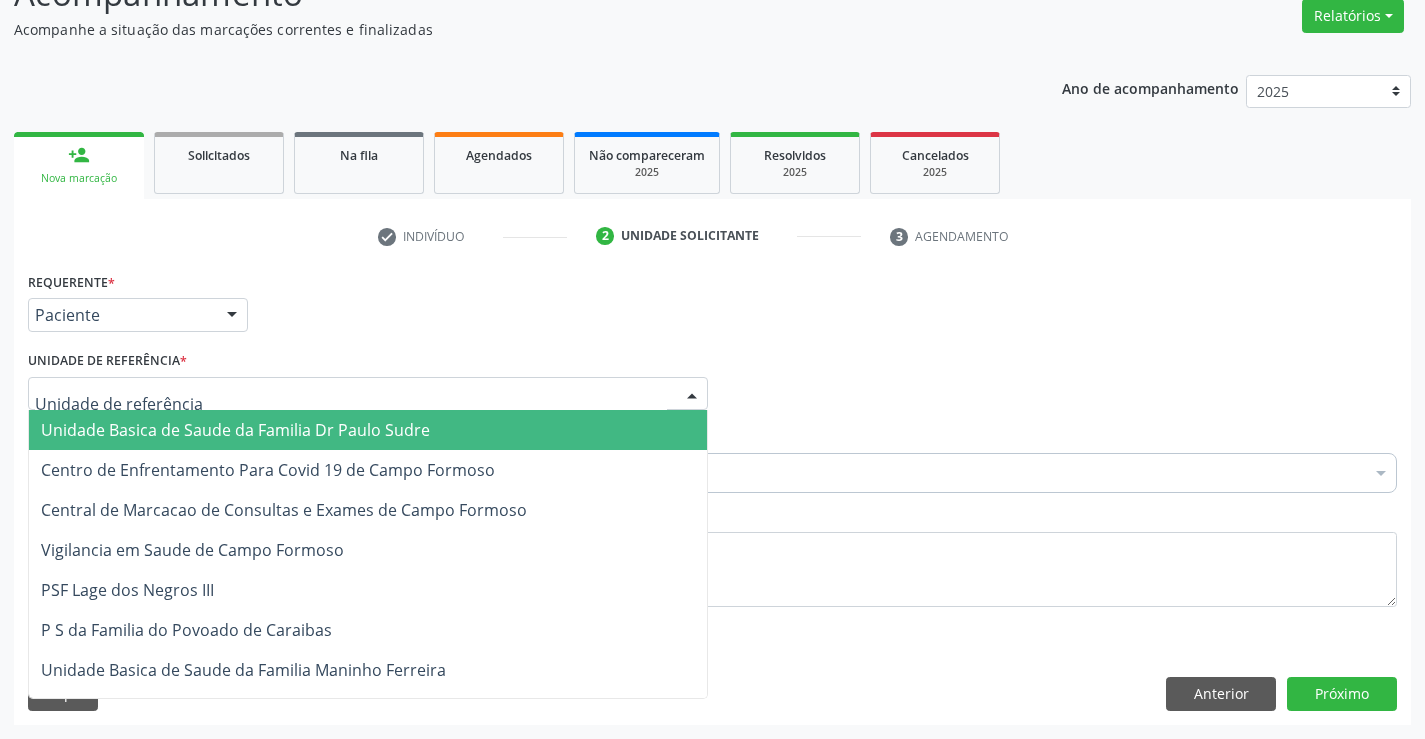 click at bounding box center (368, 394) 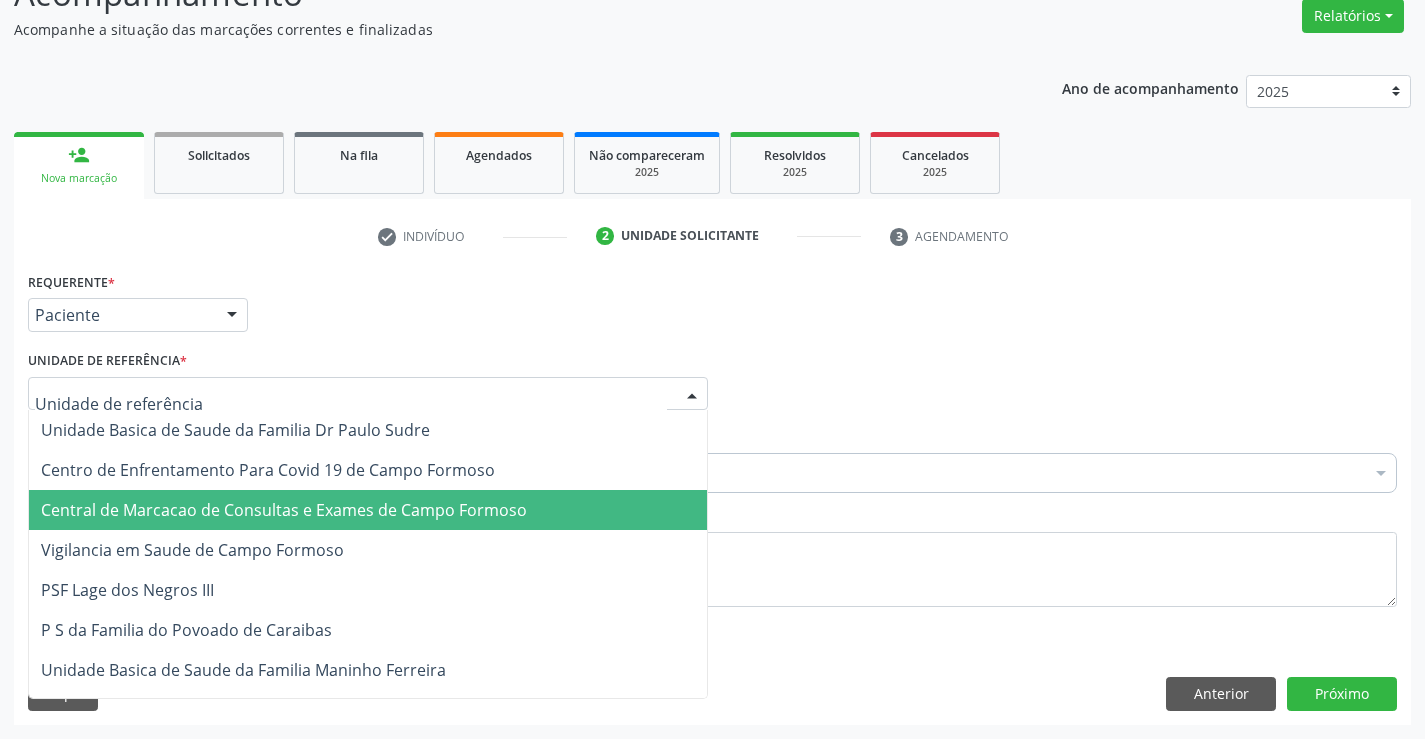 click on "Central de Marcacao de Consultas e Exames de Campo Formoso" at bounding box center (368, 510) 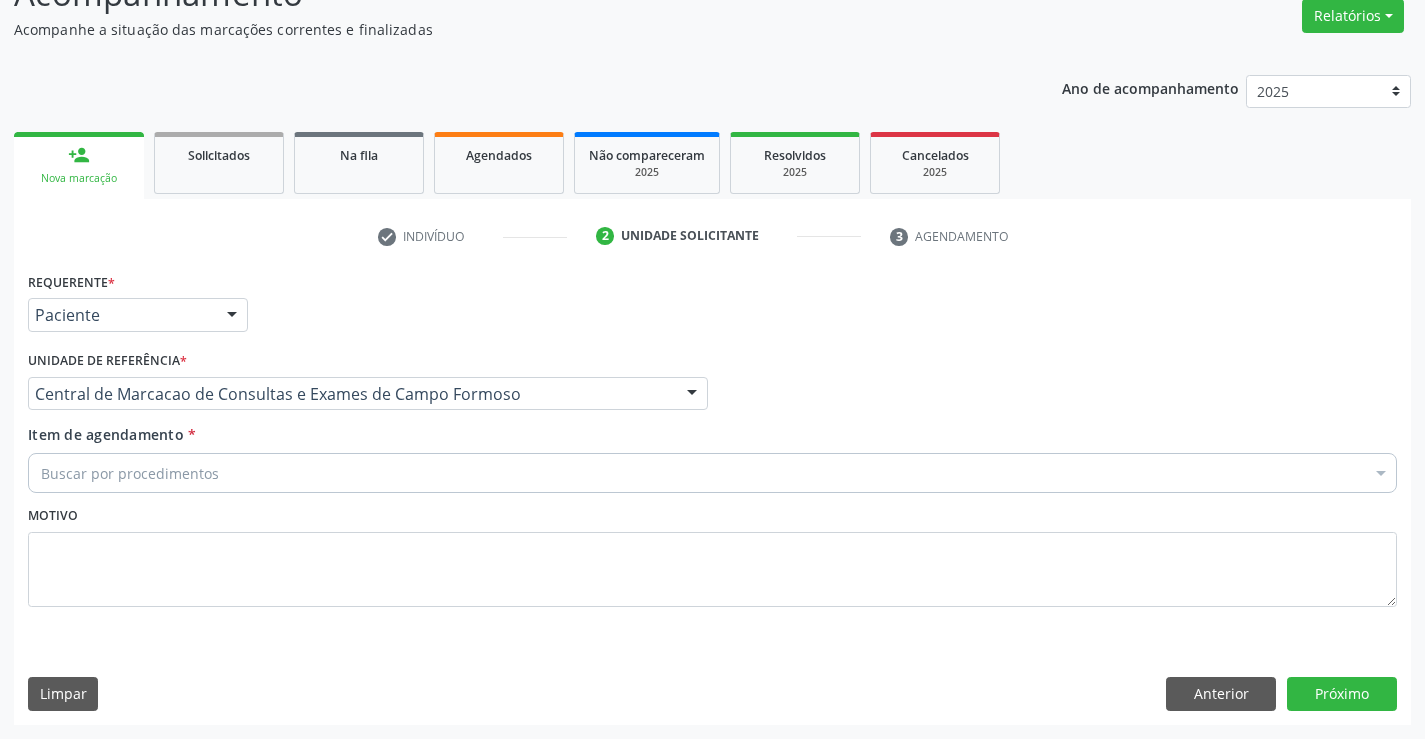 click on "Buscar por procedimentos" at bounding box center [712, 473] 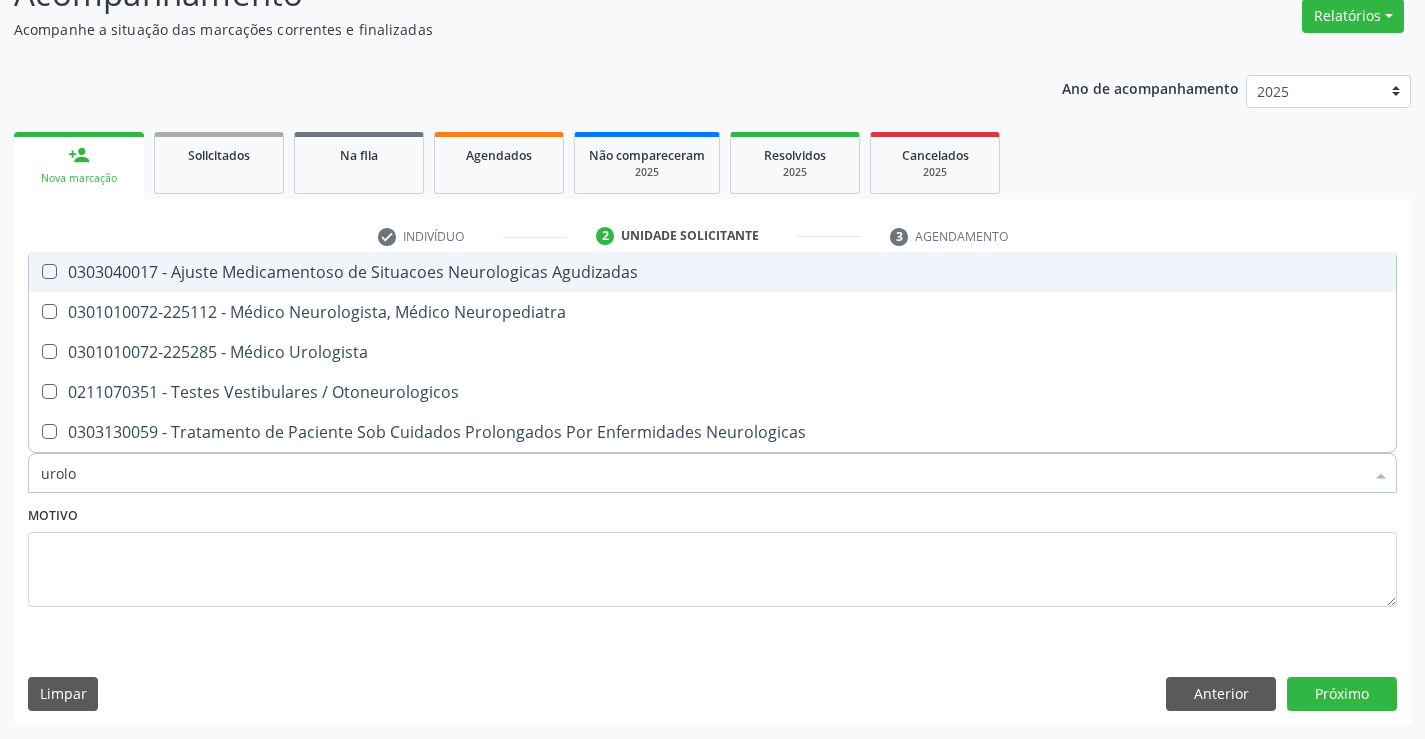 type on "urolog" 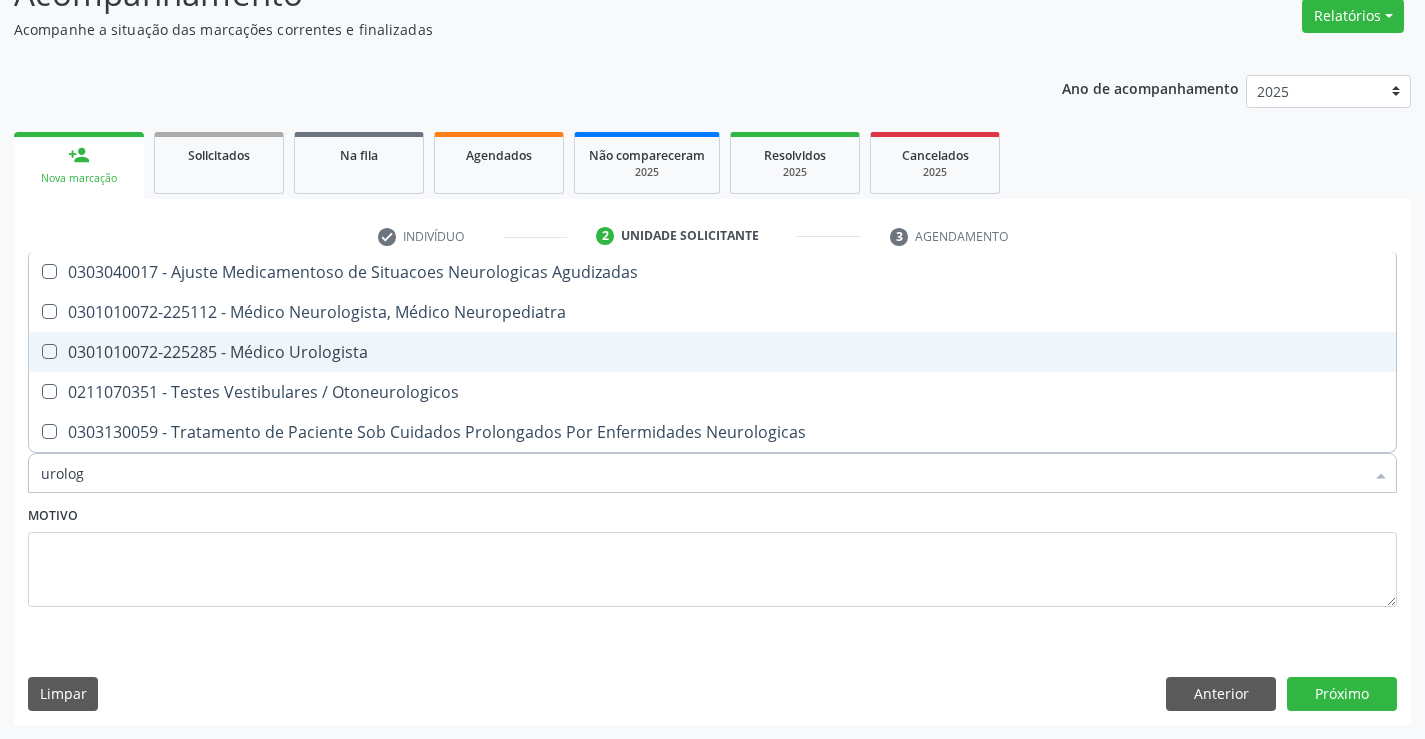 click on "0301010072-225285 - Médico Urologista" at bounding box center (712, 352) 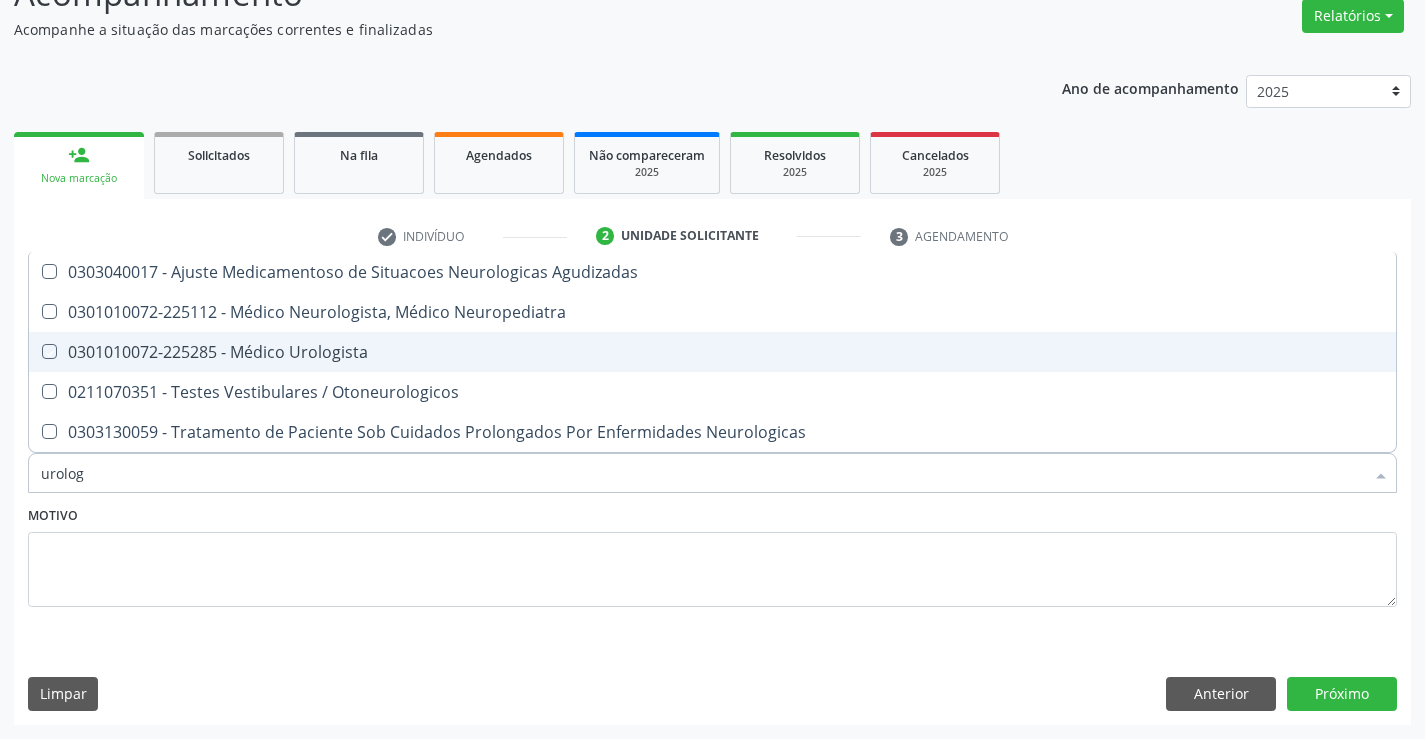 checkbox on "true" 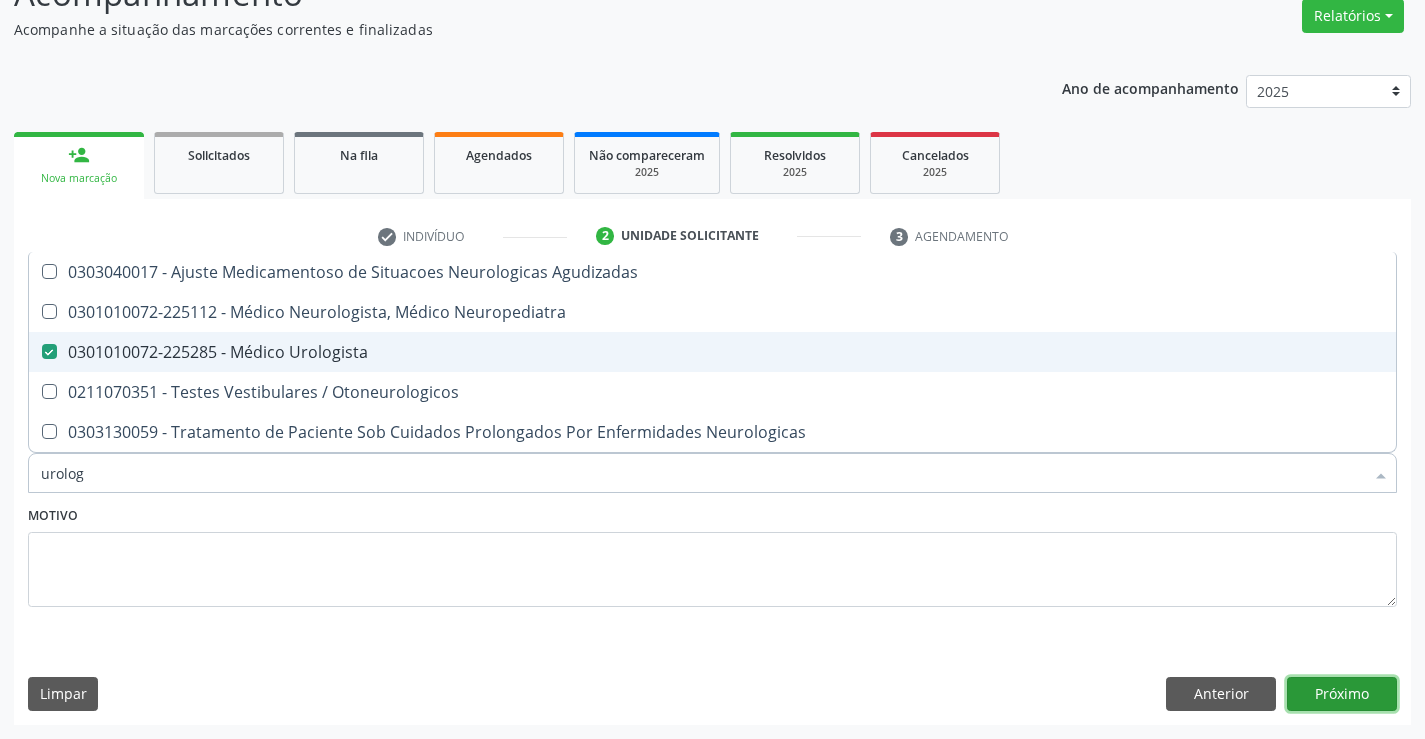 click on "Próximo" at bounding box center [1342, 694] 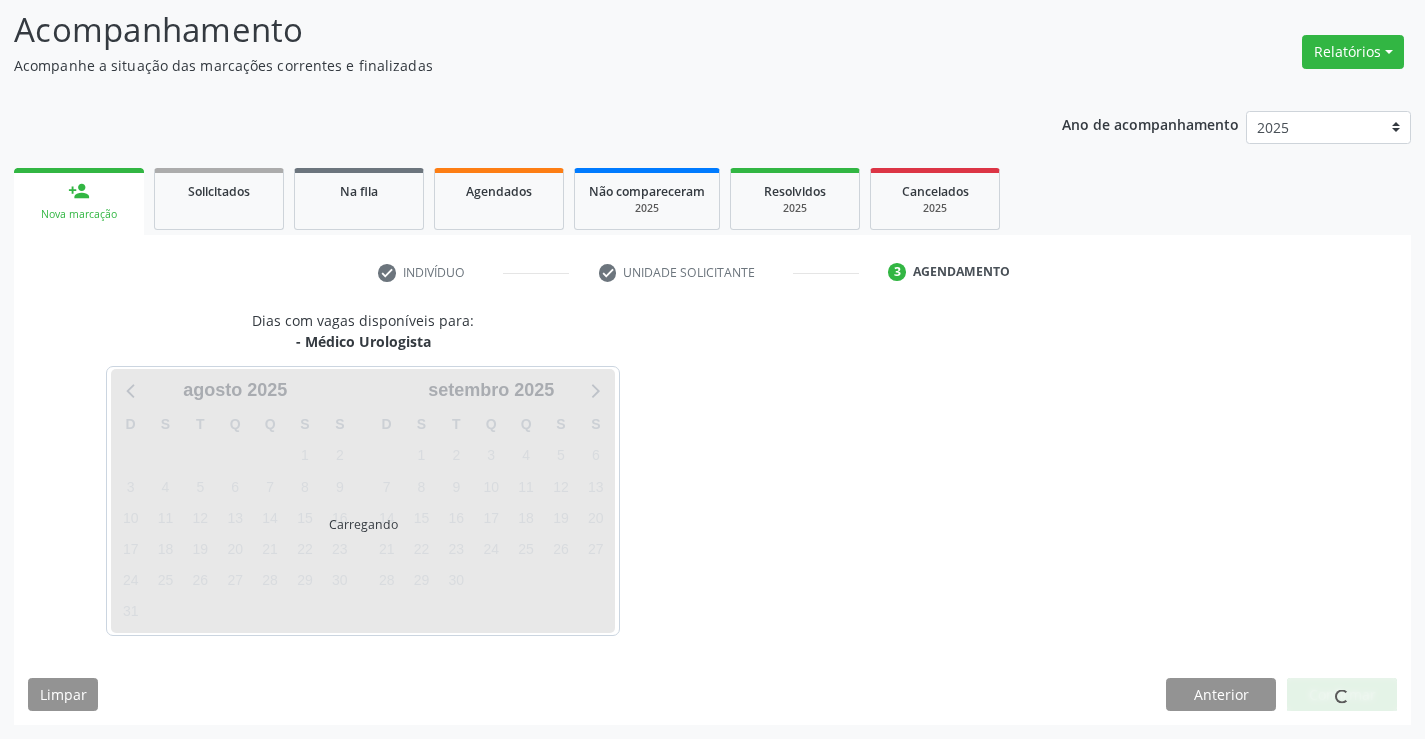 scroll, scrollTop: 131, scrollLeft: 0, axis: vertical 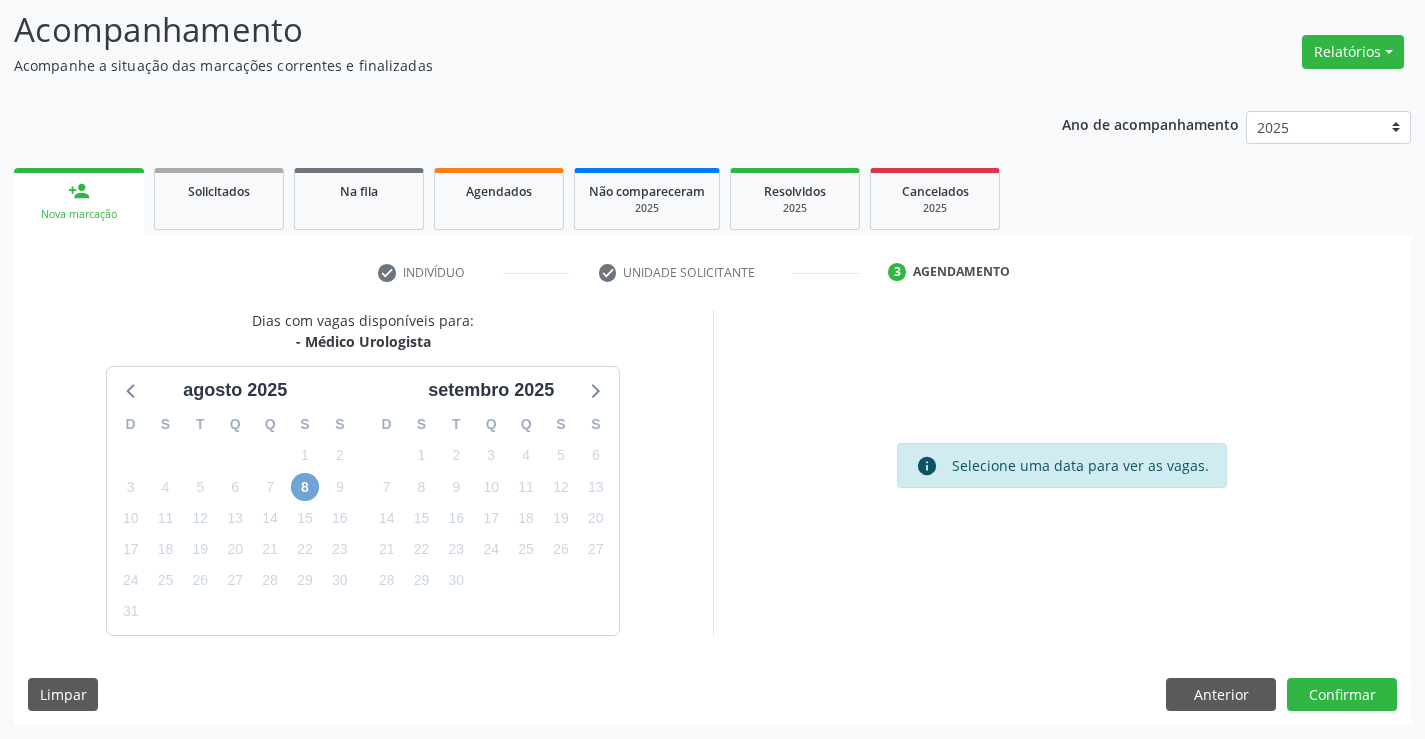 click on "8" at bounding box center [305, 487] 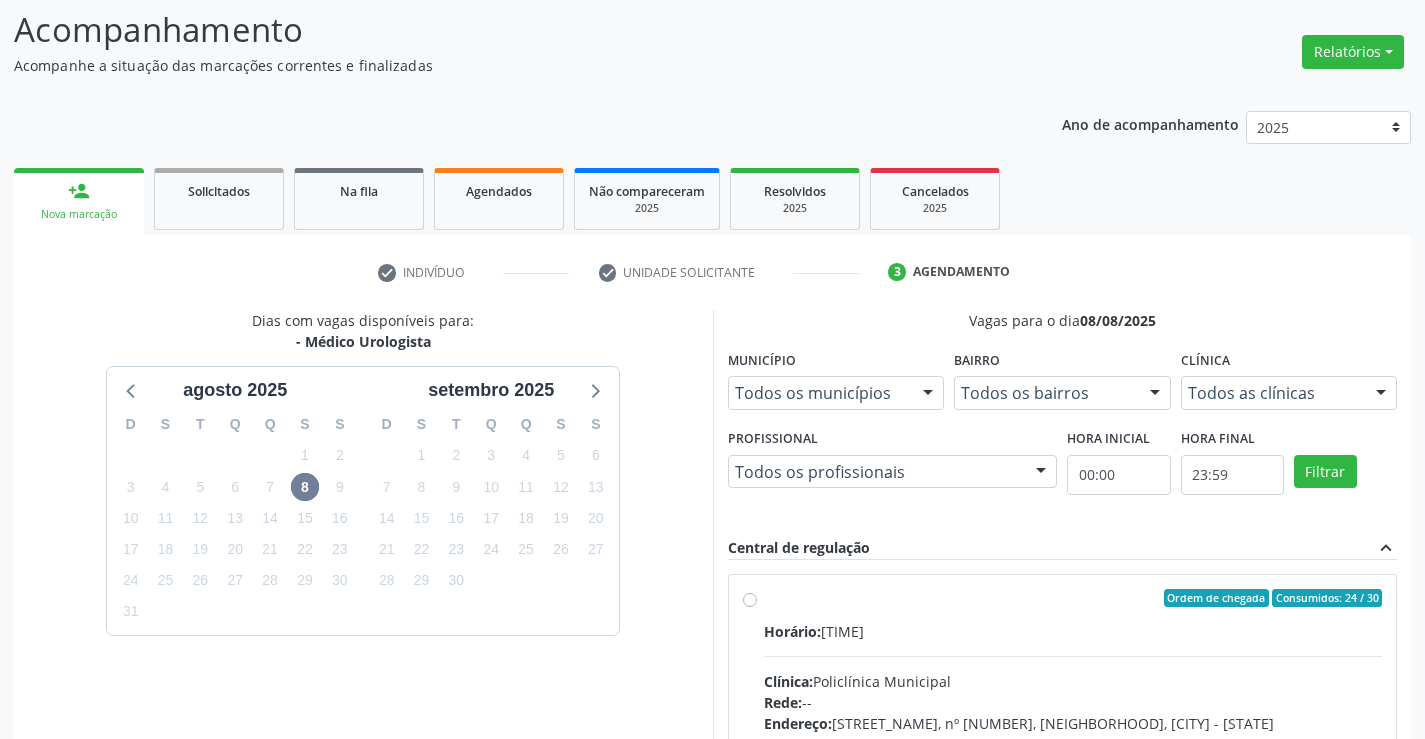 click on "Consumidos: 24 / 30" at bounding box center (1073, 598) 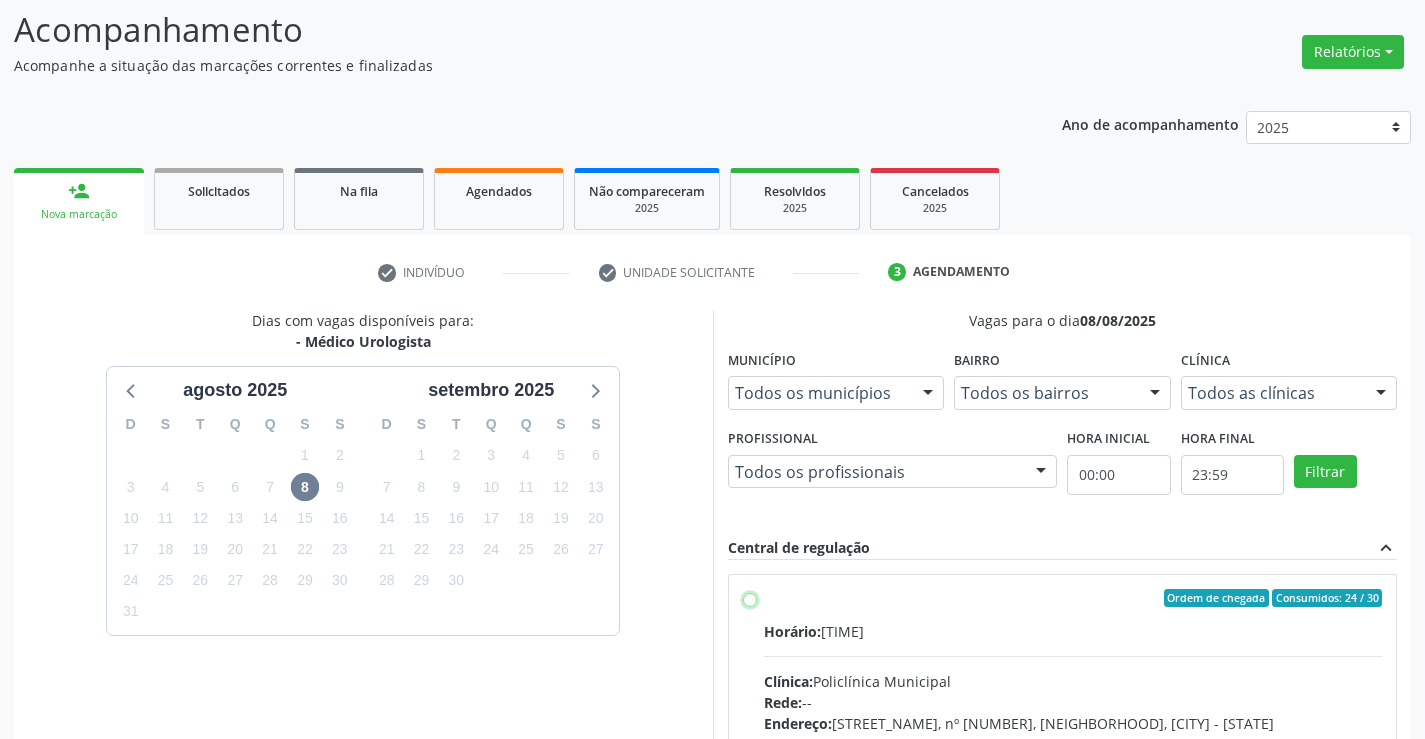 radio on "true" 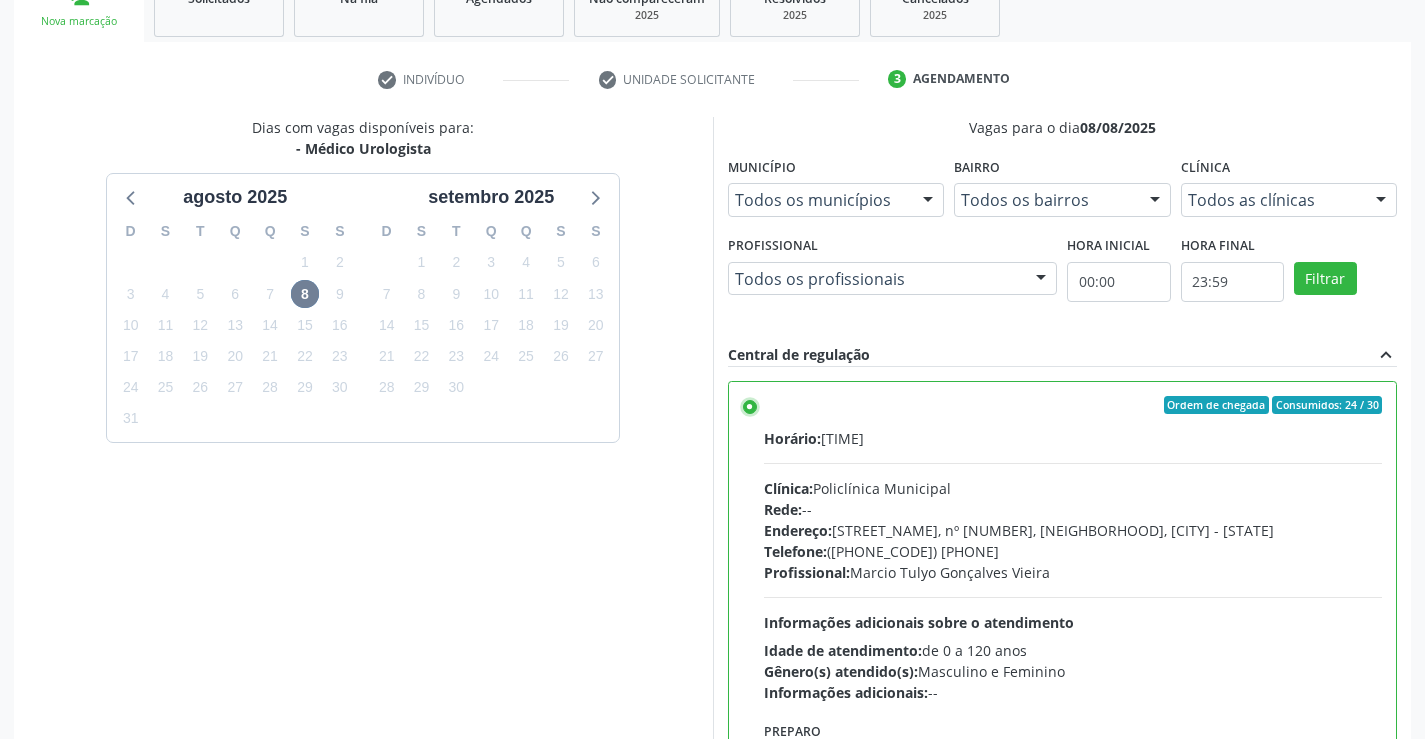 scroll, scrollTop: 456, scrollLeft: 0, axis: vertical 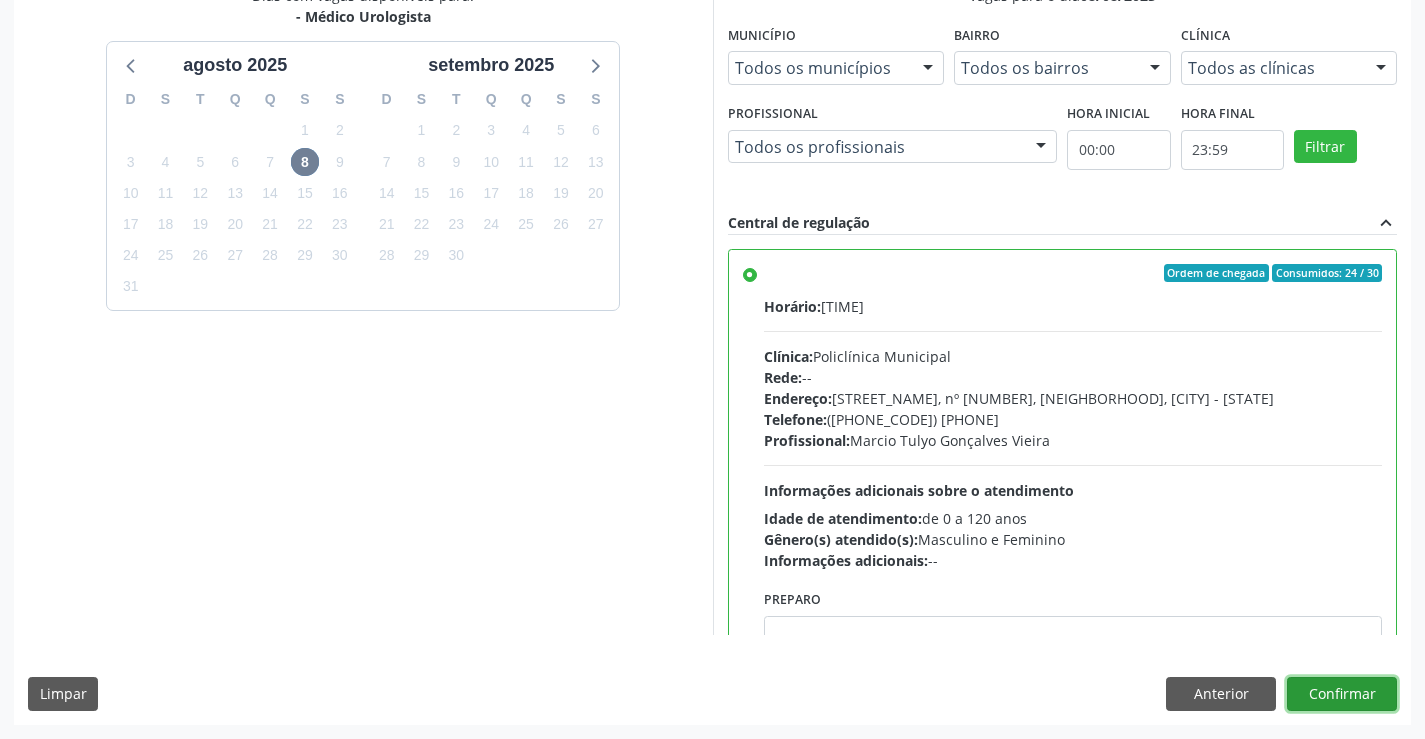 click on "Confirmar" at bounding box center [1342, 694] 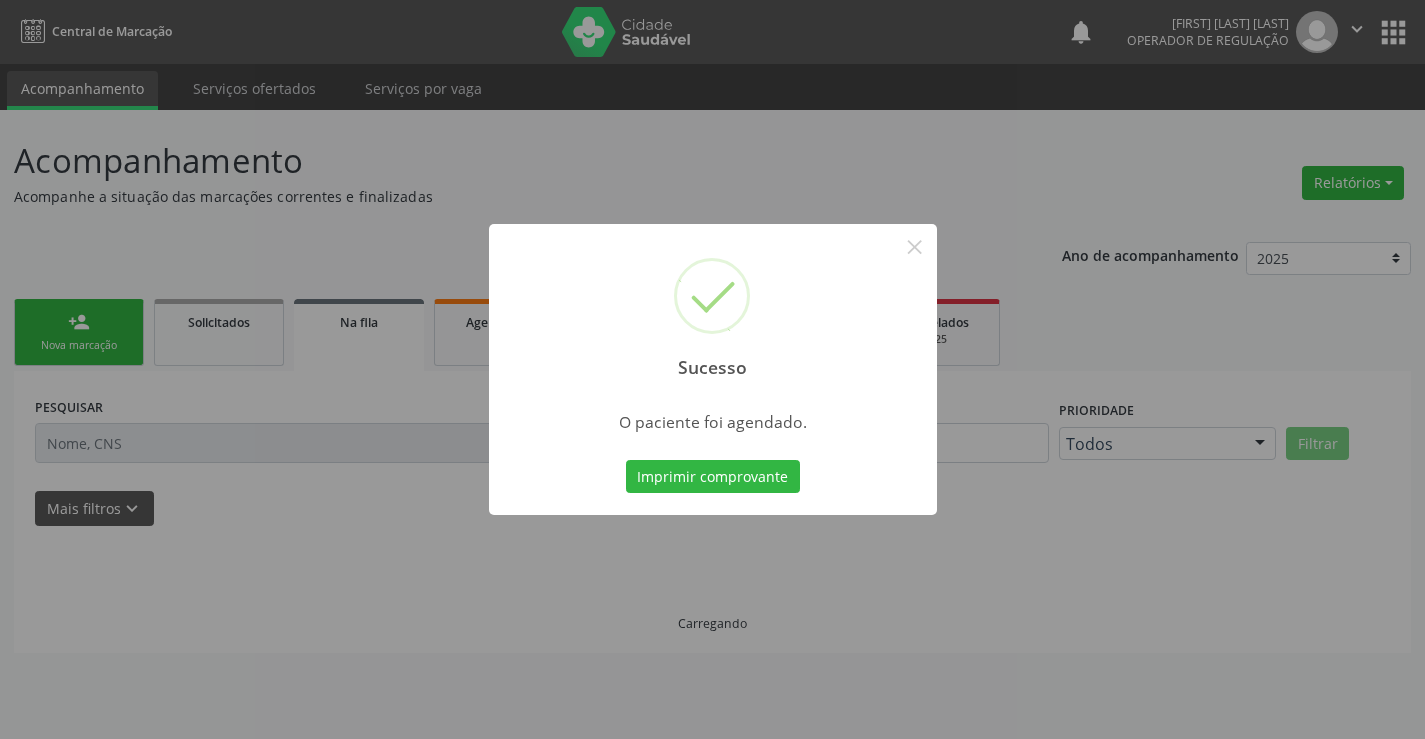 scroll, scrollTop: 0, scrollLeft: 0, axis: both 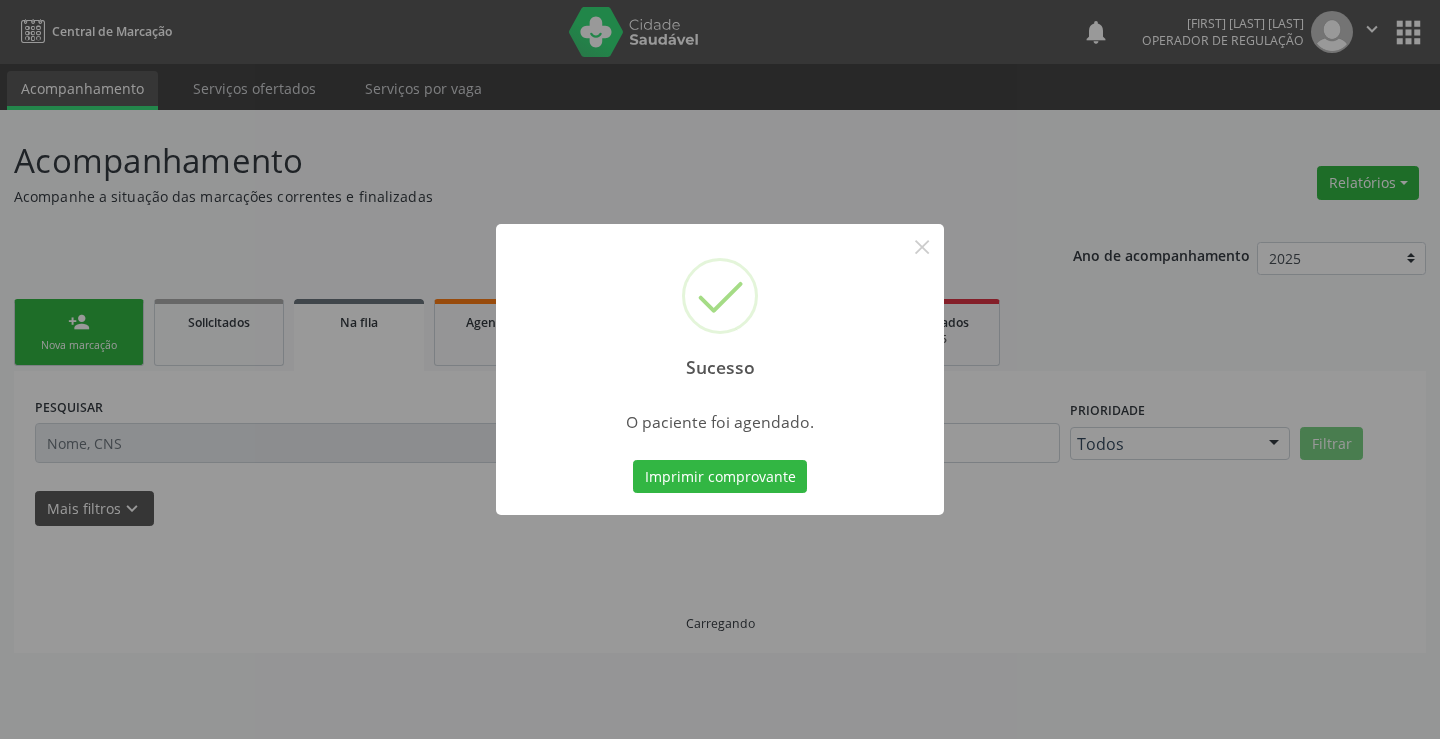 type 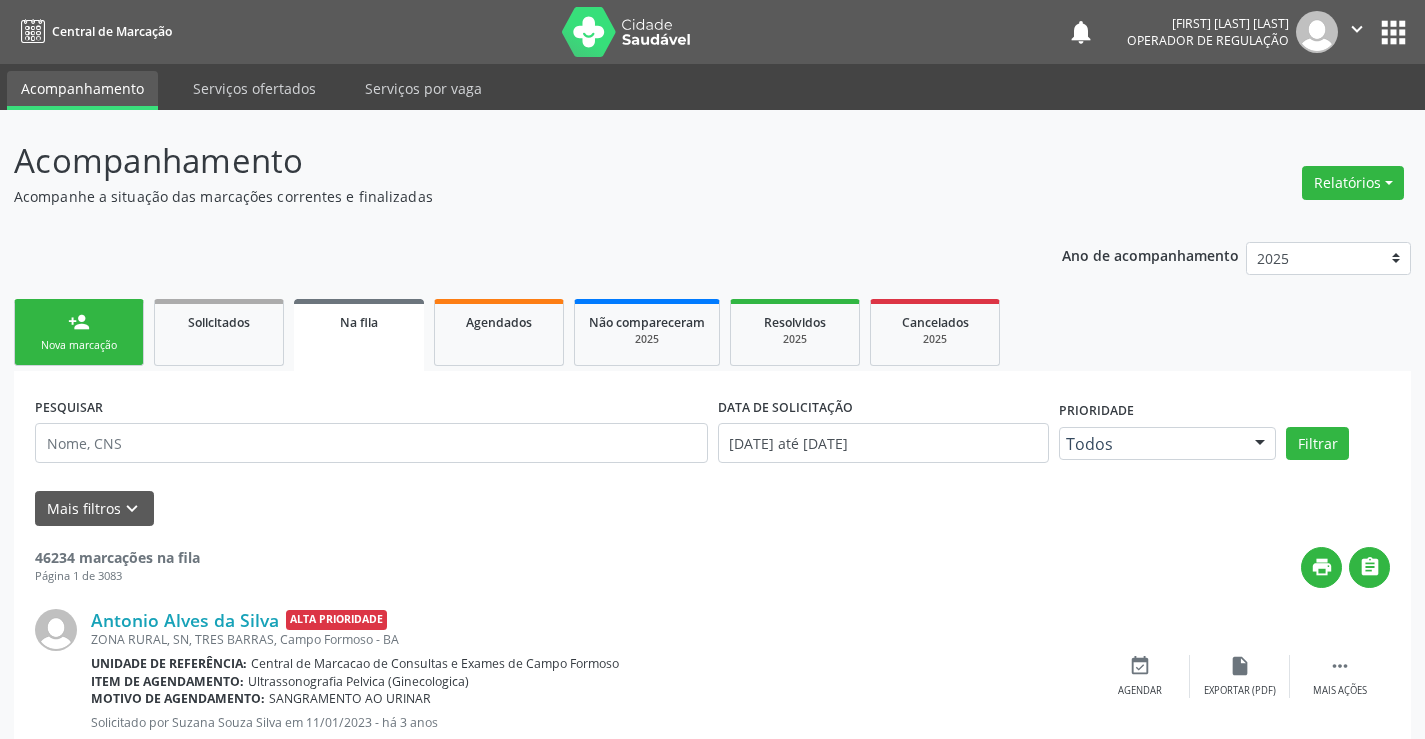 click on "person_add
Nova marcação" at bounding box center [79, 332] 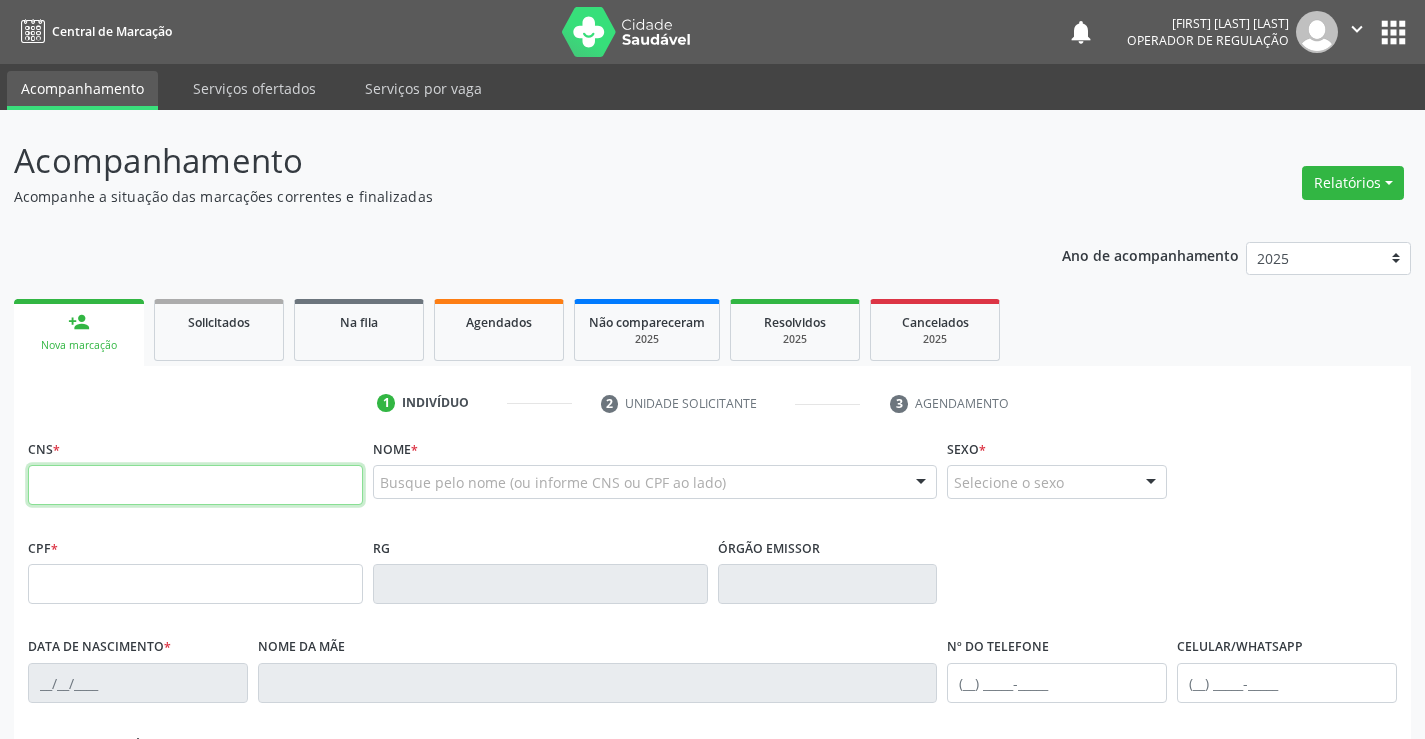 click at bounding box center [195, 485] 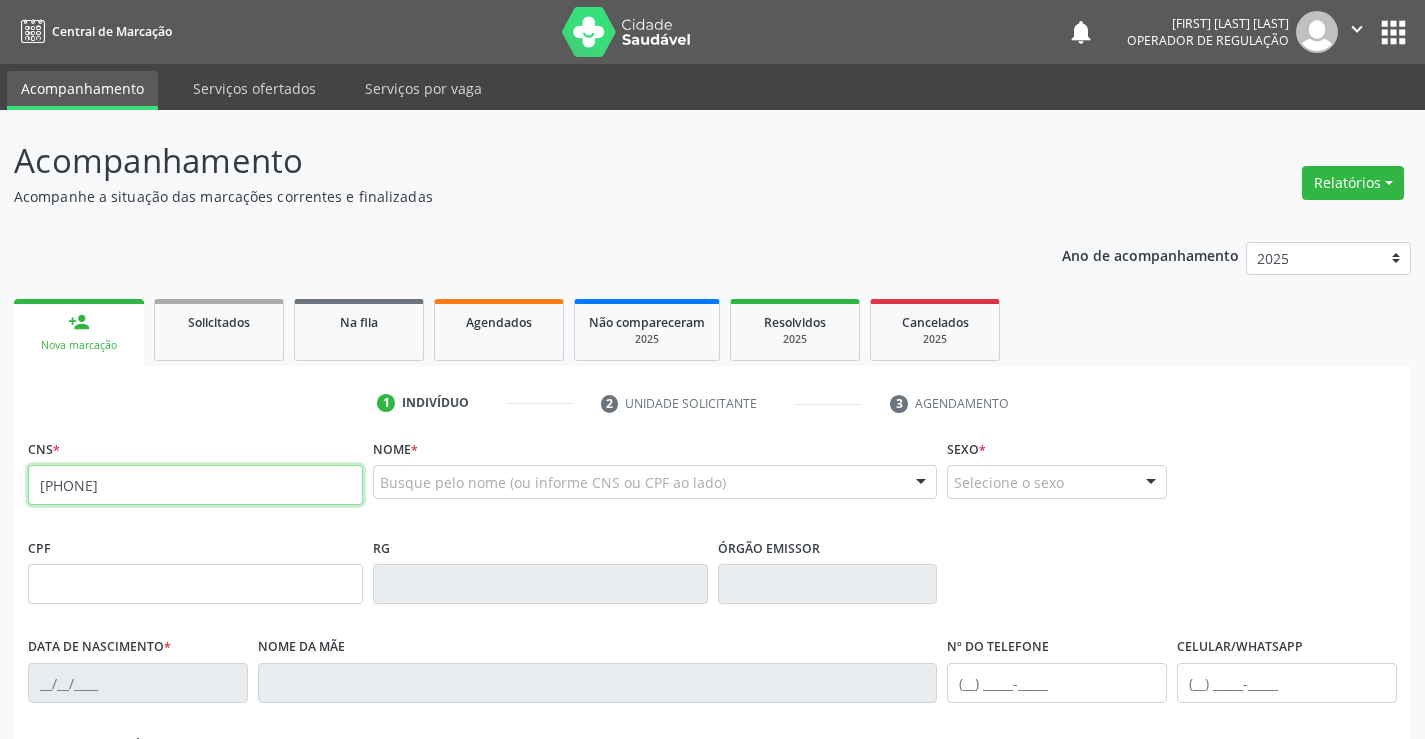 type on "[PHONE]" 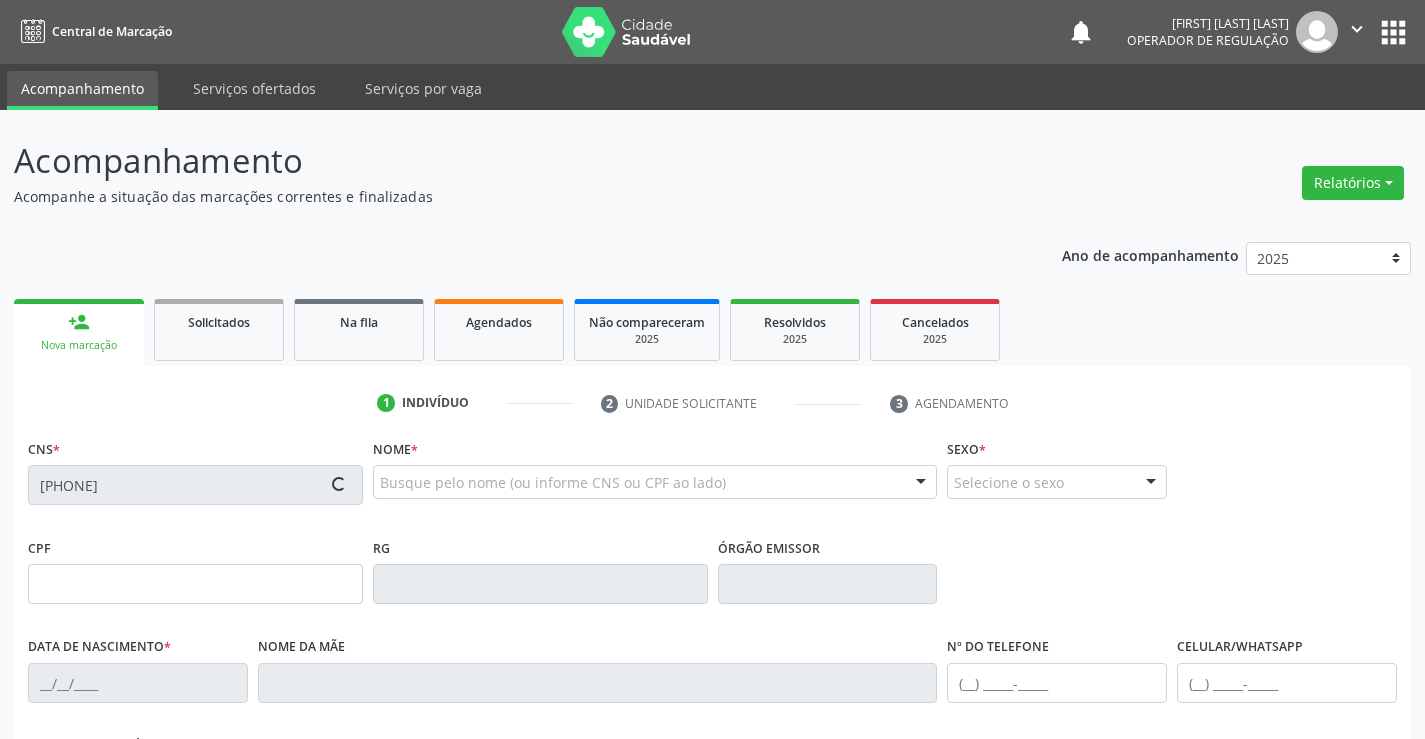 type on "[PHONE]" 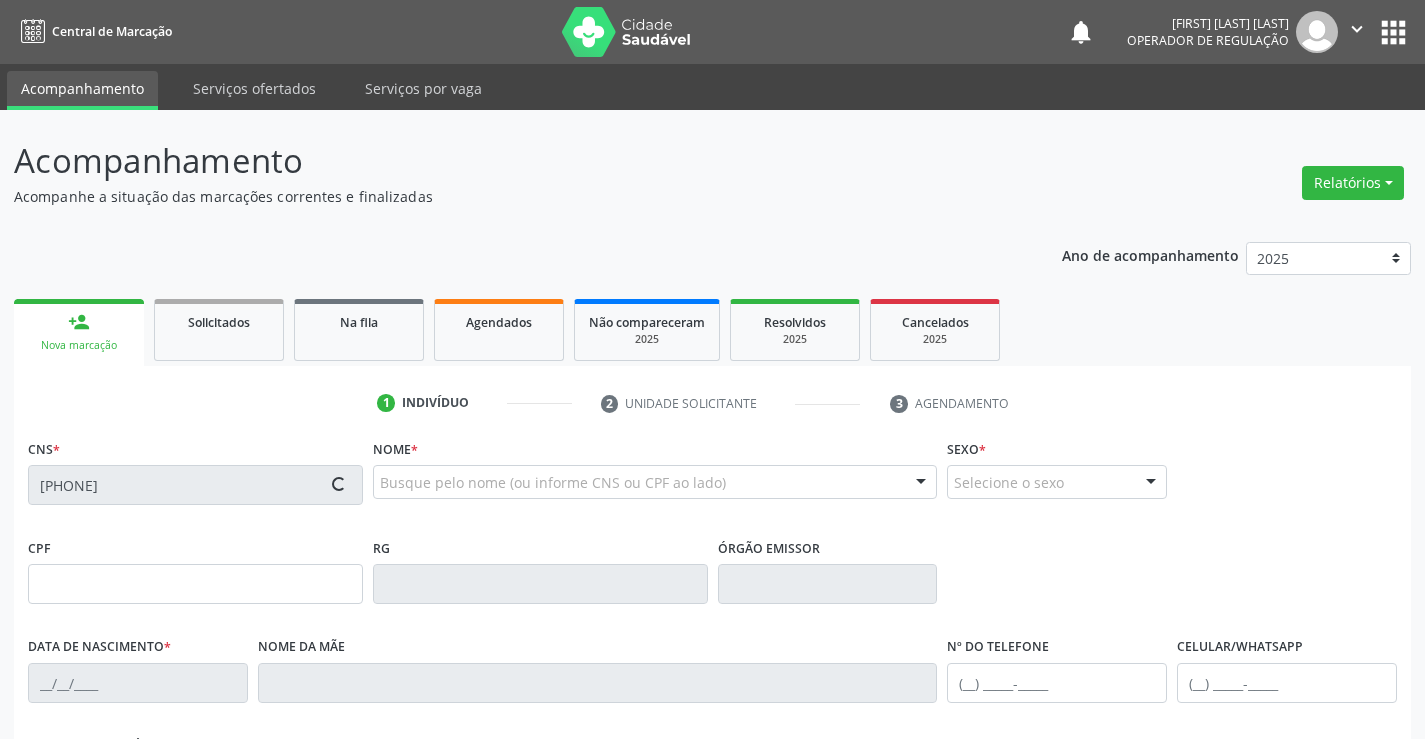 type on "[DATE]" 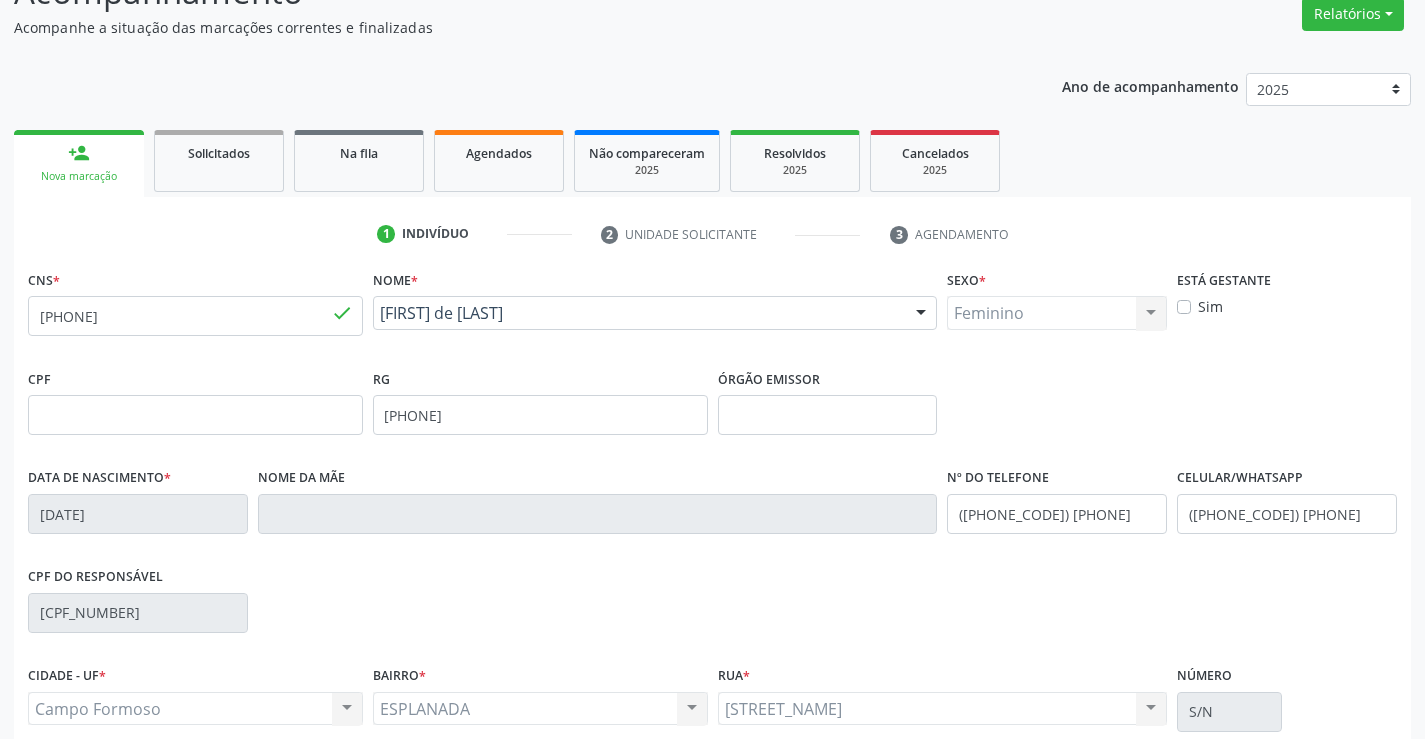 scroll, scrollTop: 345, scrollLeft: 0, axis: vertical 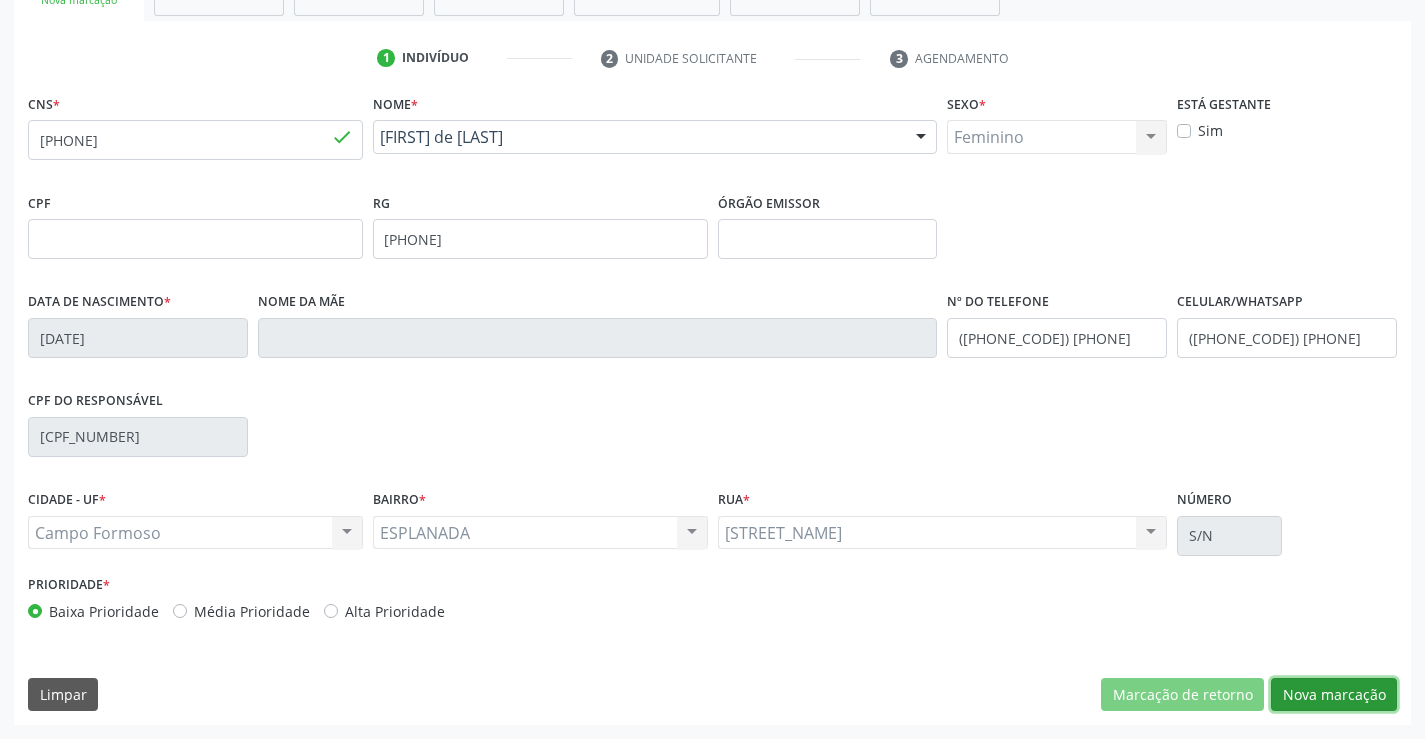 click on "Nova marcação" at bounding box center (1334, 695) 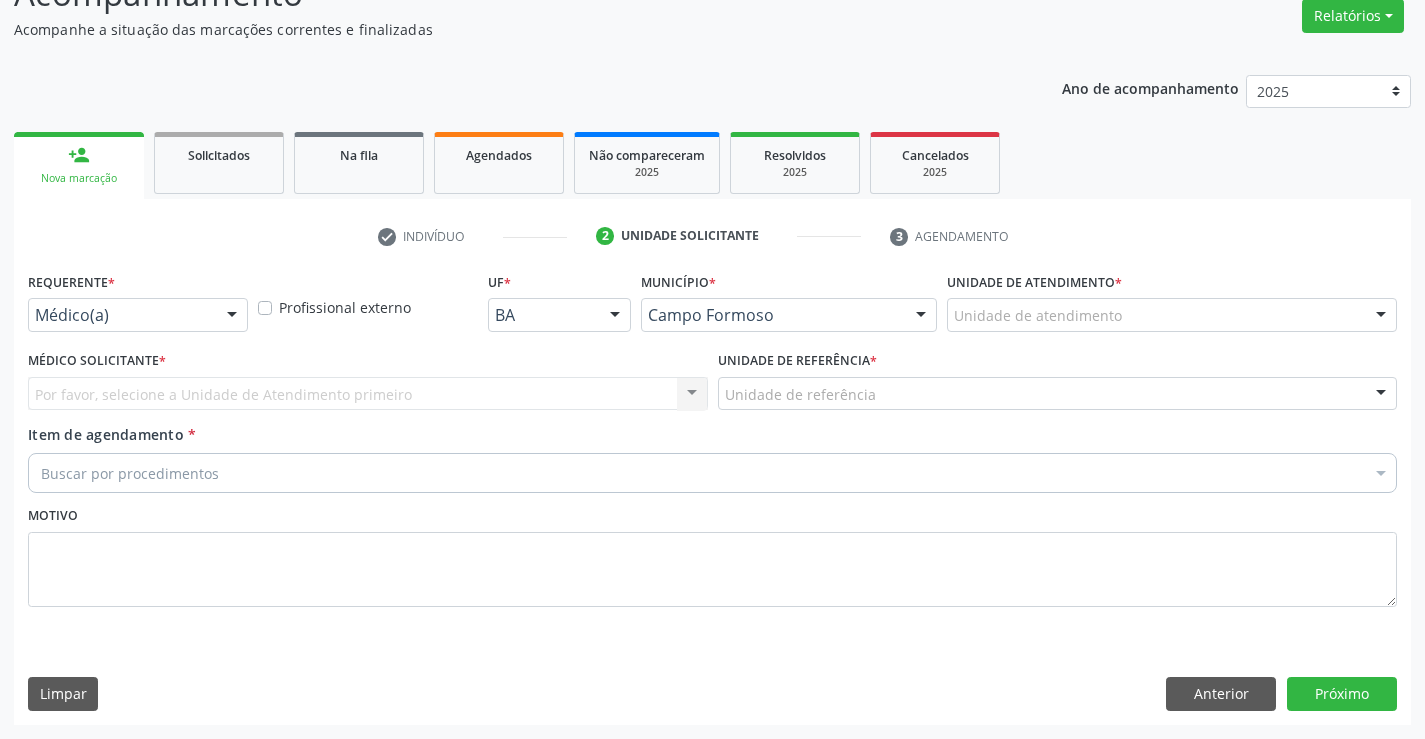 scroll, scrollTop: 167, scrollLeft: 0, axis: vertical 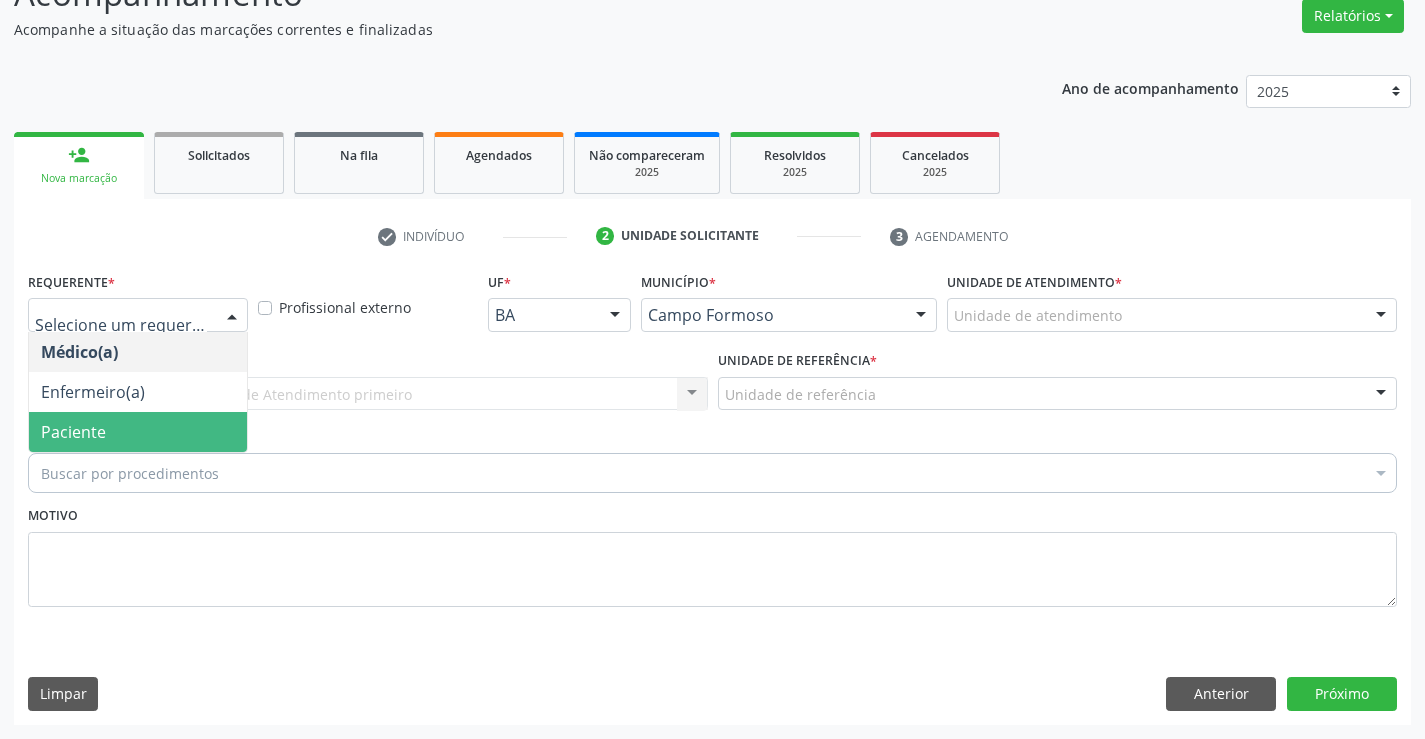 click on "Paciente" at bounding box center (138, 432) 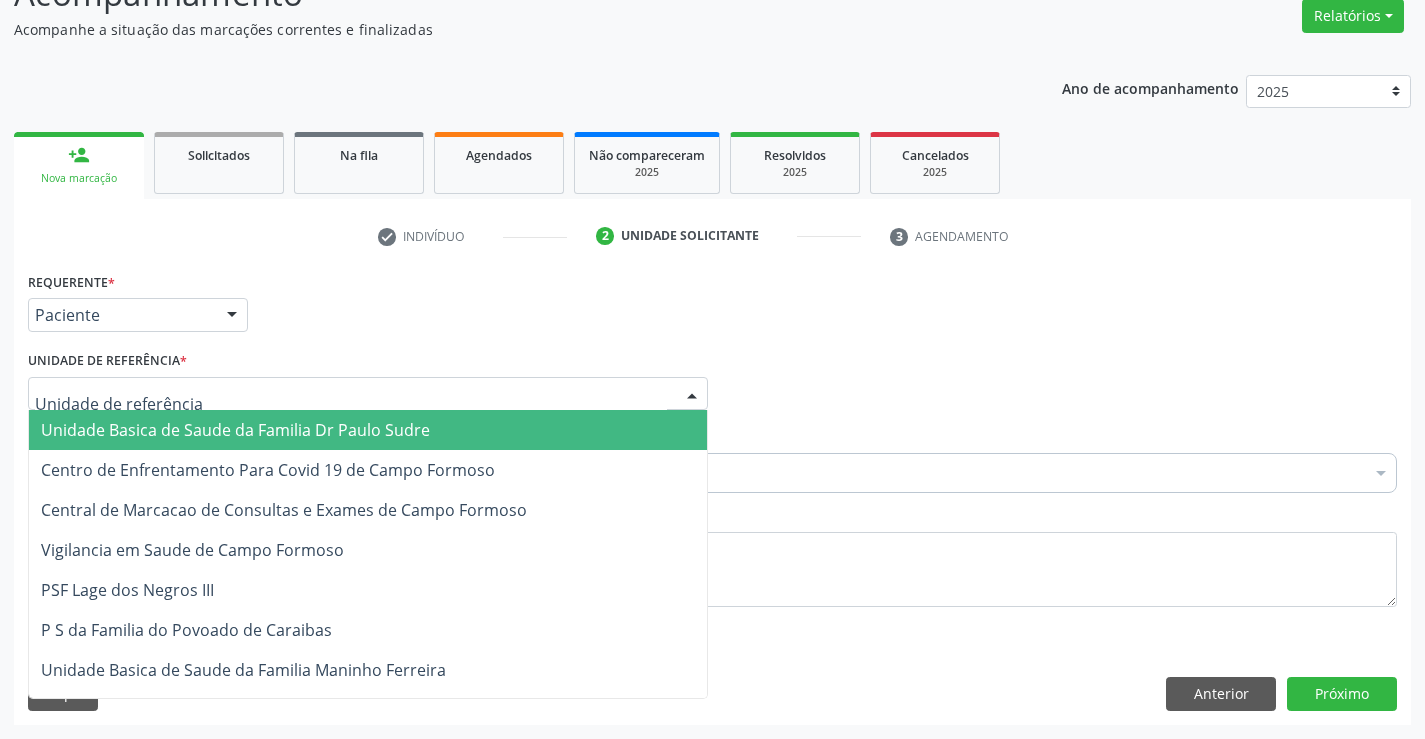 click at bounding box center [368, 394] 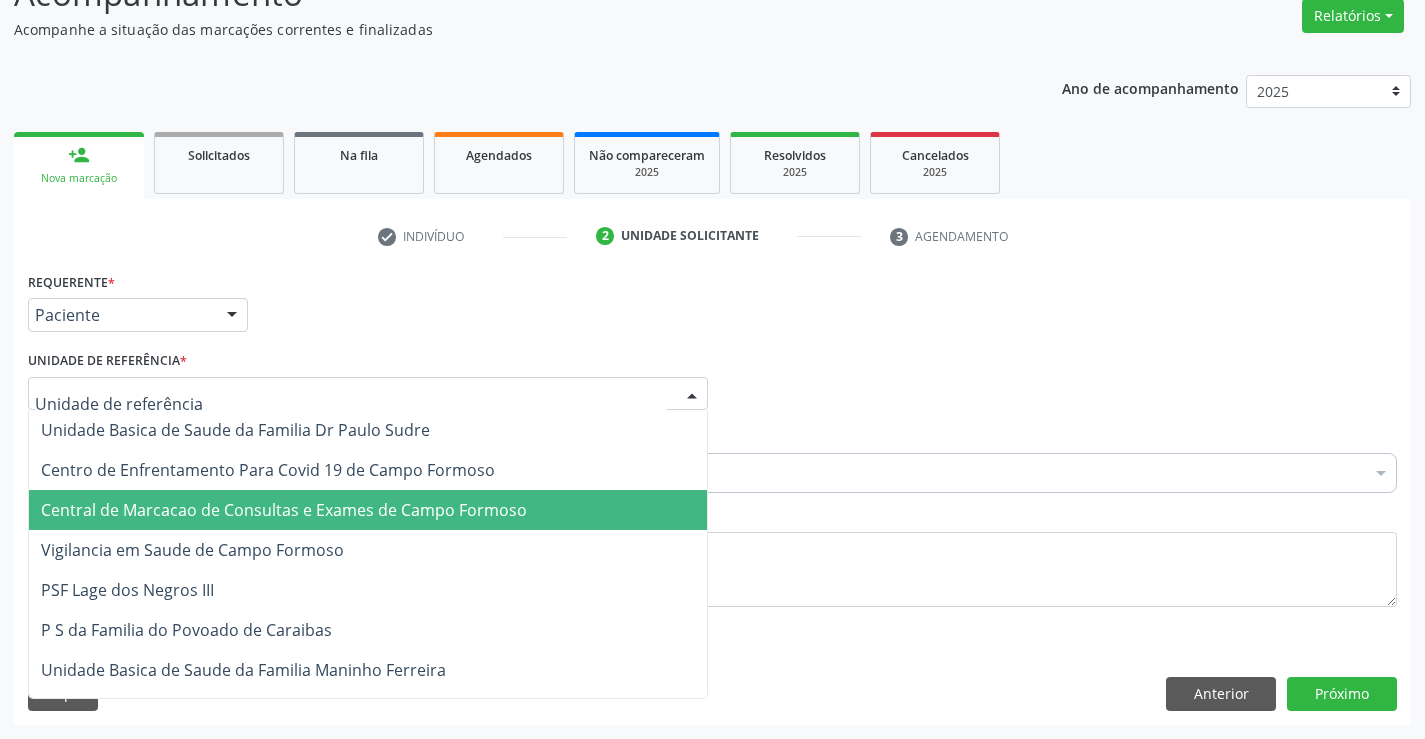 click on "Central de Marcacao de Consultas e Exames de Campo Formoso" at bounding box center [284, 510] 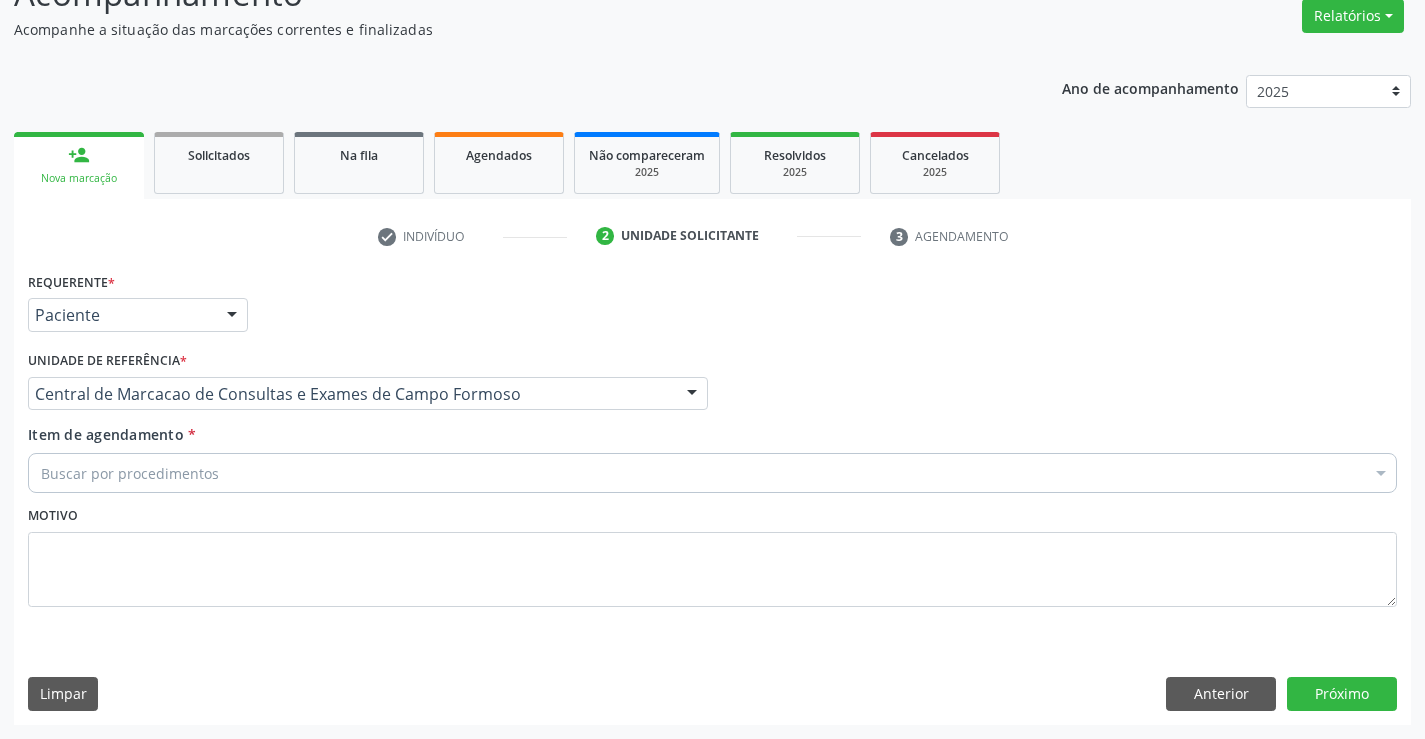 click on "Buscar por procedimentos" at bounding box center (712, 473) 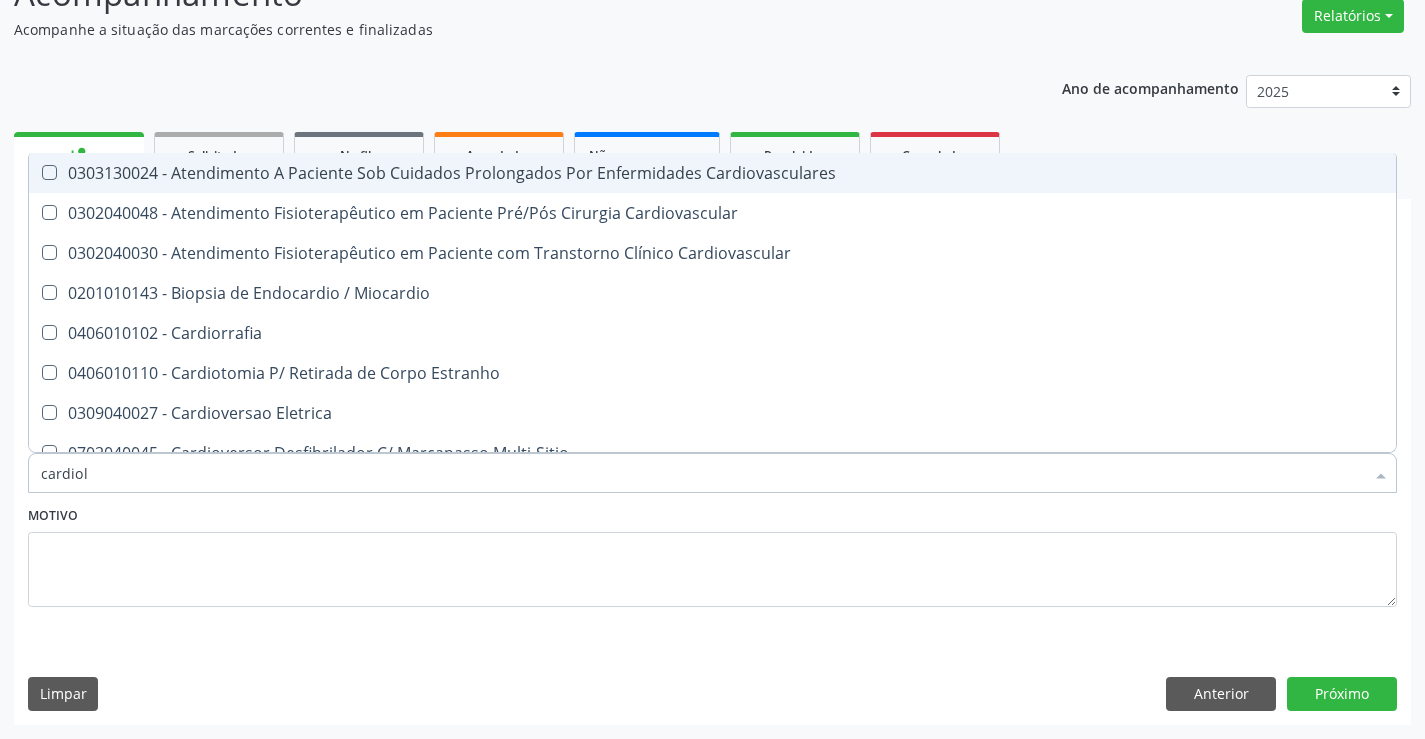 type on "cardiolo" 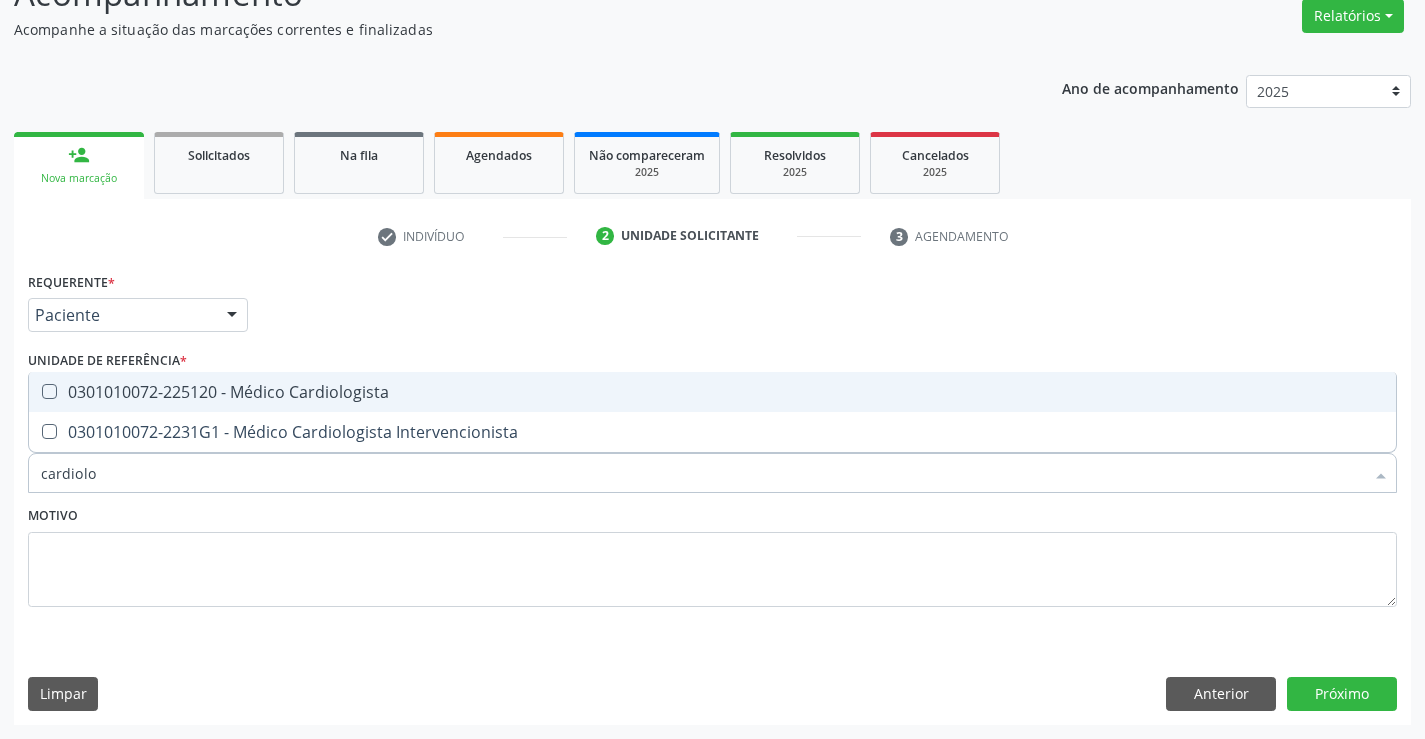 click on "0301010072-225120 - Médico Cardiologista" at bounding box center (712, 392) 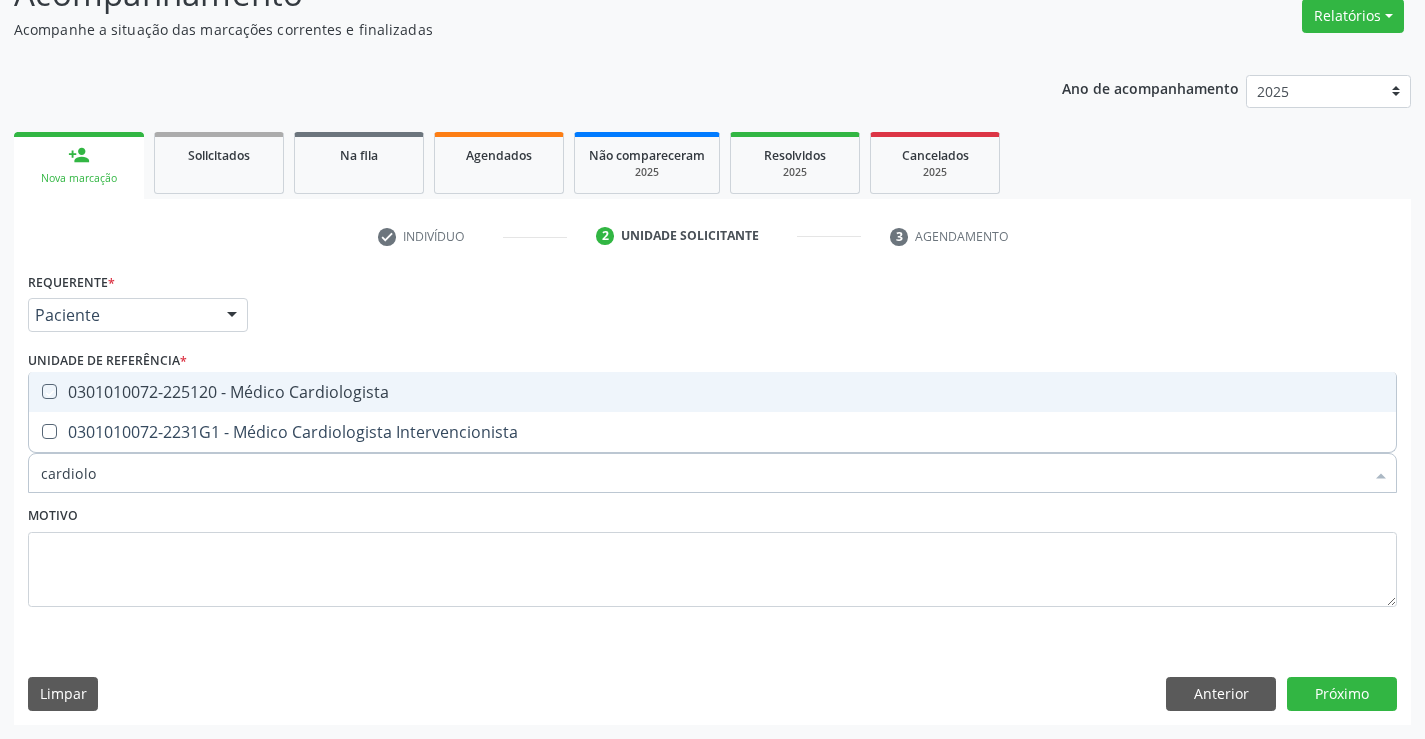 checkbox on "true" 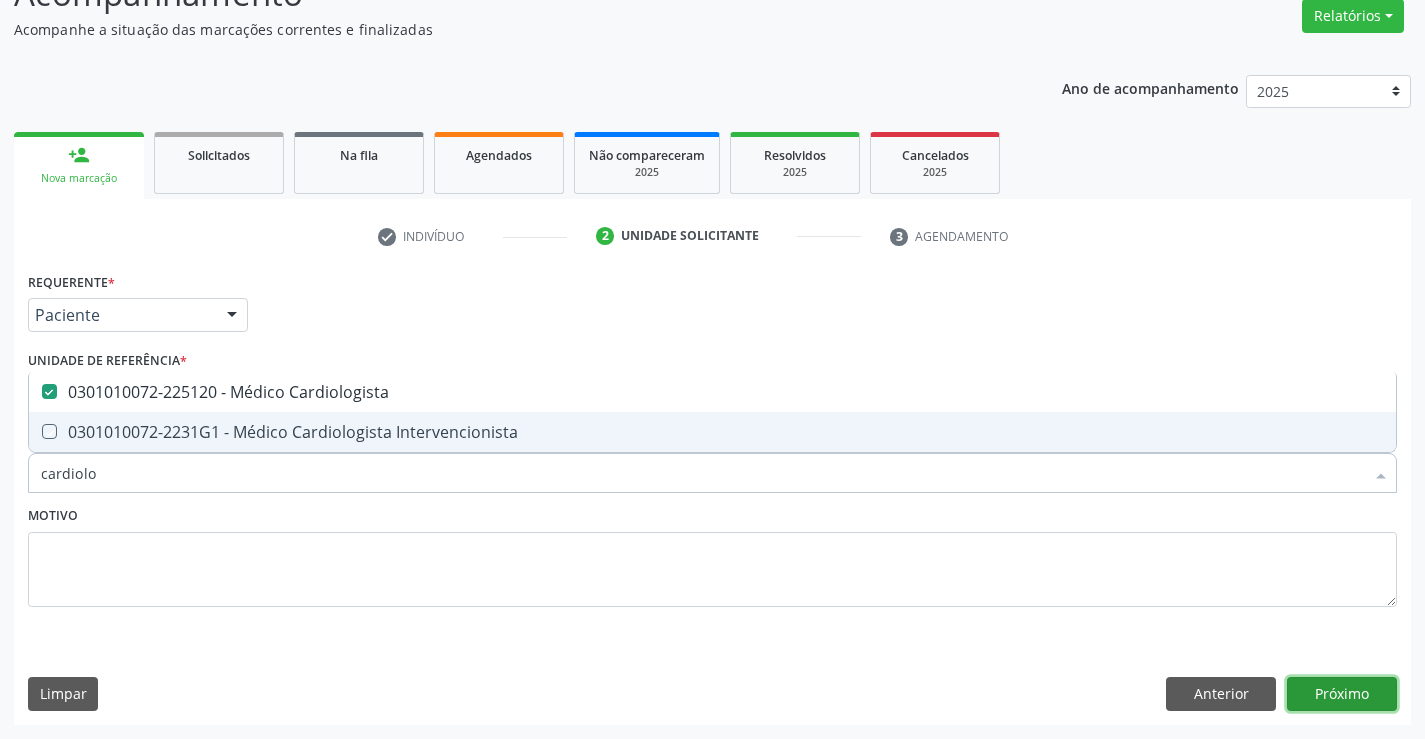 click on "Próximo" at bounding box center (1342, 694) 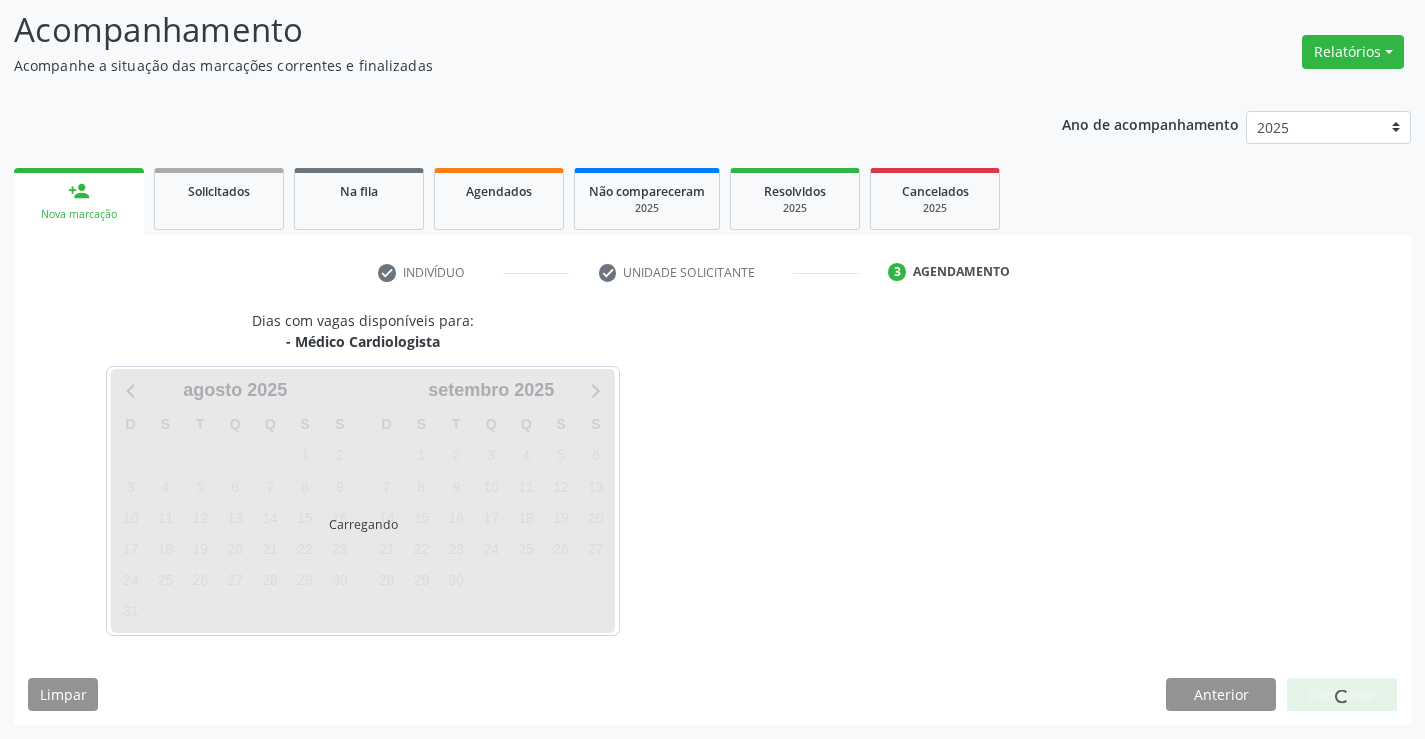 scroll, scrollTop: 131, scrollLeft: 0, axis: vertical 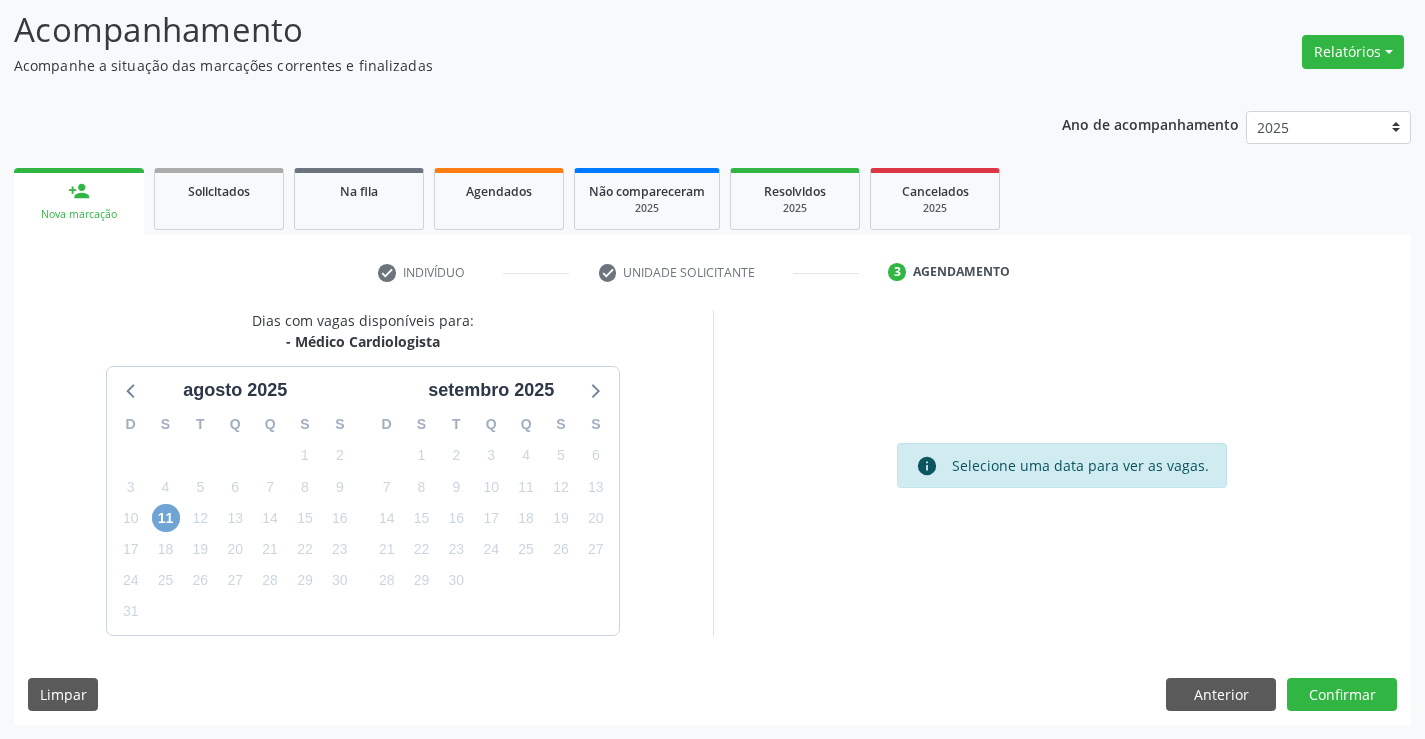 click on "11" at bounding box center (166, 518) 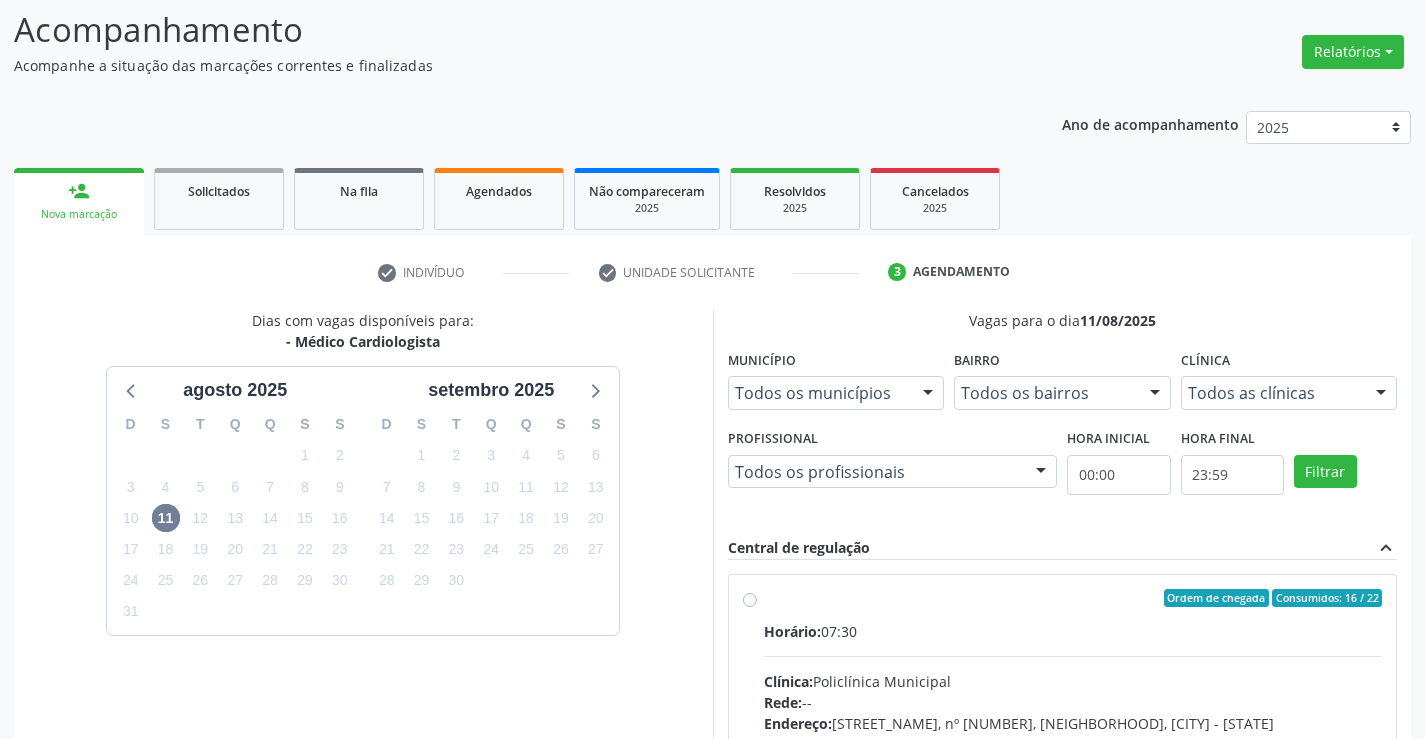 click on "Horário:   [TIME]" at bounding box center (1073, 631) 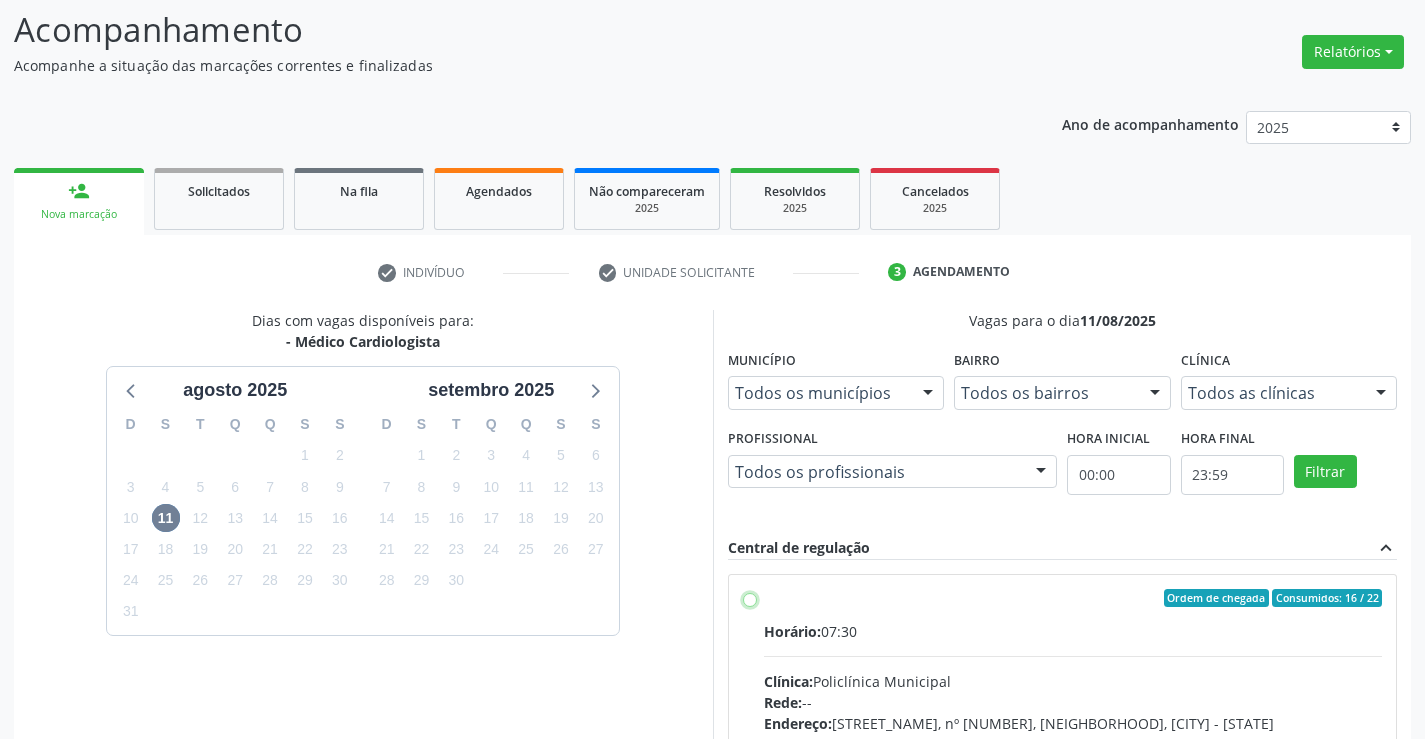 click on "Endereço:   [STREET_NAME], nº [NUMBER], [NEIGHBORHOOD], [CITY] - [STATE]
Telefone:   ([PHONE_CODE]) [PHONE]
Profissional:
[FIRST] [LAST] [LAST] [LAST]
Informações adicionais sobre o atendimento
Idade de atendimento:
de 0 a 120 anos
Gênero(s) atendido(s):
Masculino e Feminino
Informações adicionais:
--" at bounding box center (750, 598) 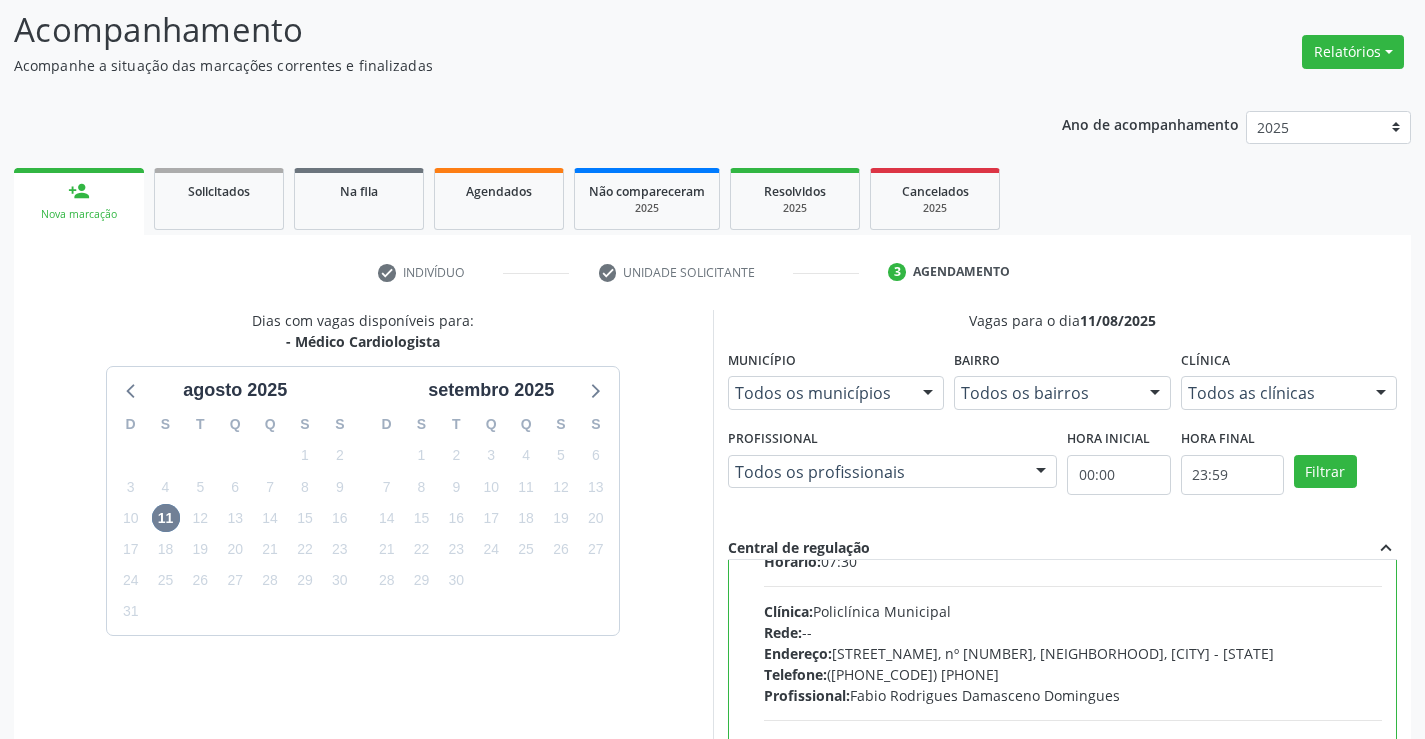 scroll, scrollTop: 99, scrollLeft: 0, axis: vertical 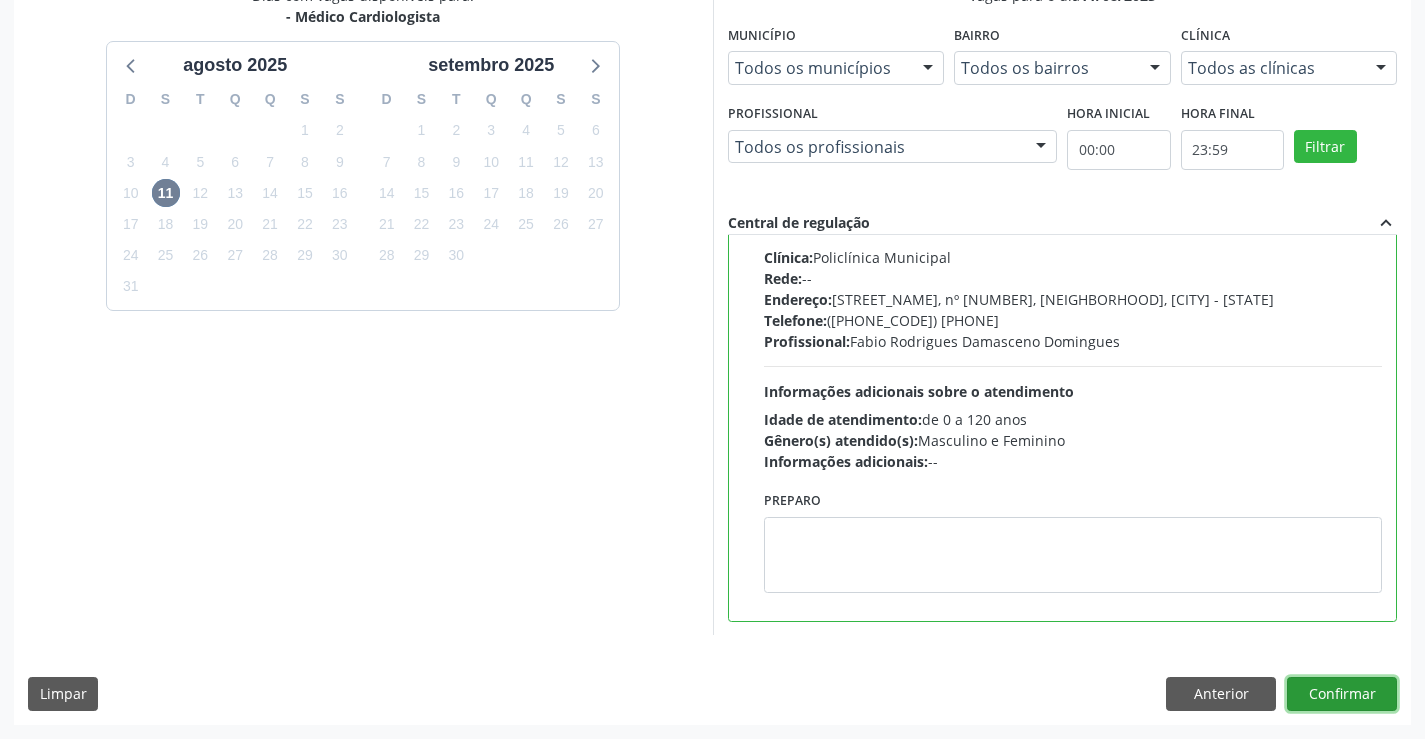 click on "Confirmar" at bounding box center (1342, 694) 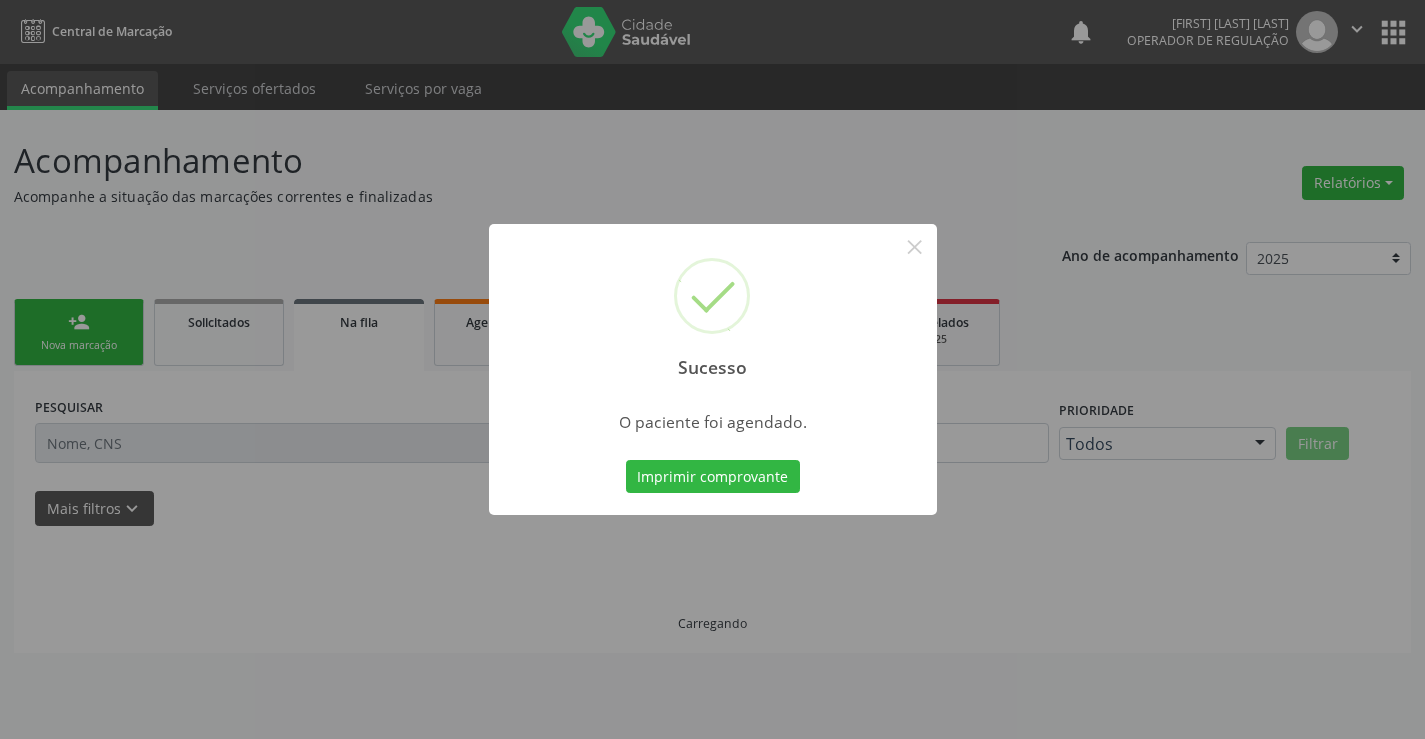 scroll, scrollTop: 0, scrollLeft: 0, axis: both 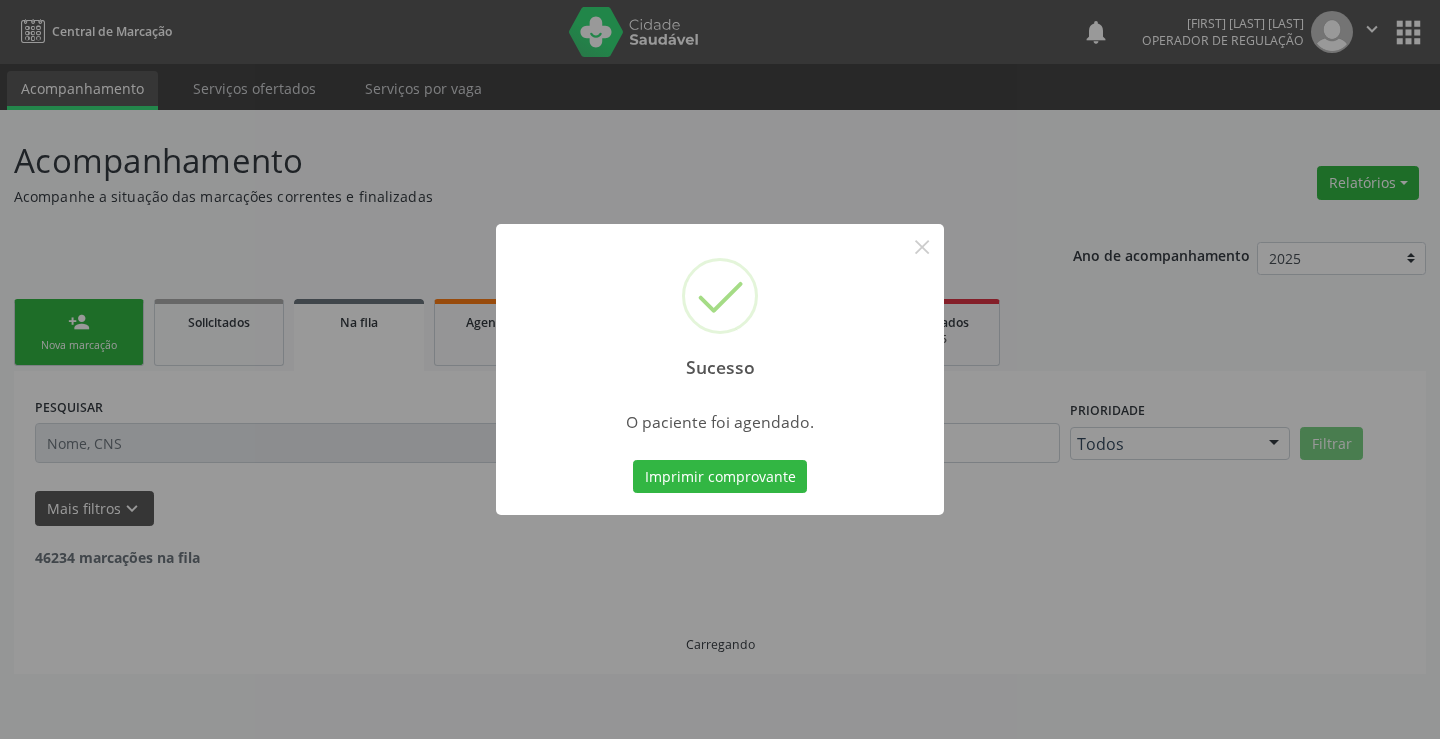 type 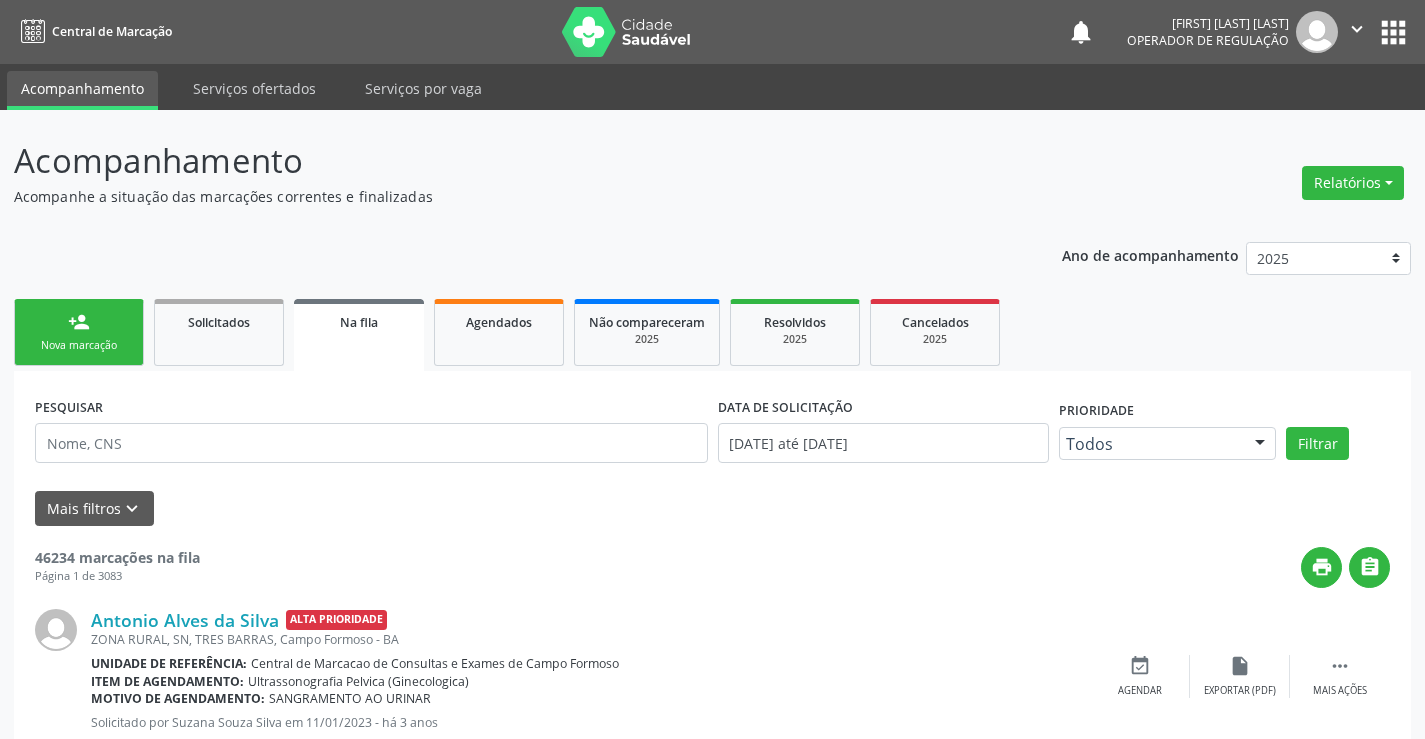 click on "person_add
Nova marcação" at bounding box center [79, 332] 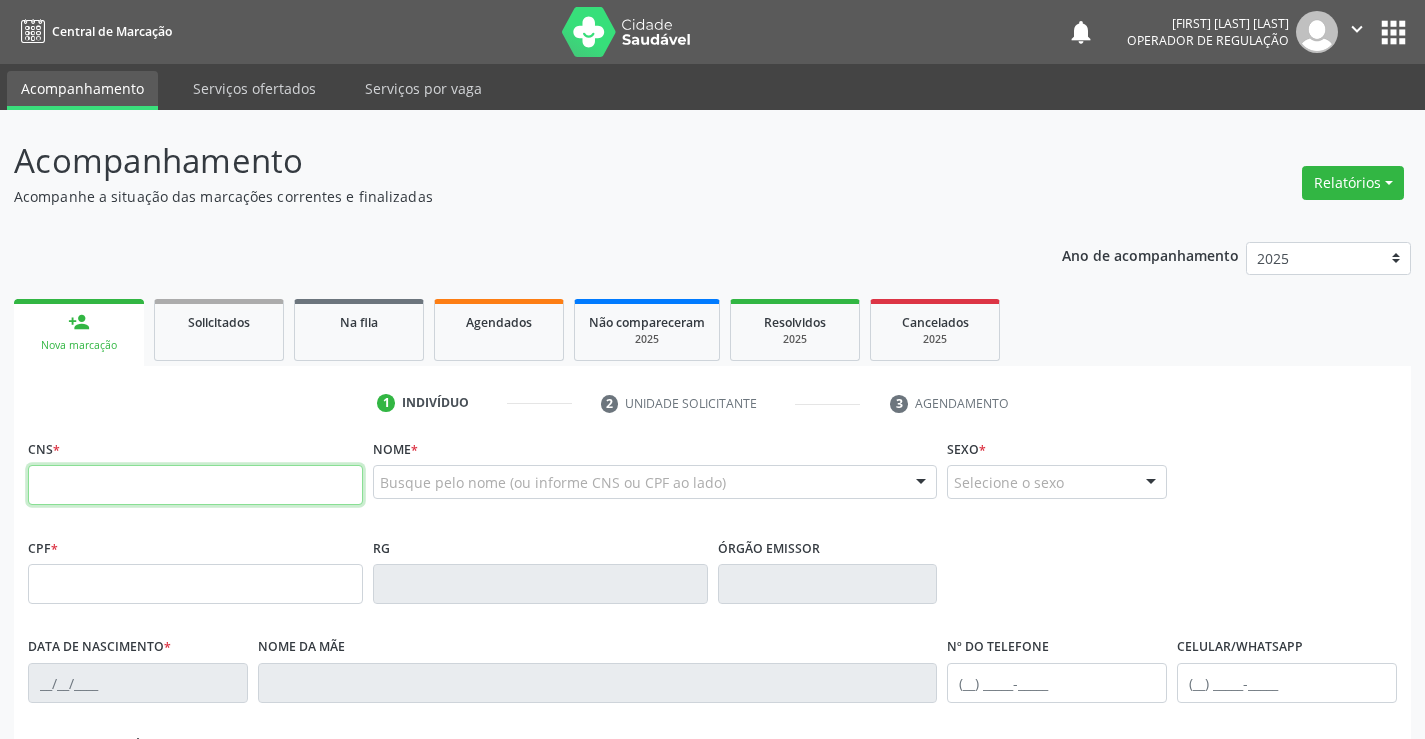 click at bounding box center [195, 485] 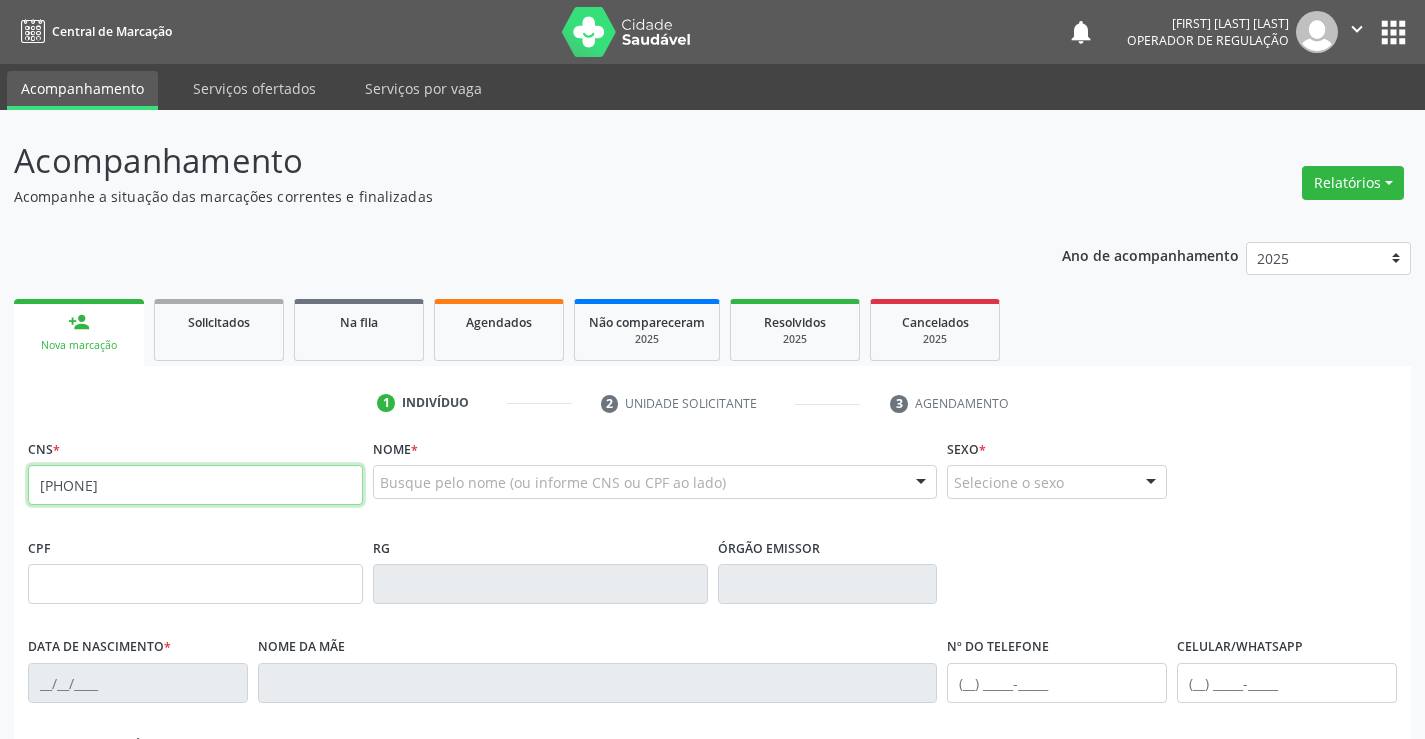 type on "[PHONE]" 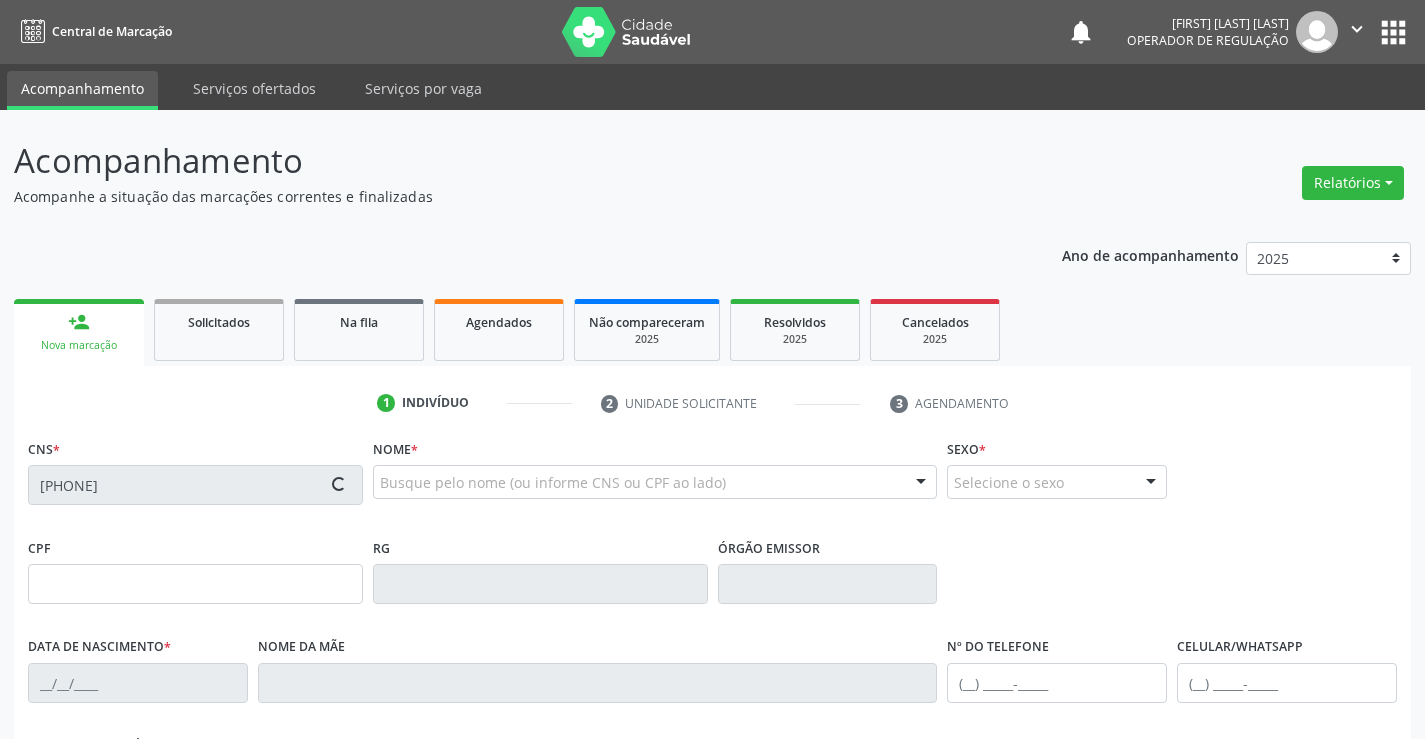type on "[DATE]" 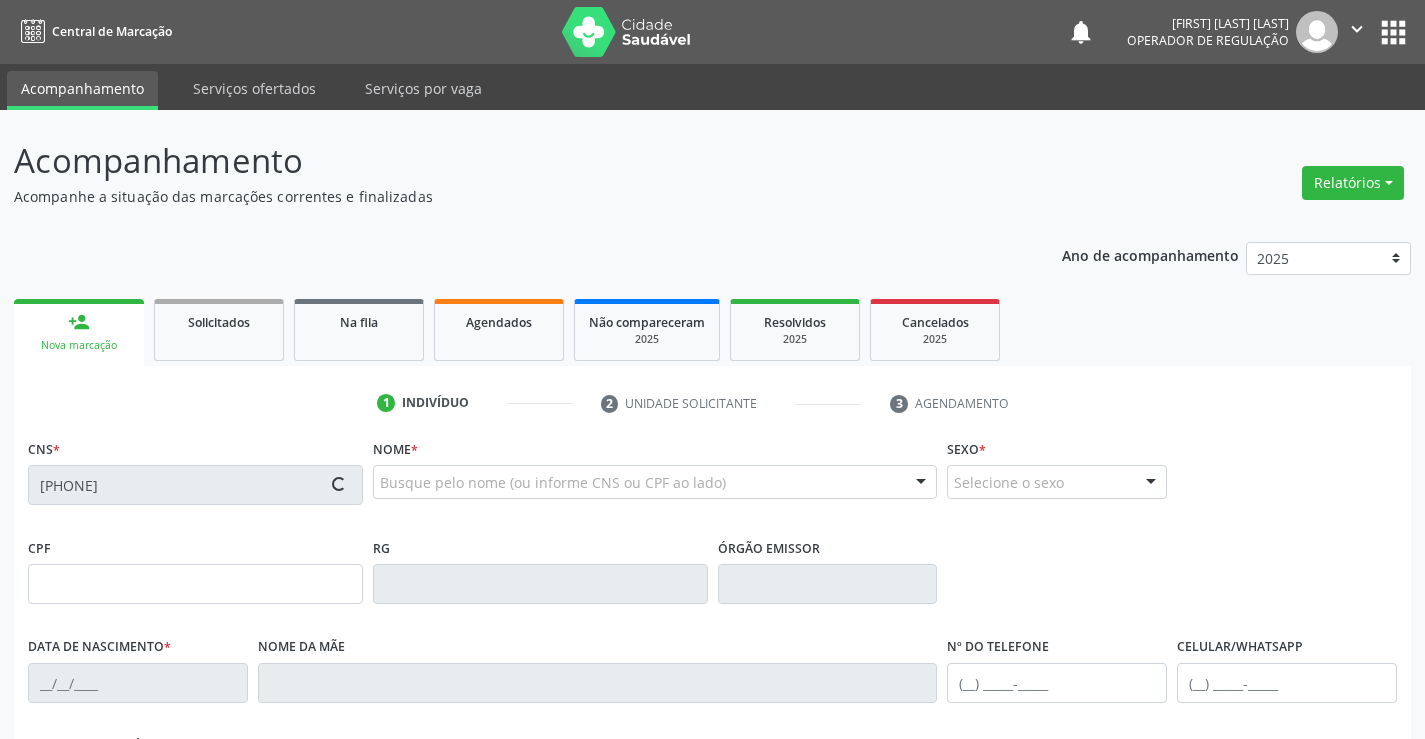 type on "[FIRST] de [LAST] [LAST]" 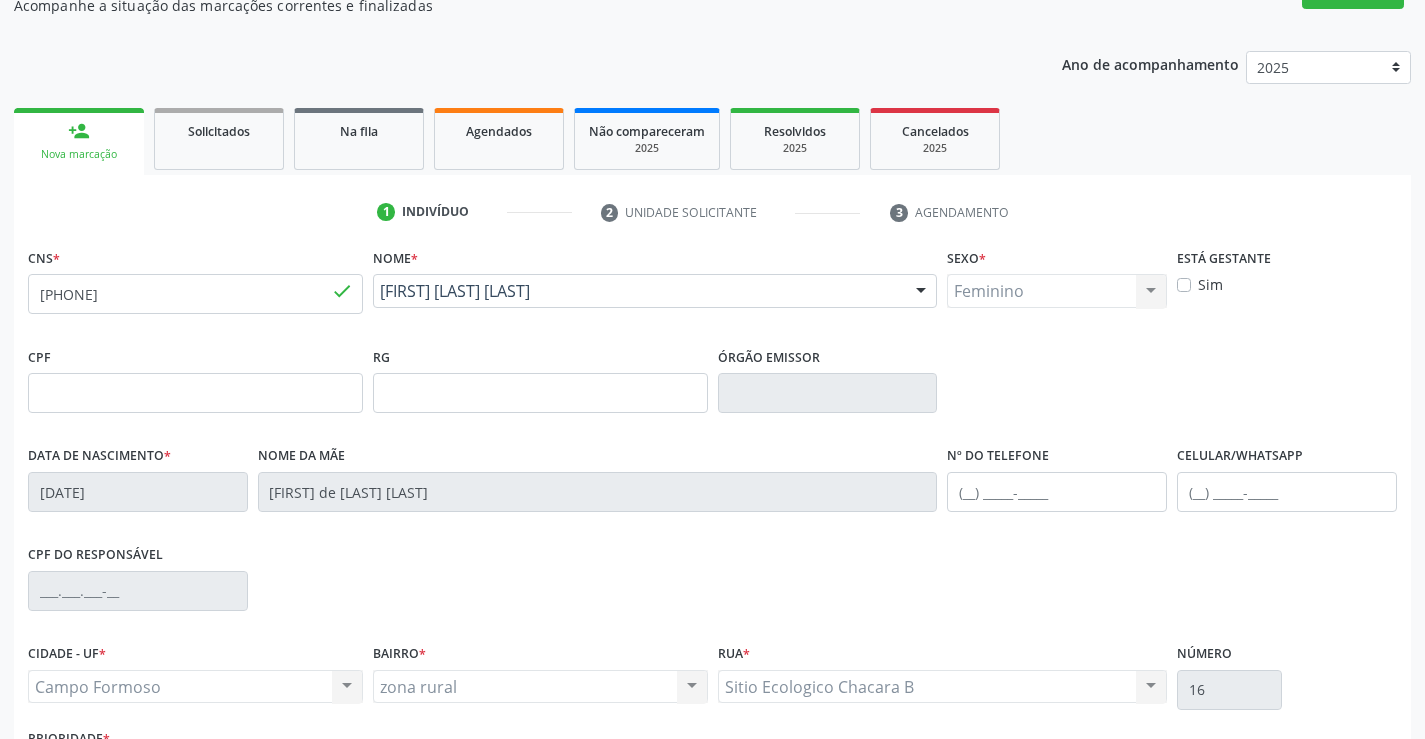 scroll, scrollTop: 345, scrollLeft: 0, axis: vertical 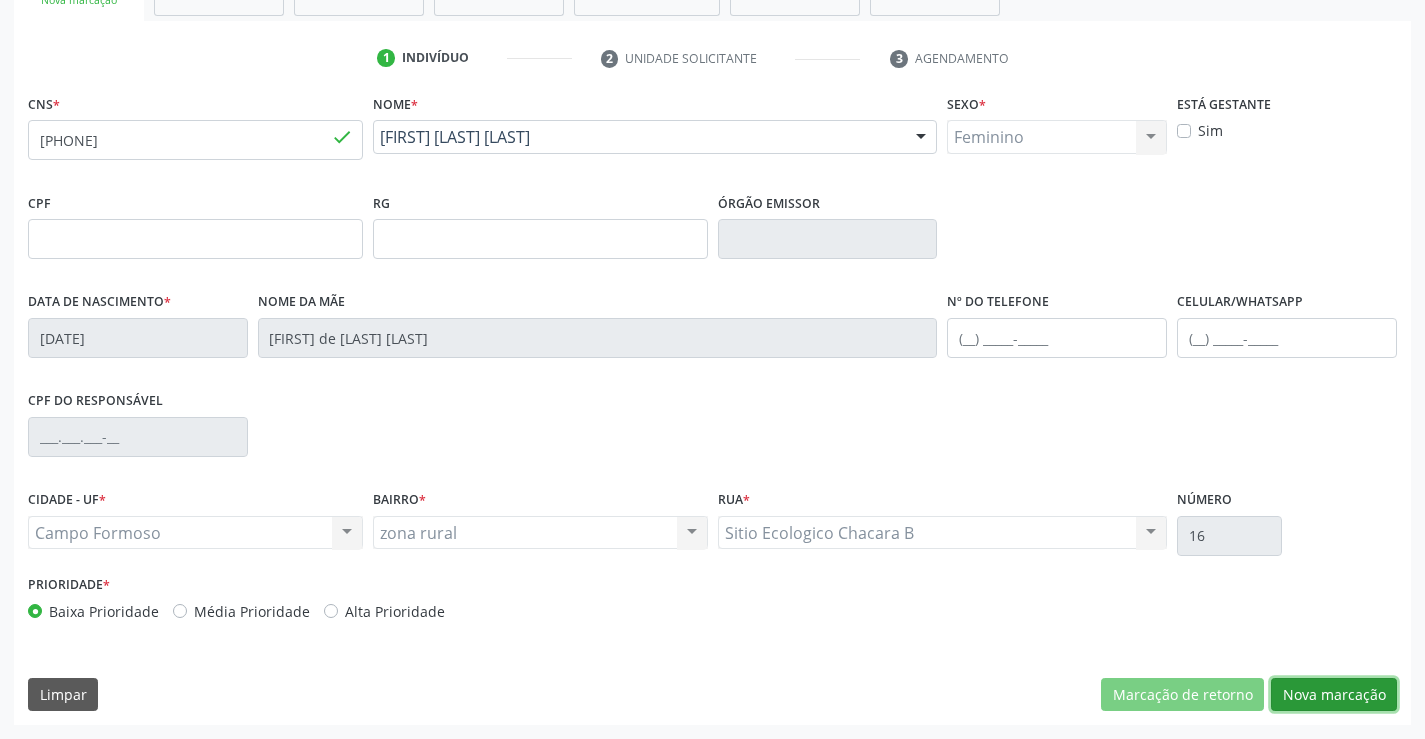 click on "Nova marcação" at bounding box center [1334, 695] 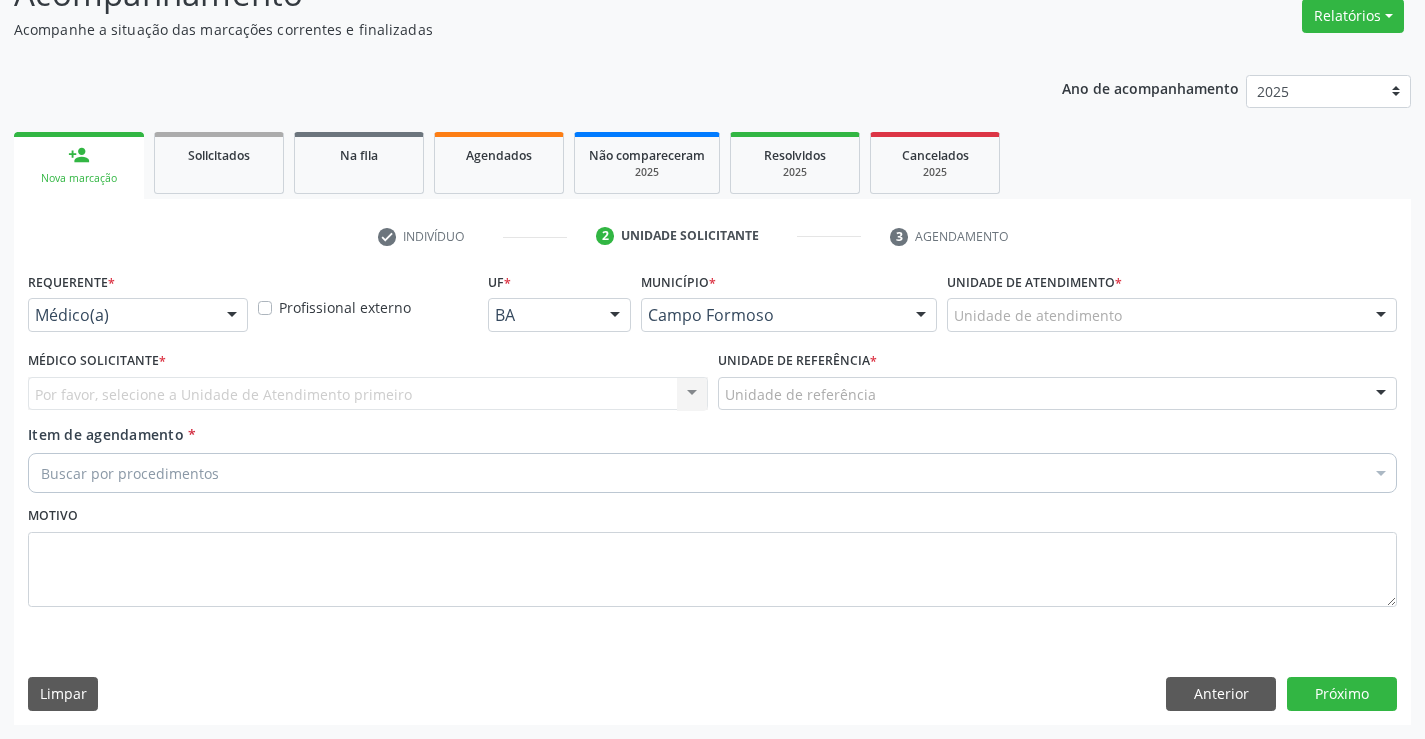 scroll, scrollTop: 167, scrollLeft: 0, axis: vertical 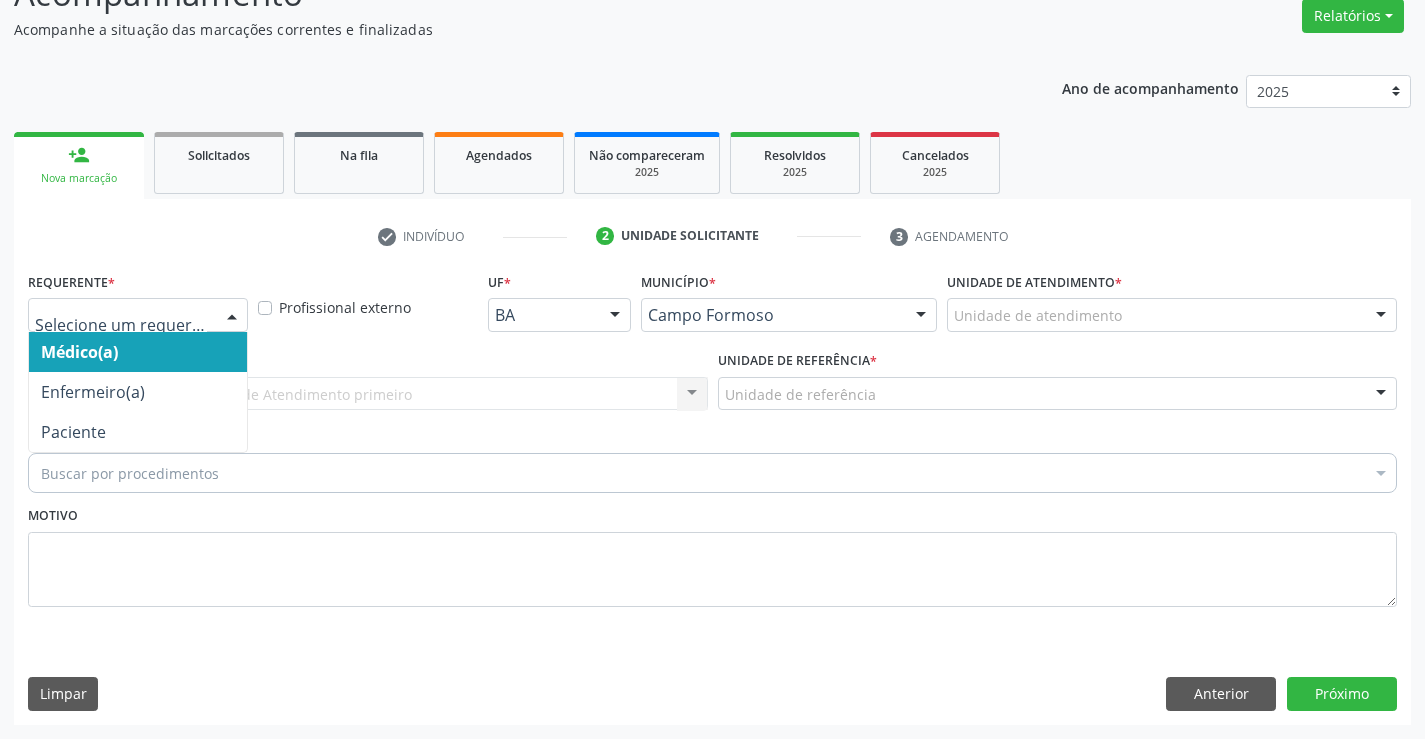 click at bounding box center [232, 316] 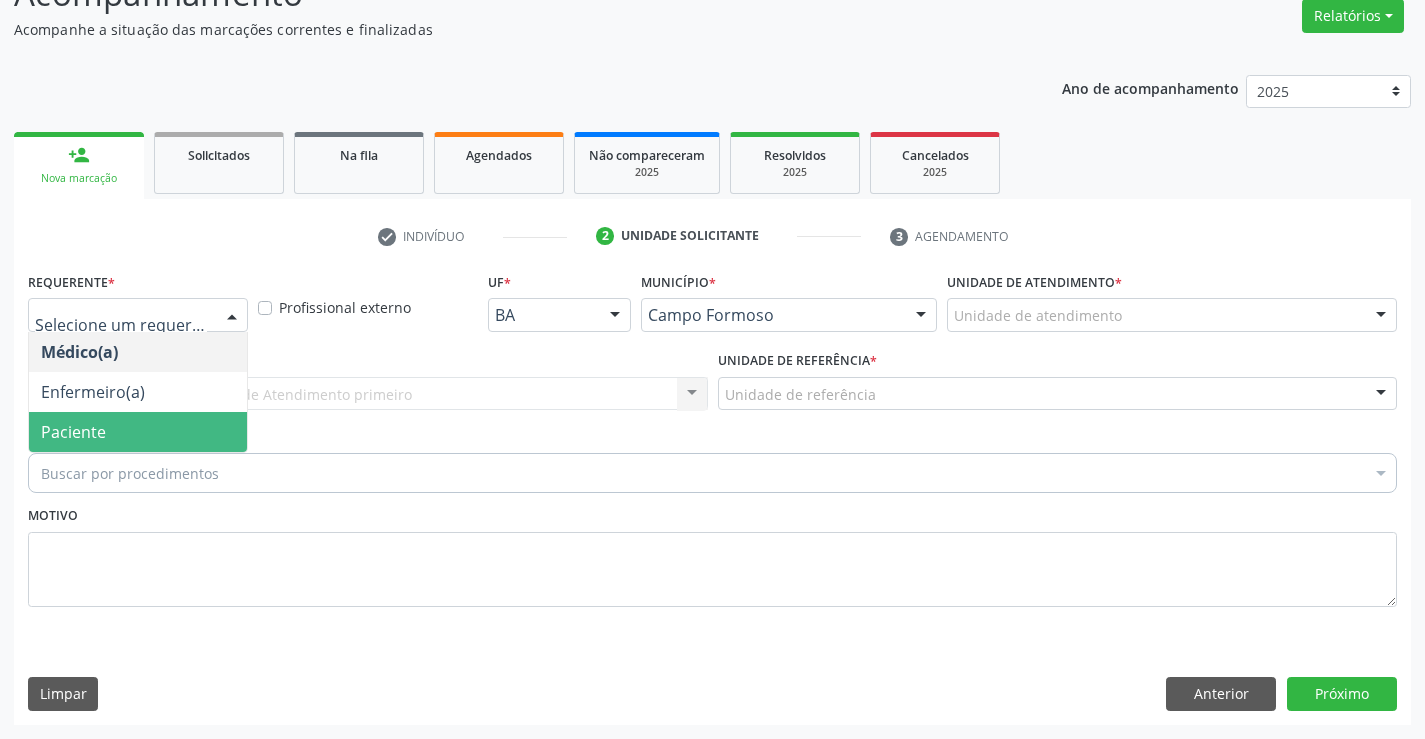 click on "Paciente" at bounding box center (138, 432) 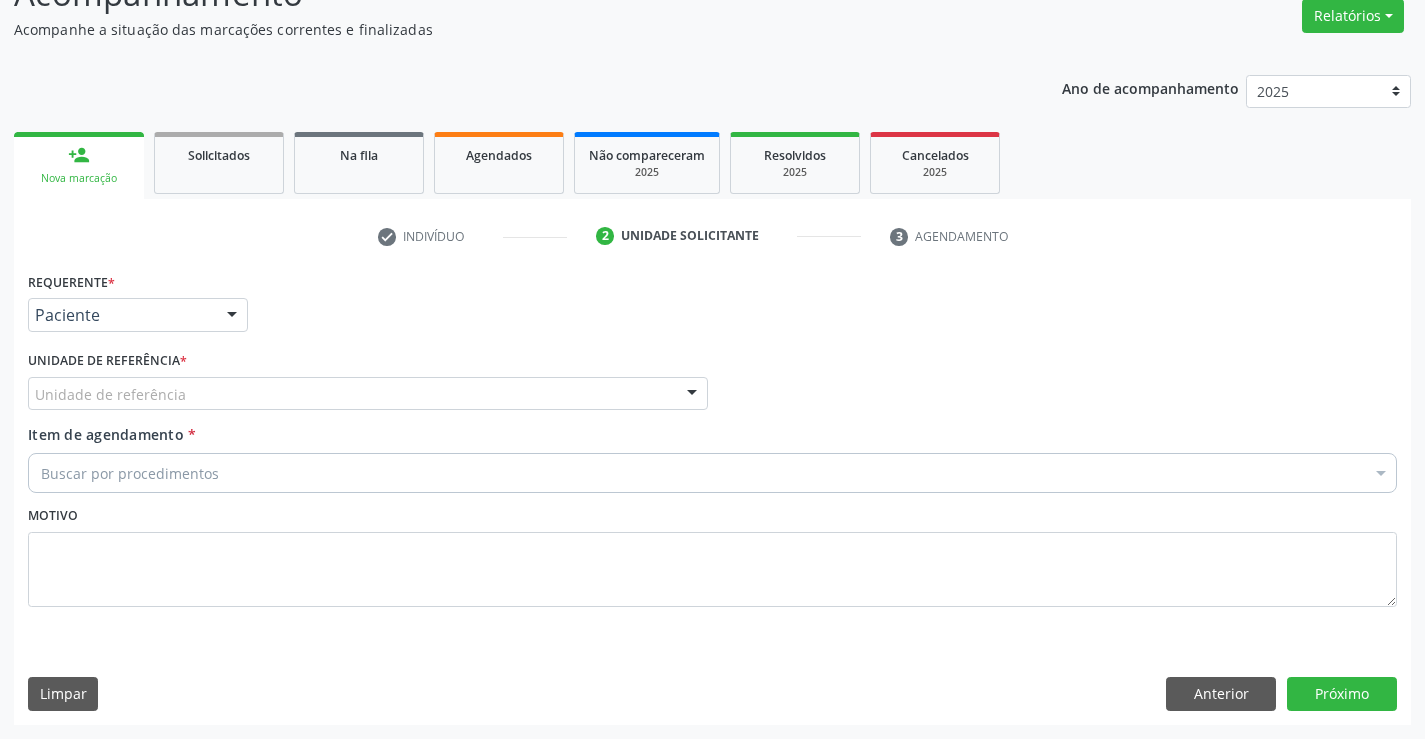 click on "Unidade de referência" at bounding box center [368, 394] 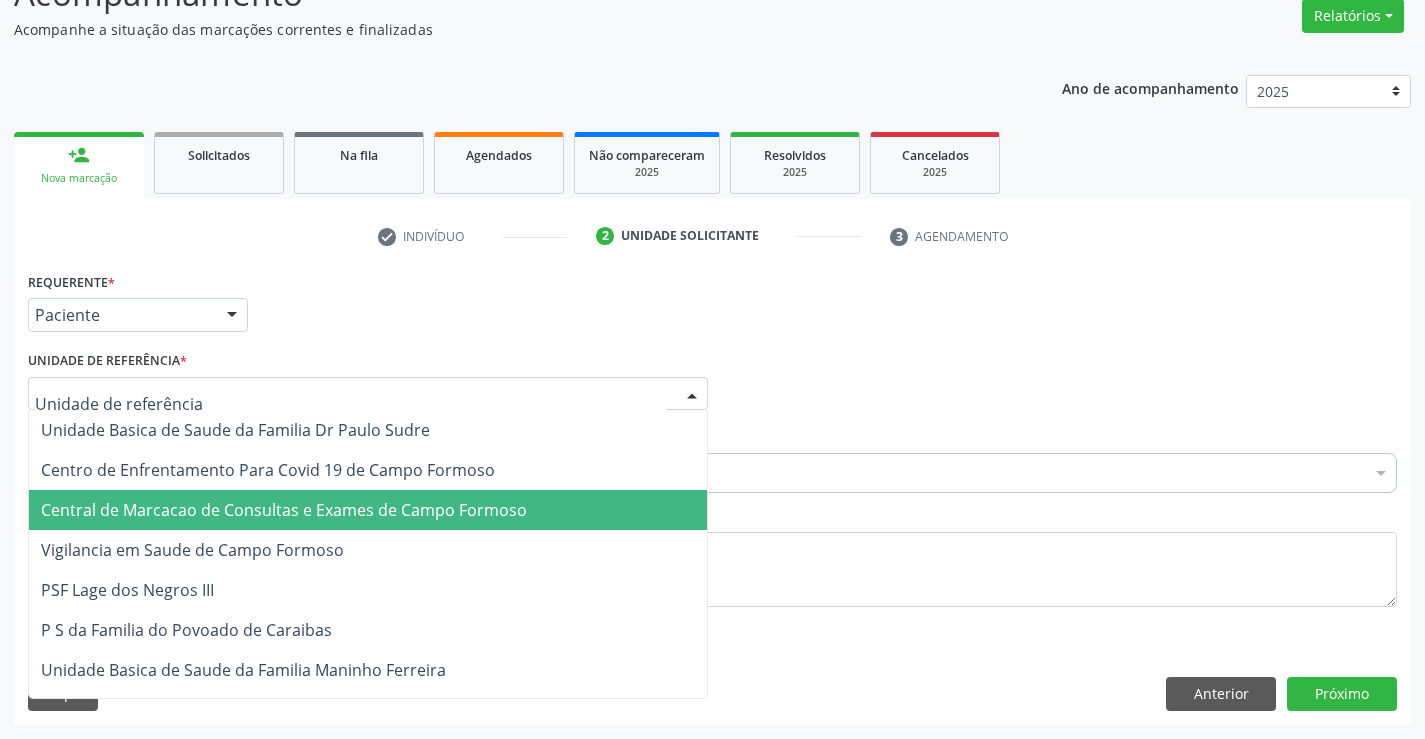 click on "Central de Marcacao de Consultas e Exames de Campo Formoso" at bounding box center (284, 510) 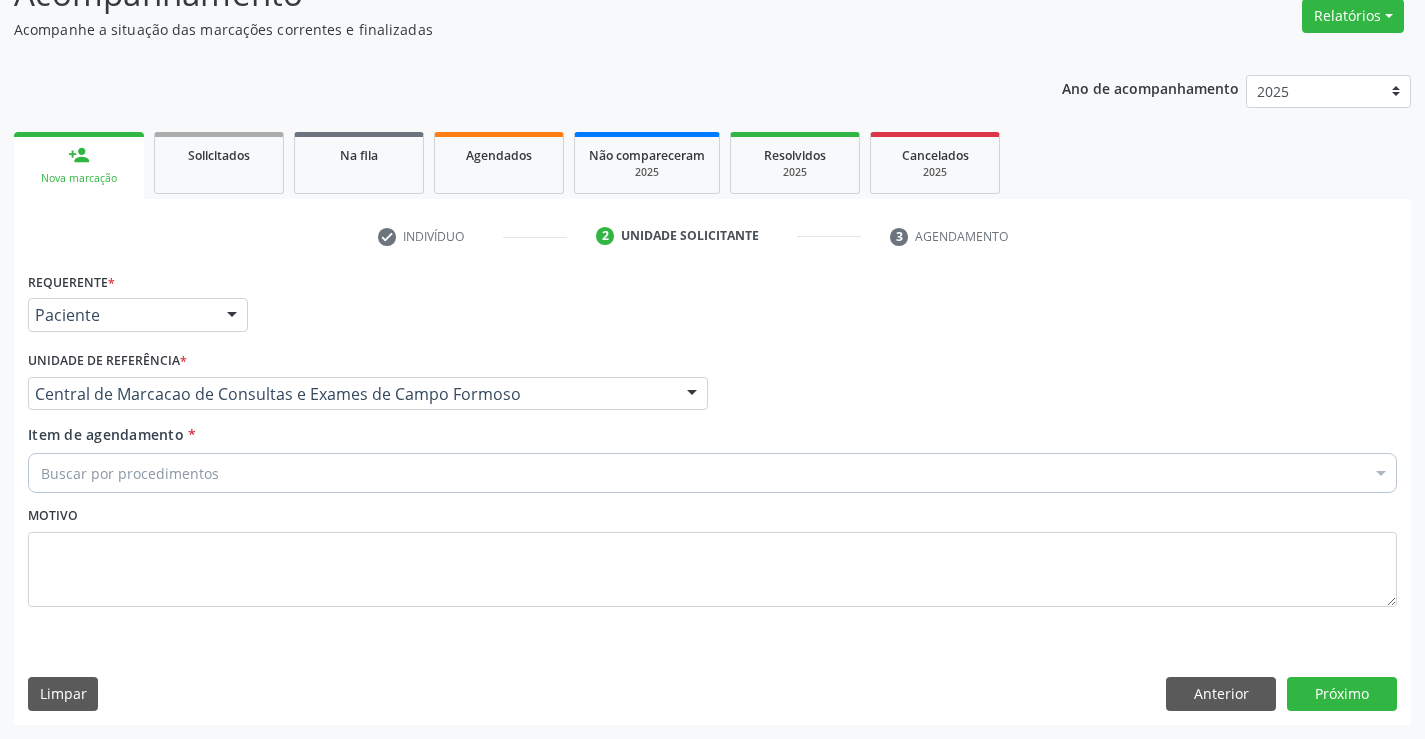 click on "Buscar por procedimentos" at bounding box center (712, 473) 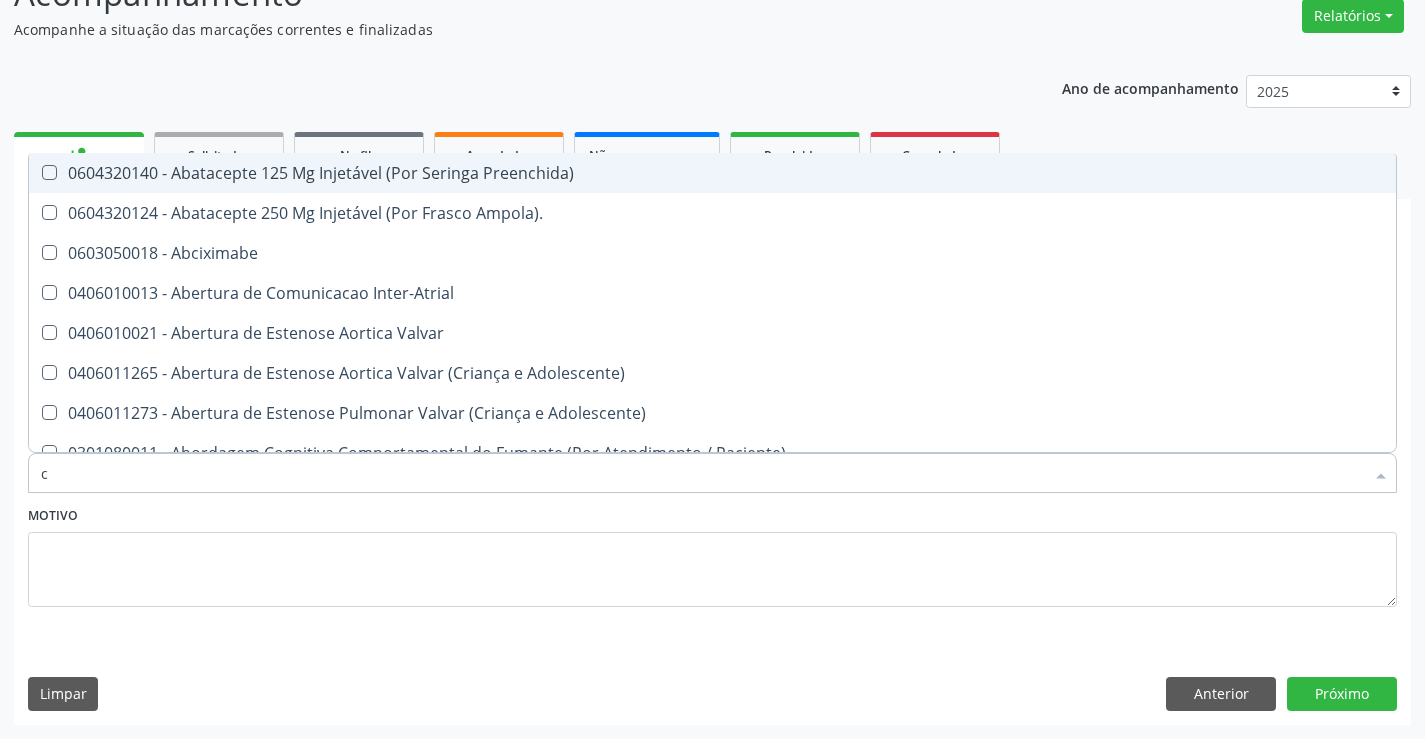 type on "ca" 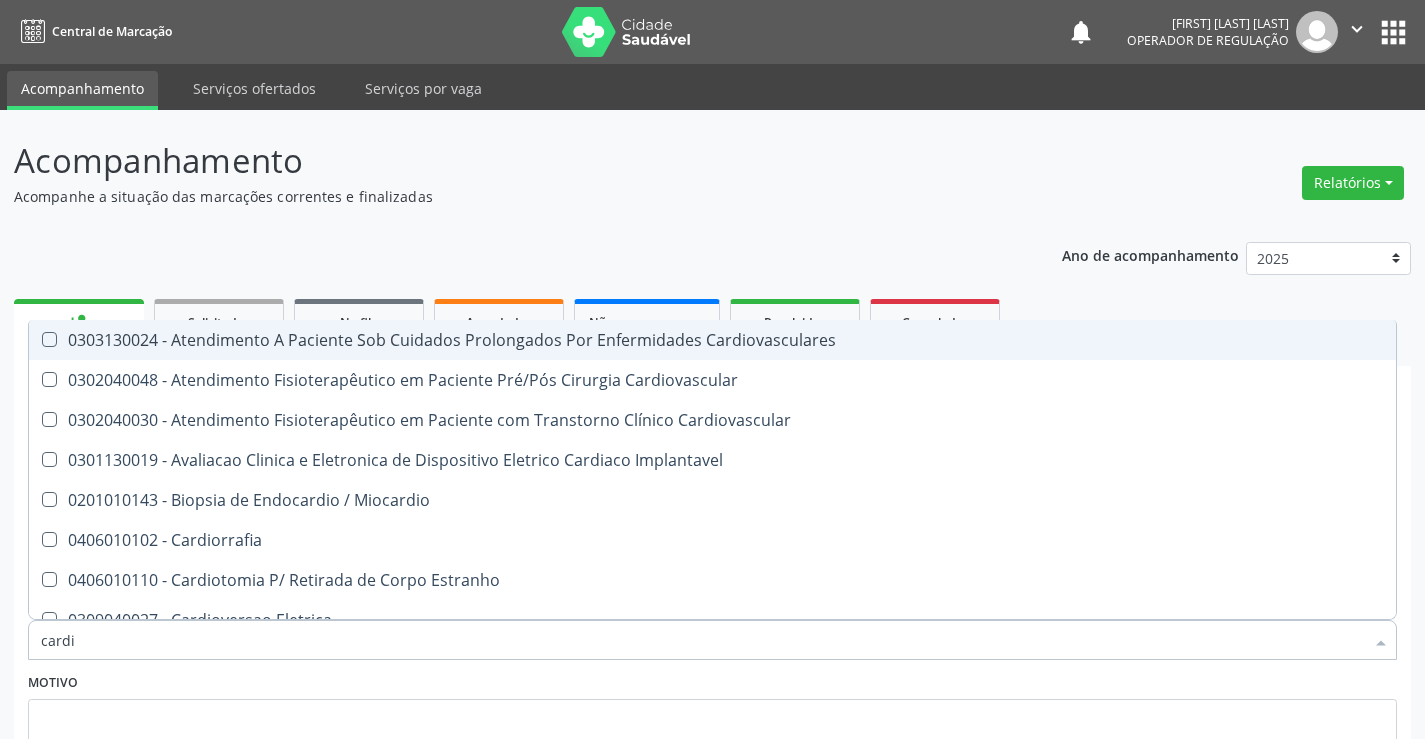 scroll, scrollTop: 167, scrollLeft: 0, axis: vertical 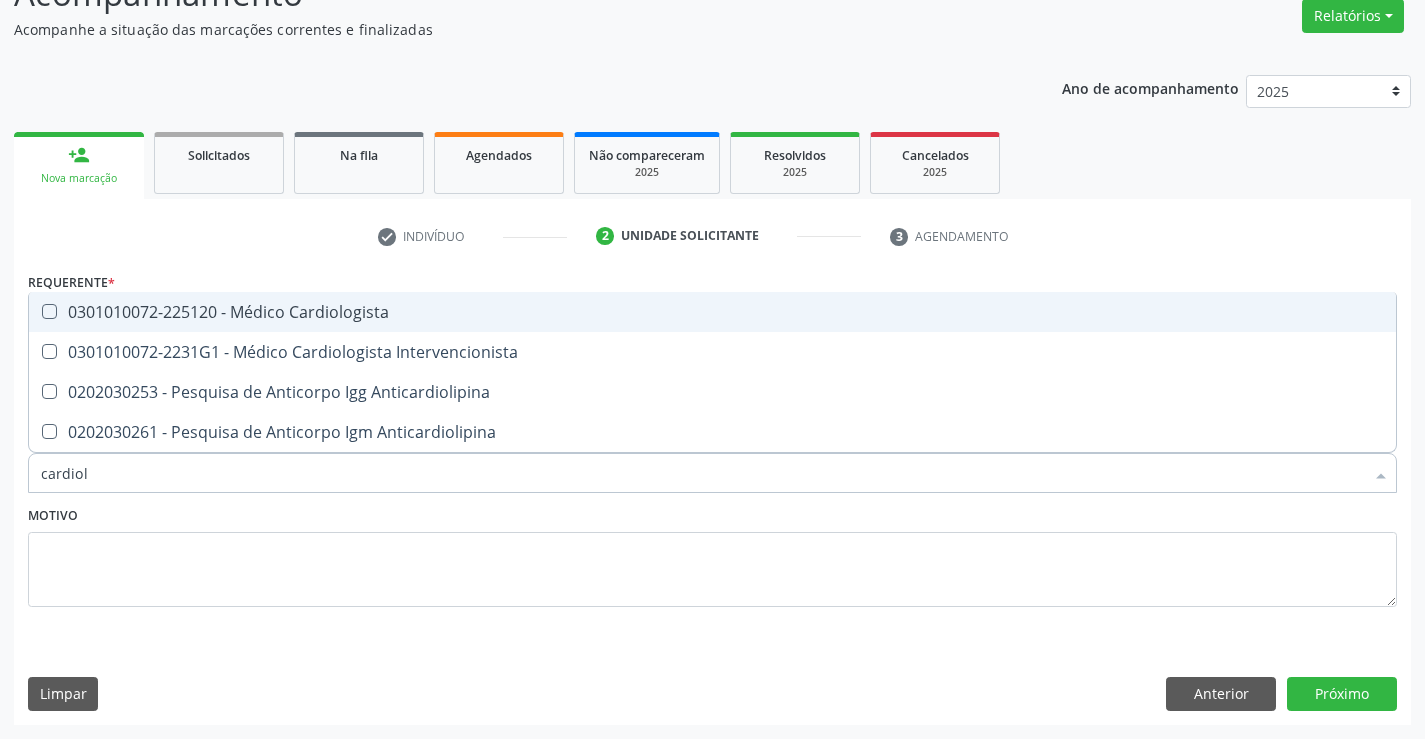 type on "cardiolo" 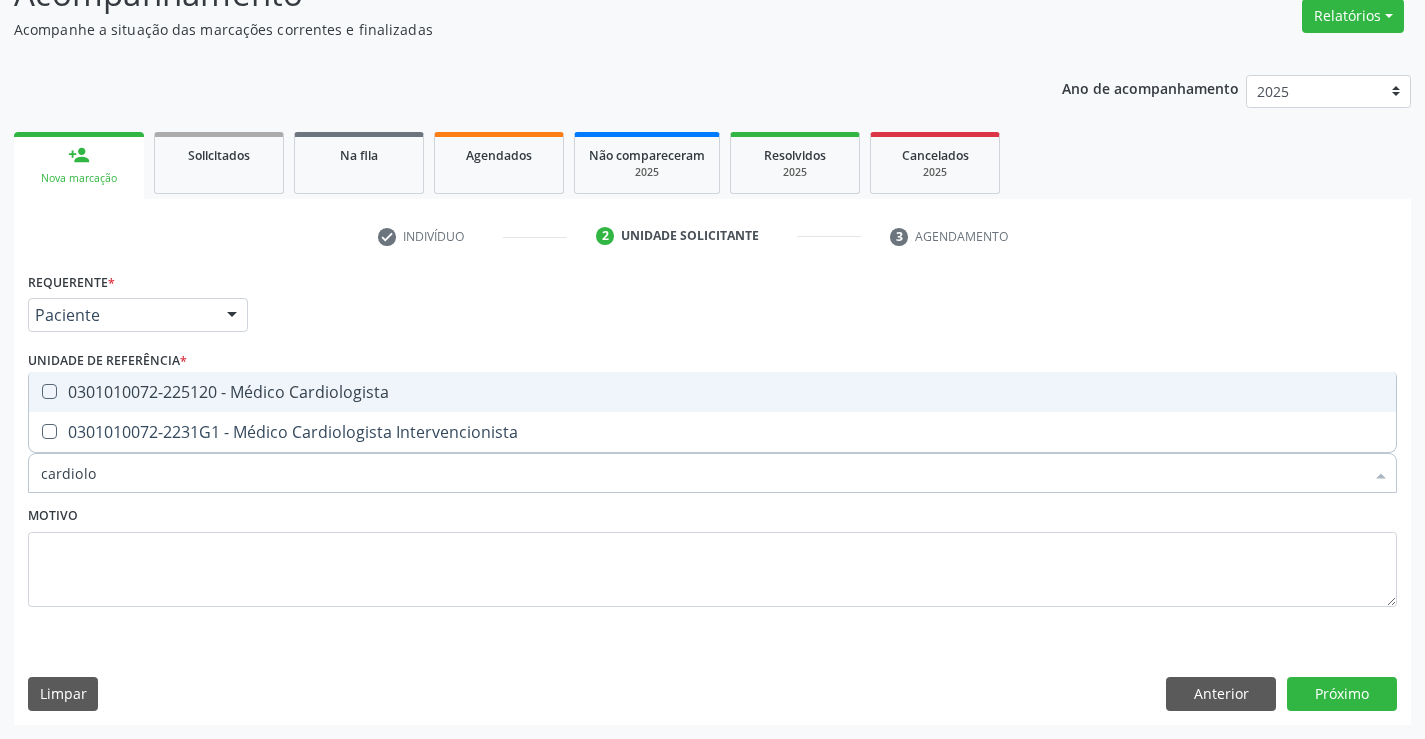 click on "0301010072-225120 - Médico Cardiologista" at bounding box center (712, 392) 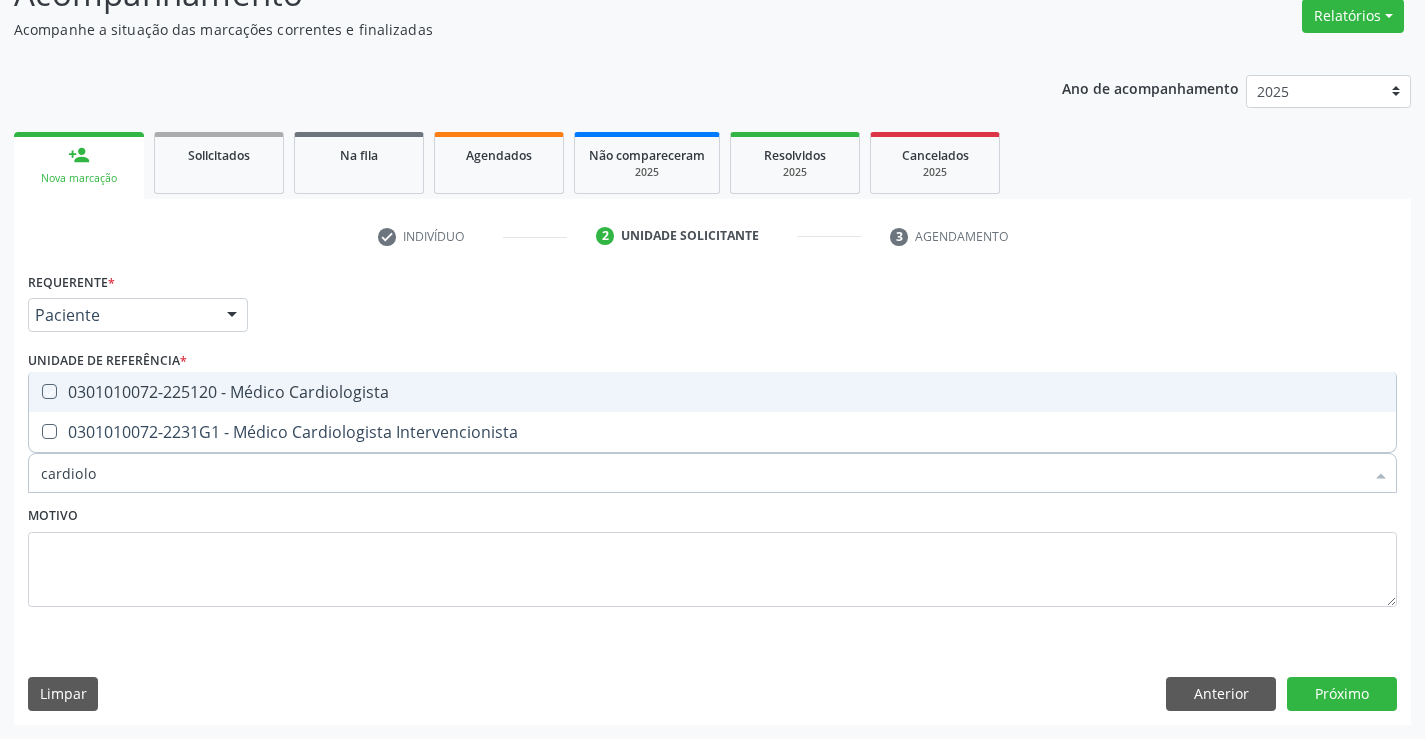 checkbox on "true" 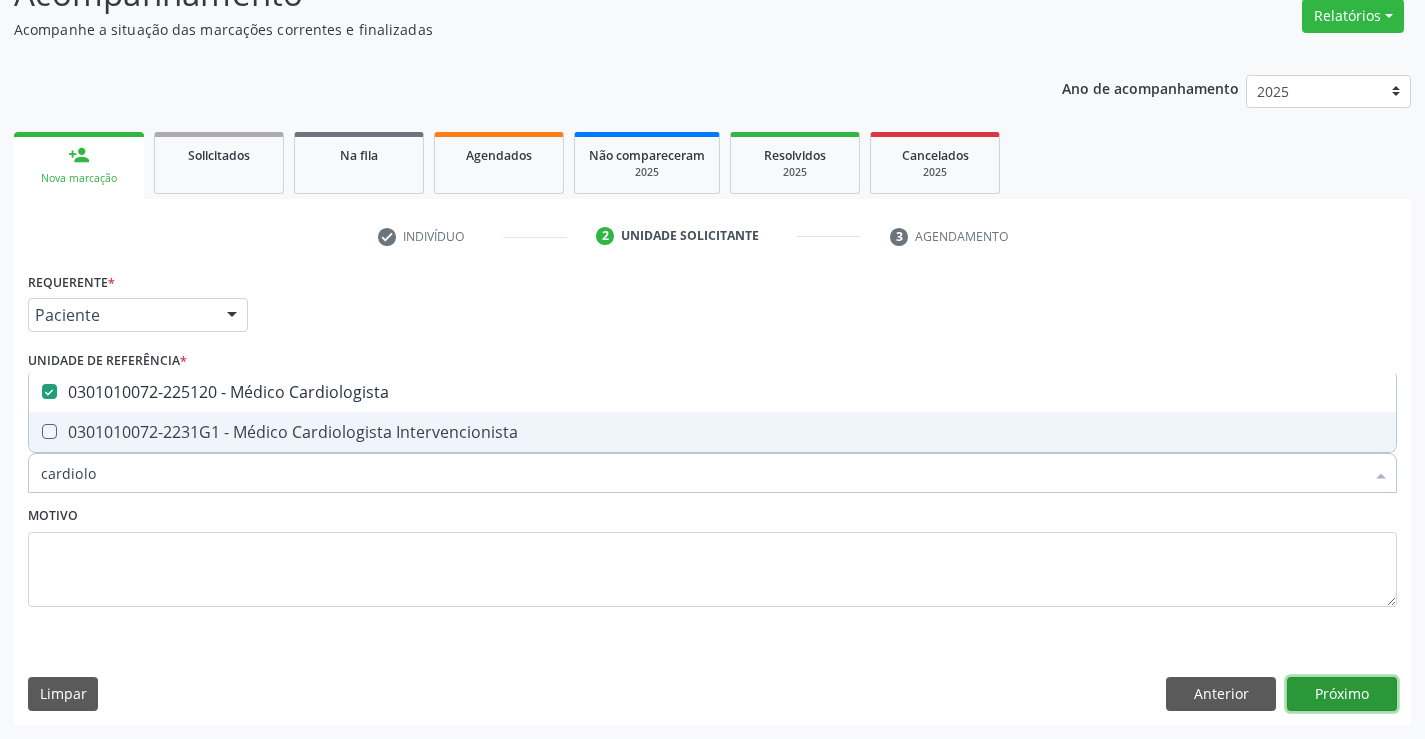 click on "Próximo" at bounding box center (1342, 694) 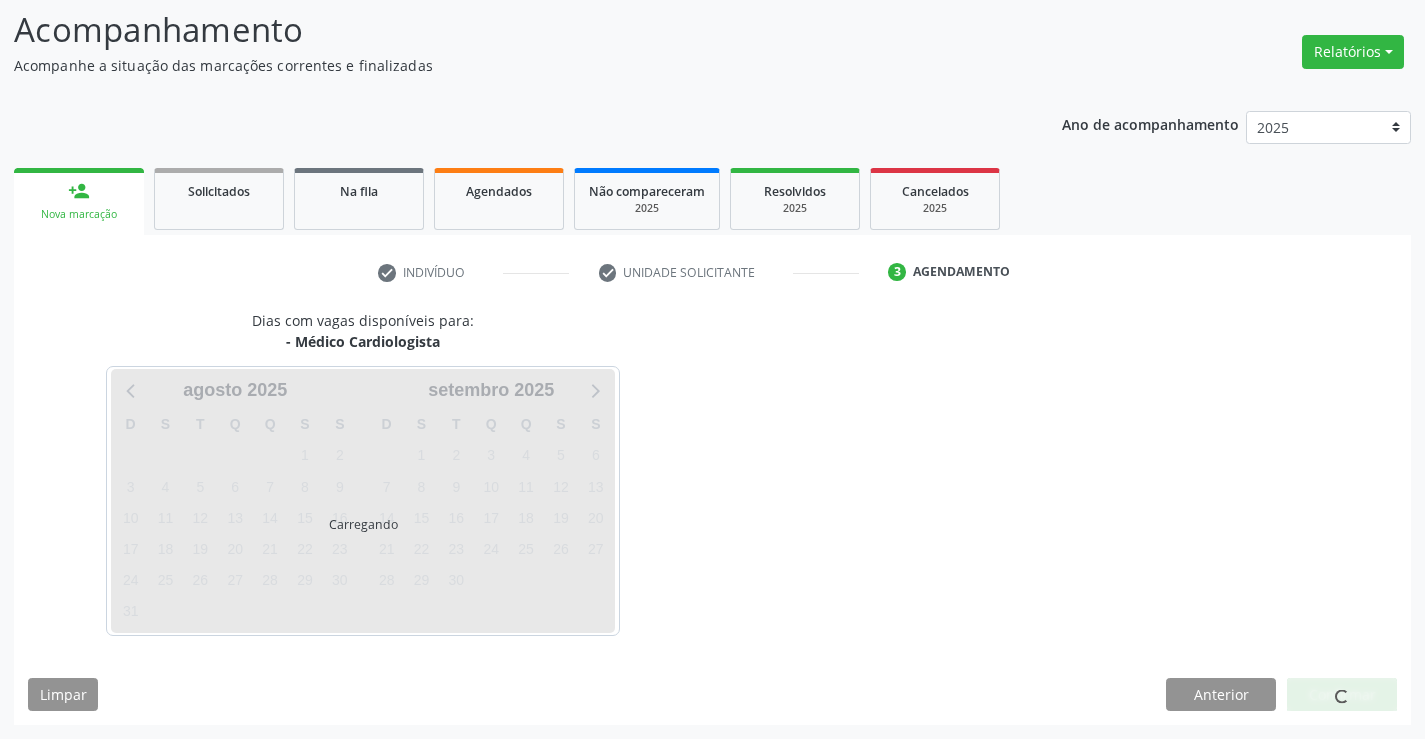 click at bounding box center [1342, 695] 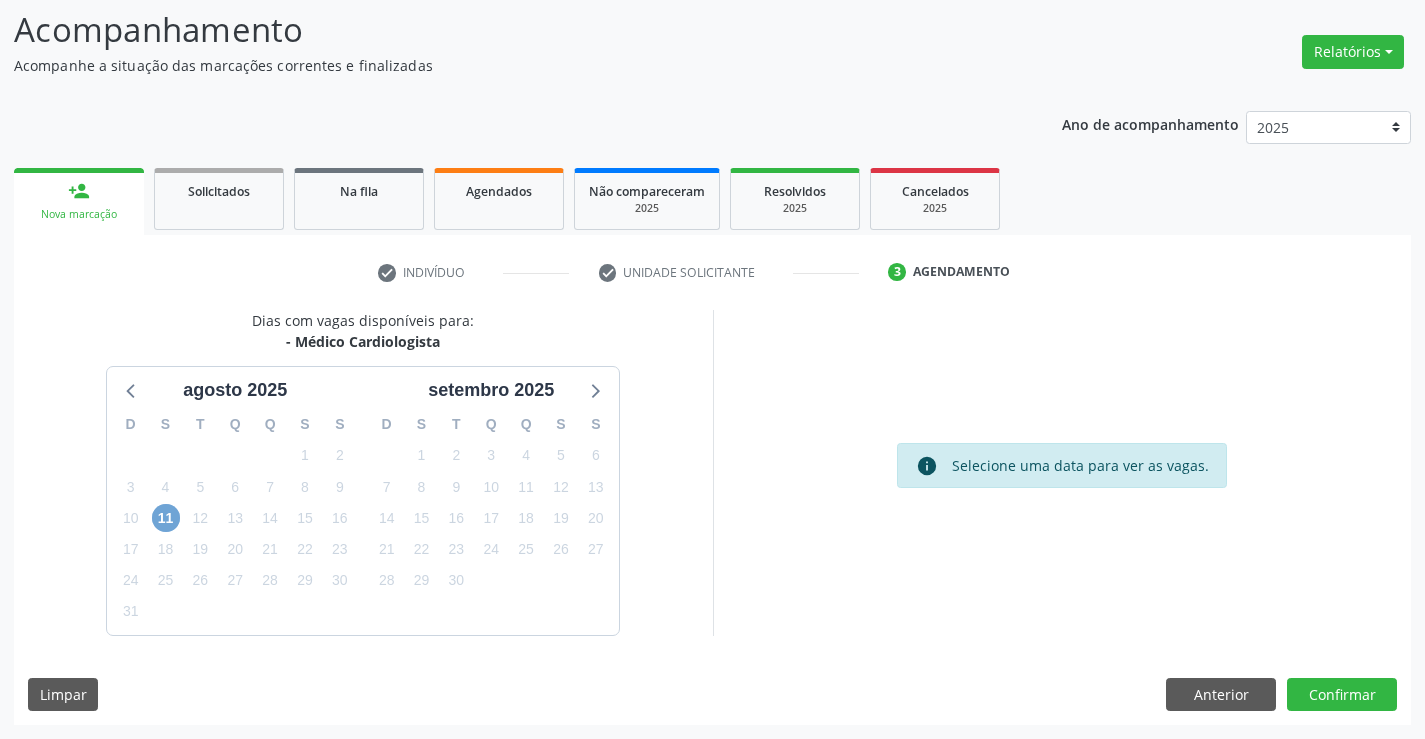 click on "11" at bounding box center (166, 518) 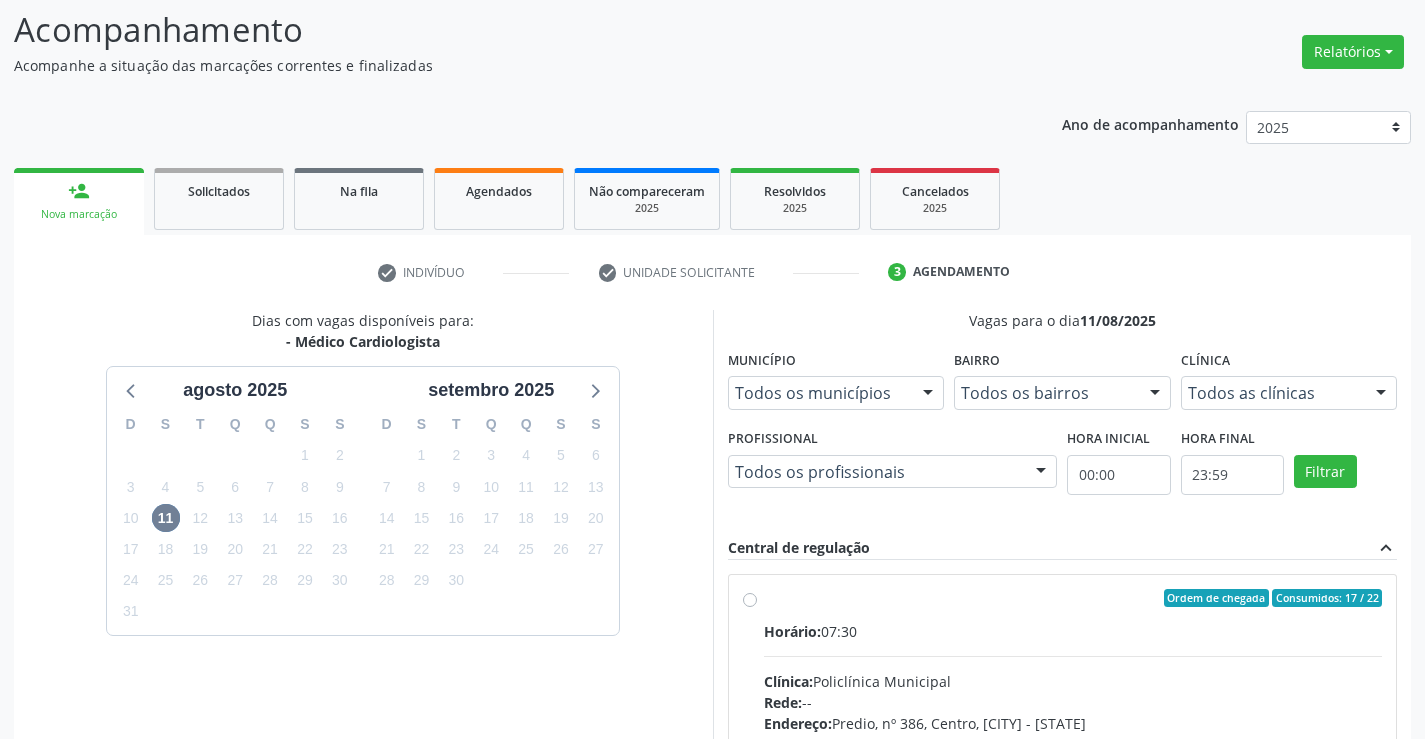 click on "Ordem de chegada
Consumidos: 17 / 22
Horário:   07:30
Clínica:  Policlínica Municipal
Rede:
--
Endereço:   Predio, nº 386, Centro, Campo Formoso - BA
Telefone:   (74) 6451312
Profissional:
Fabio Rodrigues Damasceno Domingues
Informações adicionais sobre o atendimento
Idade de atendimento:
de 0 a 120 anos
Gênero(s) atendido(s):
Masculino e Feminino
Informações adicionais:
--" at bounding box center [1073, 742] 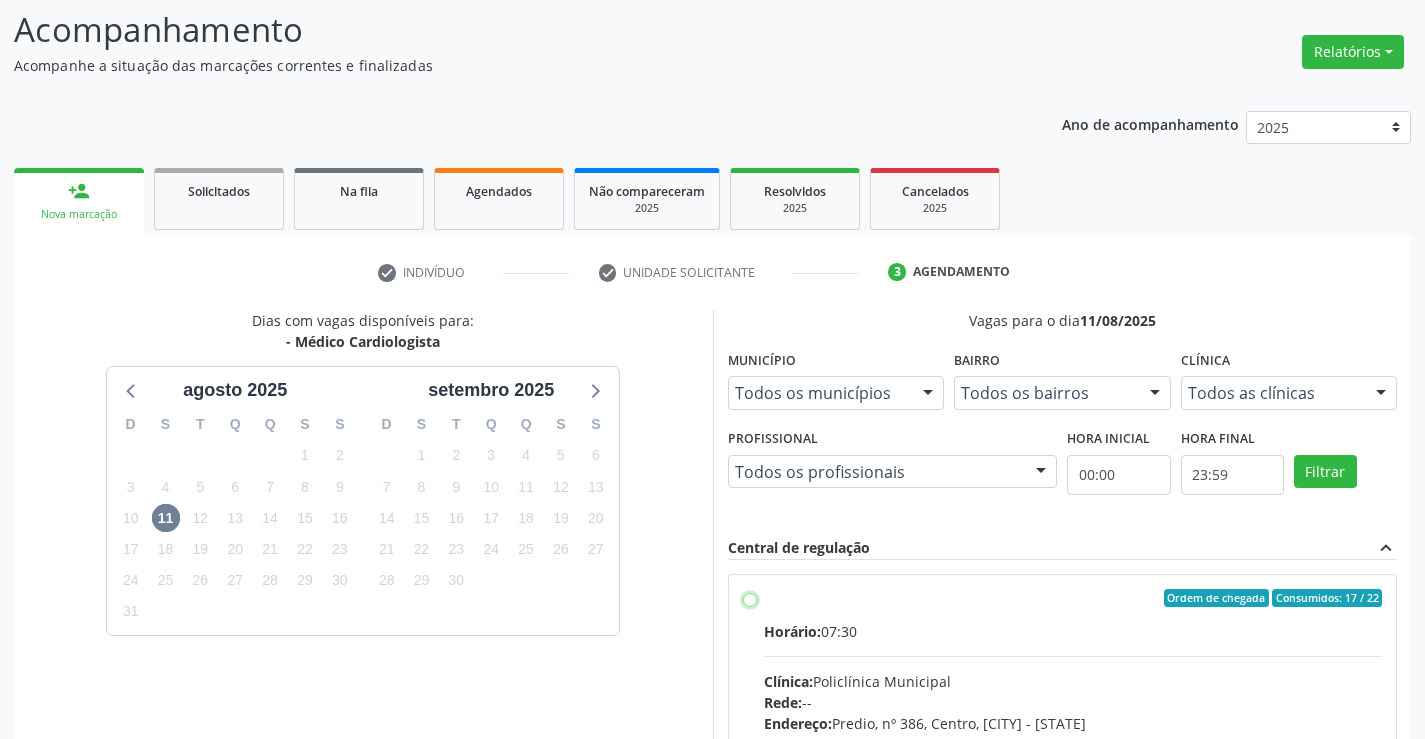 click on "Ordem de chegada
Consumidos: 17 / 22
Horário:   07:30
Clínica:  Policlínica Municipal
Rede:
--
Endereço:   Predio, nº 386, Centro, Campo Formoso - BA
Telefone:   (74) 6451312
Profissional:
Fabio Rodrigues Damasceno Domingues
Informações adicionais sobre o atendimento
Idade de atendimento:
de 0 a 120 anos
Gênero(s) atendido(s):
Masculino e Feminino
Informações adicionais:
--" at bounding box center (750, 598) 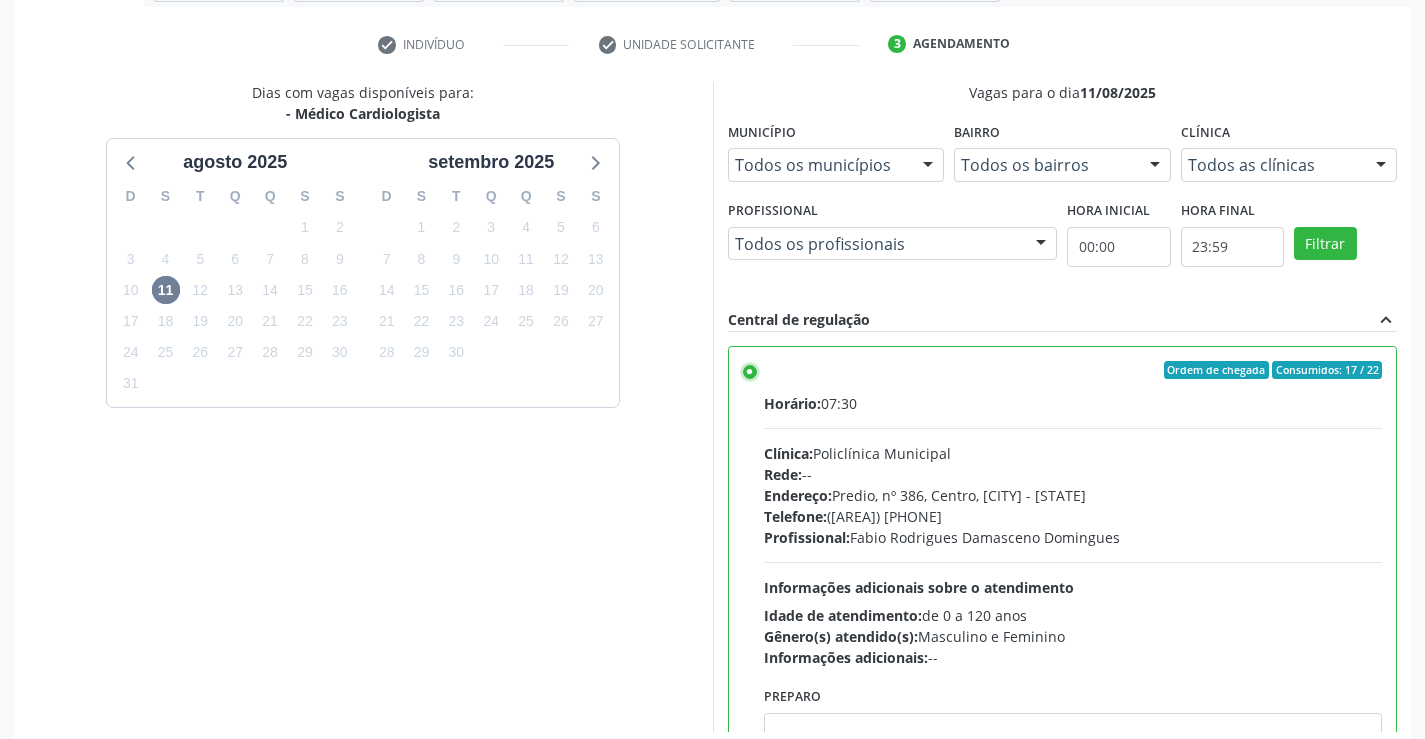 scroll, scrollTop: 456, scrollLeft: 0, axis: vertical 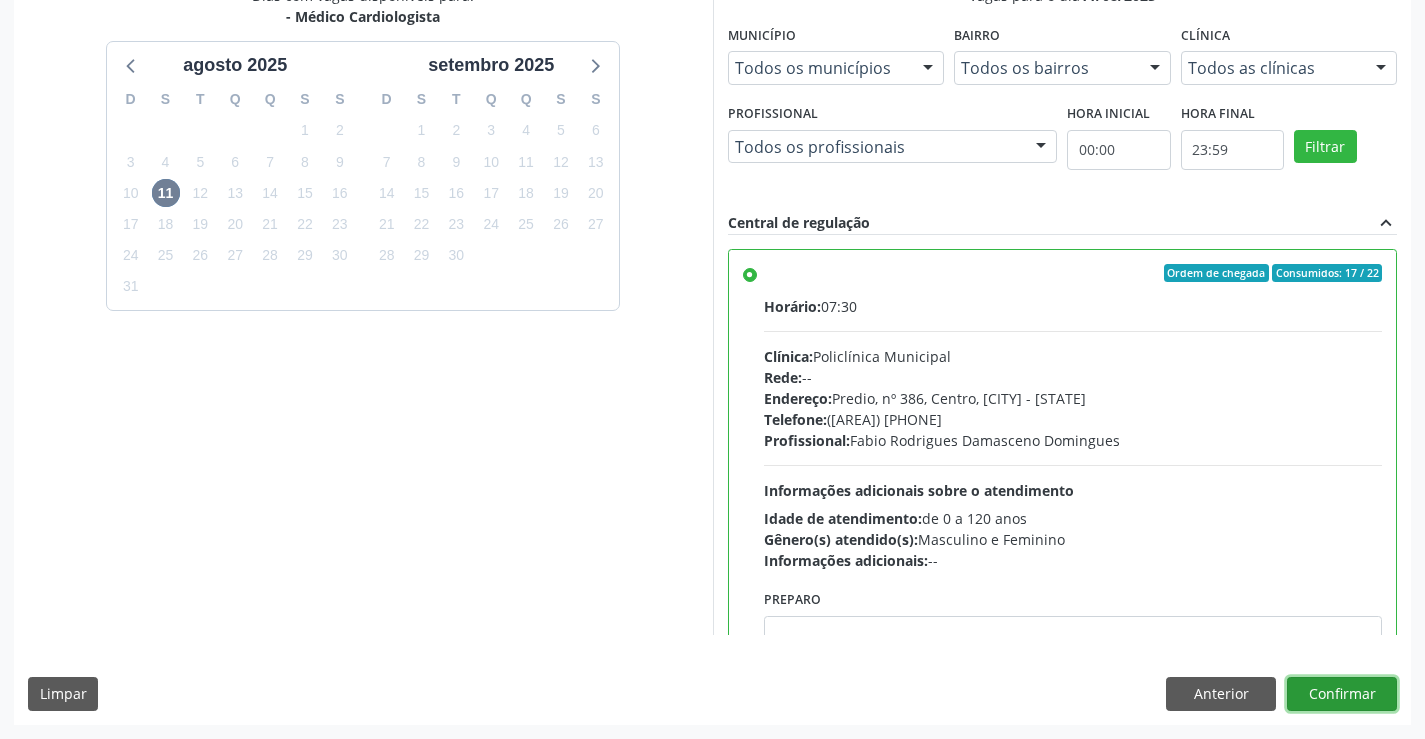 click on "Confirmar" at bounding box center [1342, 694] 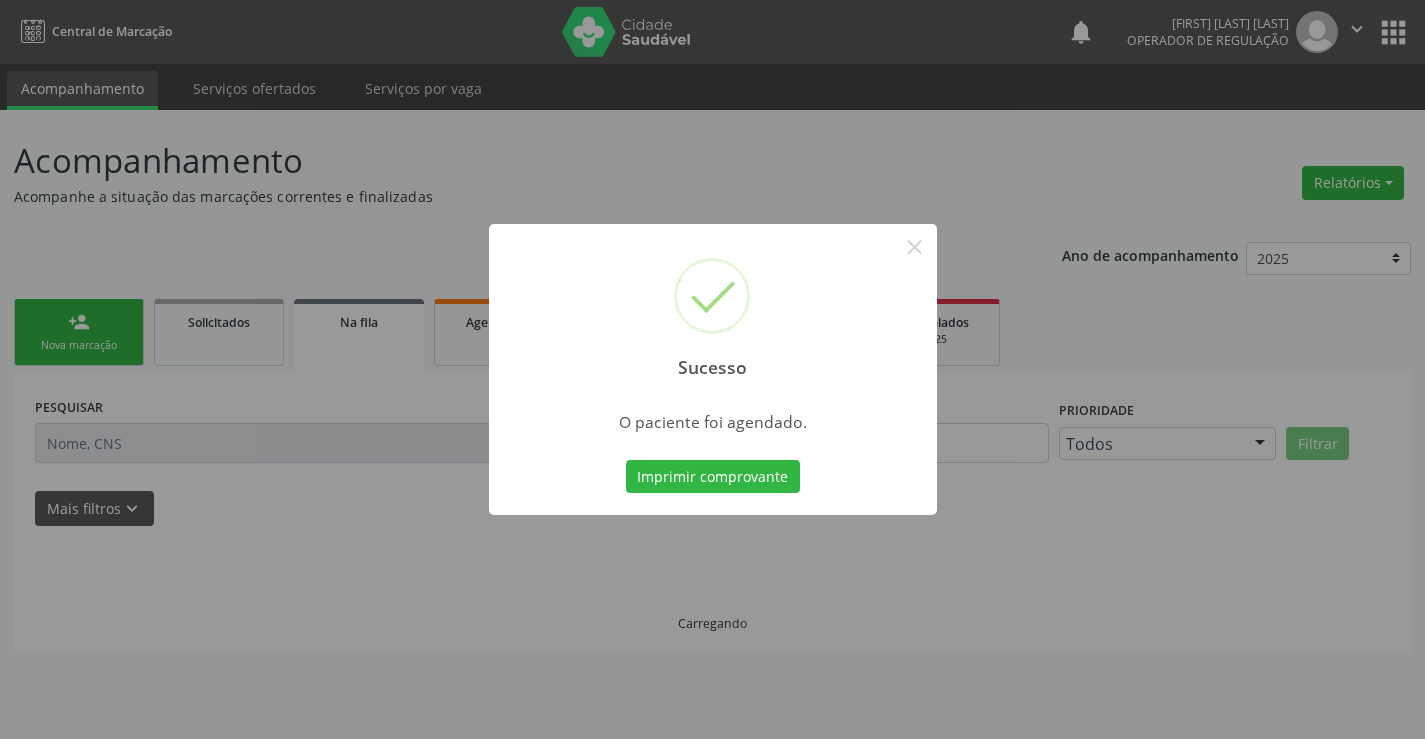scroll, scrollTop: 0, scrollLeft: 0, axis: both 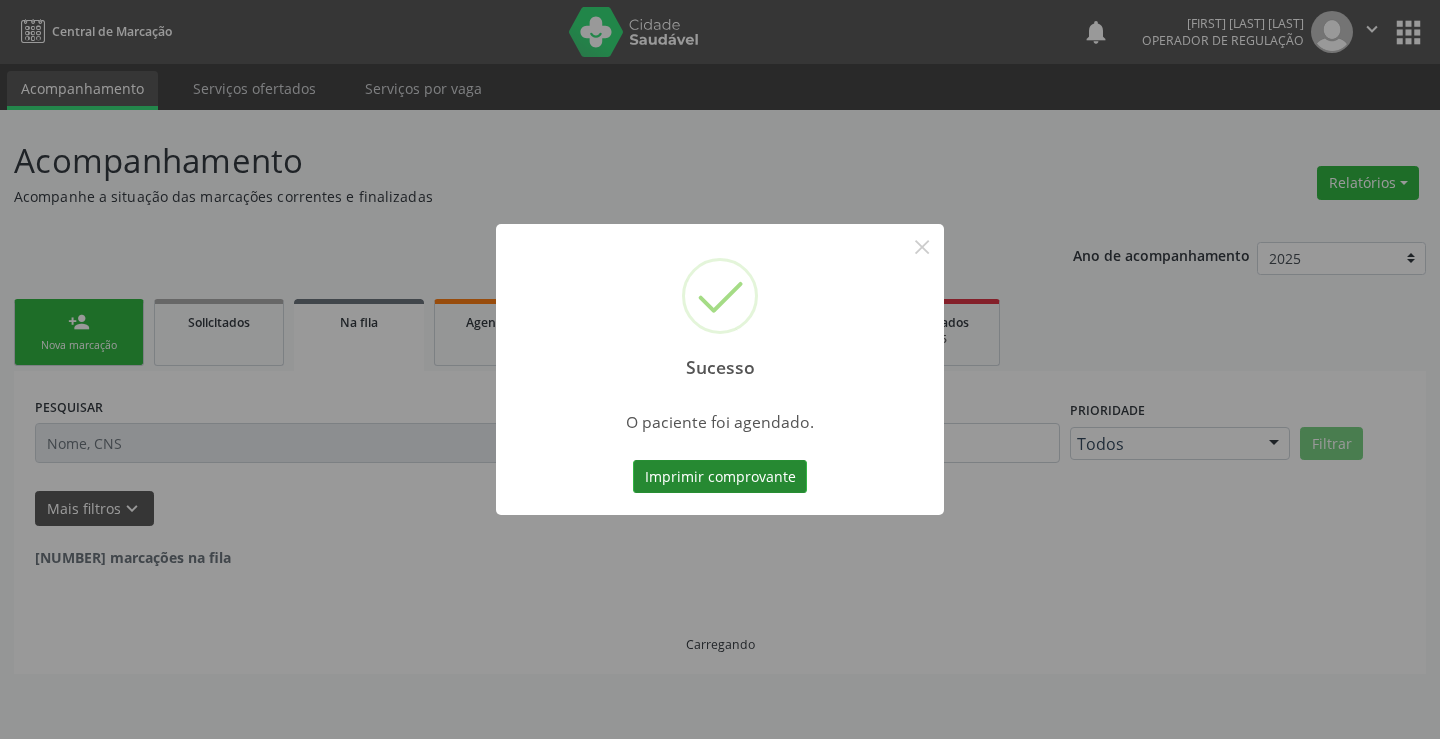 click on "Imprimir comprovante" at bounding box center (720, 477) 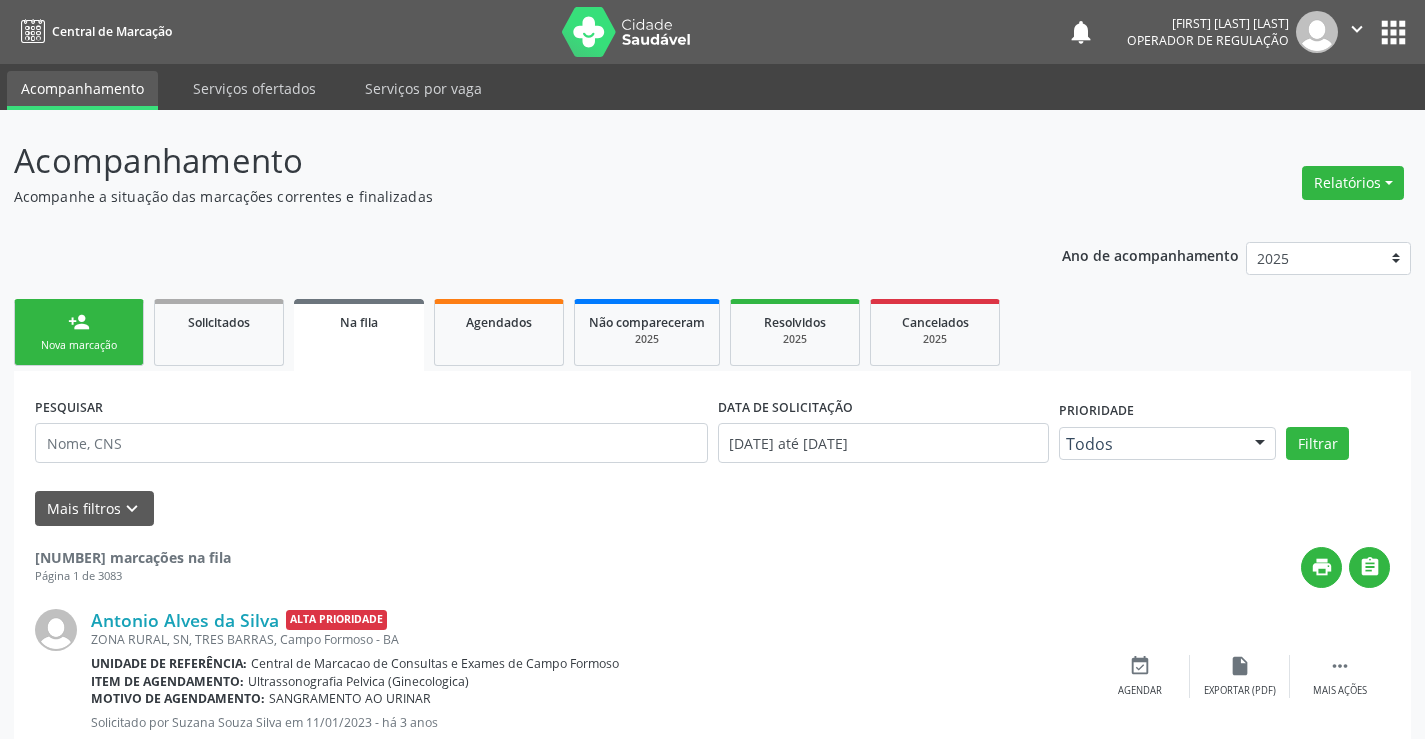 click on "person_add
Nova marcação" at bounding box center [79, 332] 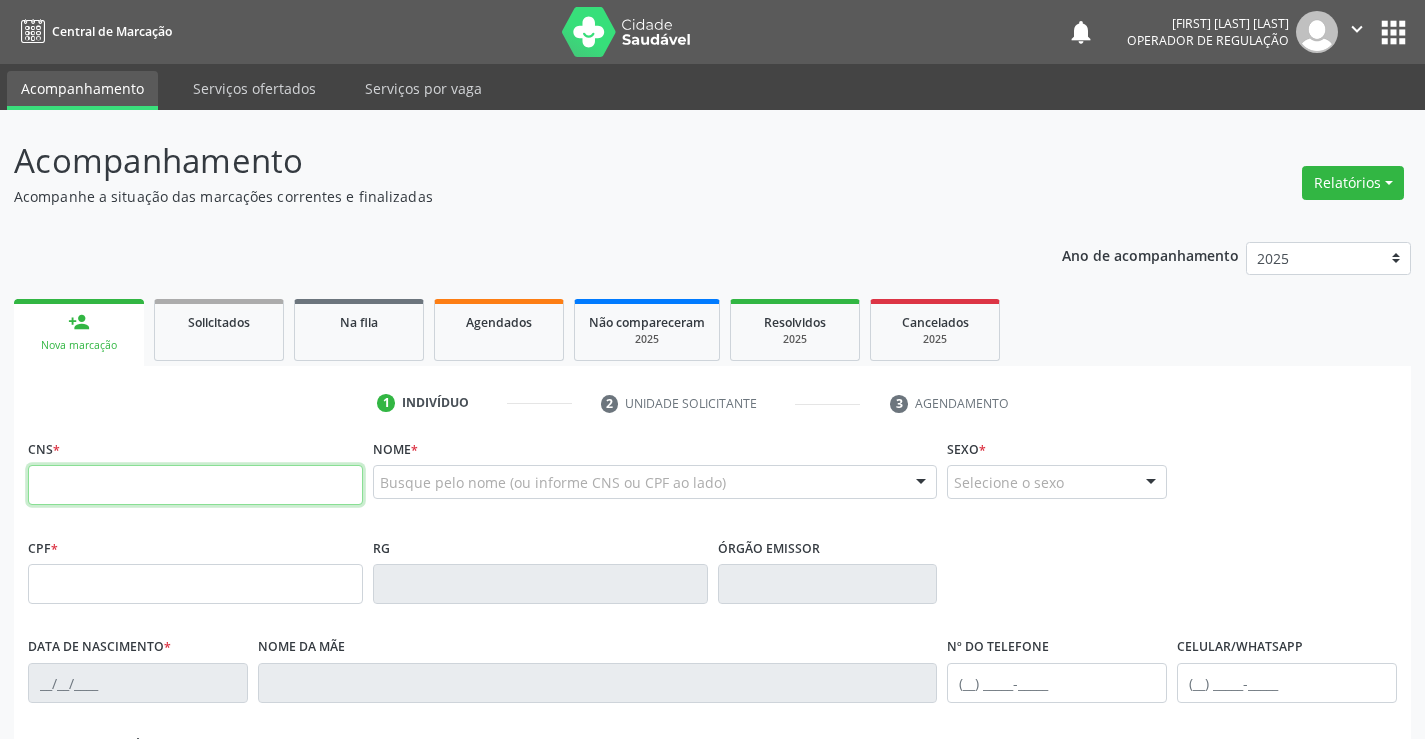 click at bounding box center (195, 485) 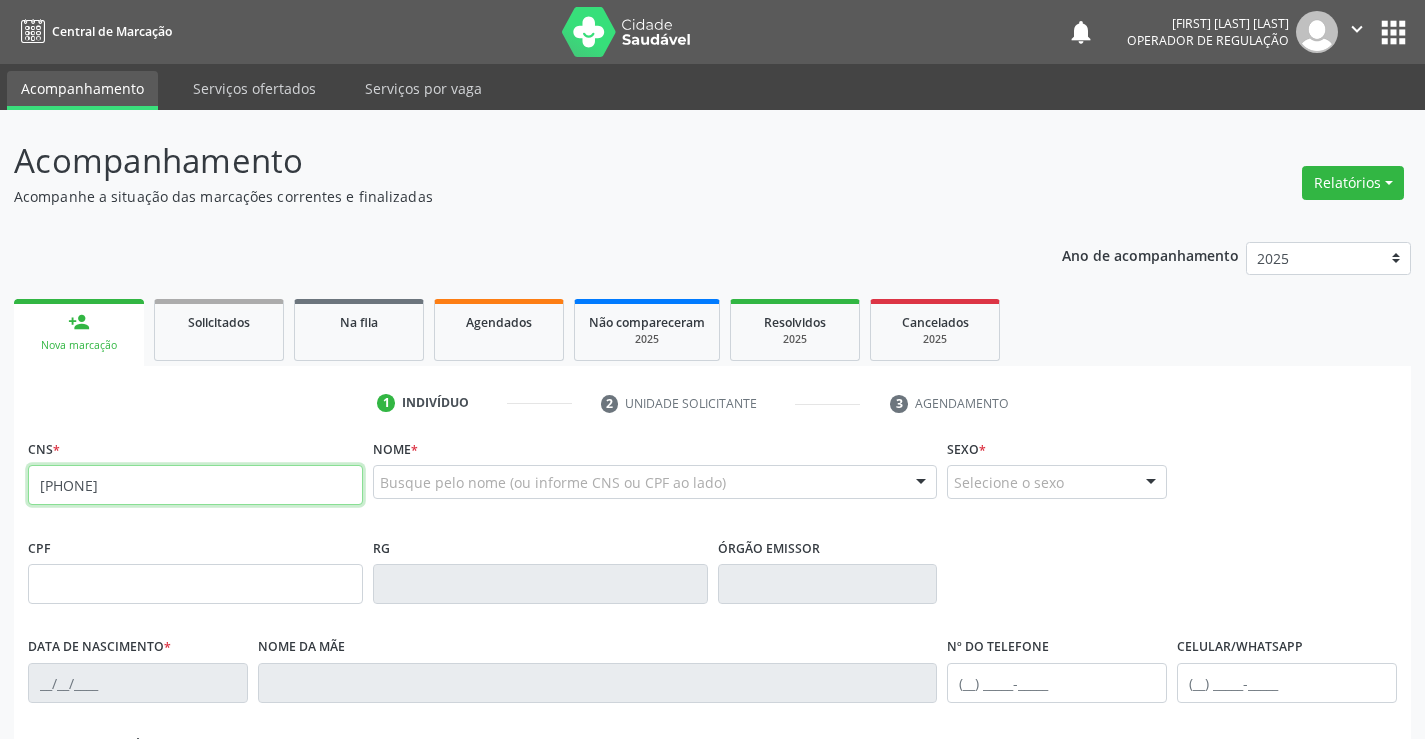 type on "706 5013 0205 0892" 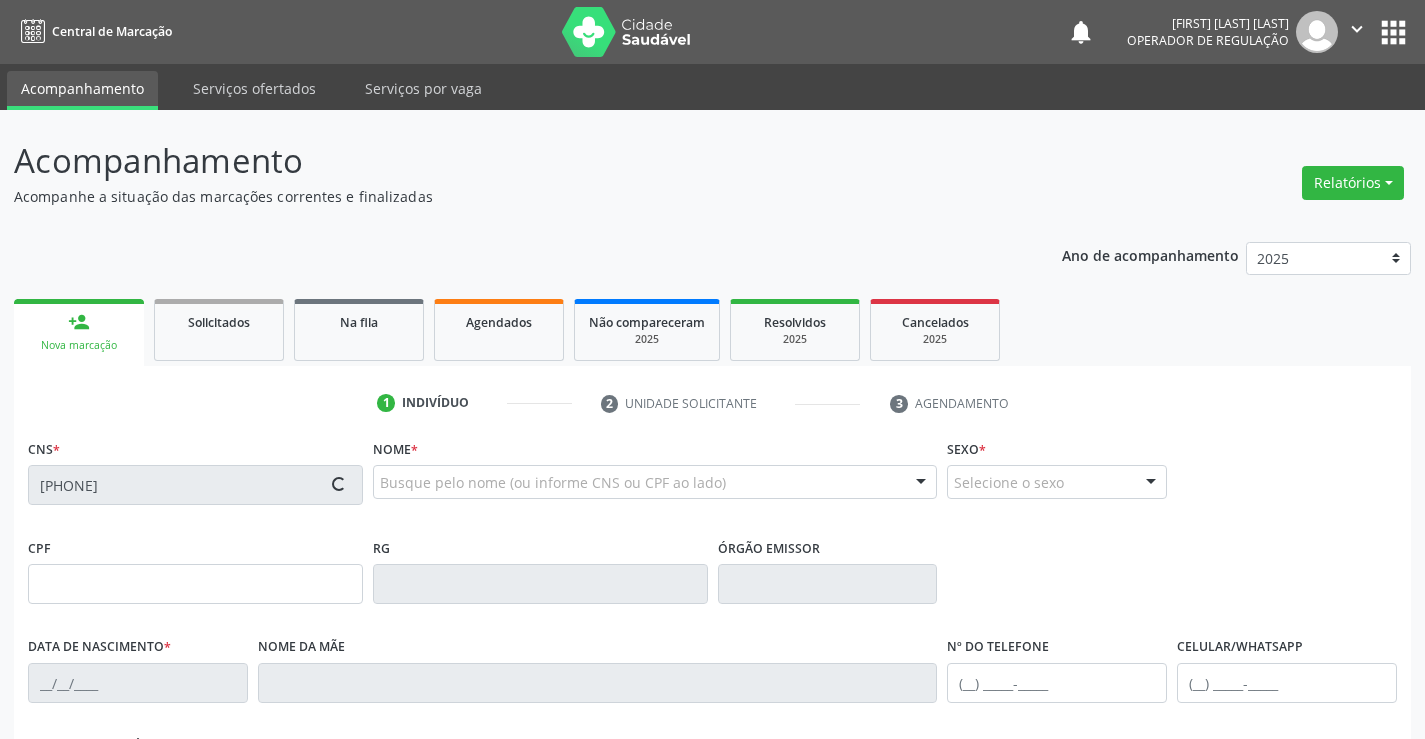 type on "0273862952" 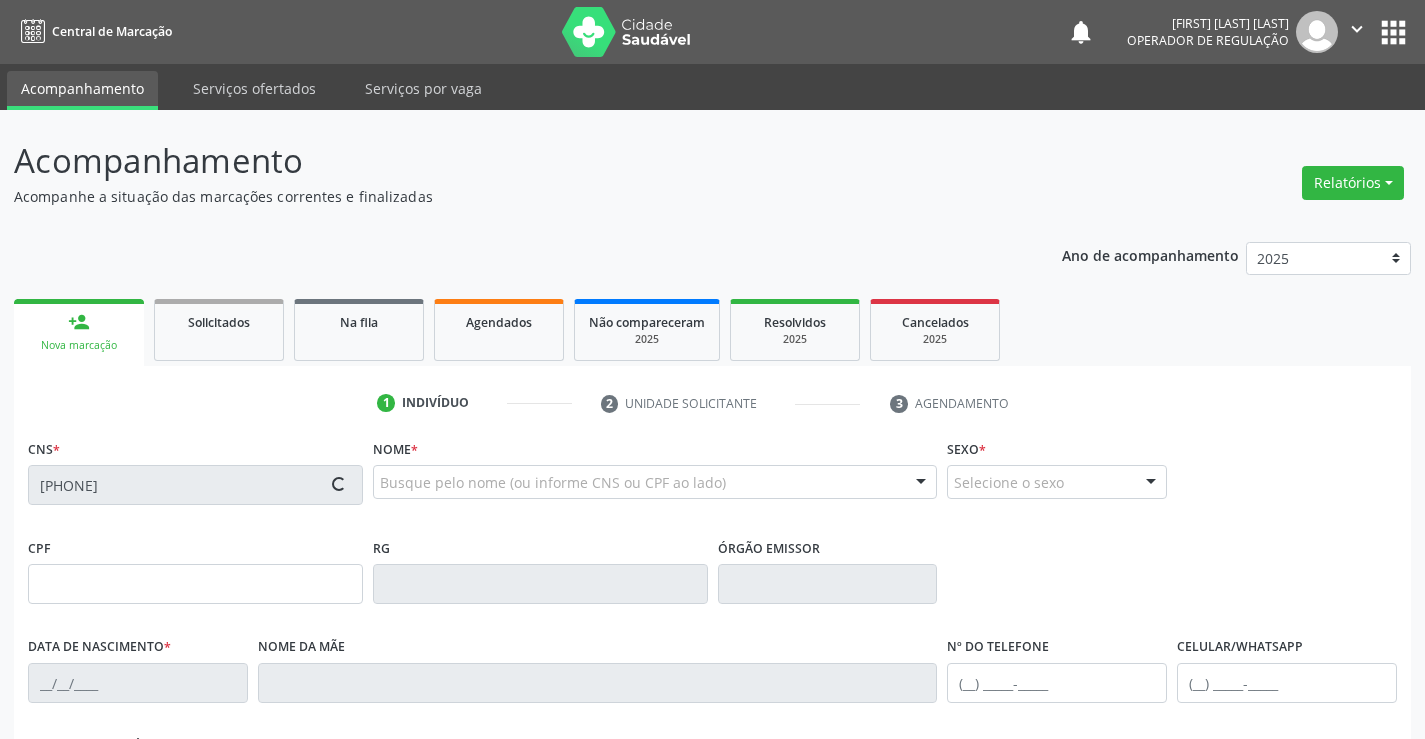 type on "19/04/1963" 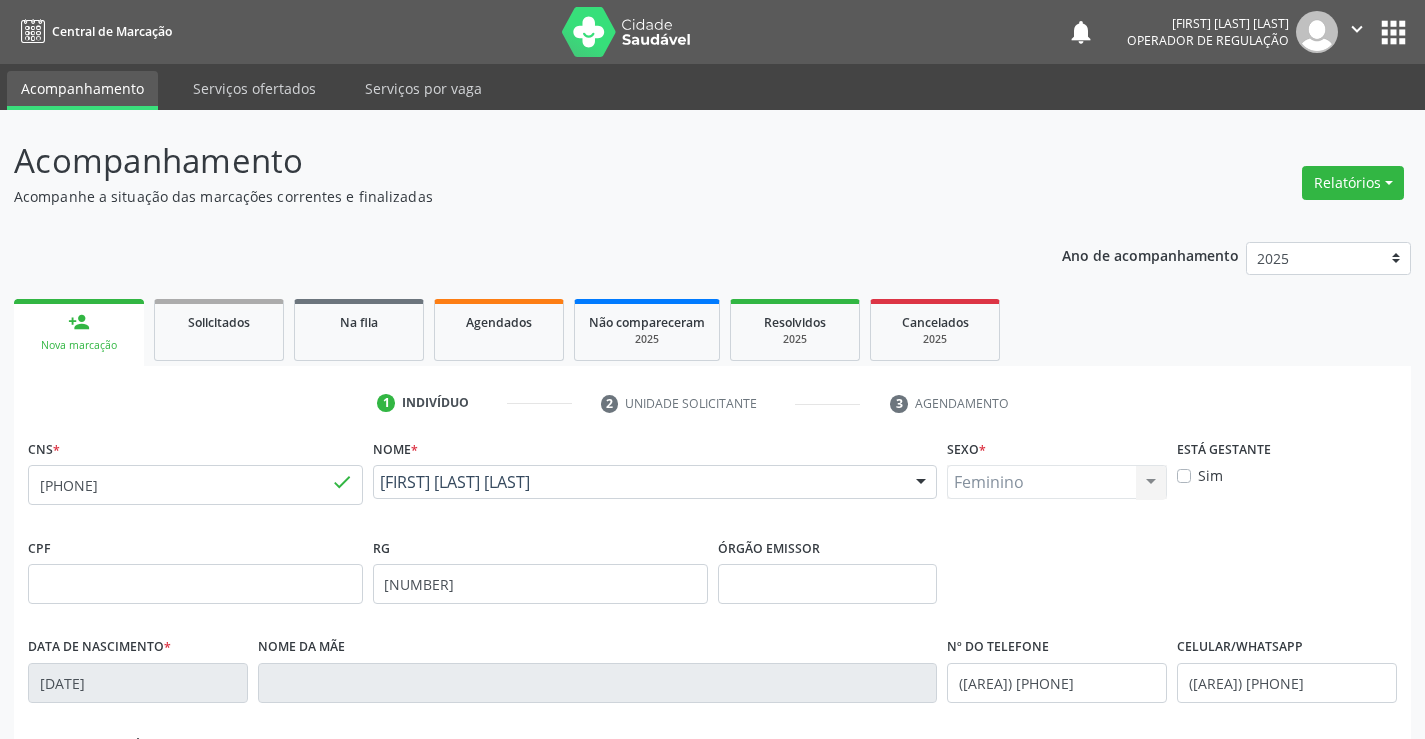 scroll, scrollTop: 345, scrollLeft: 0, axis: vertical 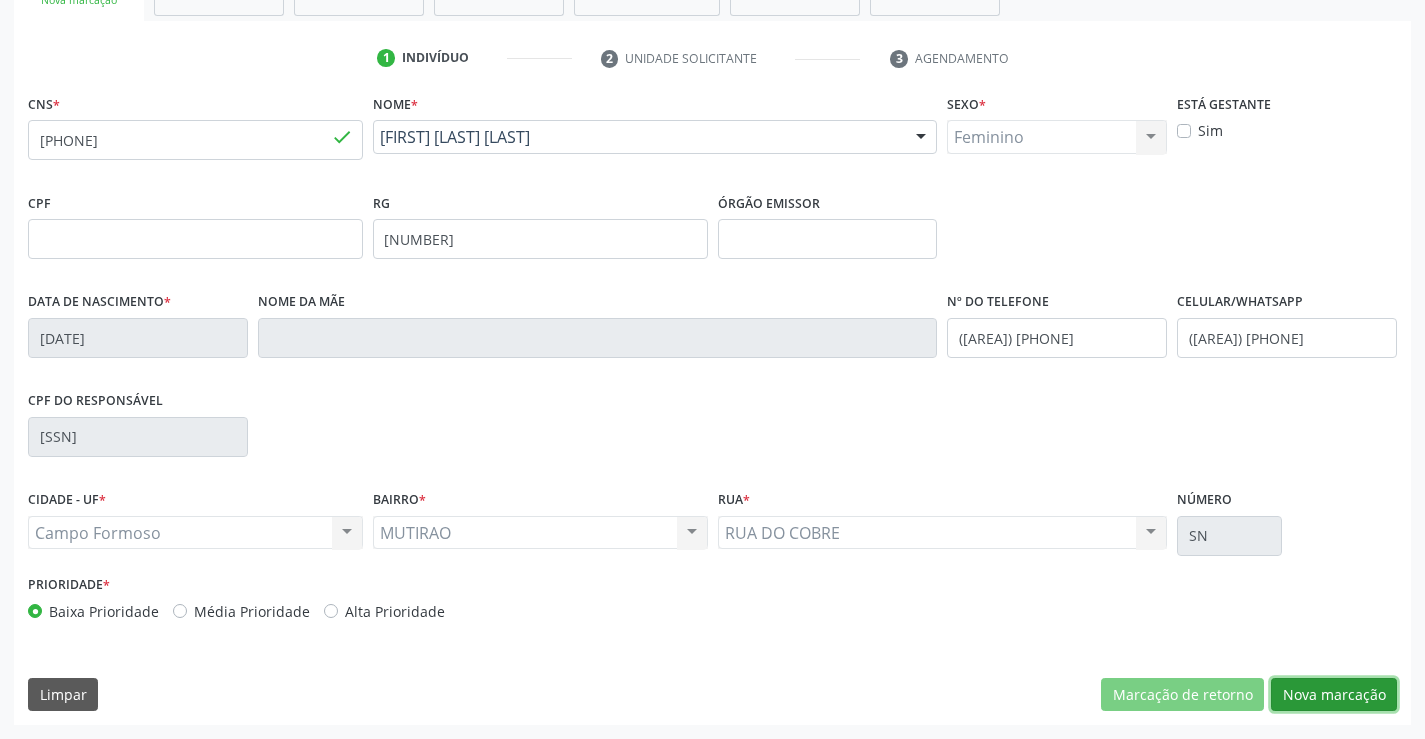 click on "Nova marcação" at bounding box center [1334, 695] 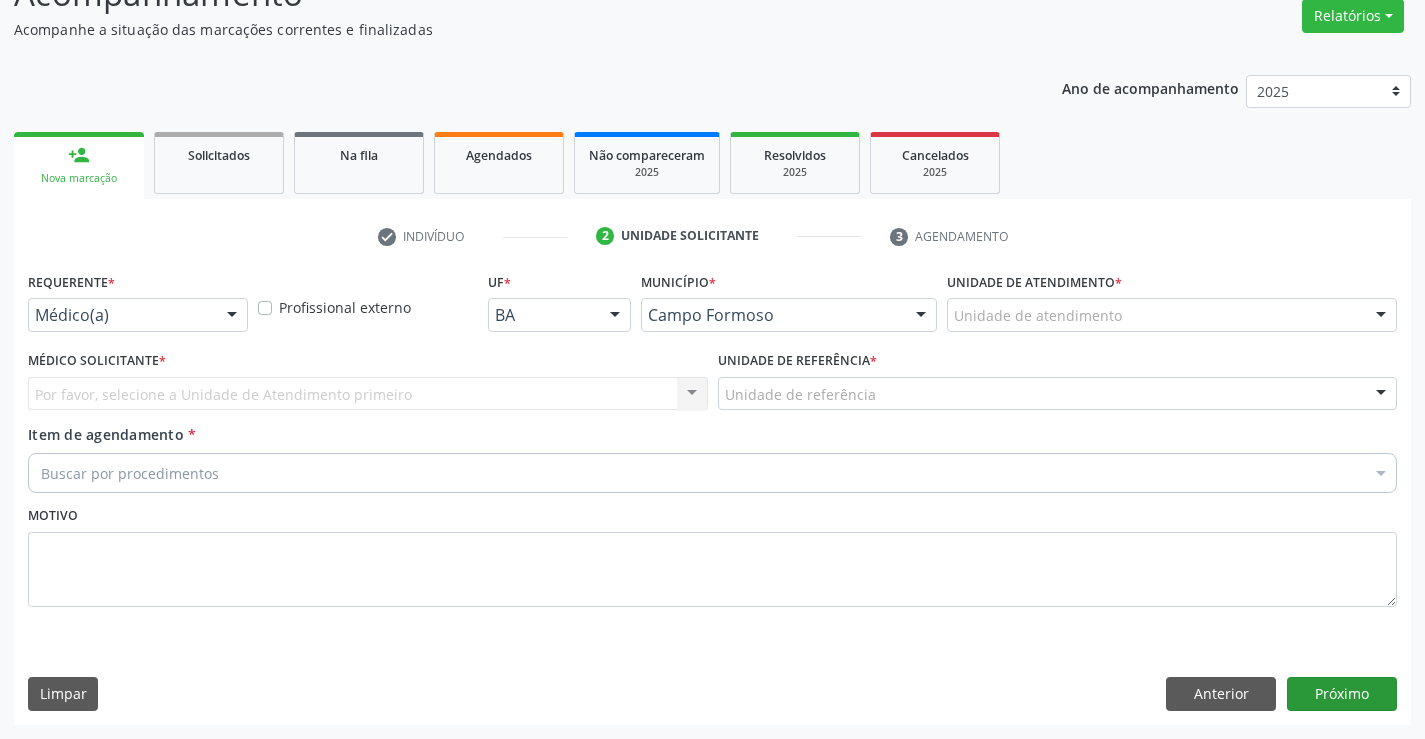 scroll, scrollTop: 167, scrollLeft: 0, axis: vertical 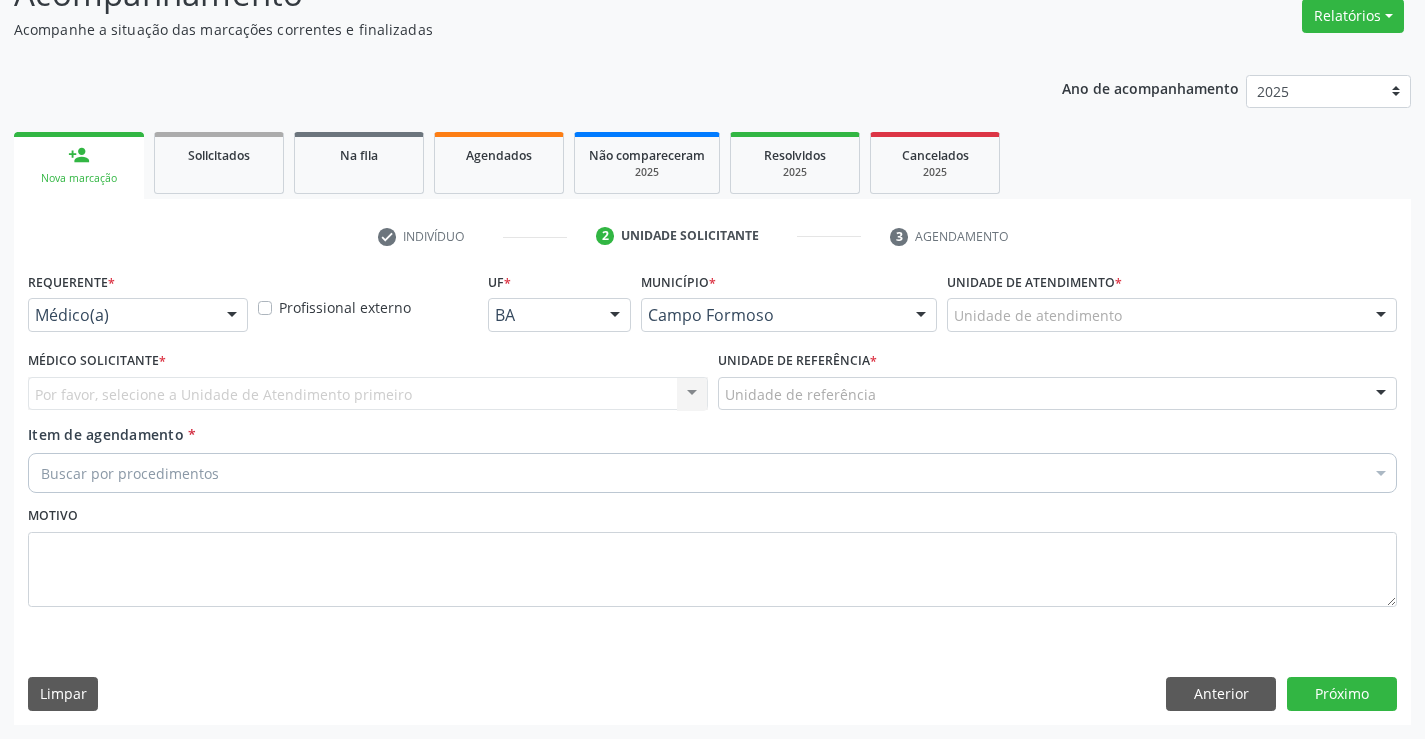 click at bounding box center (232, 316) 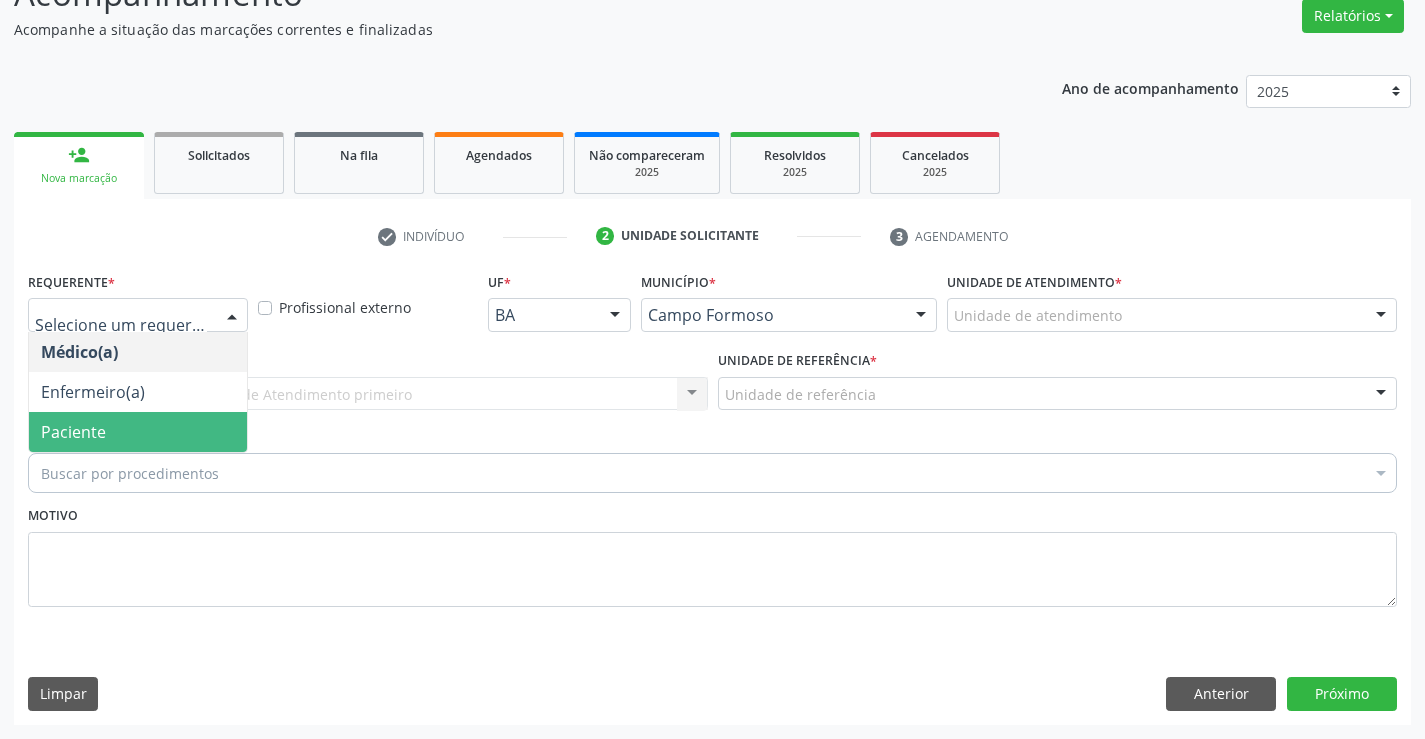 click on "Paciente" at bounding box center [138, 432] 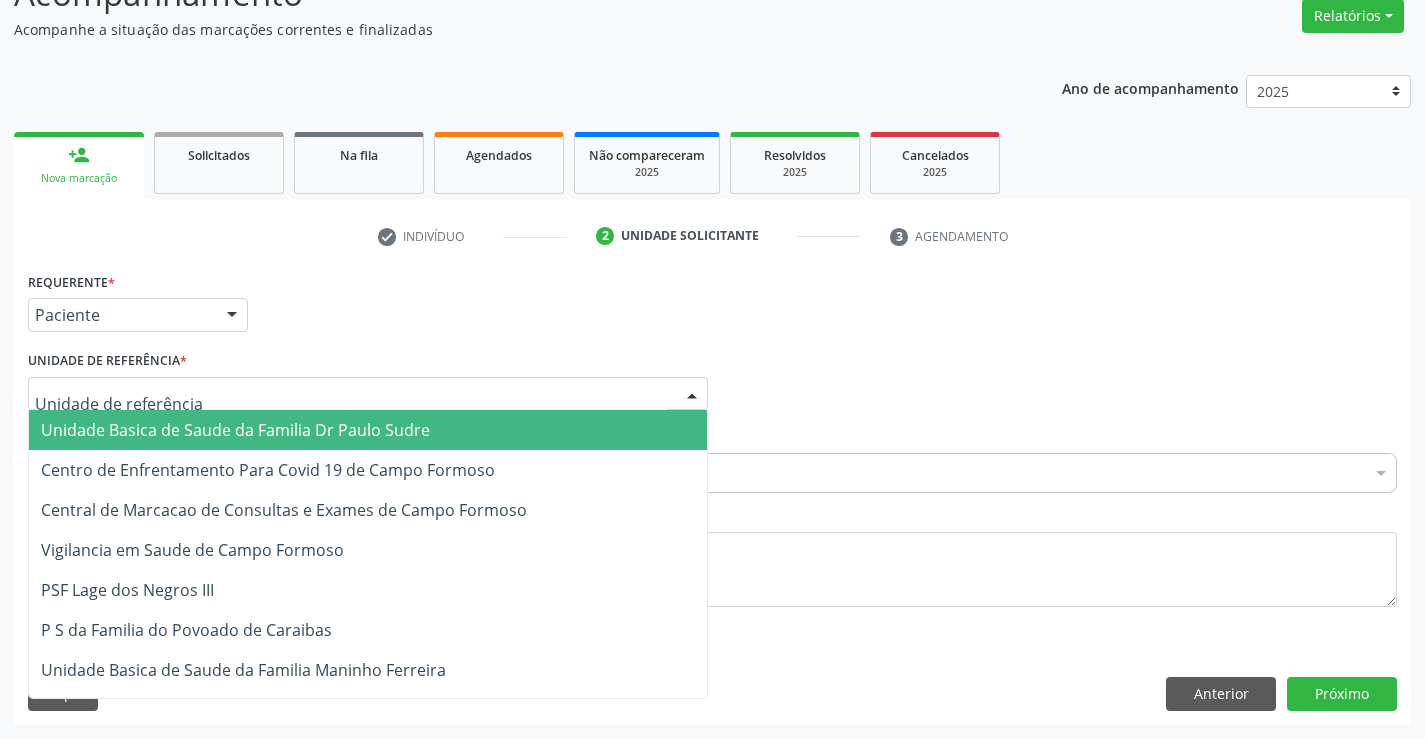 click at bounding box center [368, 394] 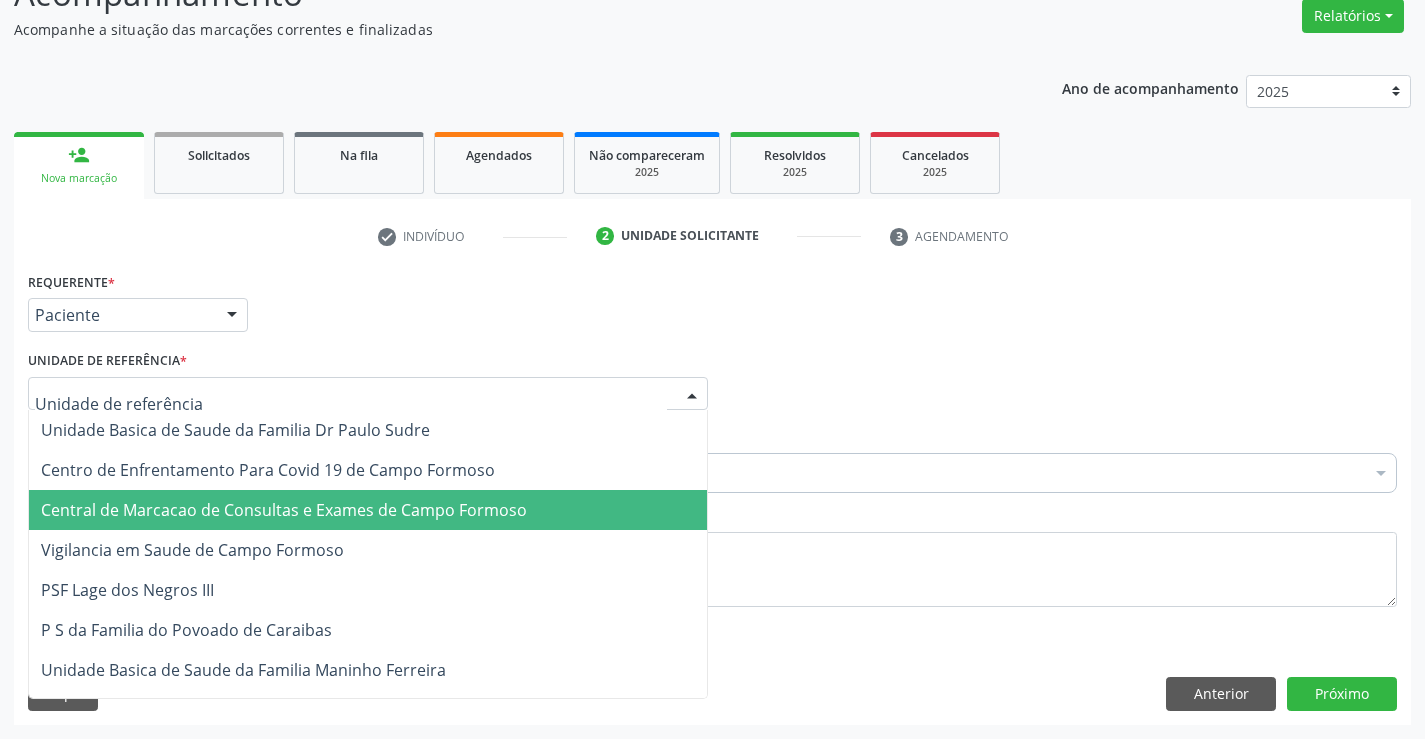 click on "Central de Marcacao de Consultas e Exames de Campo Formoso" at bounding box center (368, 510) 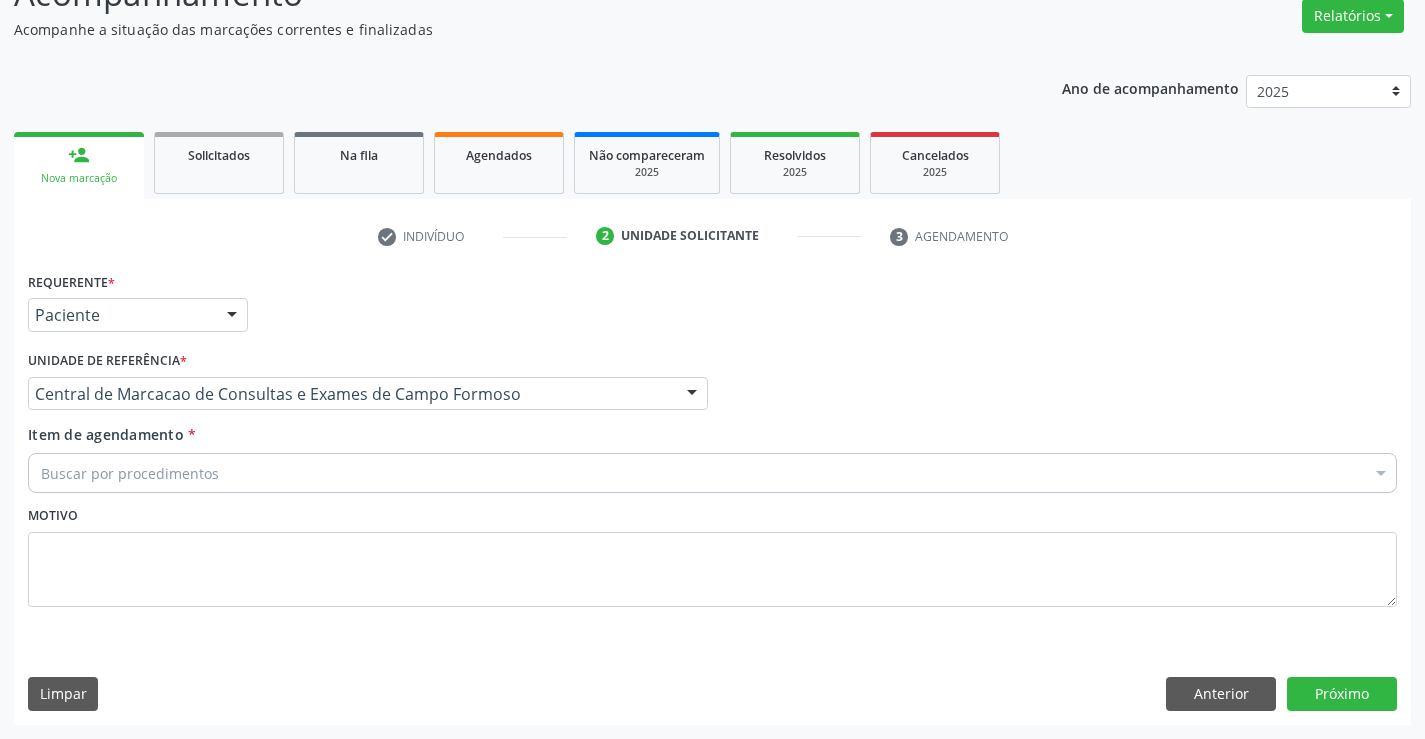 click on "Buscar por procedimentos" at bounding box center (712, 473) 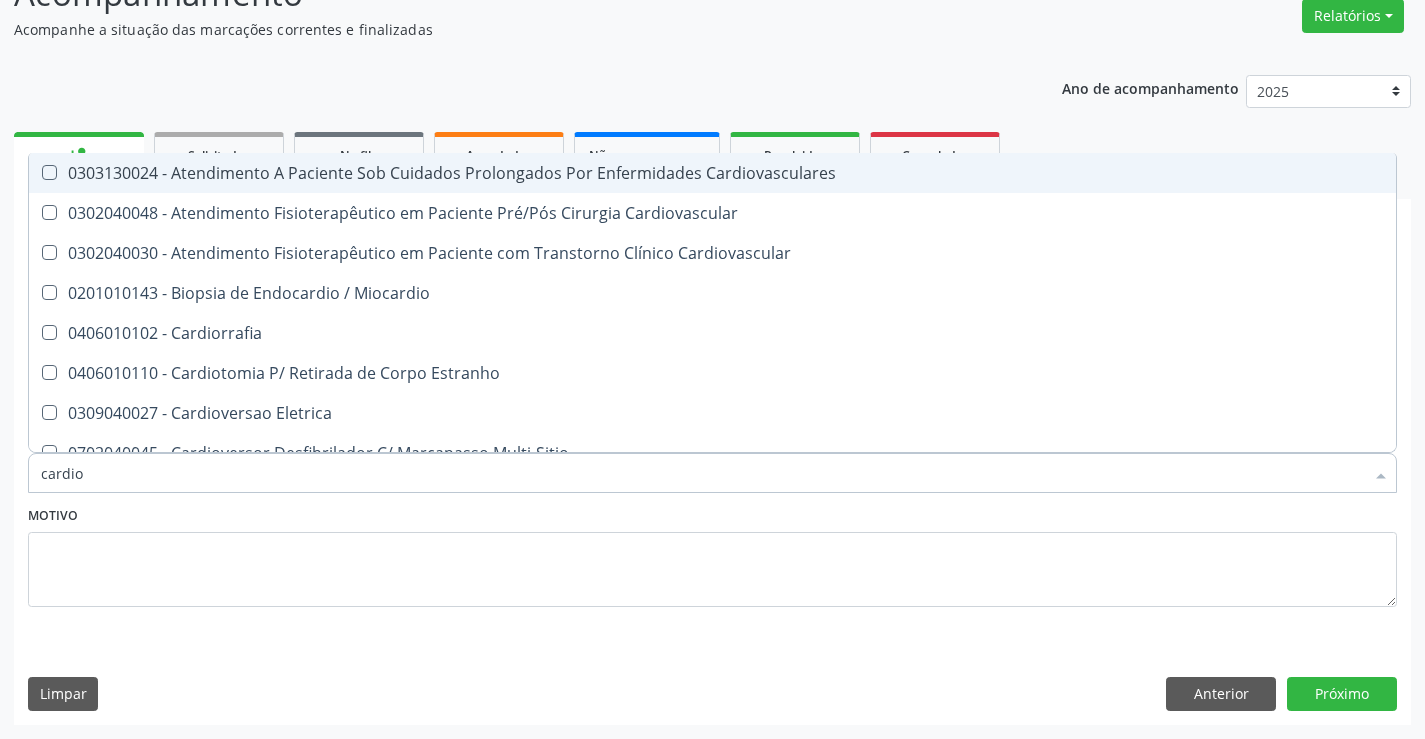 type on "cardiol" 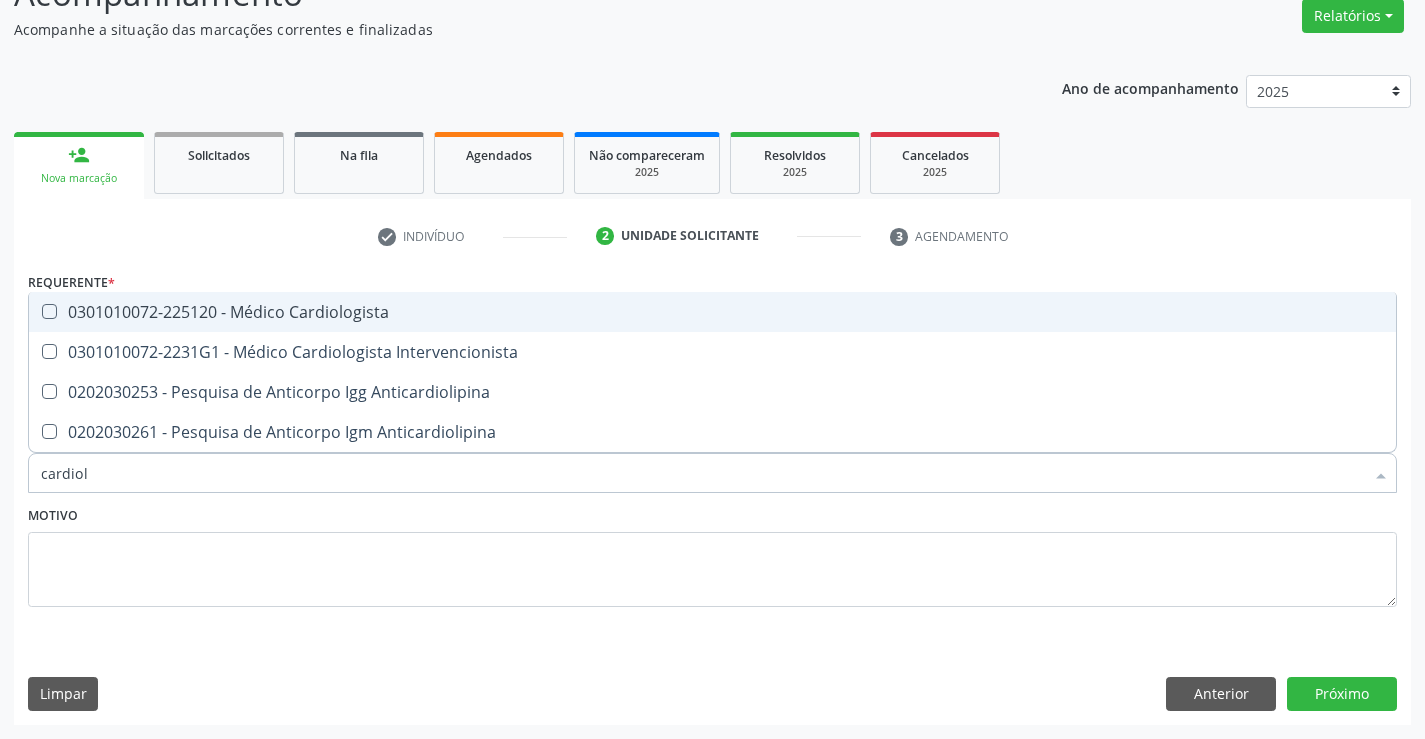 click on "0301010072-225120 - Médico Cardiologista" at bounding box center [712, 312] 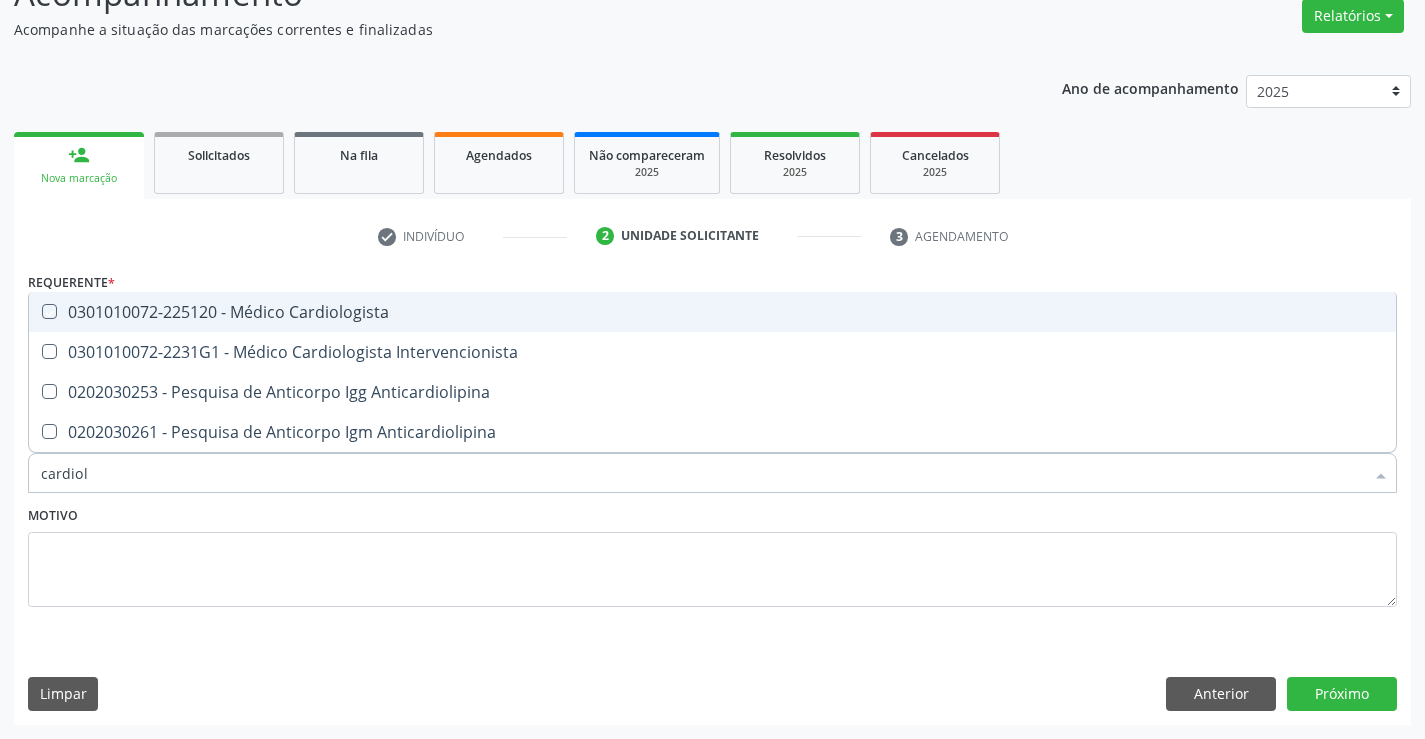 checkbox on "true" 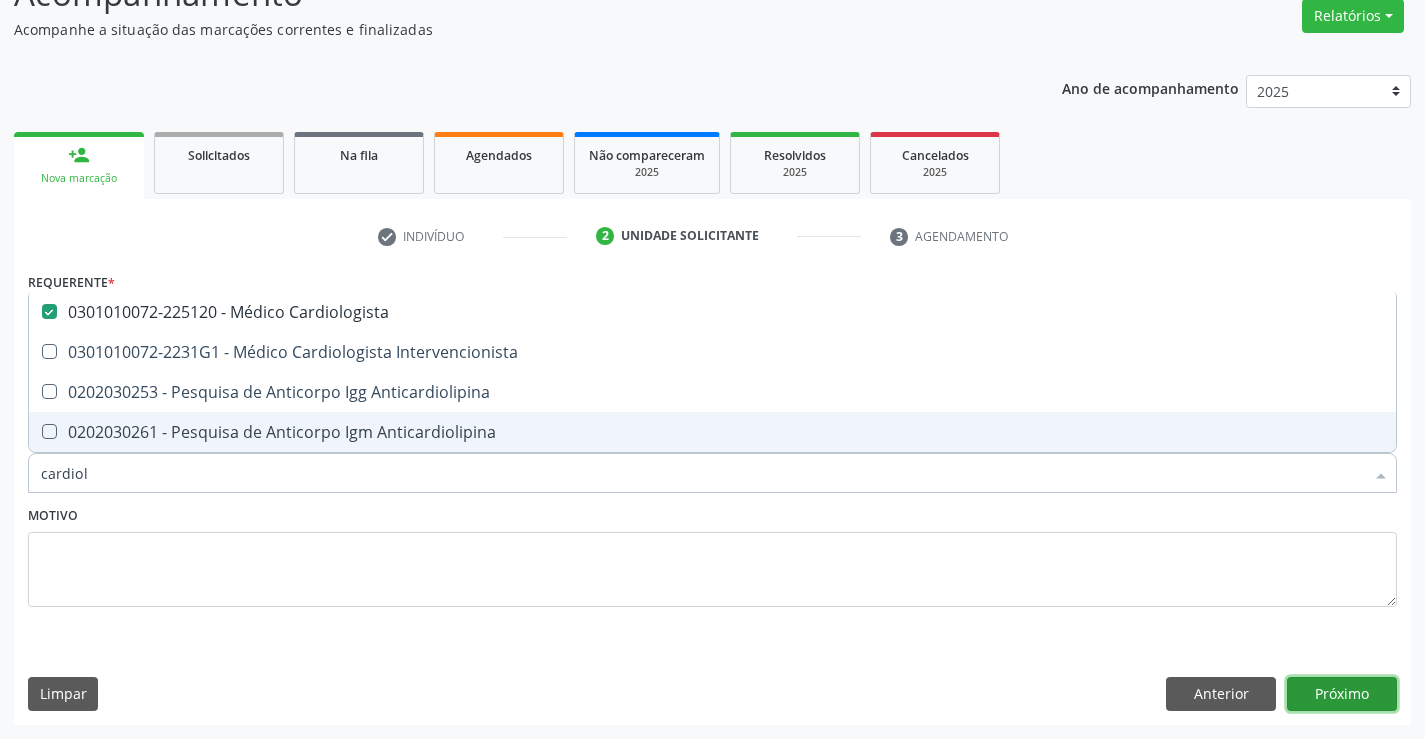 click on "Próximo" at bounding box center (1342, 694) 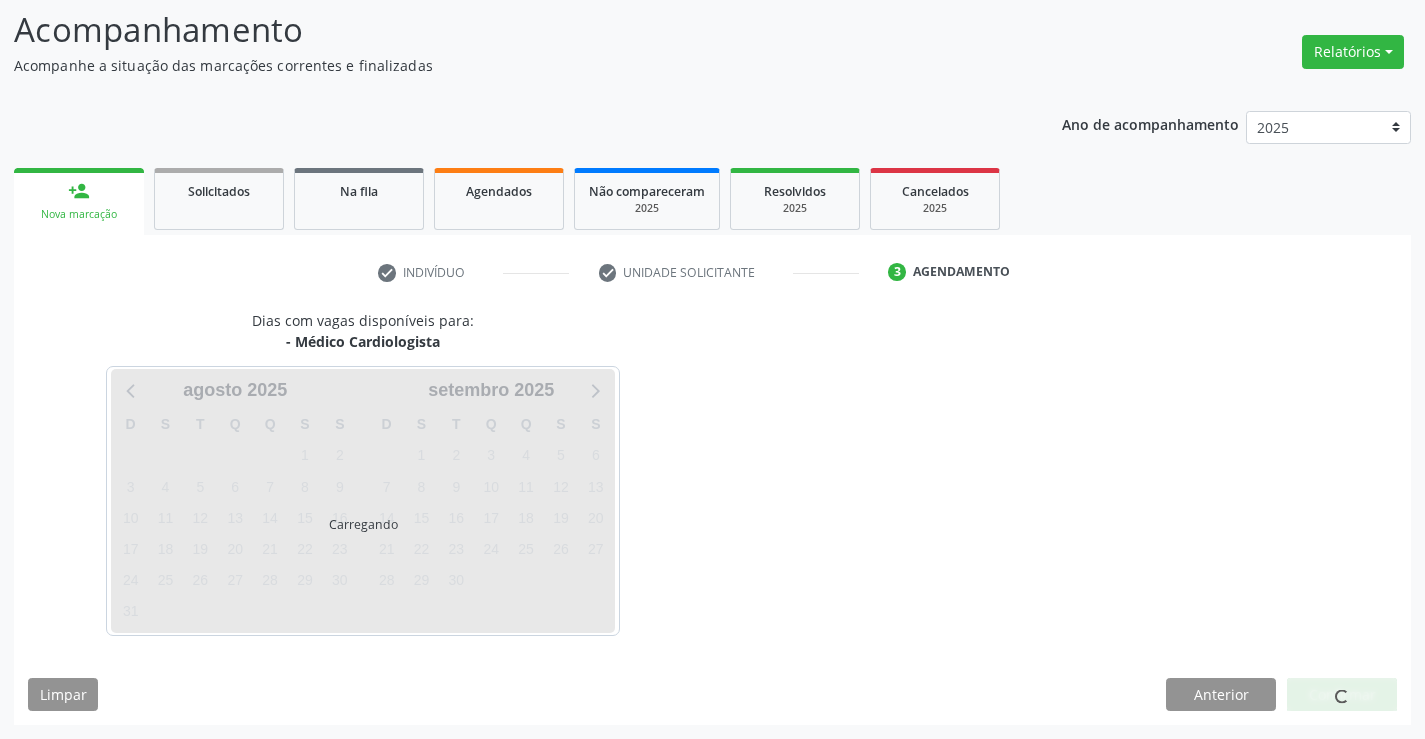 scroll, scrollTop: 131, scrollLeft: 0, axis: vertical 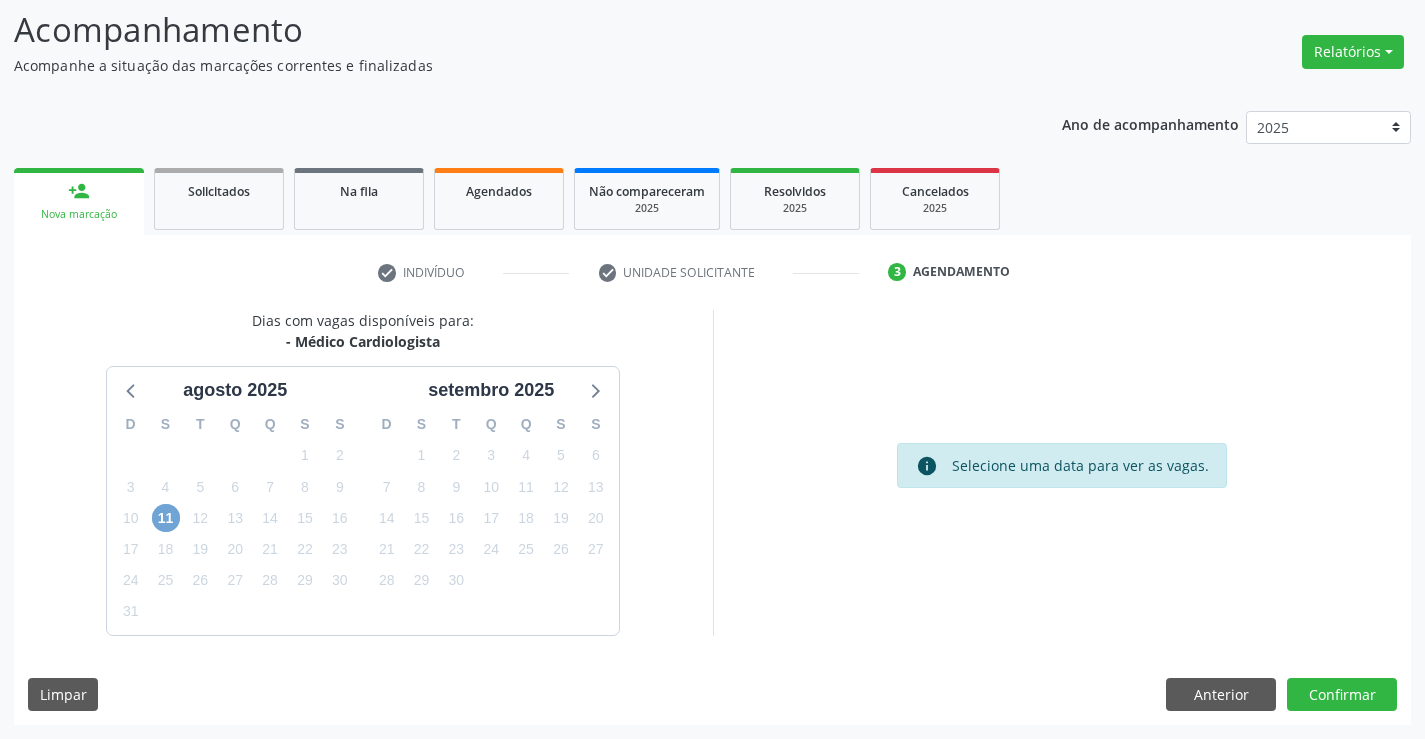 click on "11" at bounding box center (166, 518) 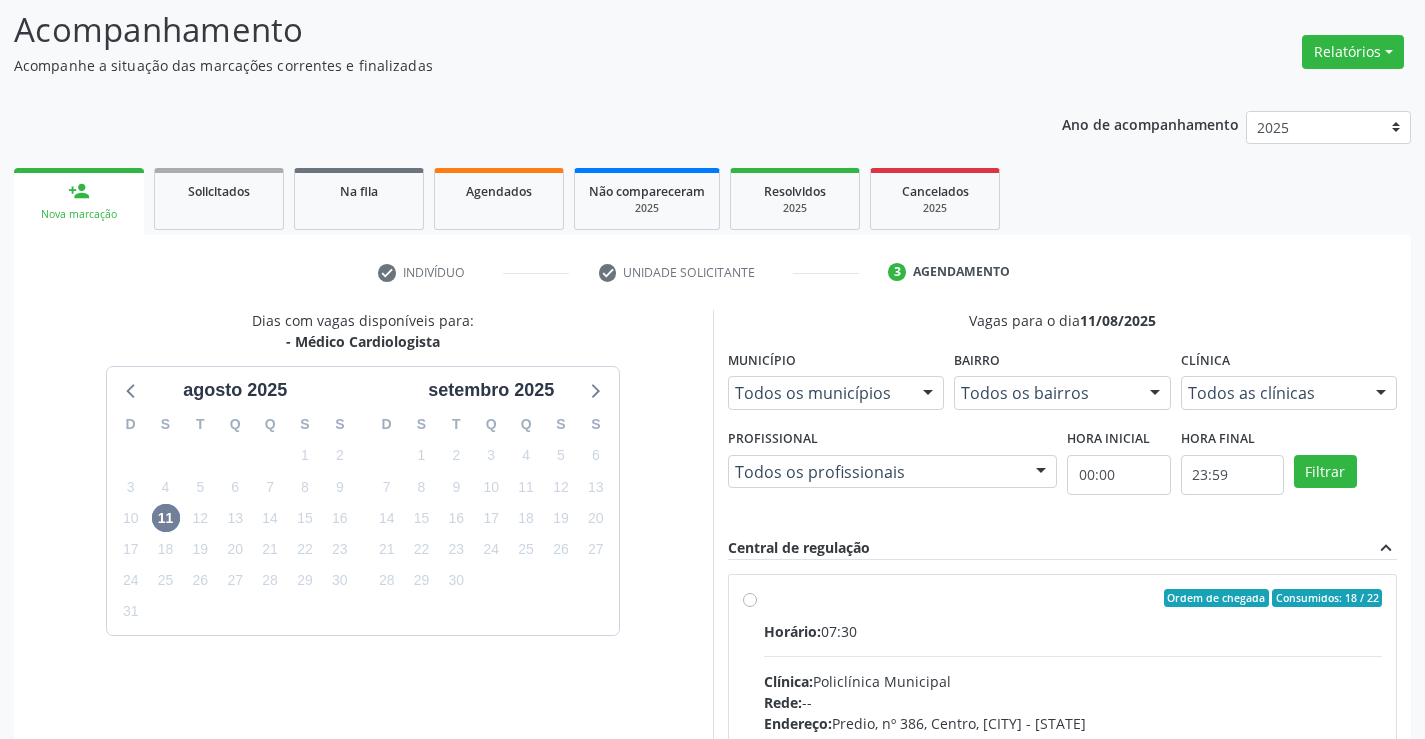 click on "Clínica:  Policlínica Municipal" at bounding box center (1073, 681) 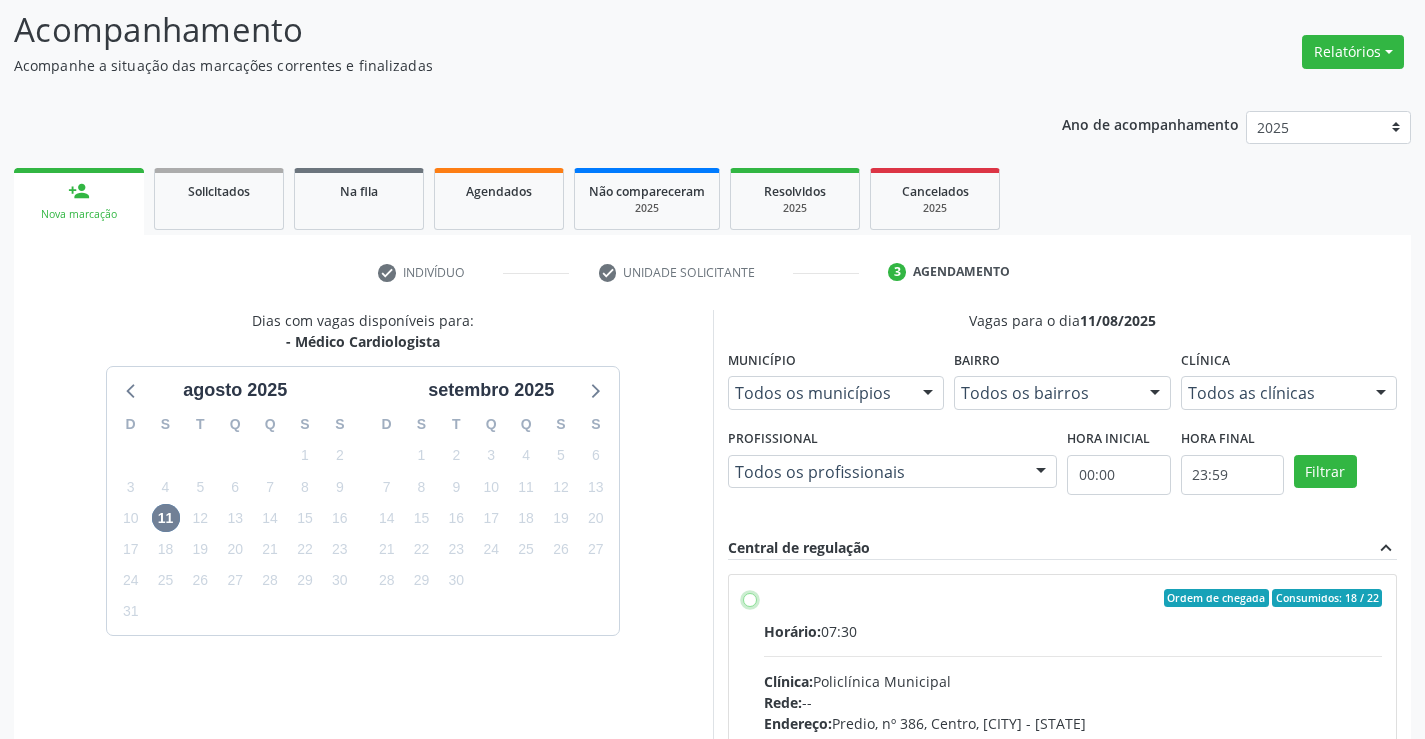 radio on "true" 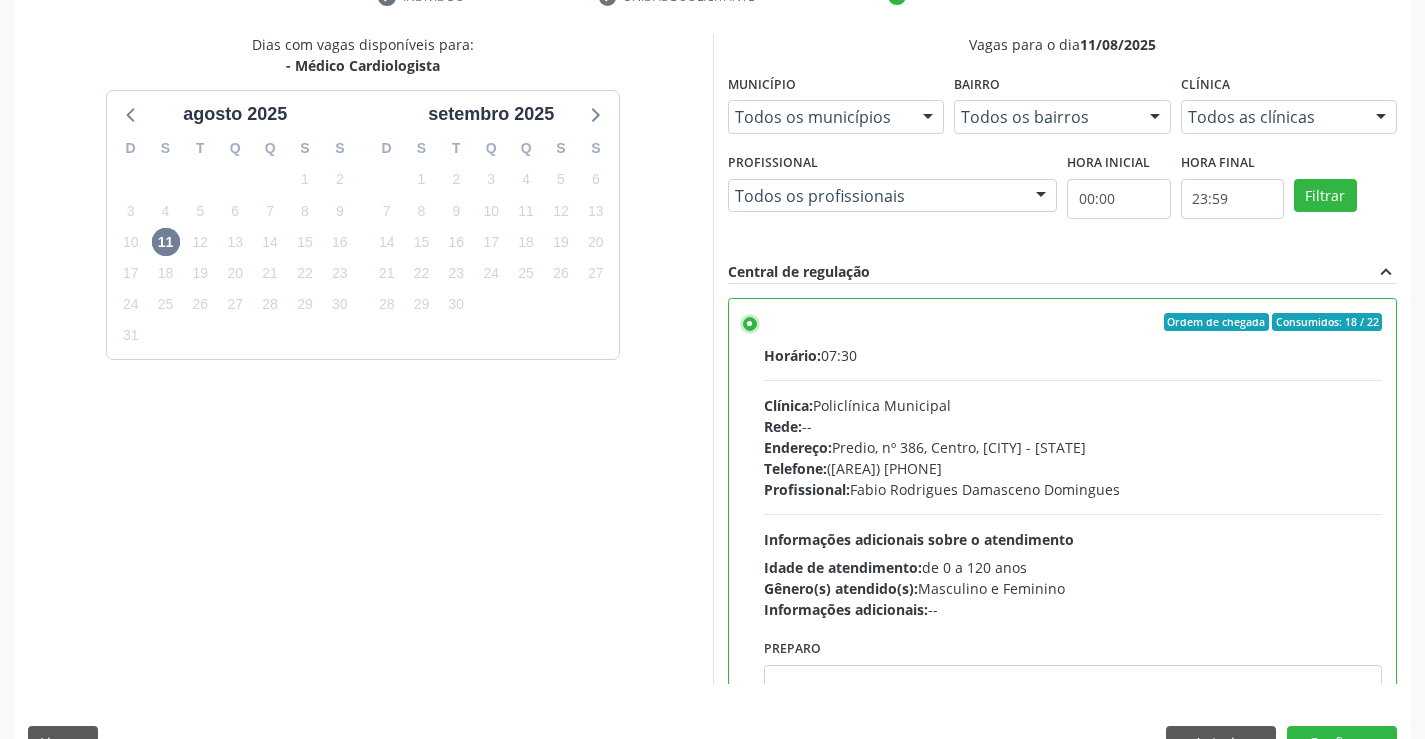 scroll, scrollTop: 456, scrollLeft: 0, axis: vertical 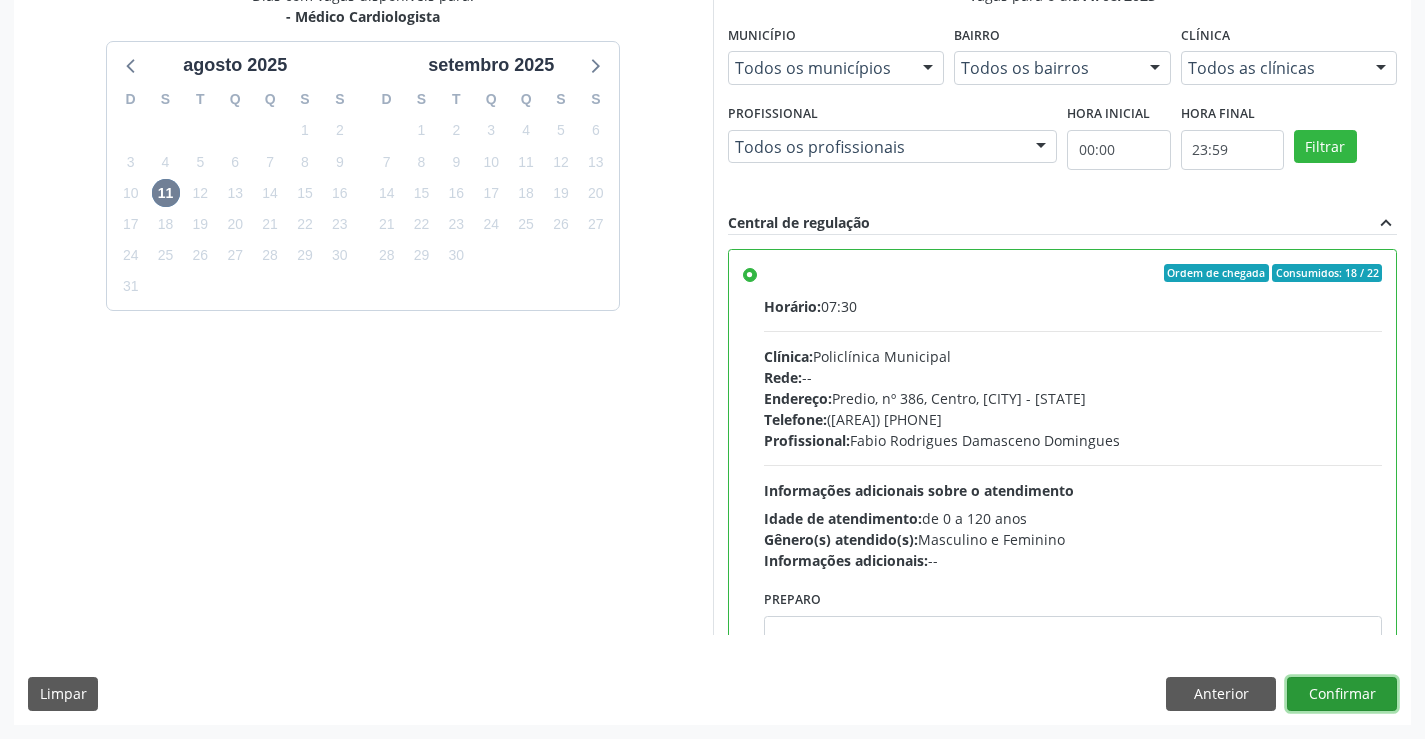click on "Confirmar" at bounding box center (1342, 694) 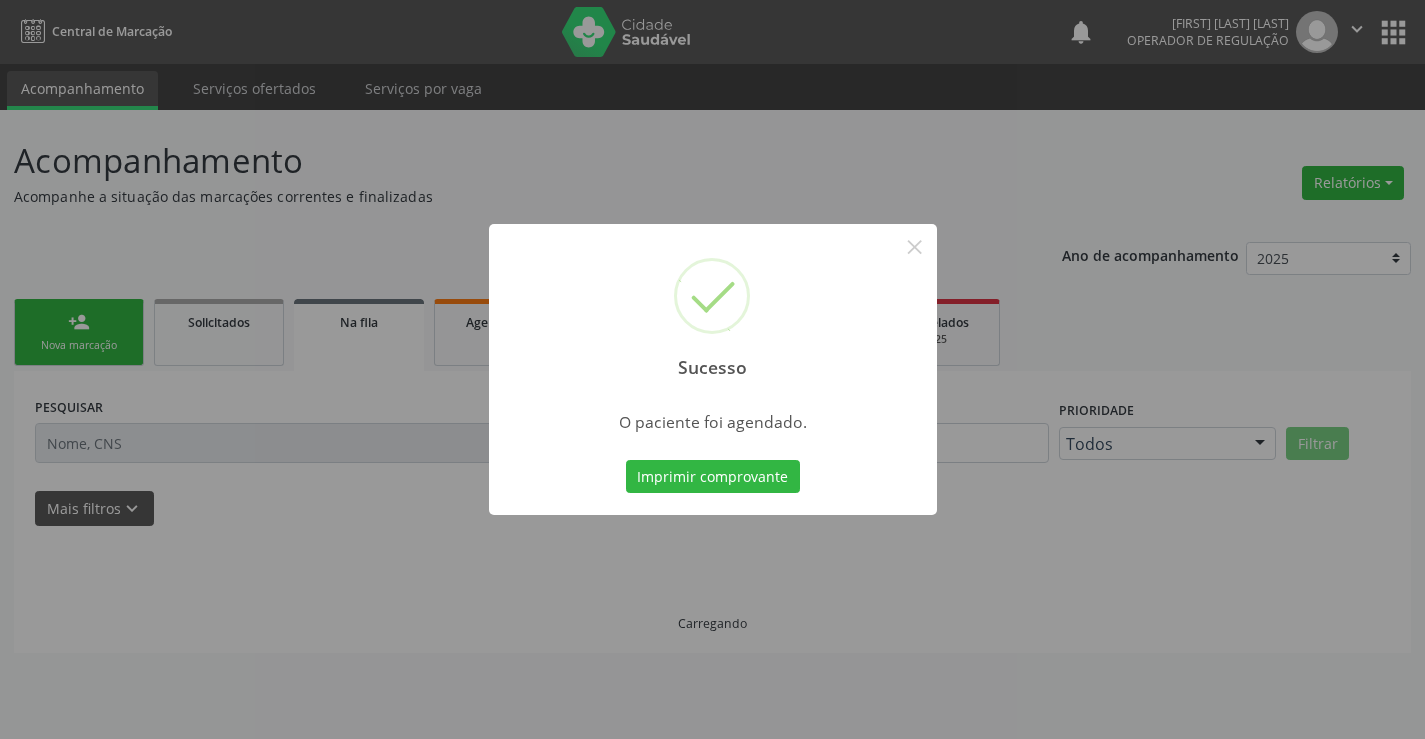 scroll, scrollTop: 0, scrollLeft: 0, axis: both 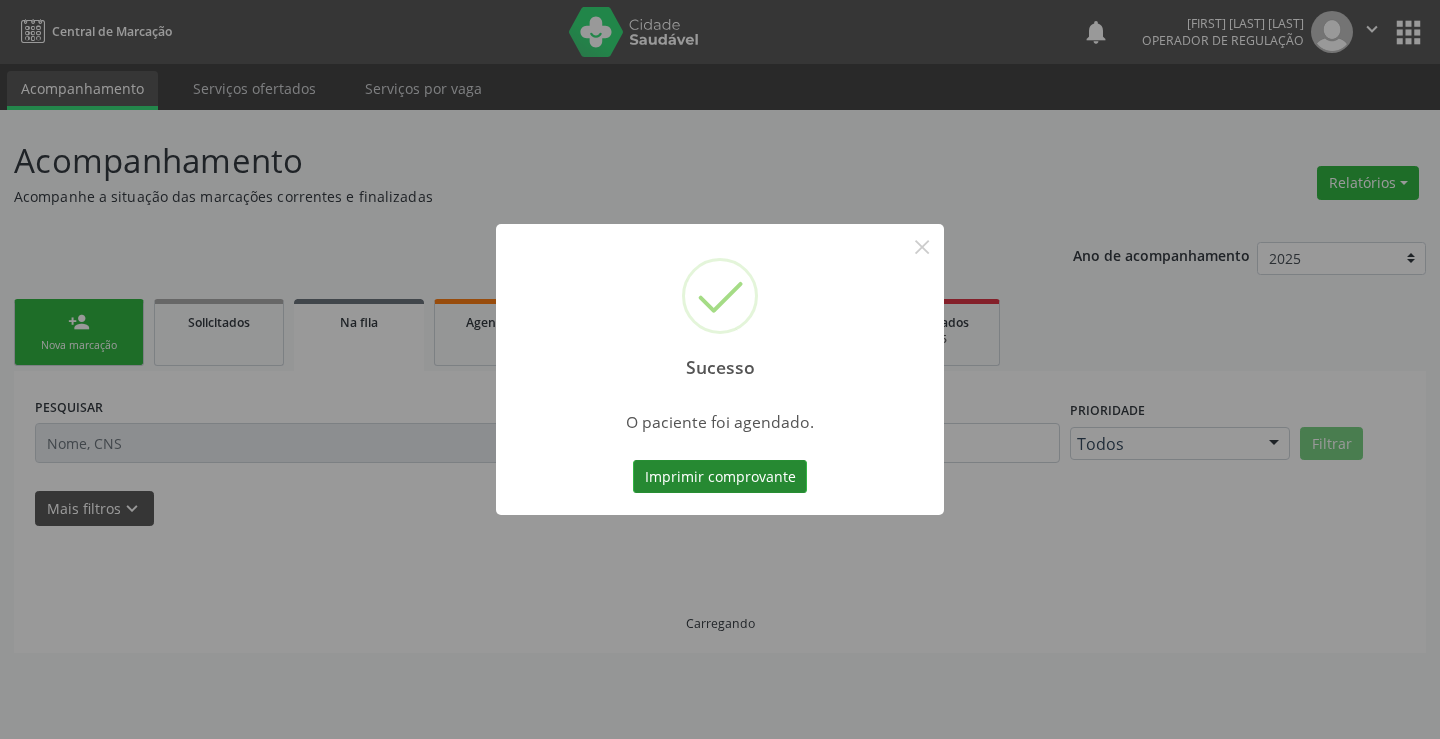 click on "Imprimir comprovante" at bounding box center [720, 477] 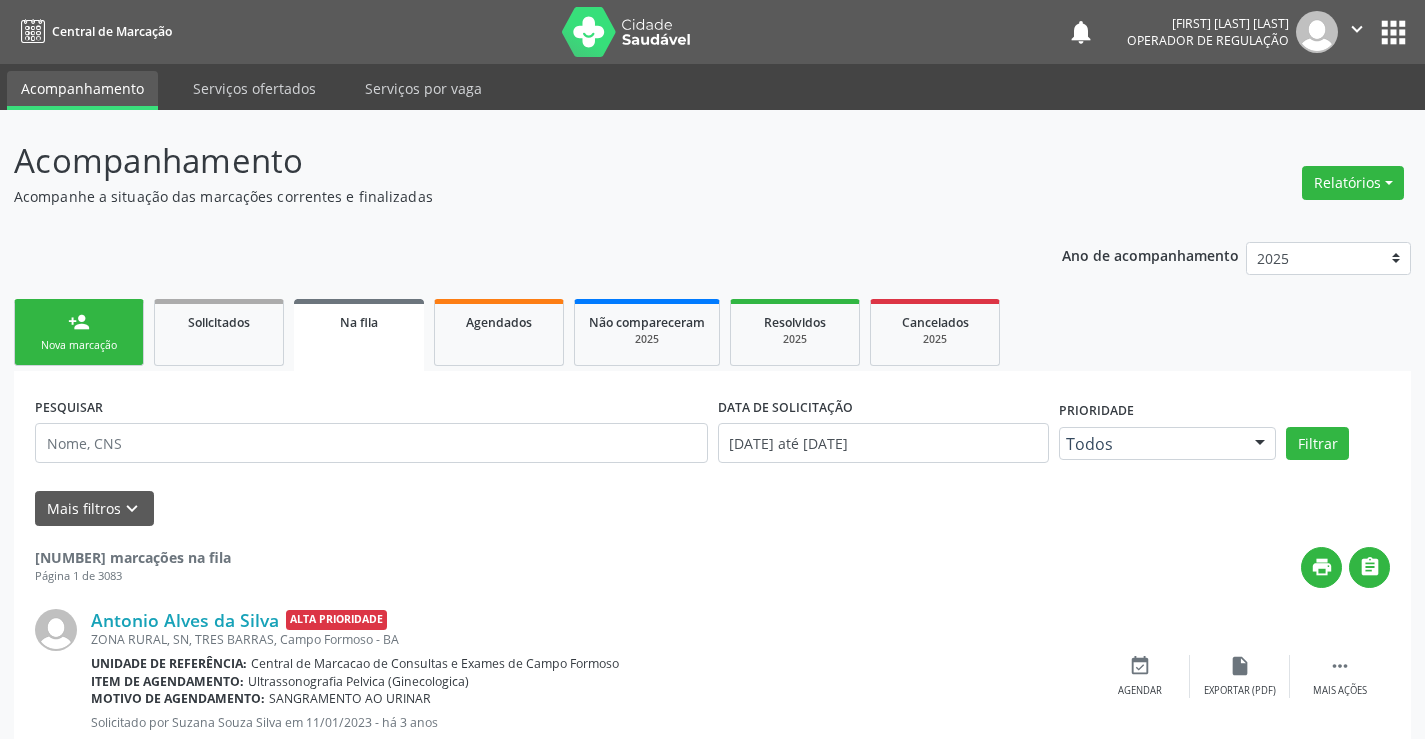 click on "person_add
Nova marcação" at bounding box center (79, 332) 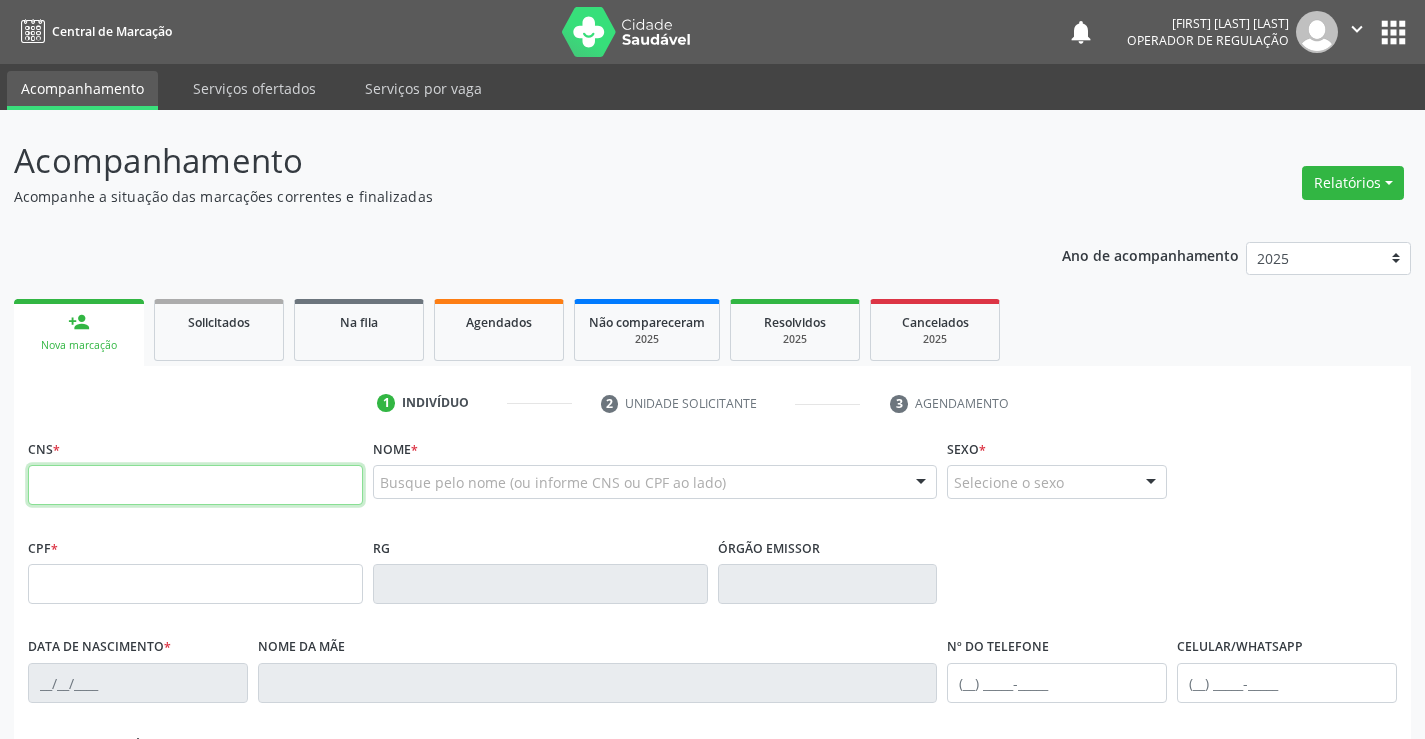 click at bounding box center [195, 485] 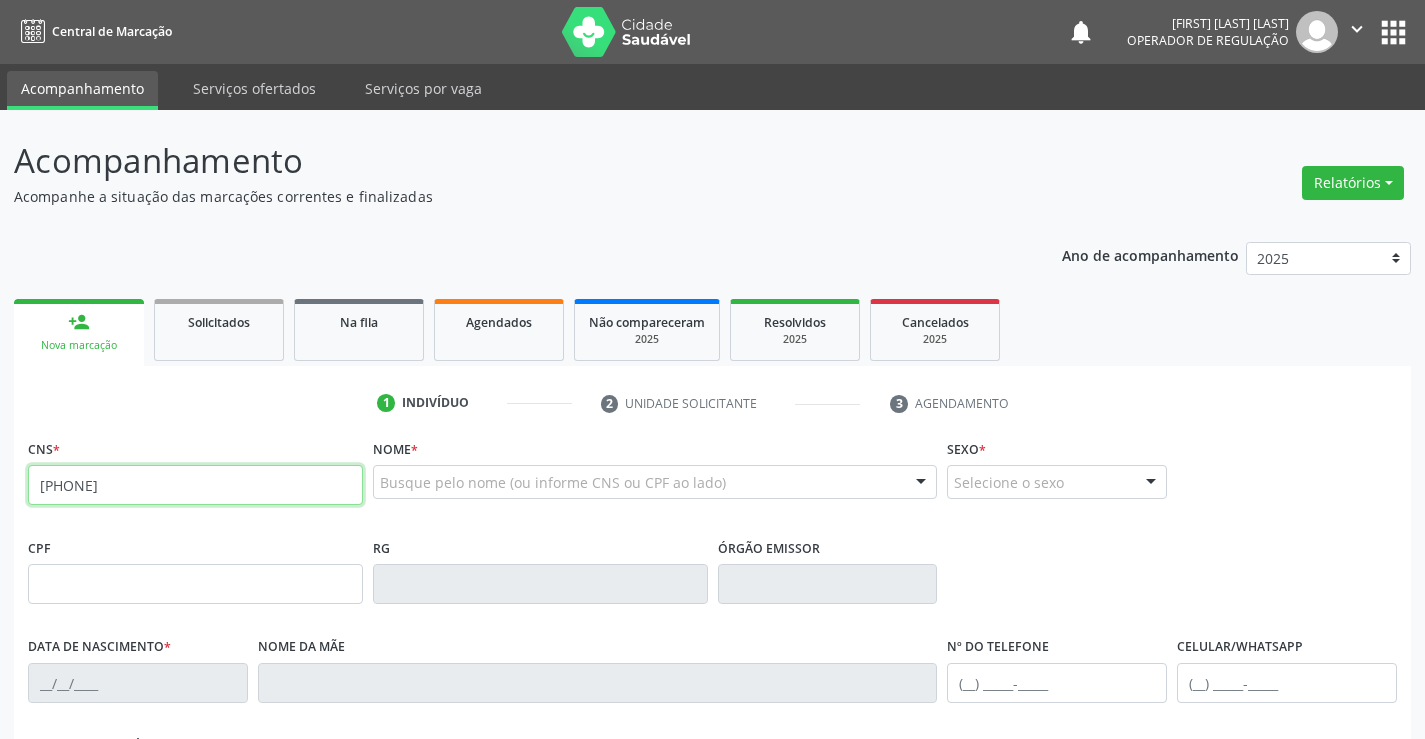 type on "706 9001 9288 9139" 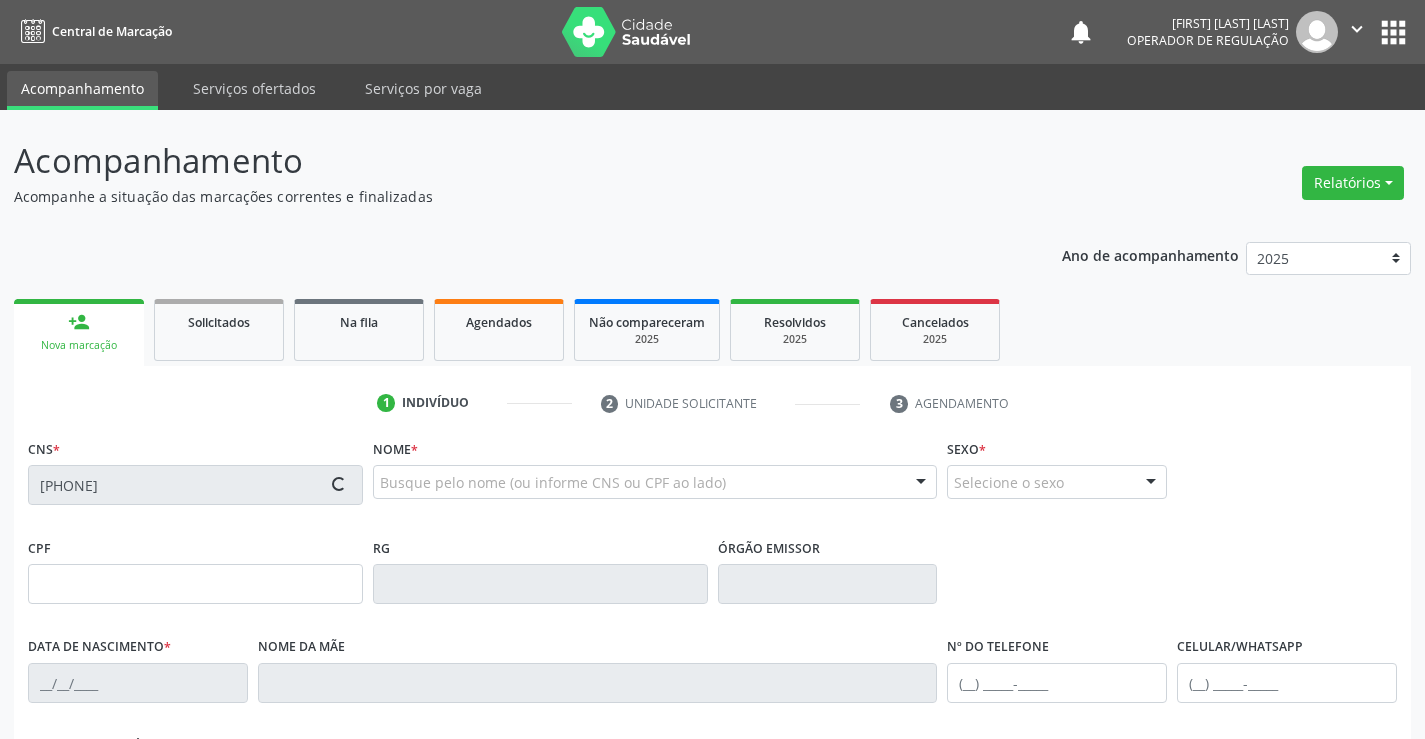 type on "16/04/2010" 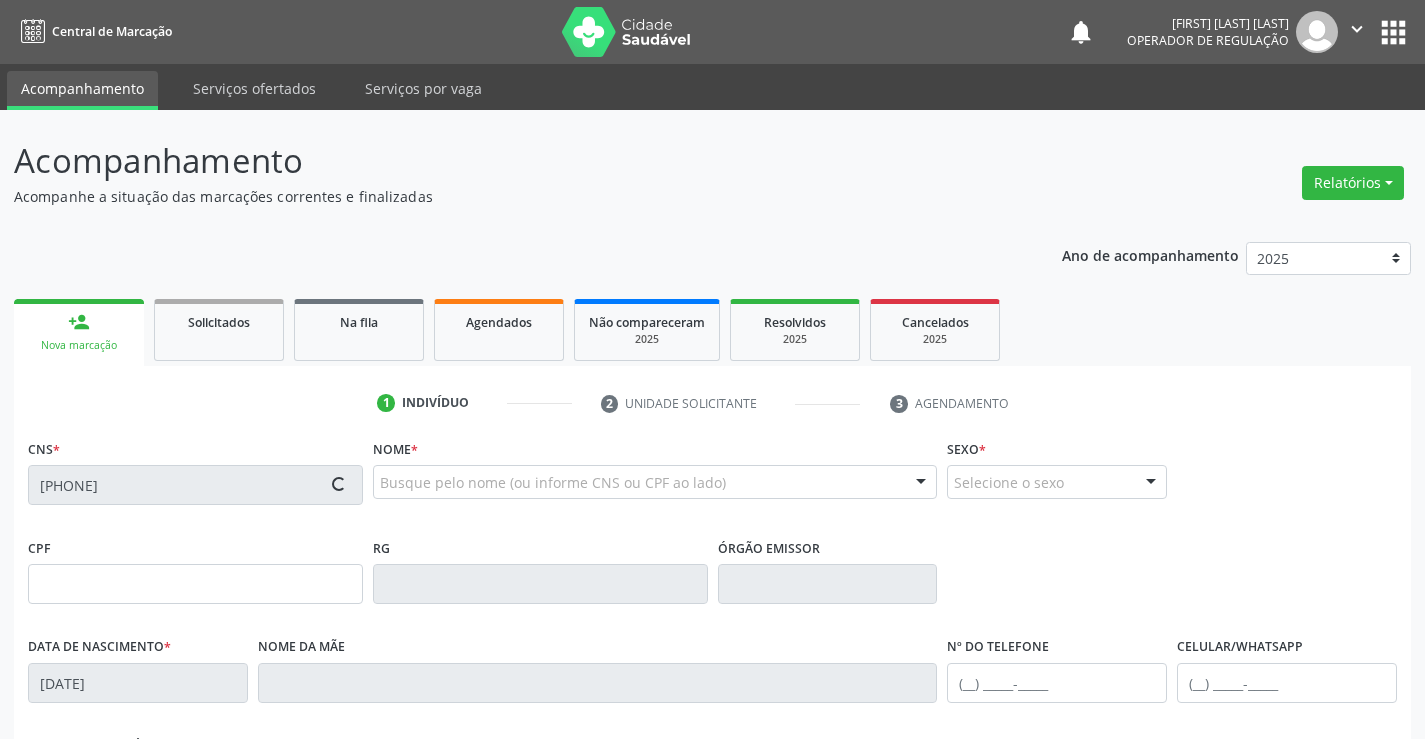 type on "S/N" 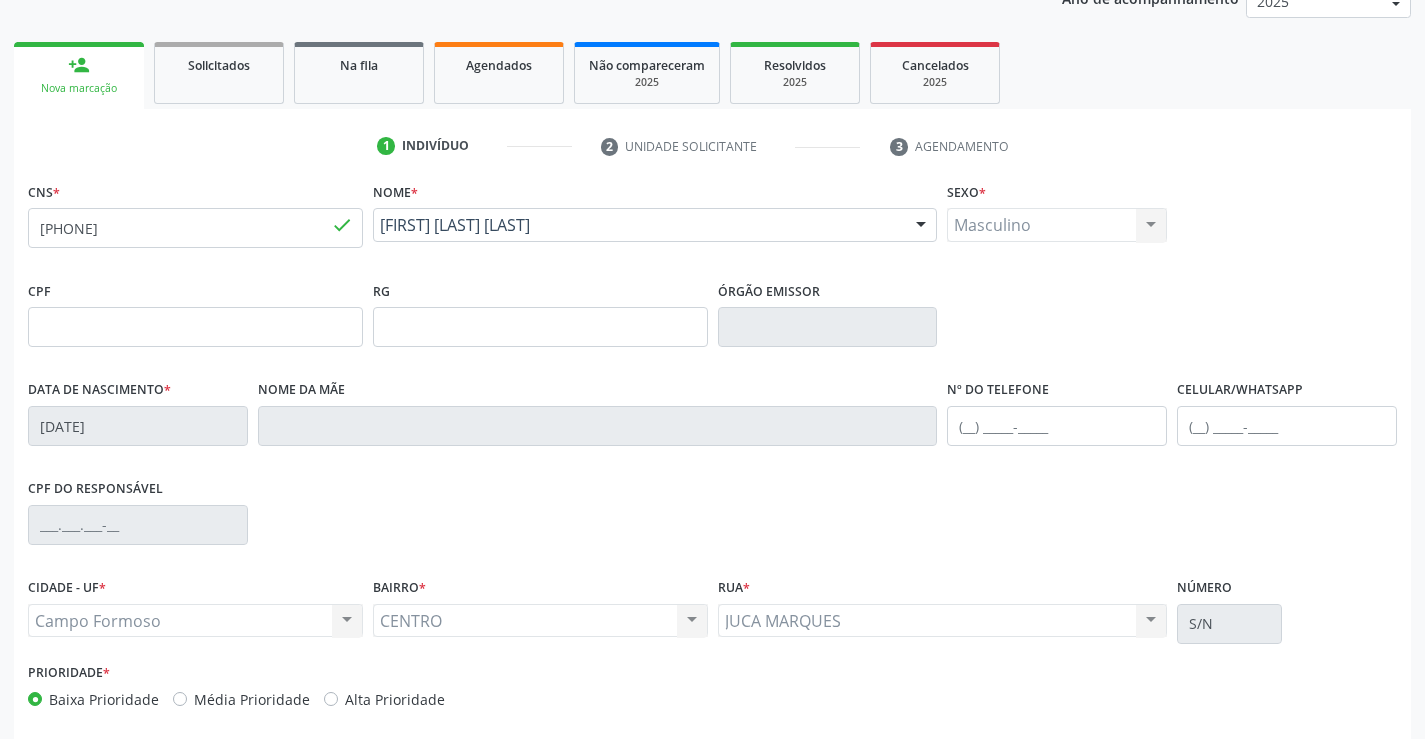 scroll, scrollTop: 345, scrollLeft: 0, axis: vertical 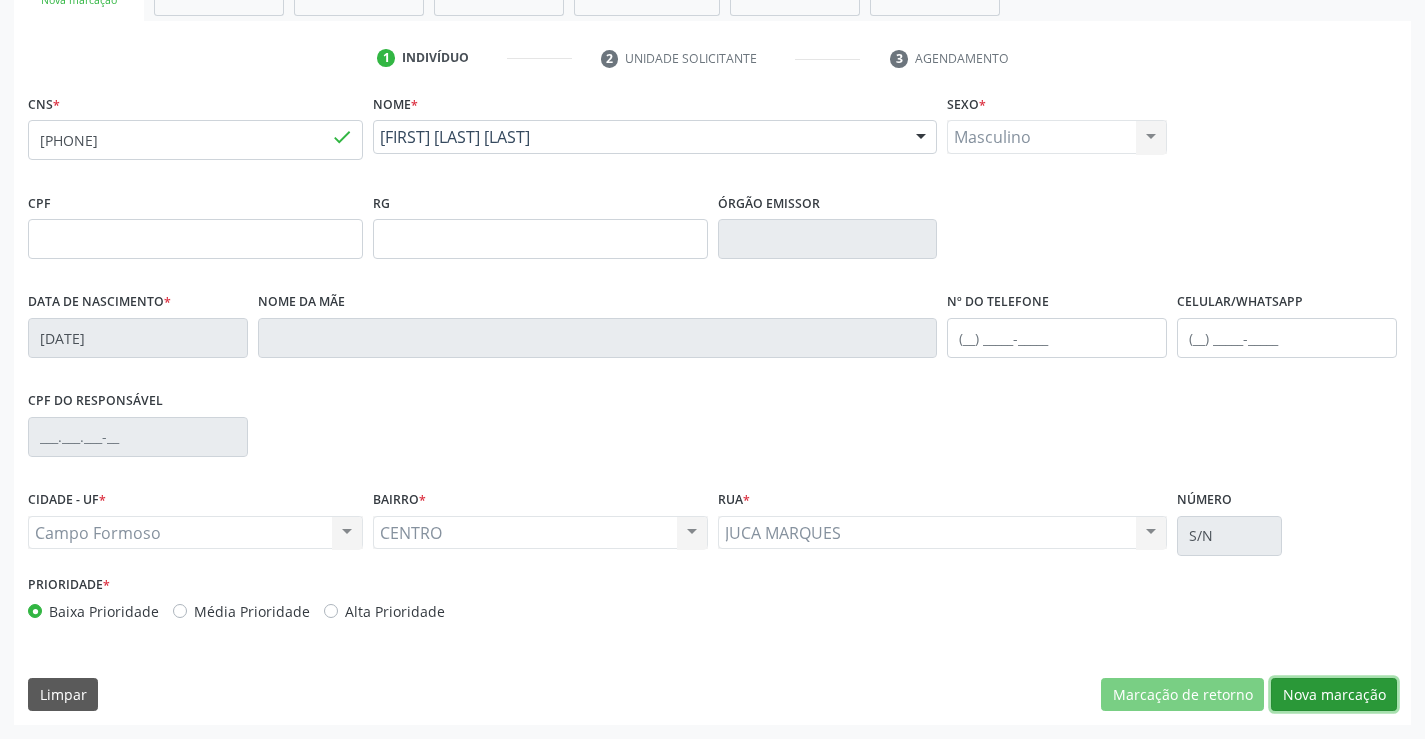 click on "Nova marcação" at bounding box center (1334, 695) 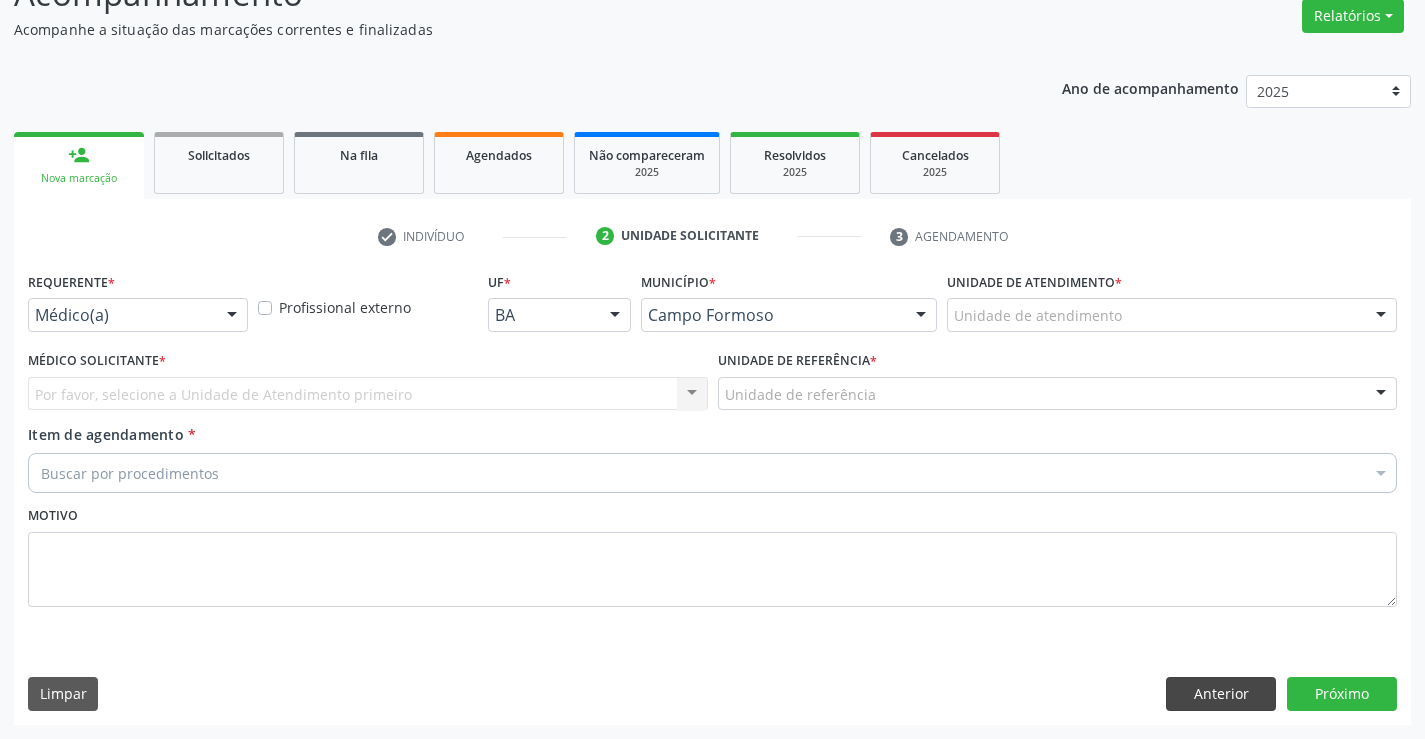 scroll, scrollTop: 167, scrollLeft: 0, axis: vertical 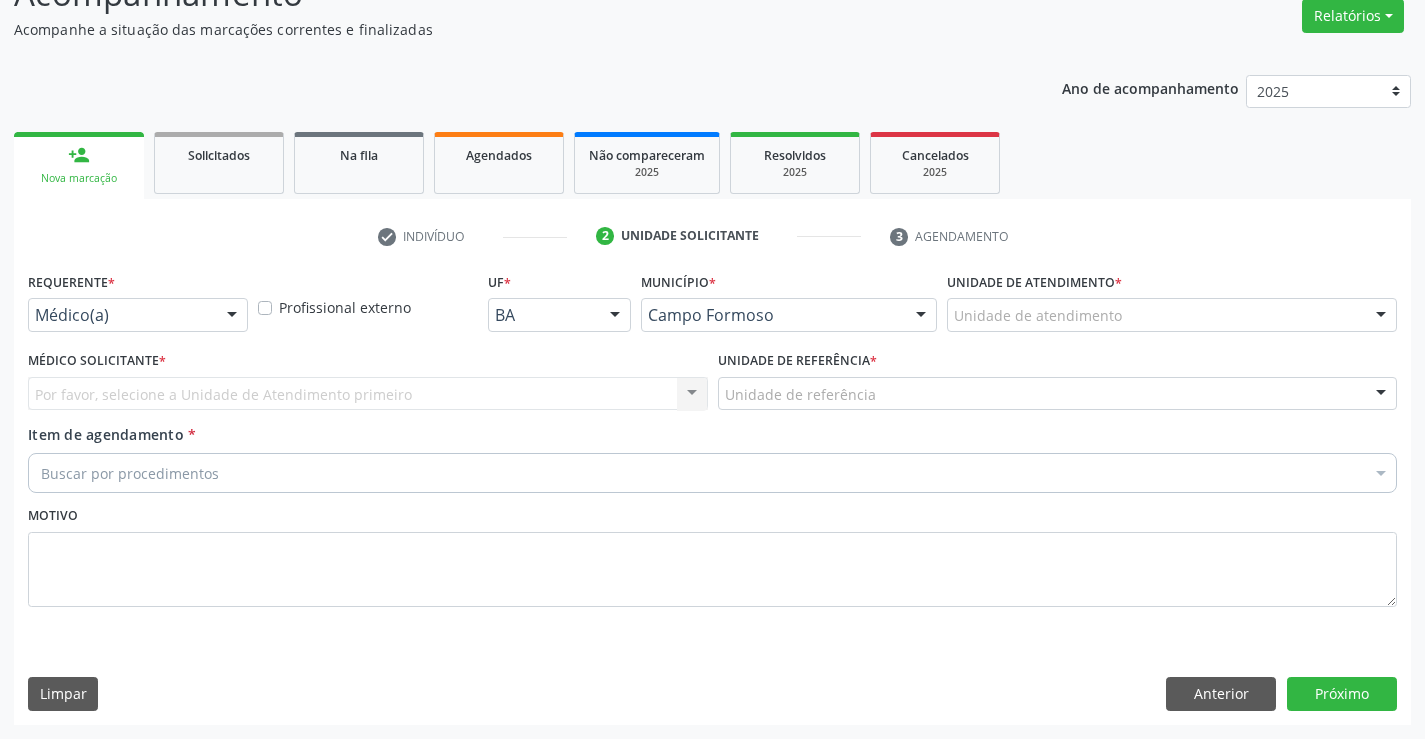 click at bounding box center [35, 325] 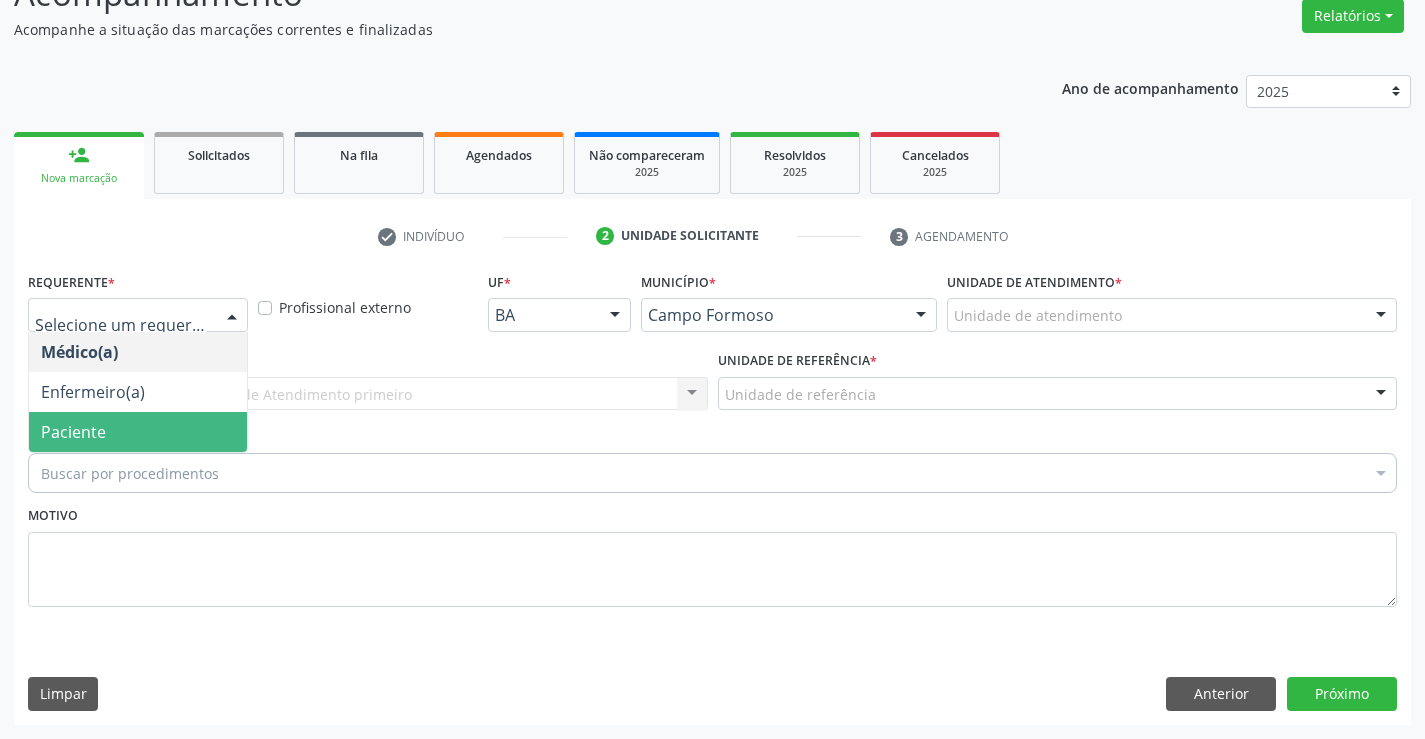 click on "Paciente" at bounding box center (138, 432) 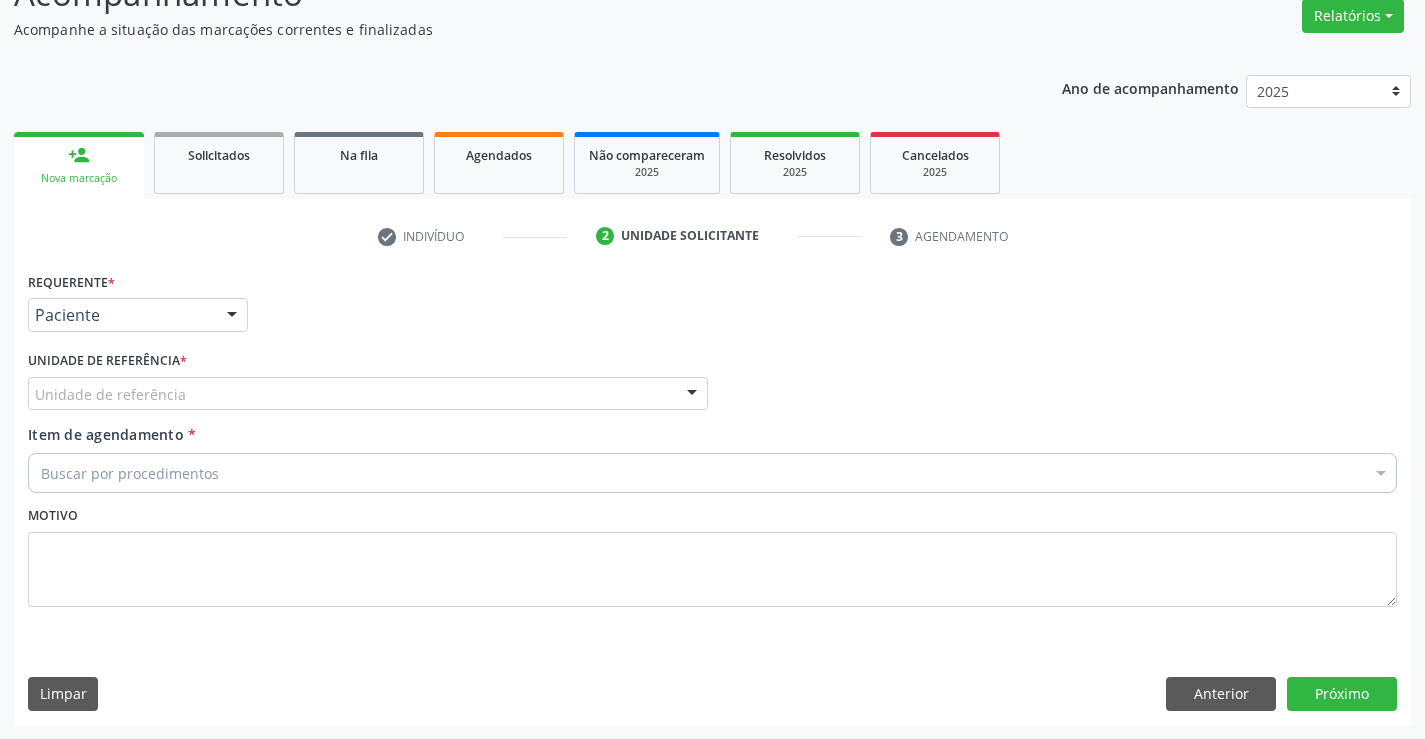 click on "Unidade de referência" at bounding box center [368, 394] 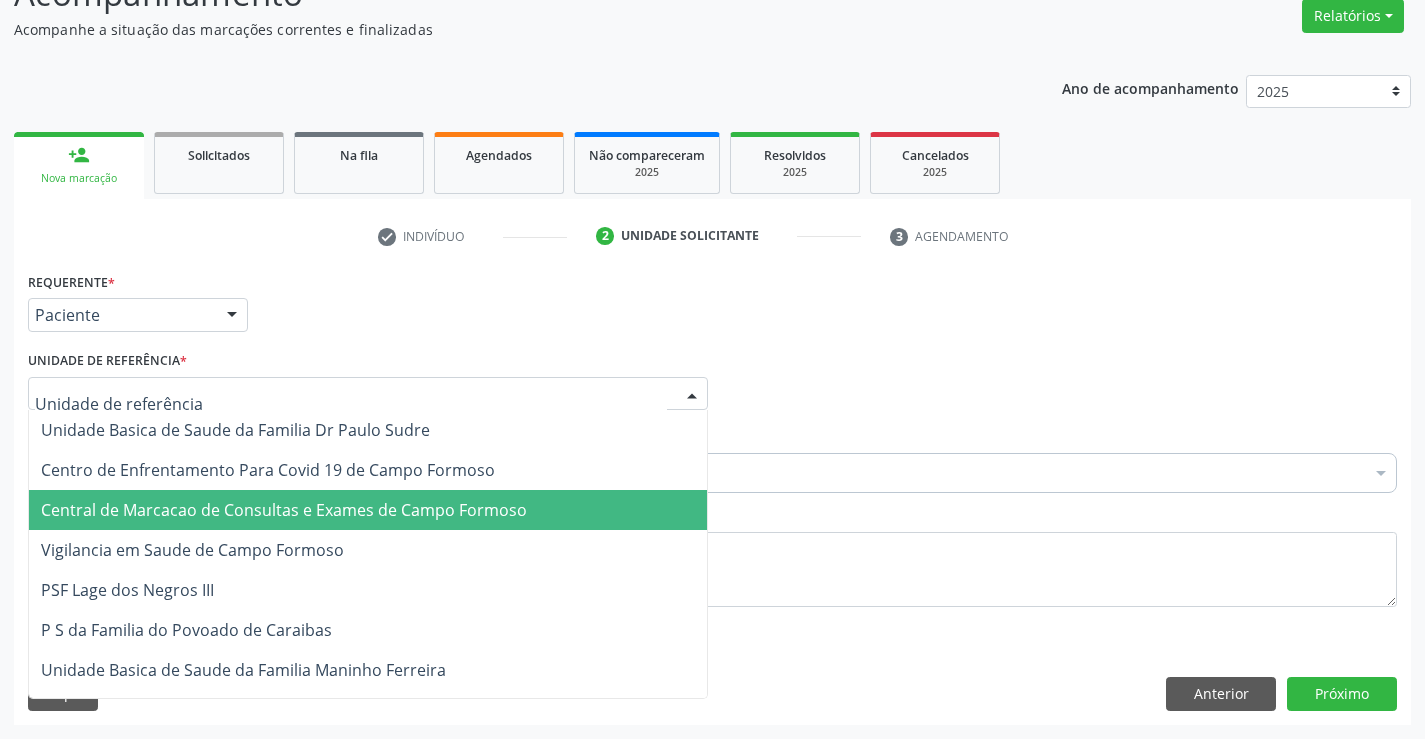 click on "Central de Marcacao de Consultas e Exames de Campo Formoso" at bounding box center (284, 510) 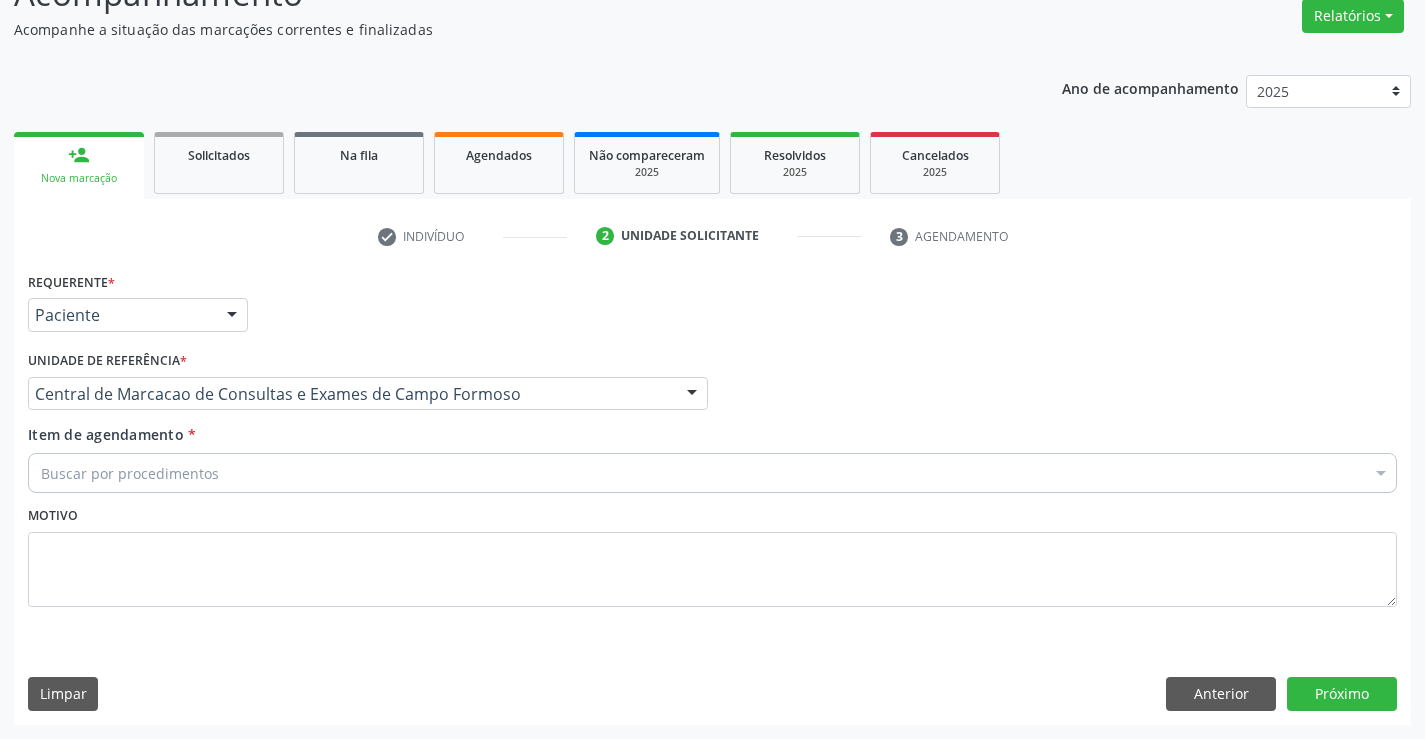 click on "Buscar por procedimentos" at bounding box center (712, 473) 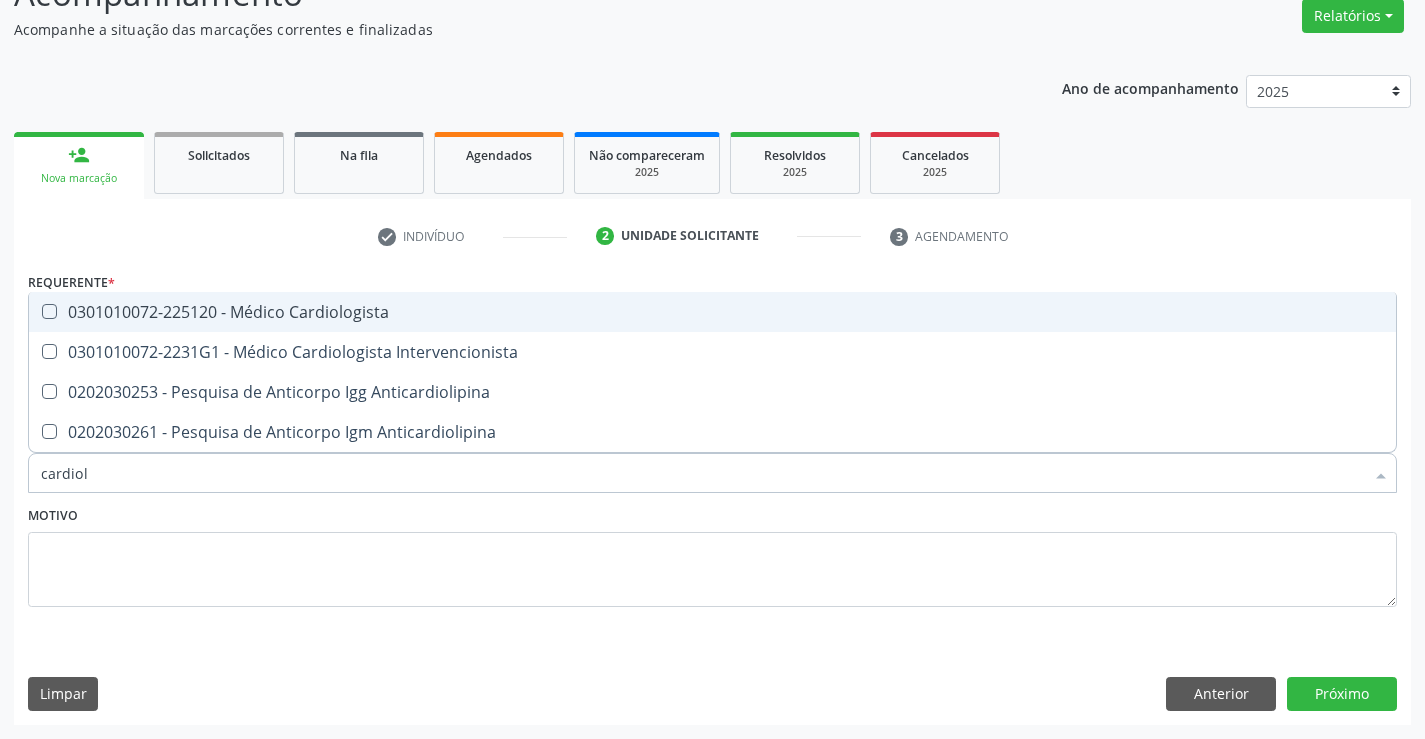 type on "cardiolo" 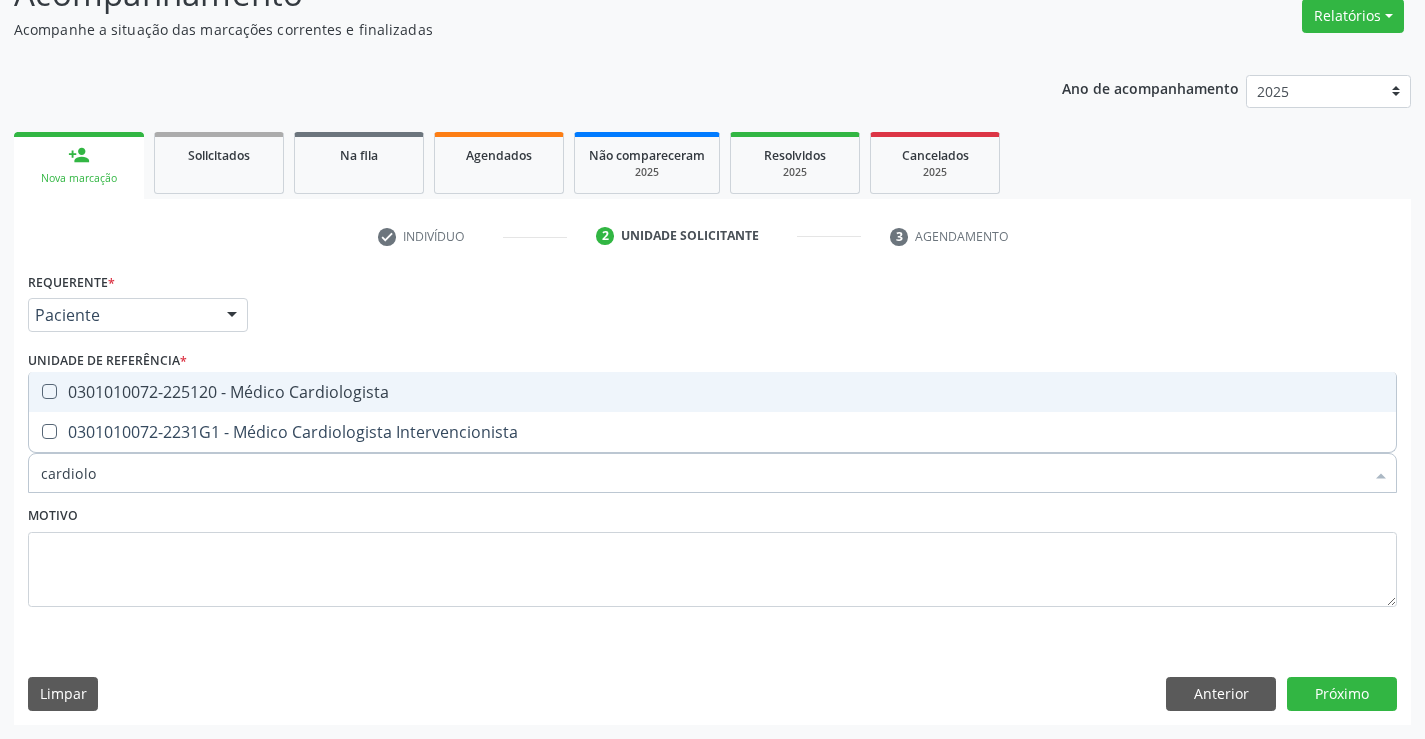 click on "0301010072-225120 - Médico Cardiologista" at bounding box center (712, 392) 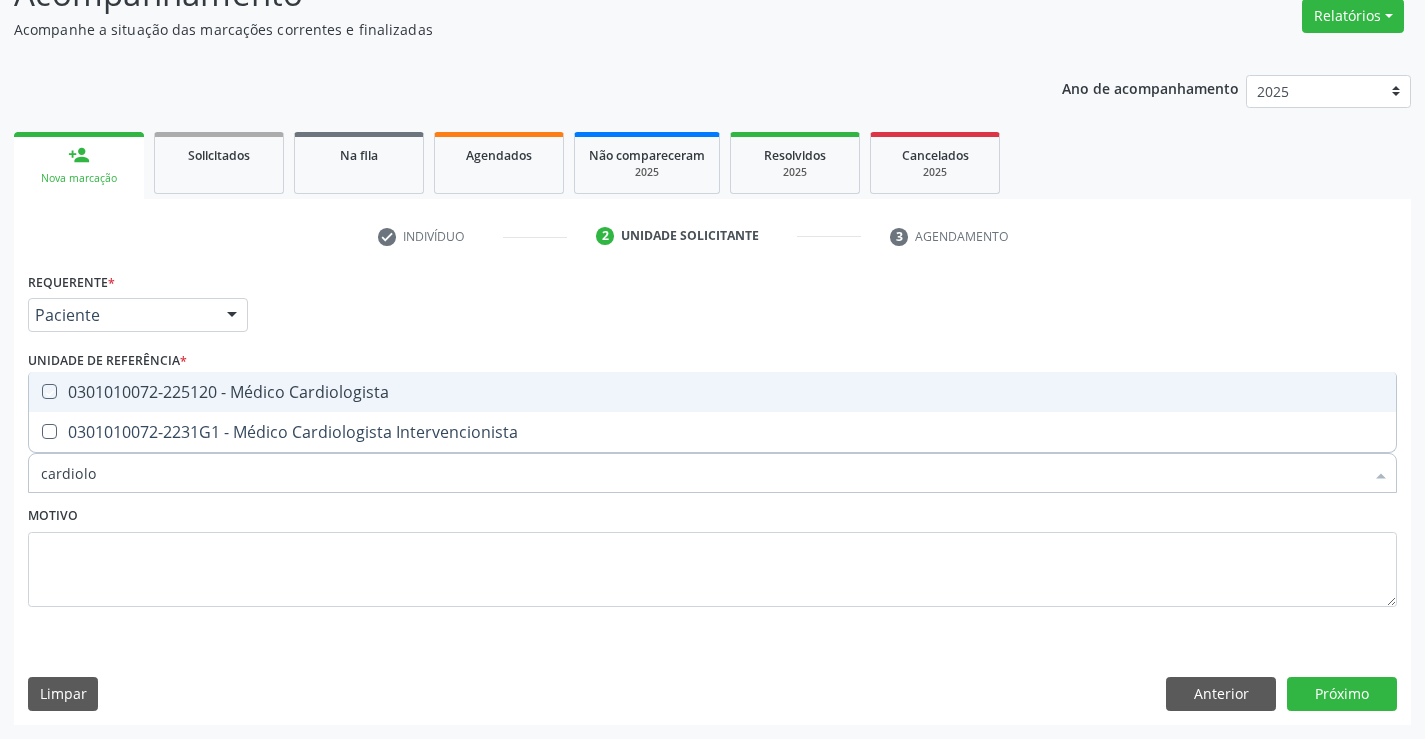 checkbox on "true" 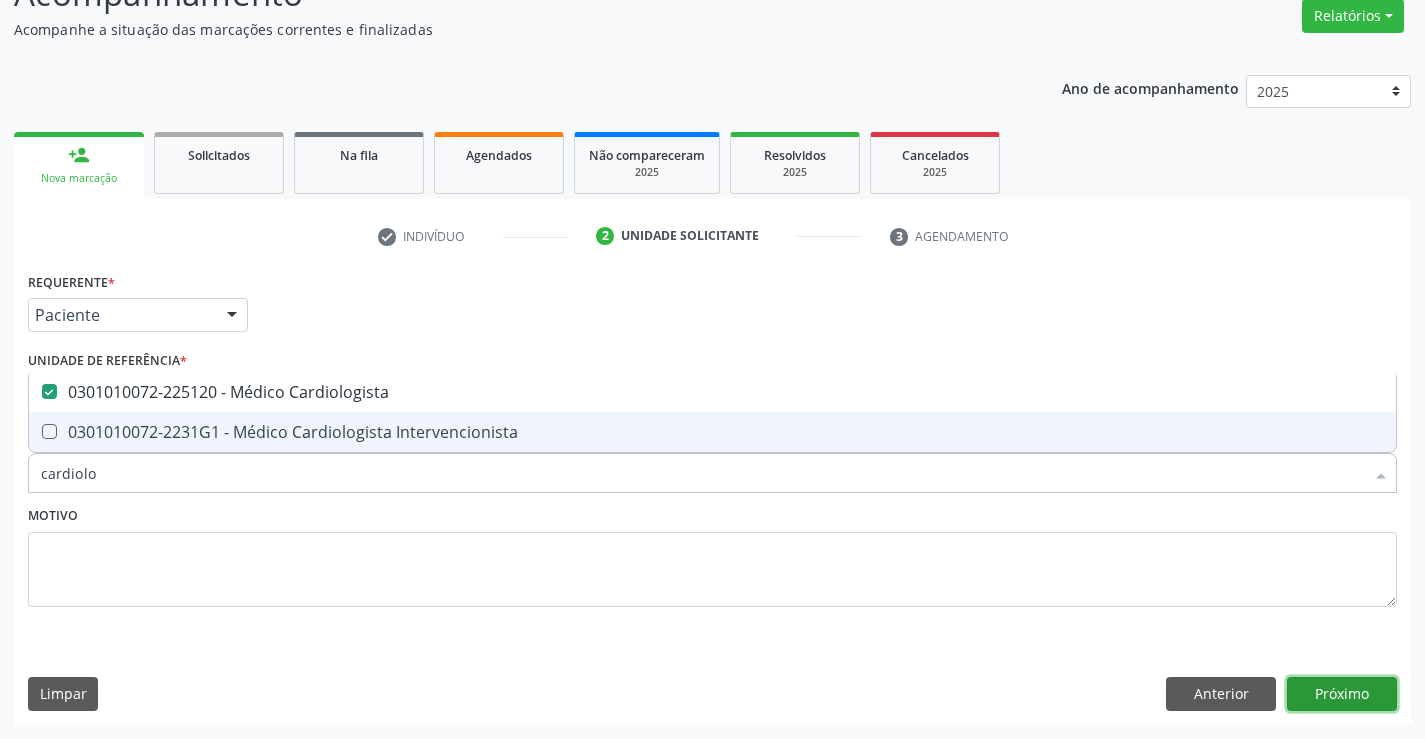click on "Próximo" at bounding box center [1342, 694] 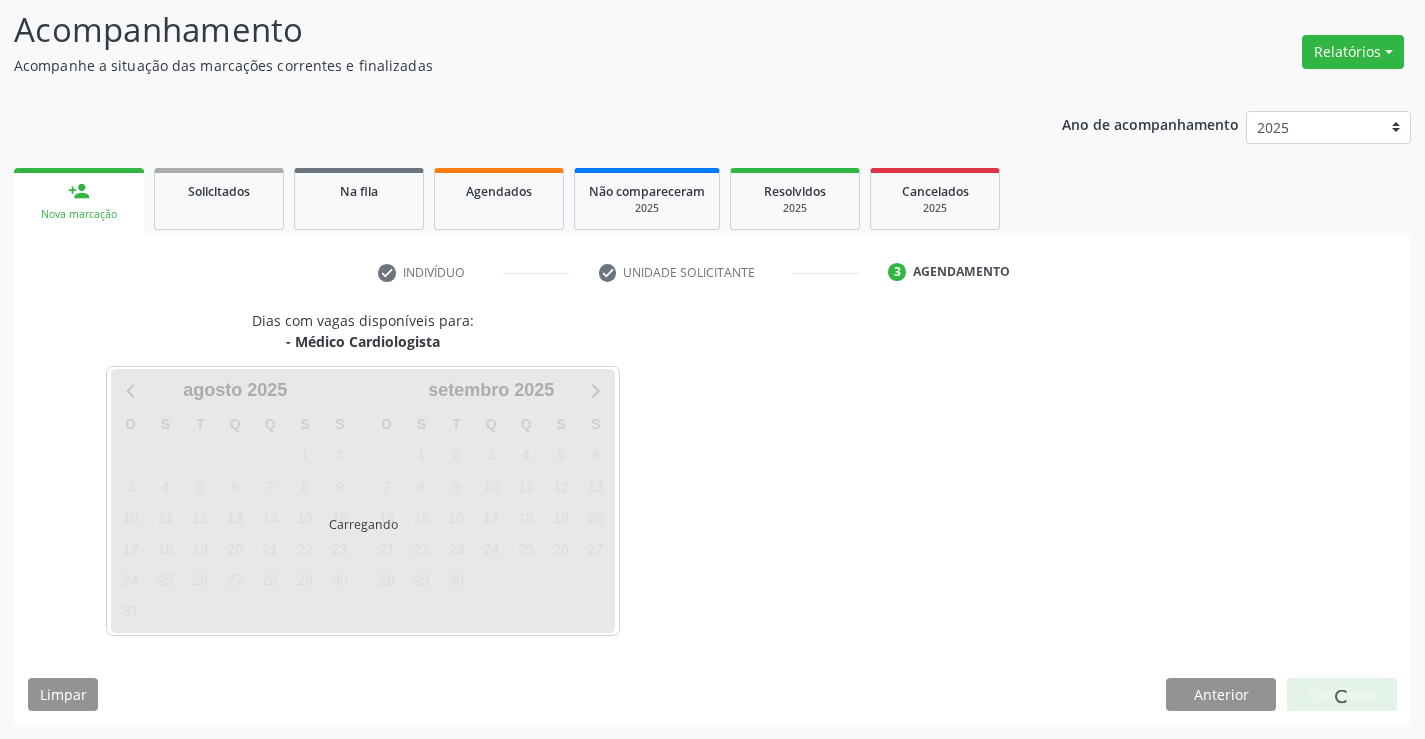 scroll, scrollTop: 131, scrollLeft: 0, axis: vertical 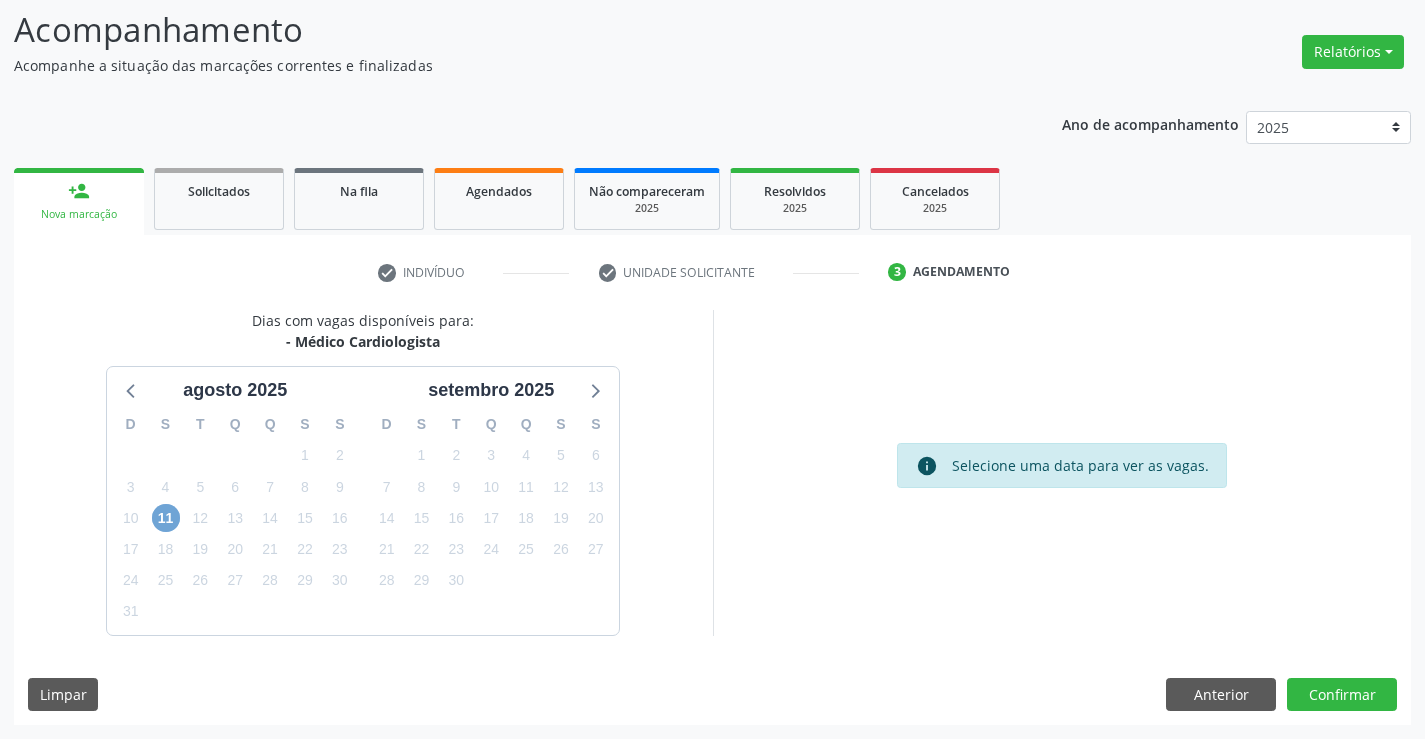 click on "11" at bounding box center [166, 518] 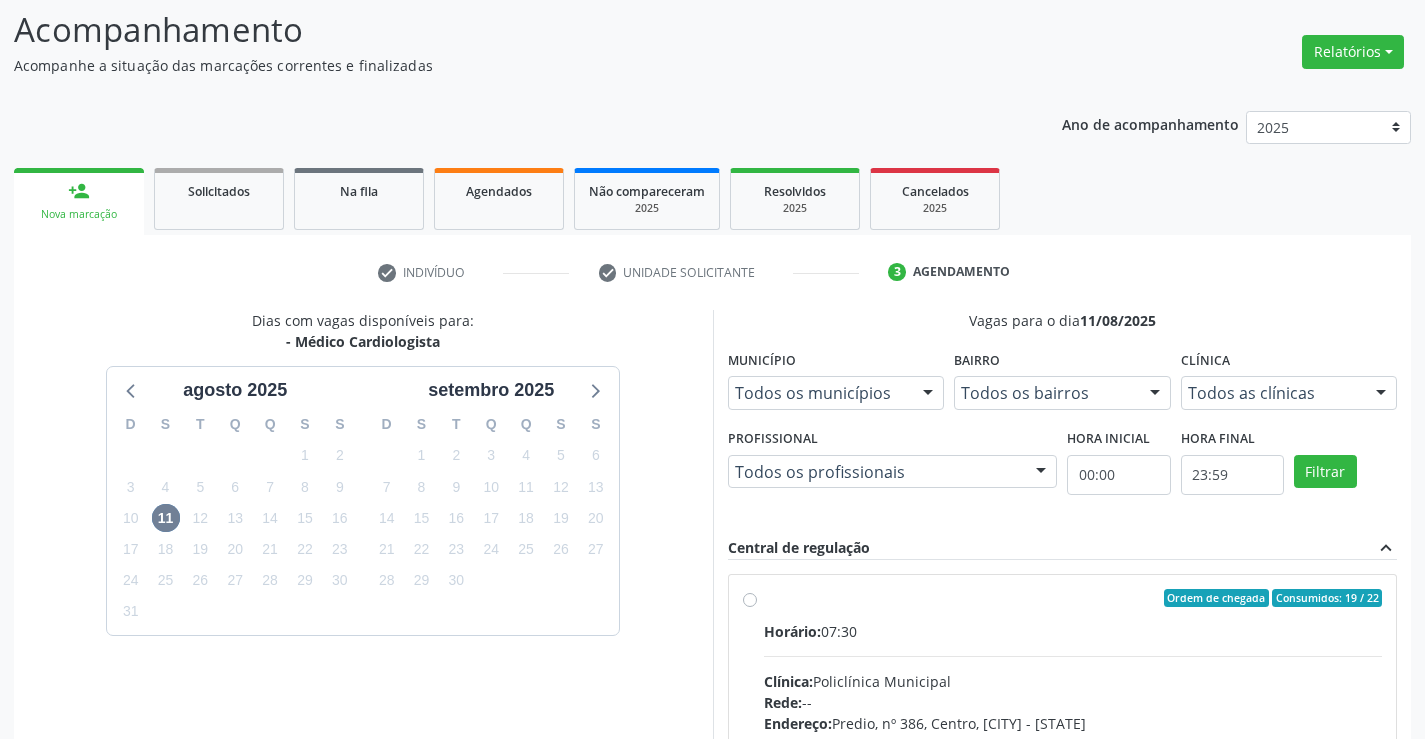 click at bounding box center (1073, 656) 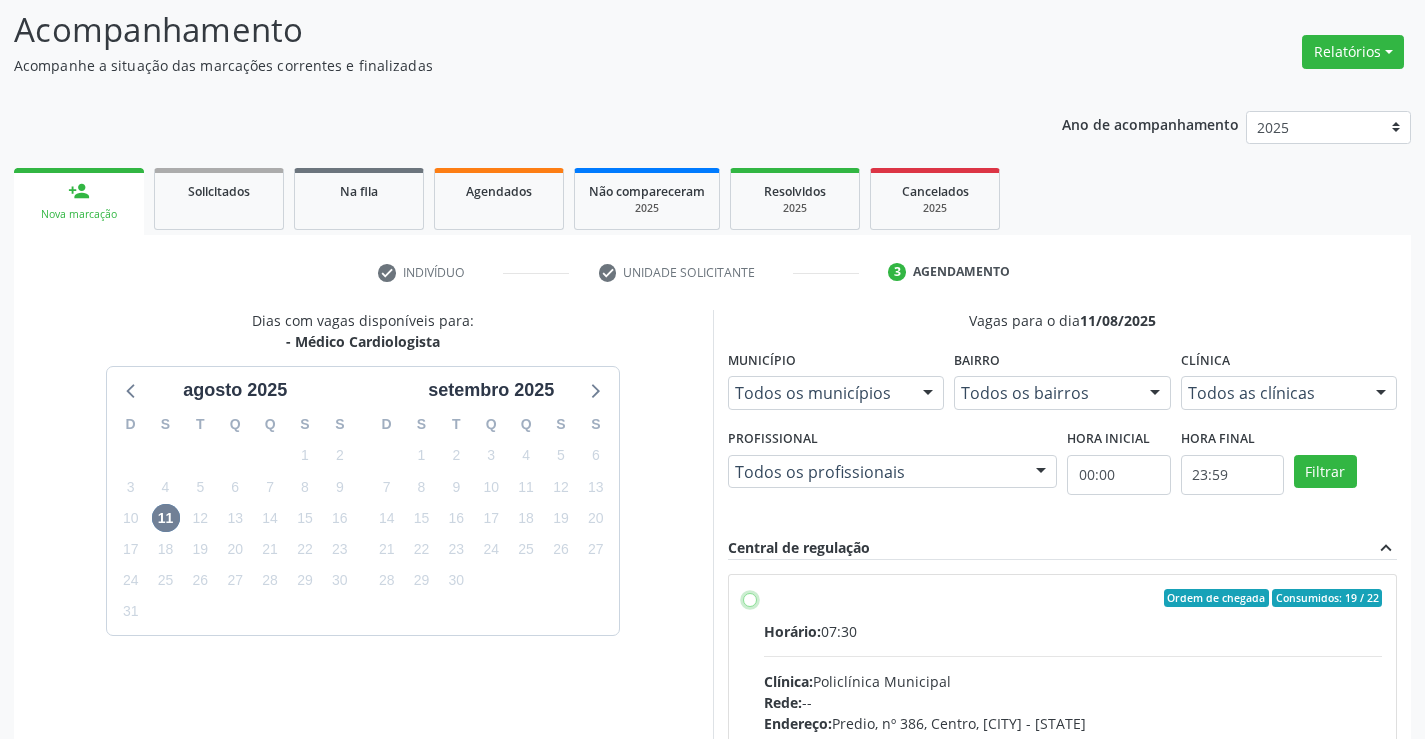 click on "Ordem de chegada
Consumidos: 19 / 22
Horário:   07:30
Clínica:  Policlínica Municipal
Rede:
--
Endereço:   Predio, nº 386, Centro, Campo Formoso - BA
Telefone:   (74) 6451312
Profissional:
Fabio Rodrigues Damasceno Domingues
Informações adicionais sobre o atendimento
Idade de atendimento:
de 0 a 120 anos
Gênero(s) atendido(s):
Masculino e Feminino
Informações adicionais:
--" at bounding box center (750, 598) 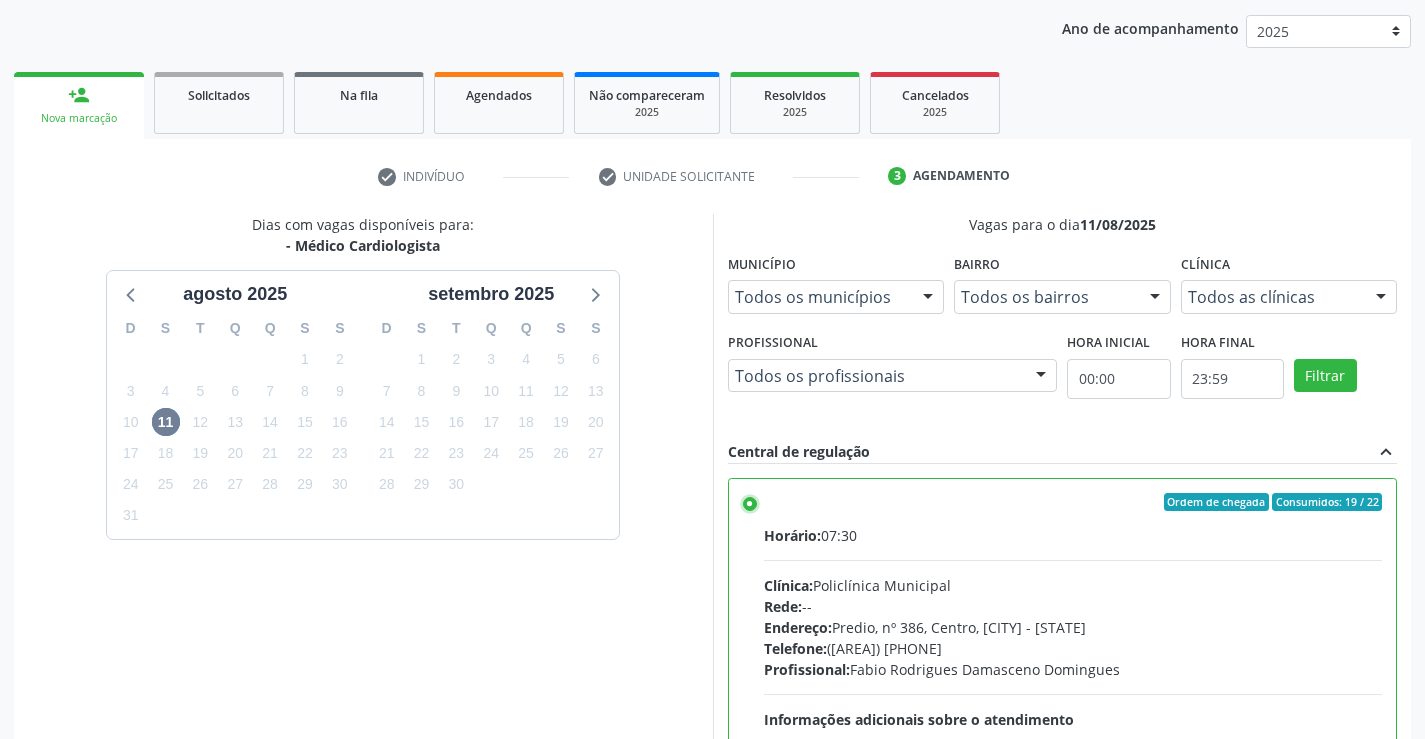 scroll, scrollTop: 456, scrollLeft: 0, axis: vertical 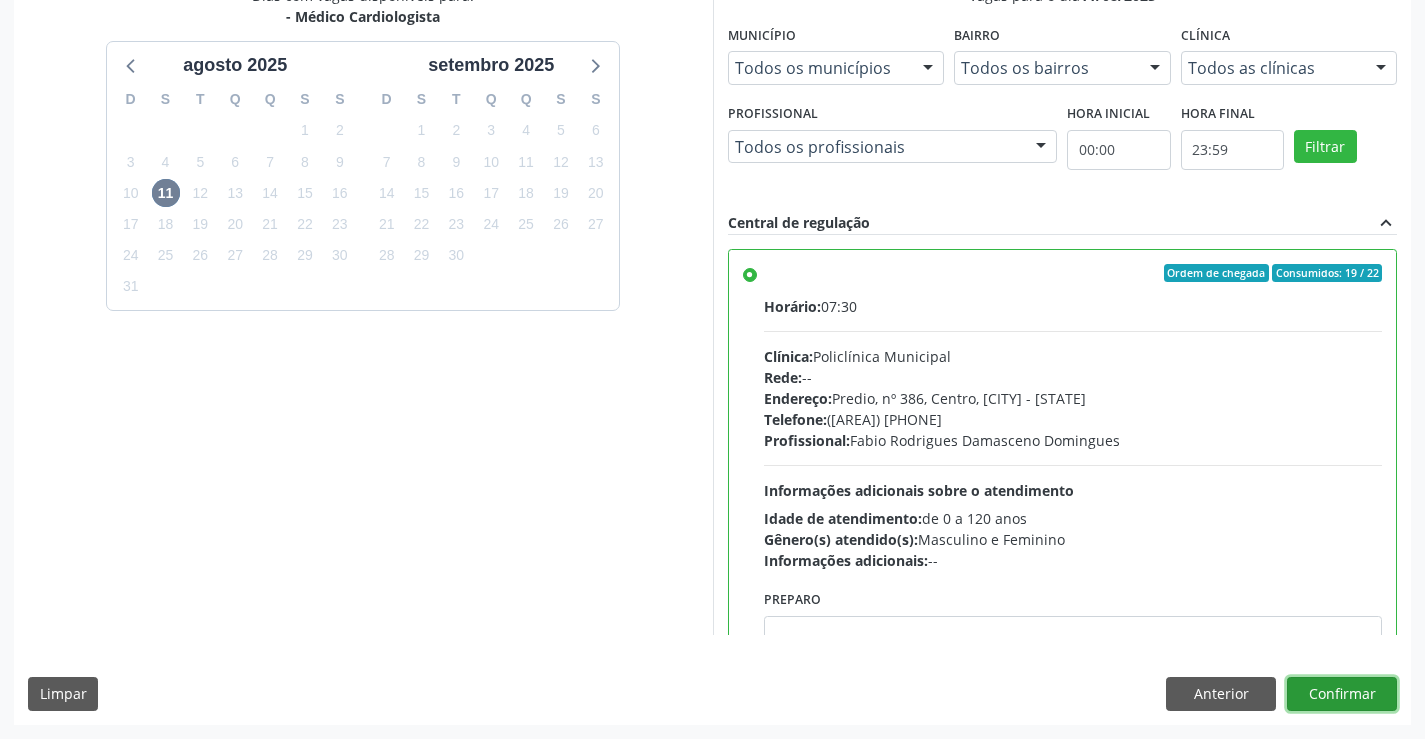 click on "Confirmar" at bounding box center (1342, 694) 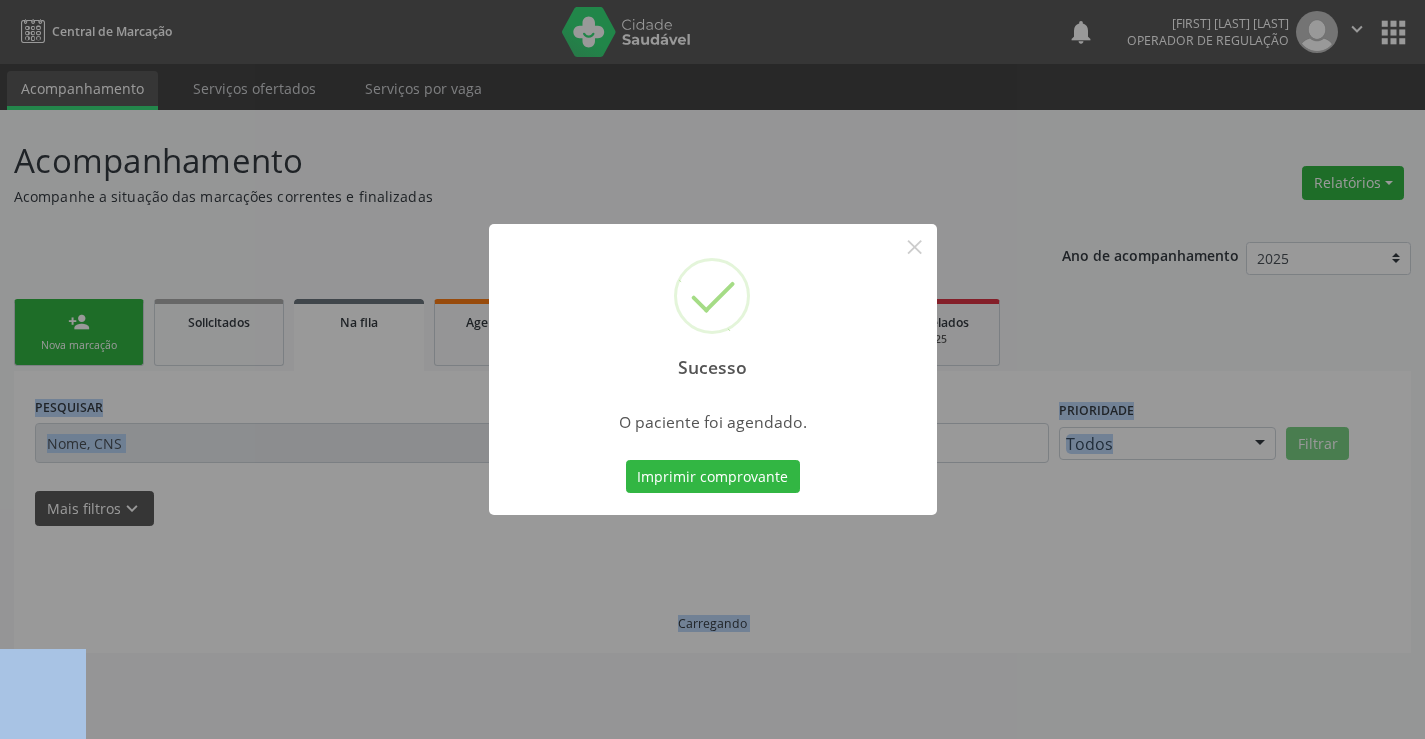 scroll, scrollTop: 0, scrollLeft: 0, axis: both 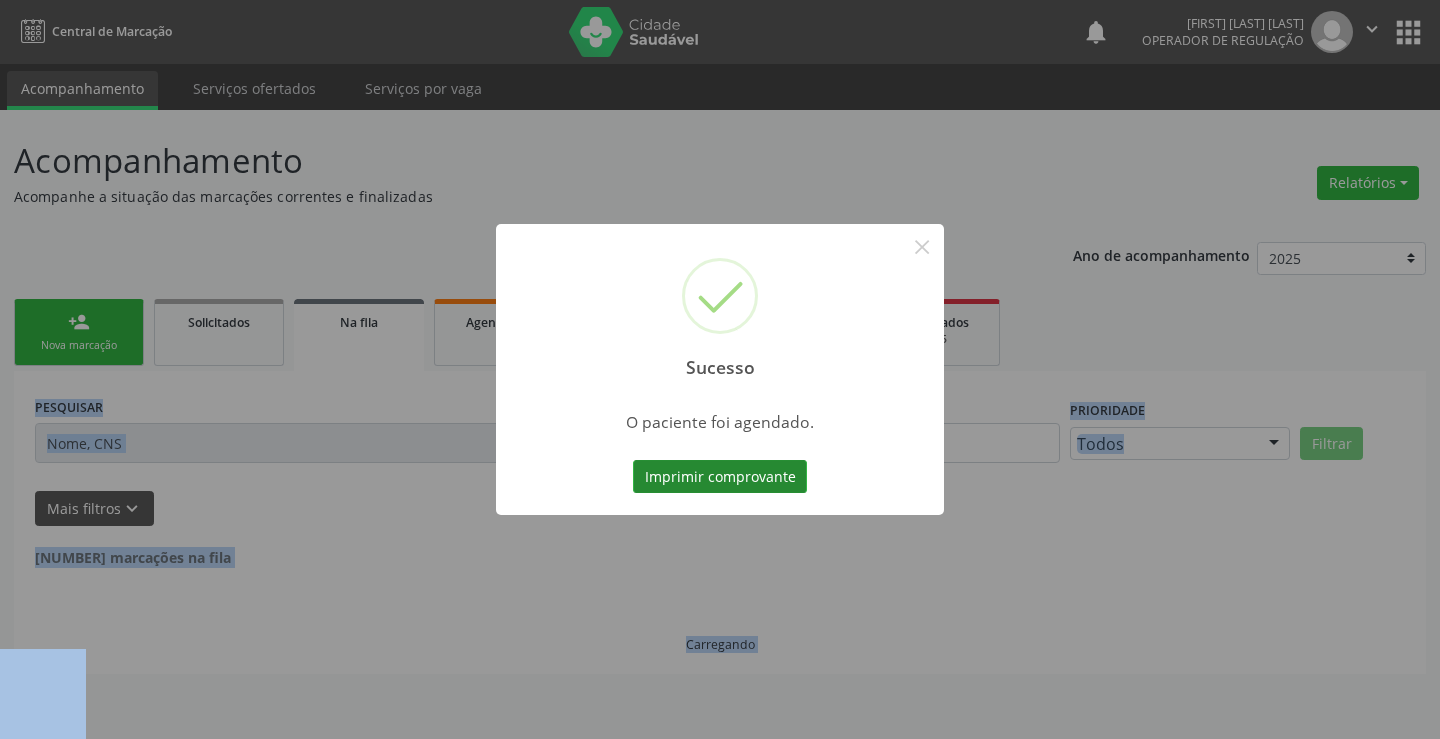 click on "Imprimir comprovante" at bounding box center [720, 477] 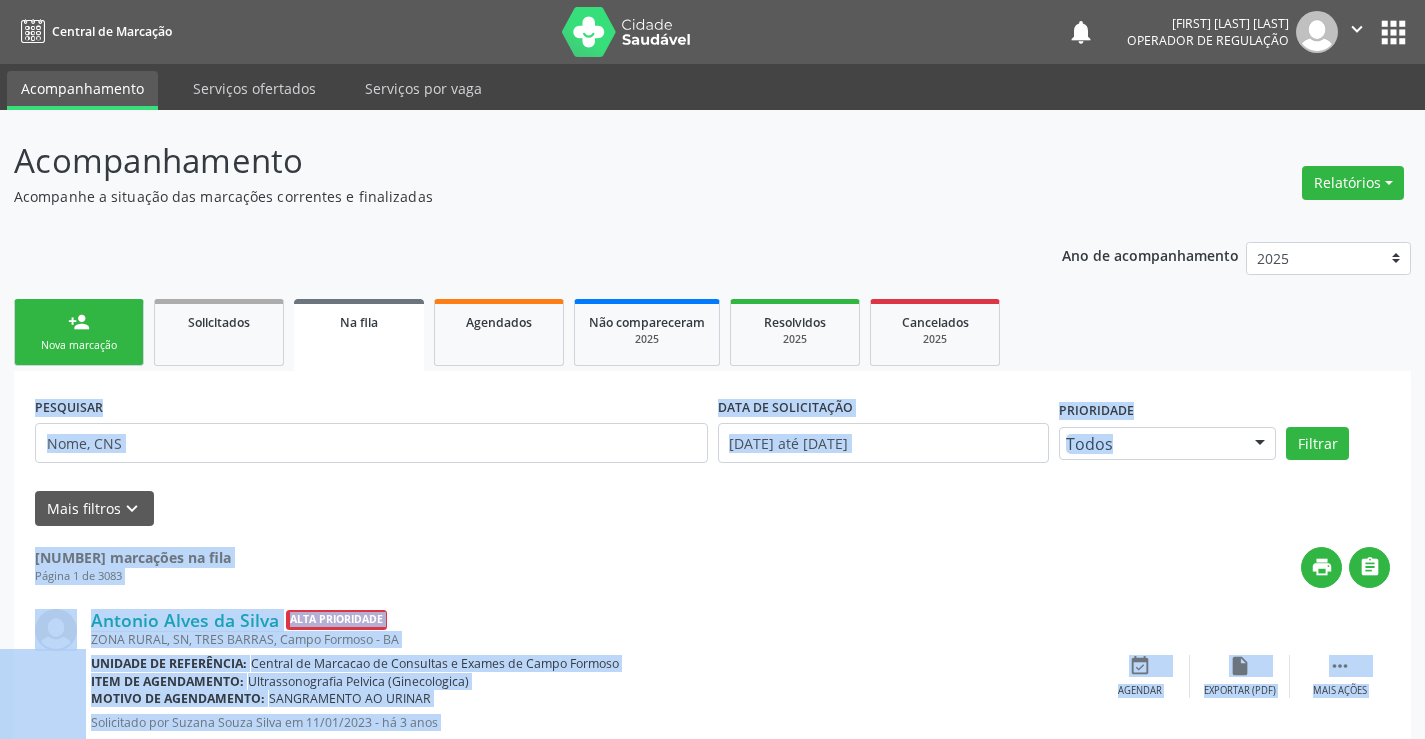 click on "Nova marcação" at bounding box center (79, 345) 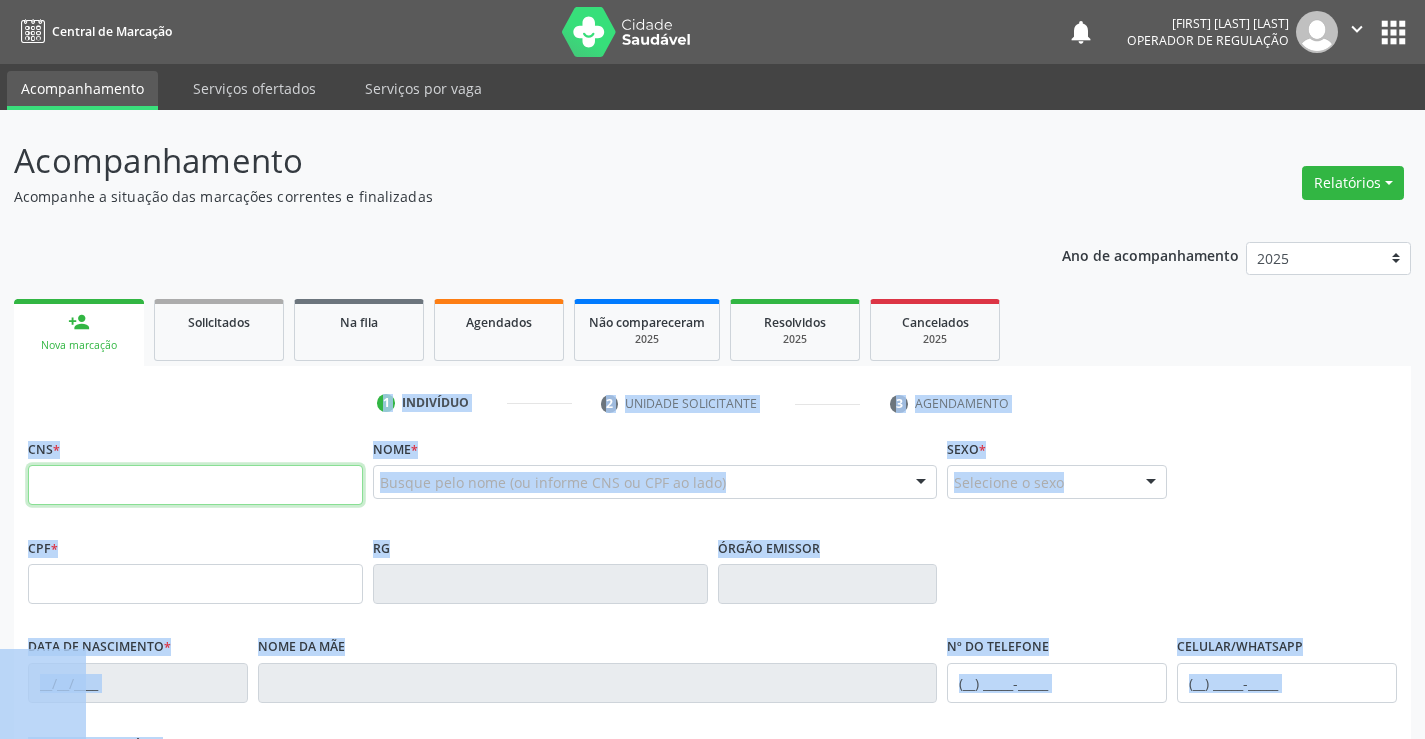 click at bounding box center [195, 485] 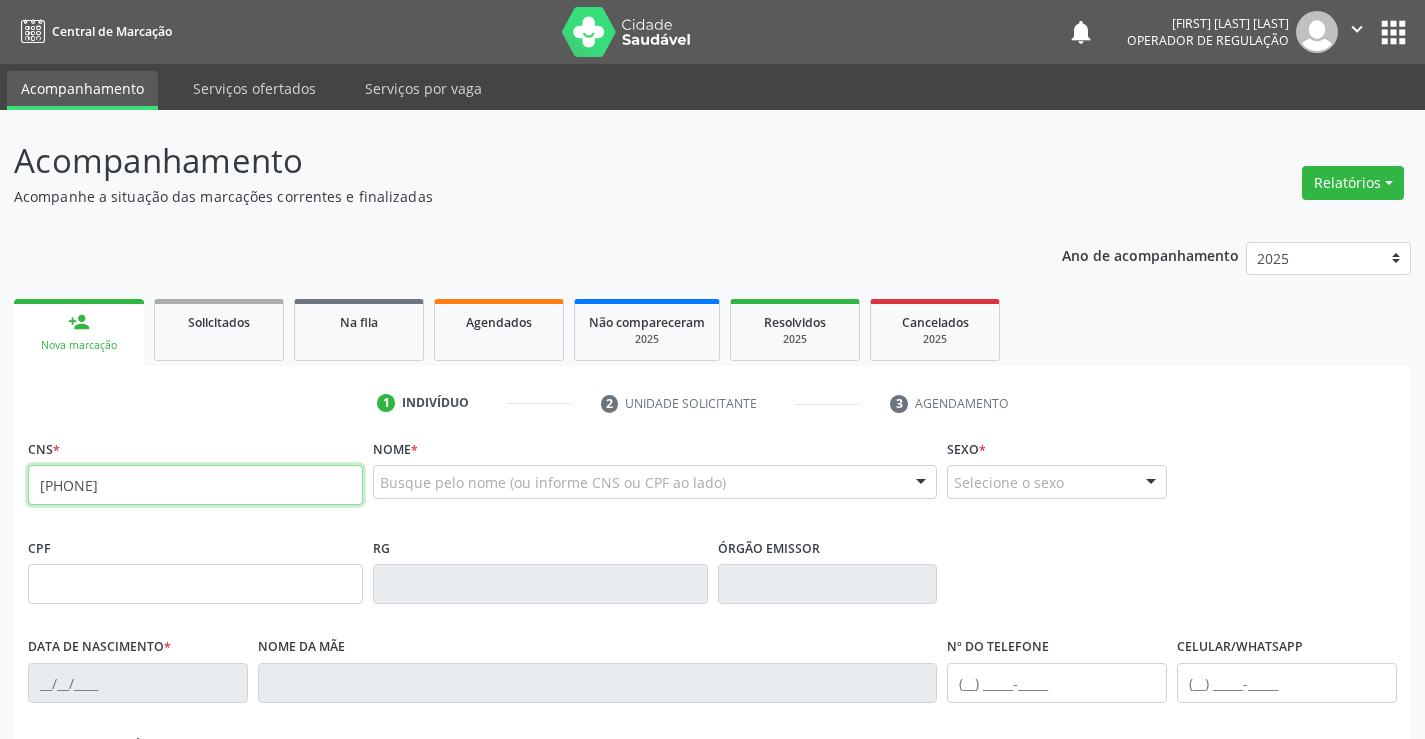 type on "709 0088 0540 2611" 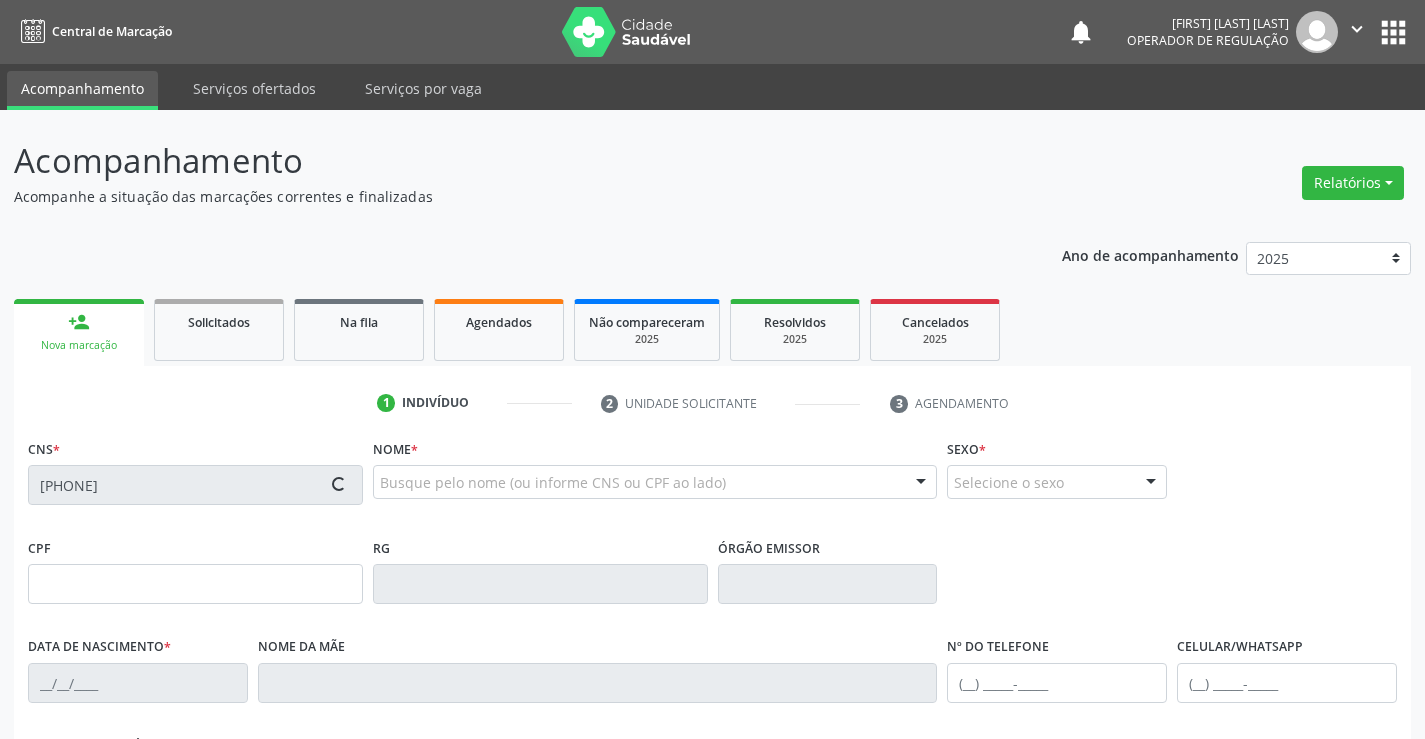 type on "1543395040" 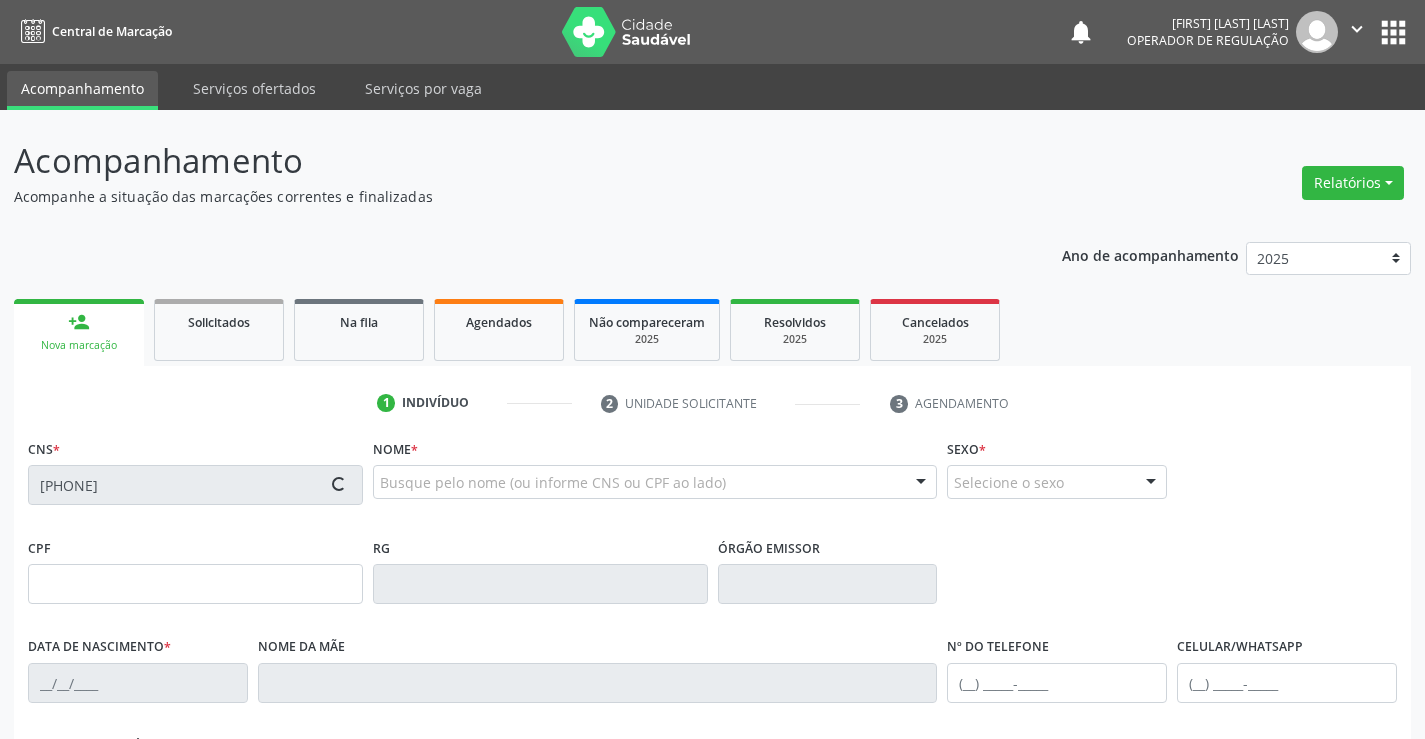 type on "14/02/1986" 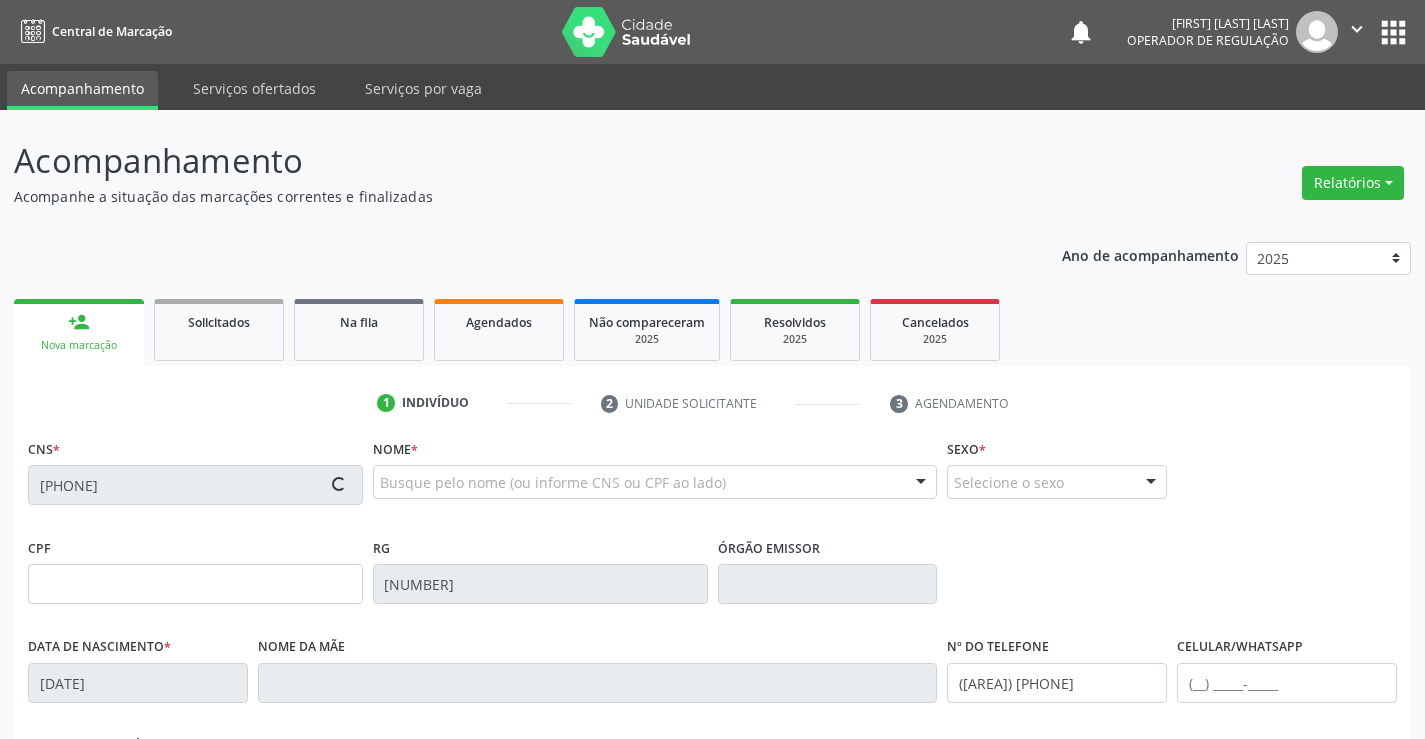 type on "(74) 99142-8884" 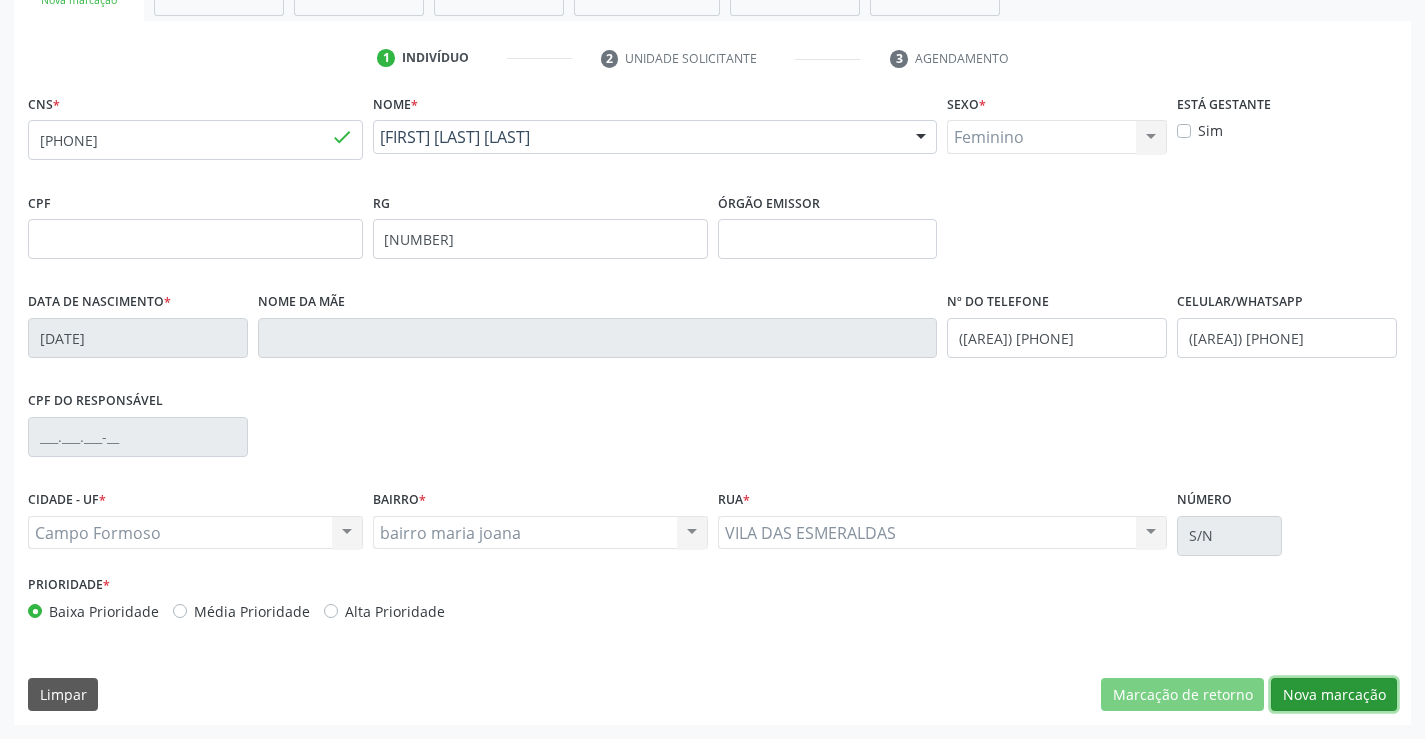 click on "Nova marcação" at bounding box center (1334, 695) 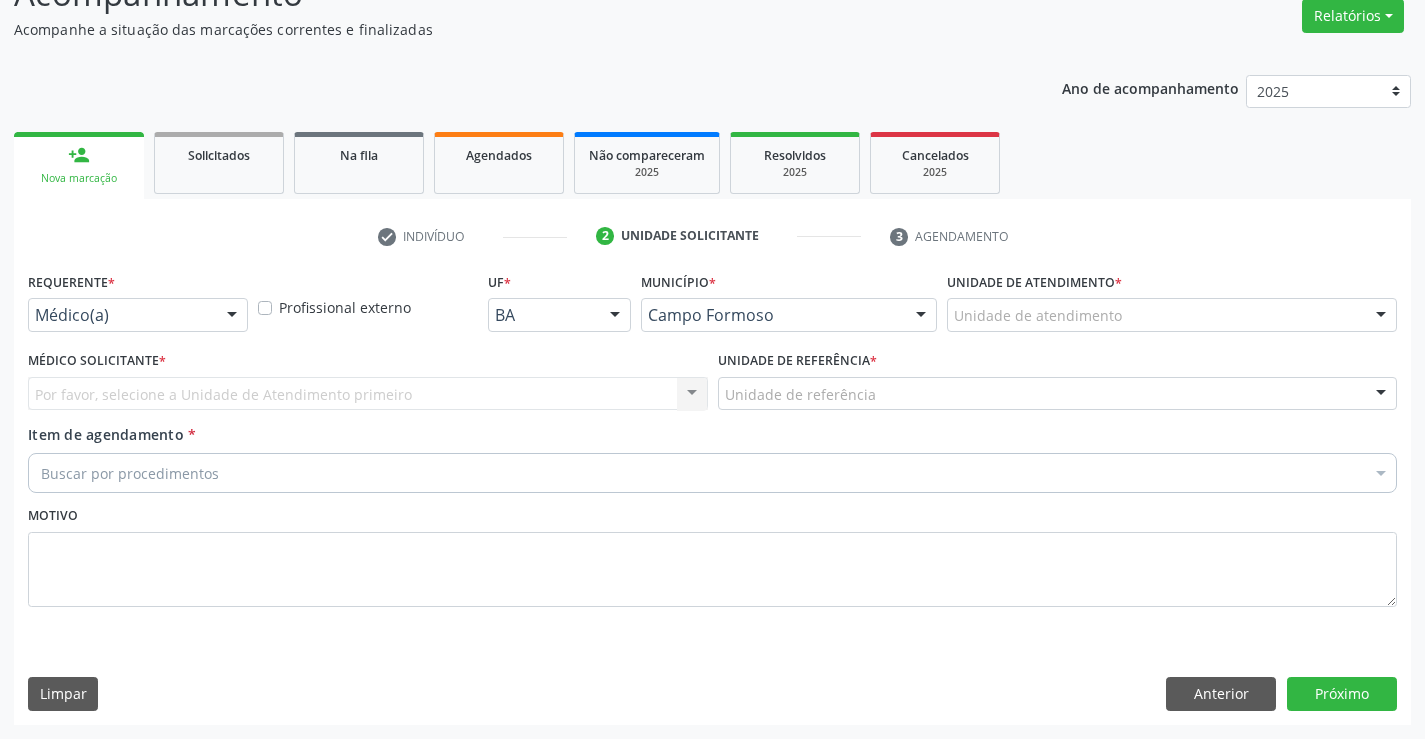 scroll, scrollTop: 167, scrollLeft: 0, axis: vertical 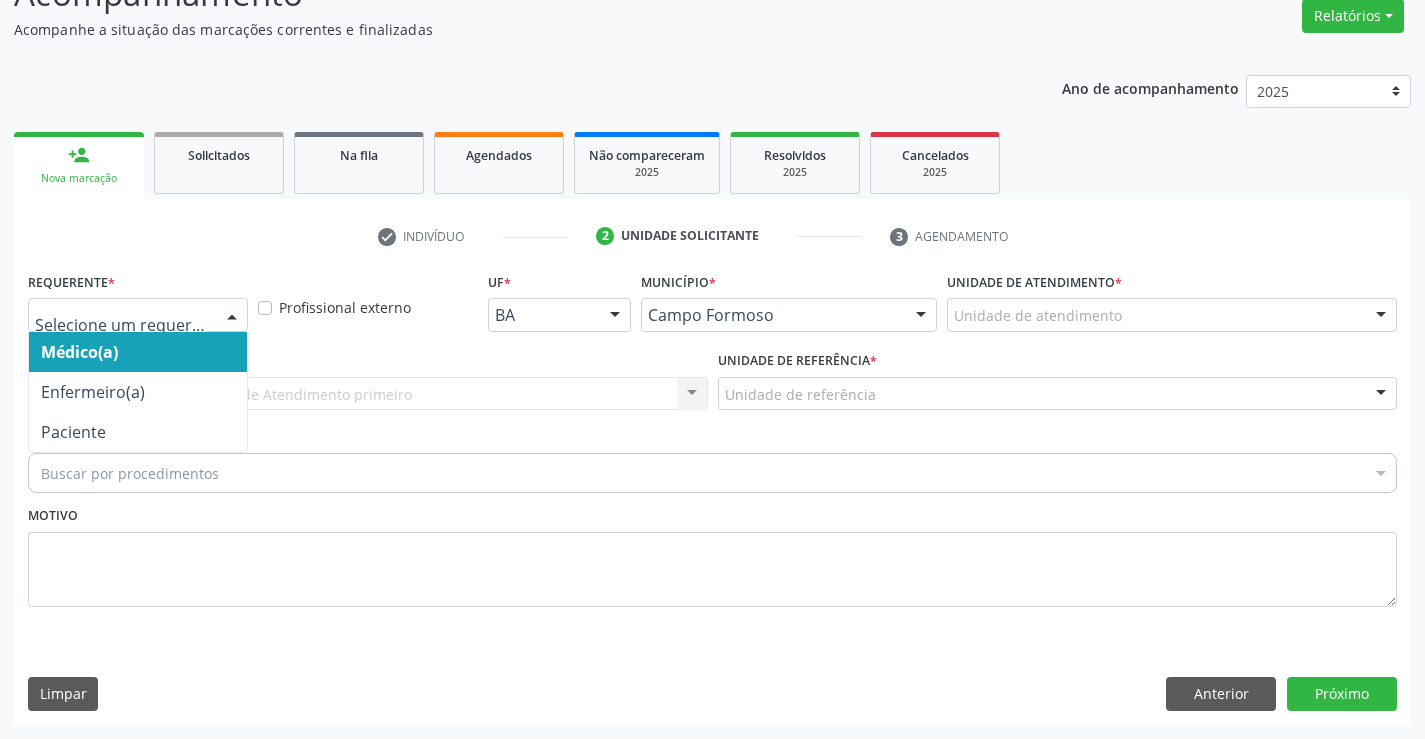 click at bounding box center [232, 316] 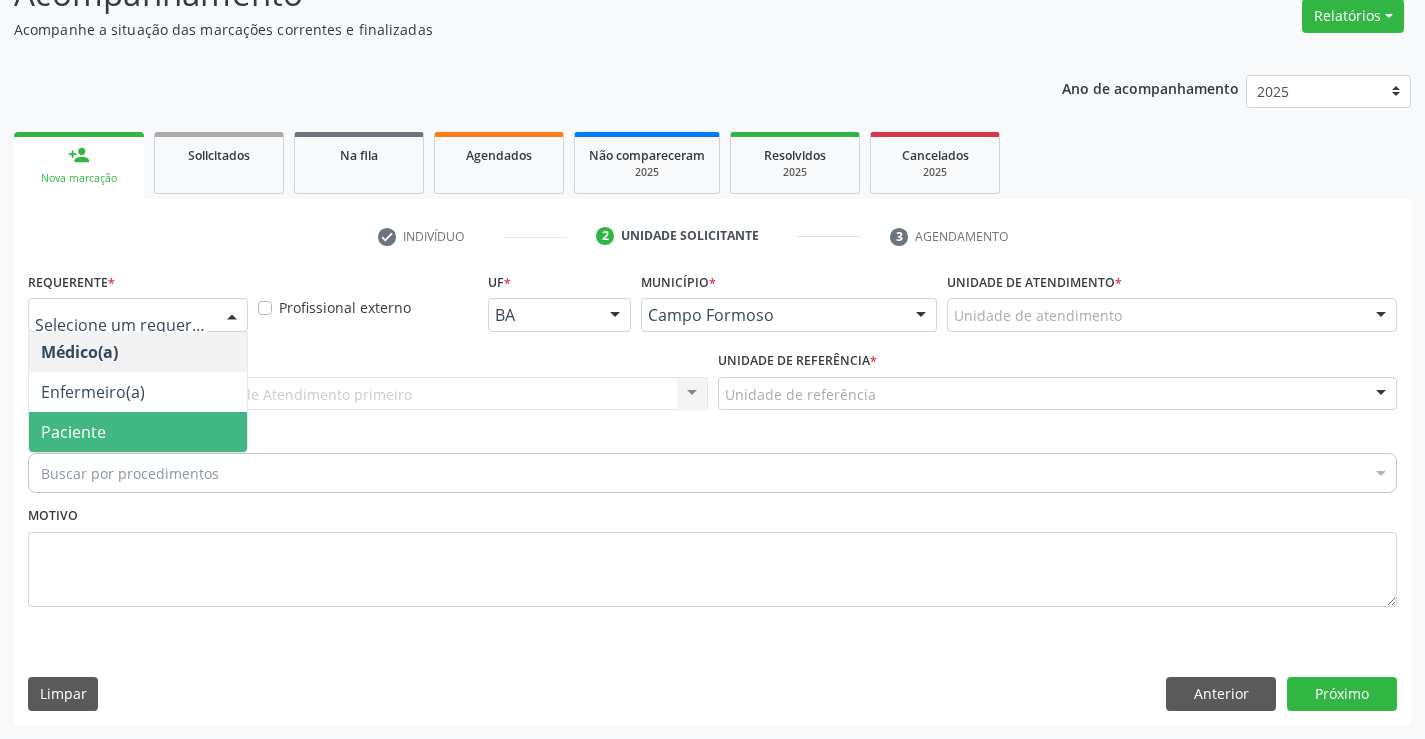 click on "Paciente" at bounding box center (138, 432) 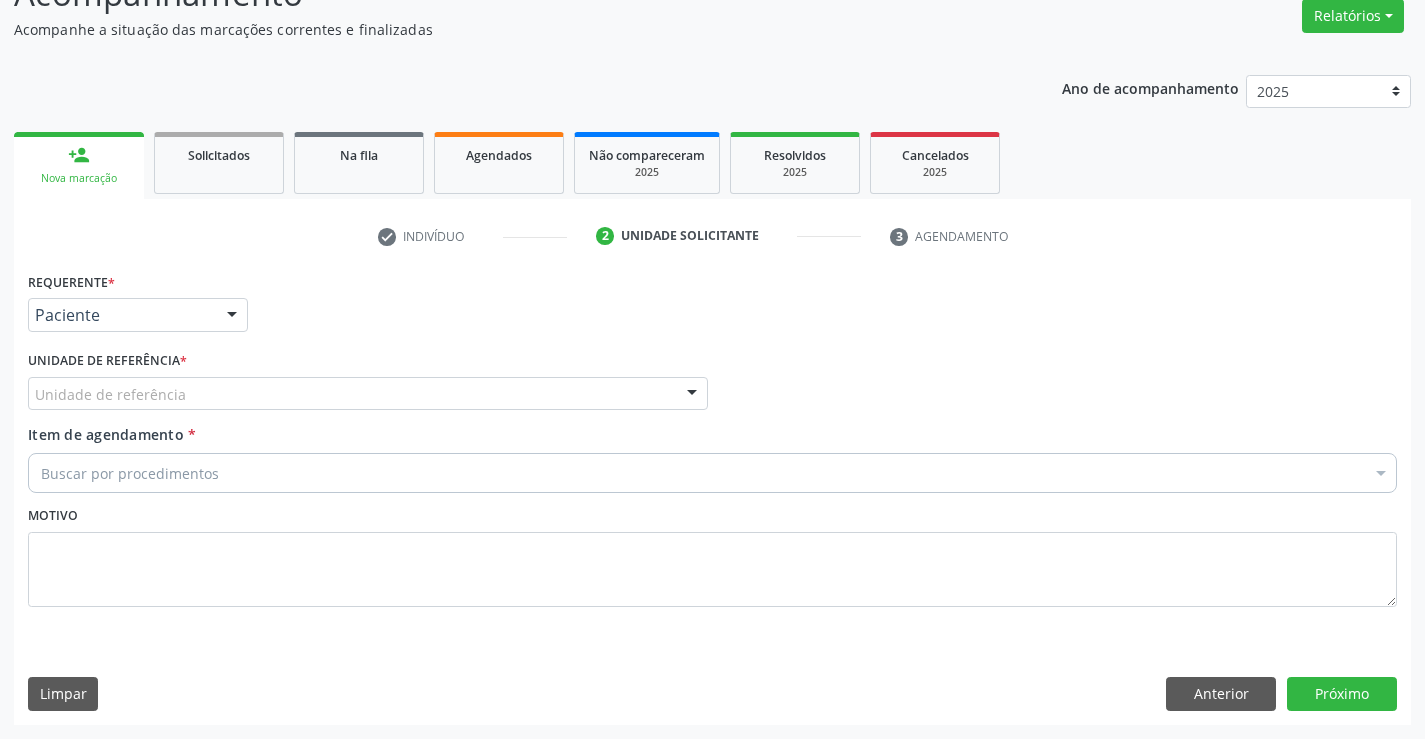click on "Unidade de referência" at bounding box center [368, 394] 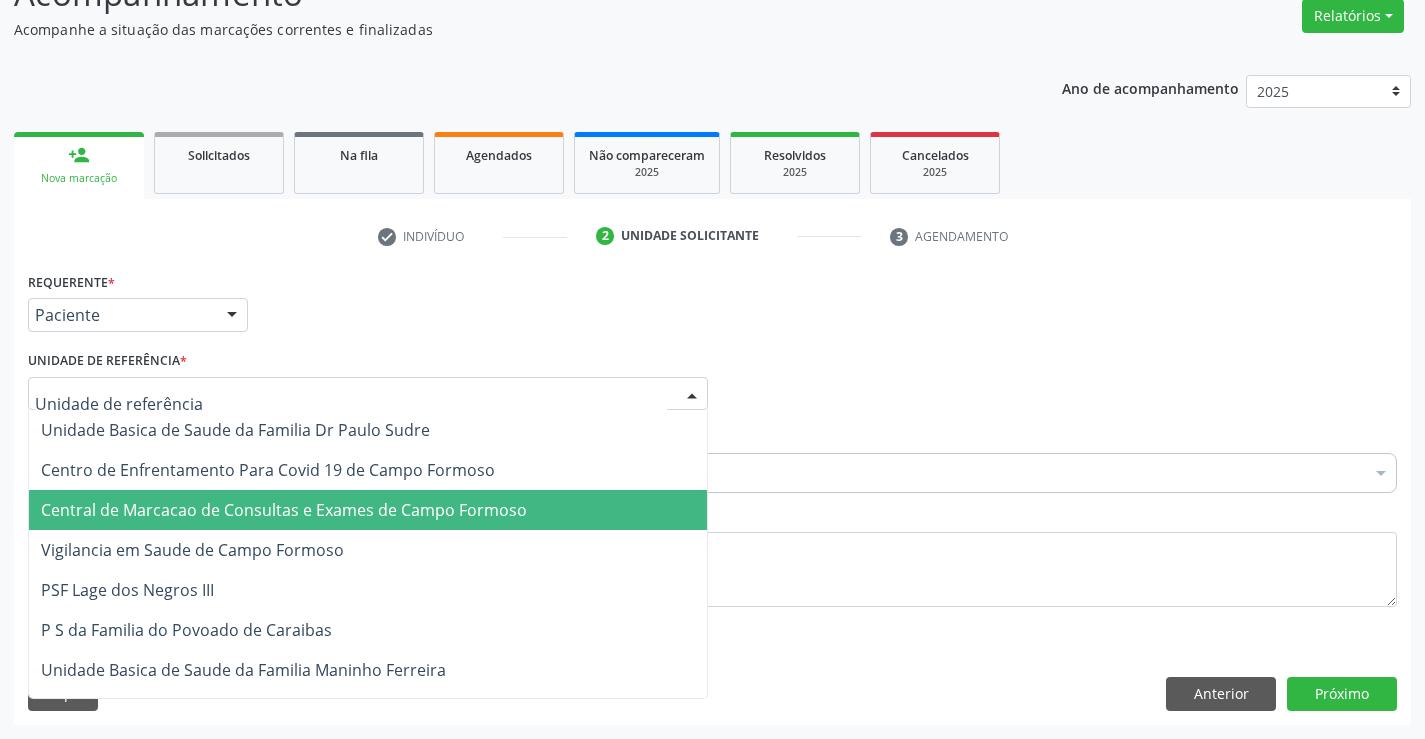 click on "Central de Marcacao de Consultas e Exames de Campo Formoso" at bounding box center [368, 510] 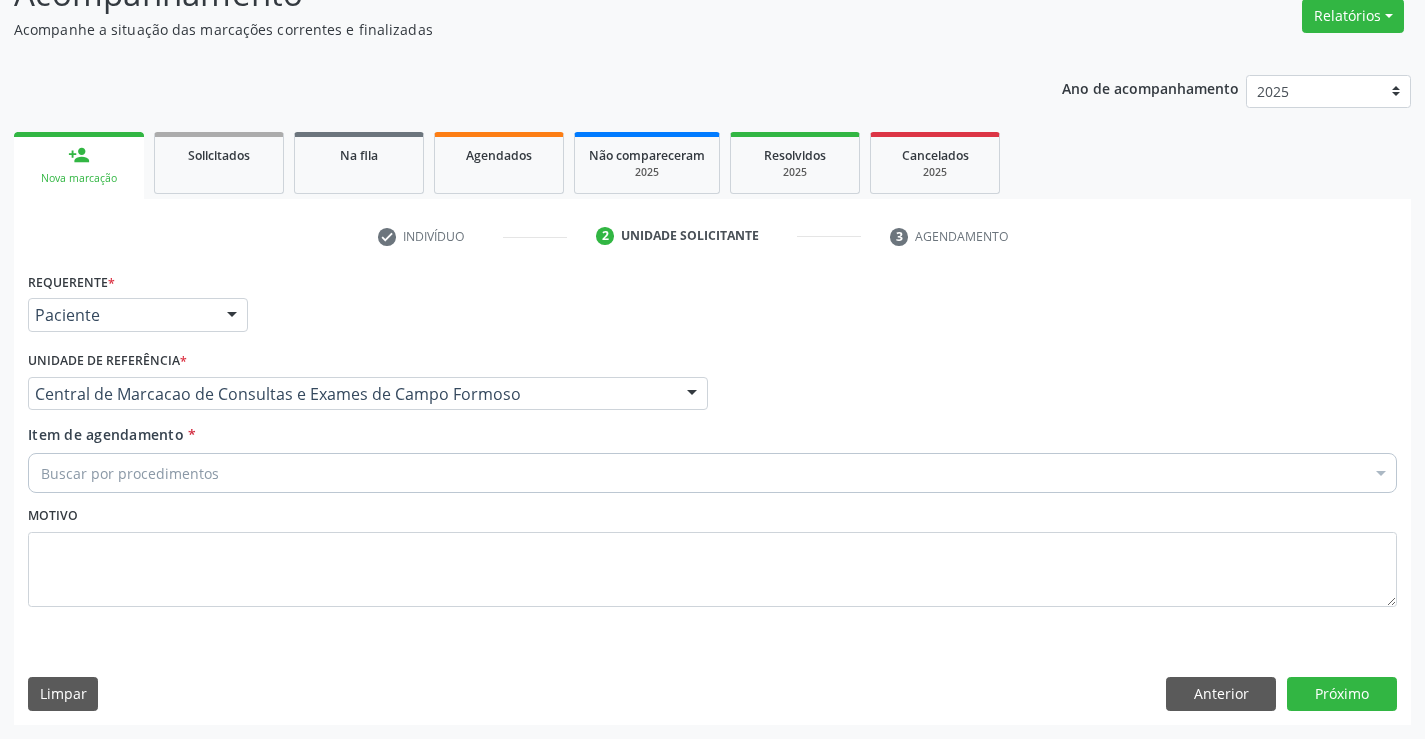 click on "Buscar por procedimentos" at bounding box center (712, 473) 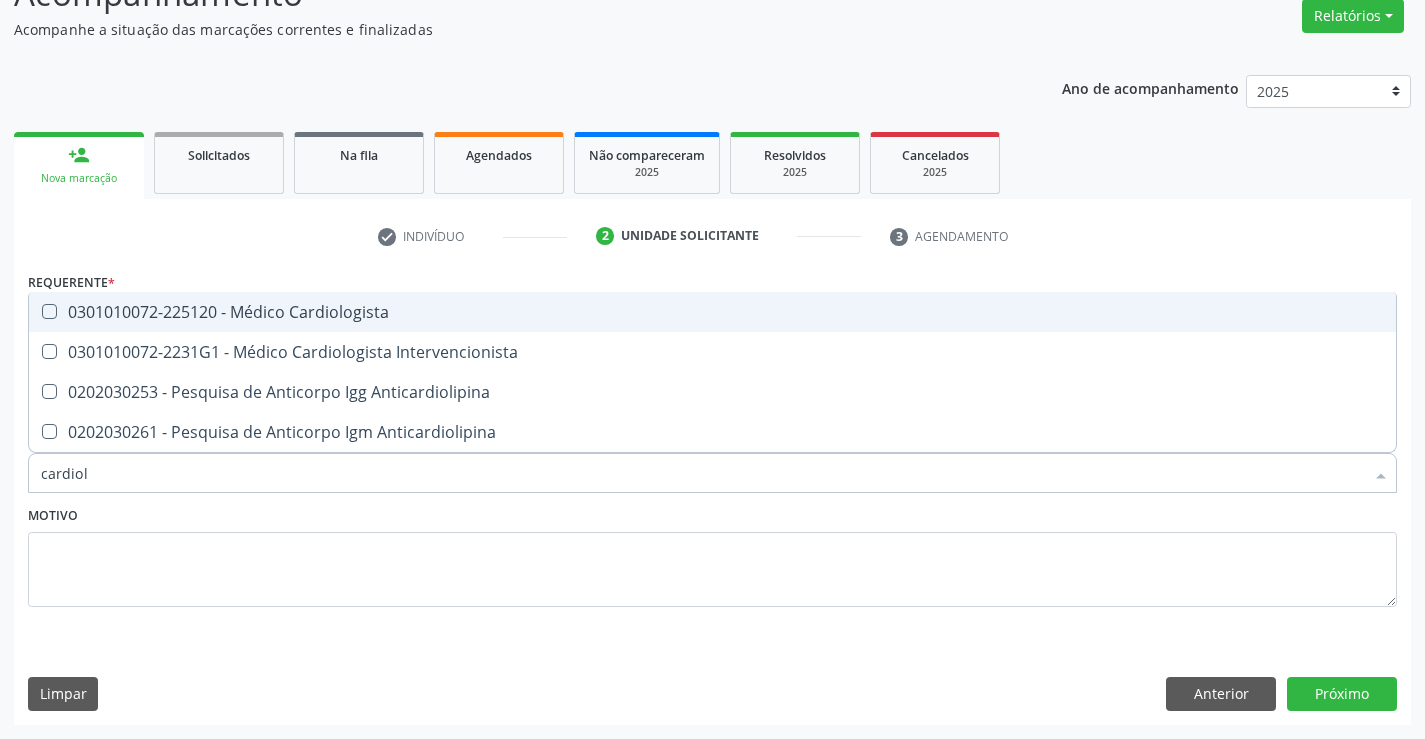 type on "cardiolo" 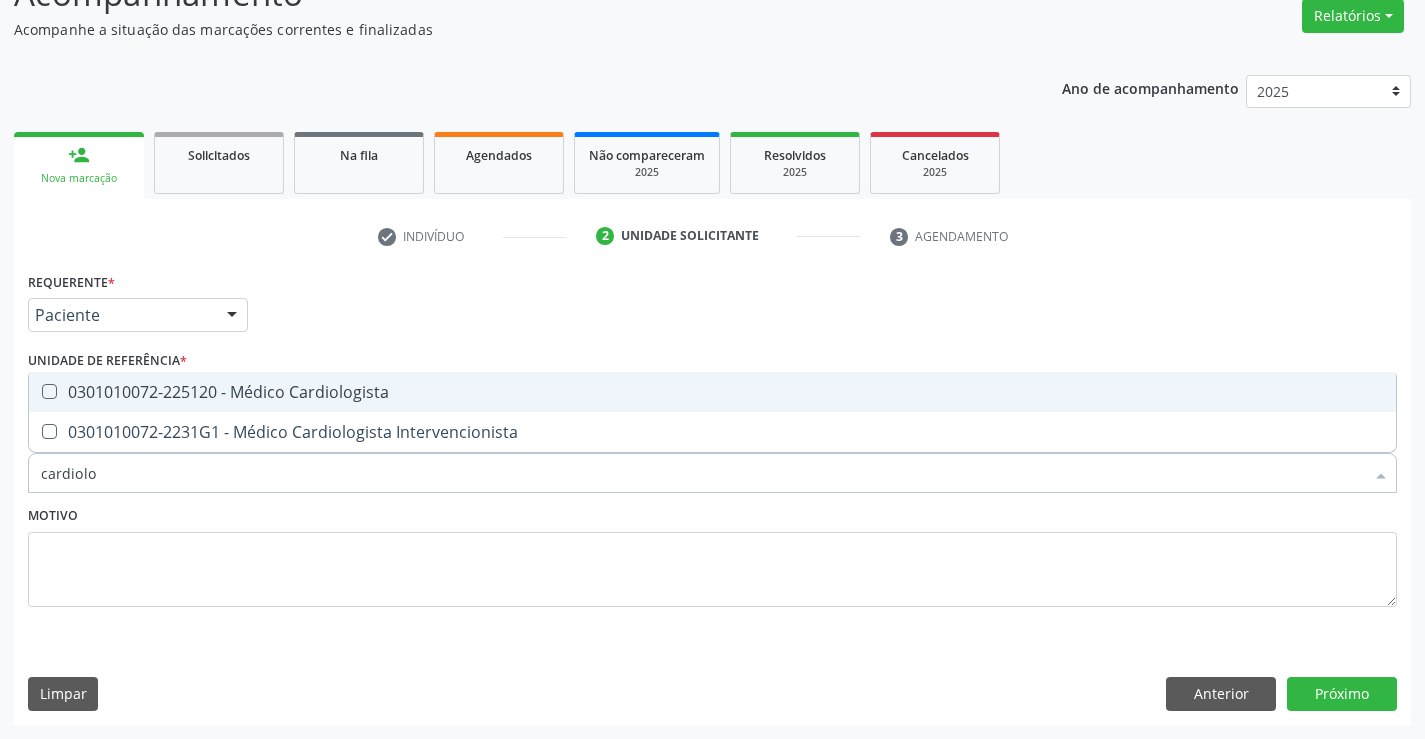 click on "0301010072-225120 - Médico Cardiologista" at bounding box center (712, 392) 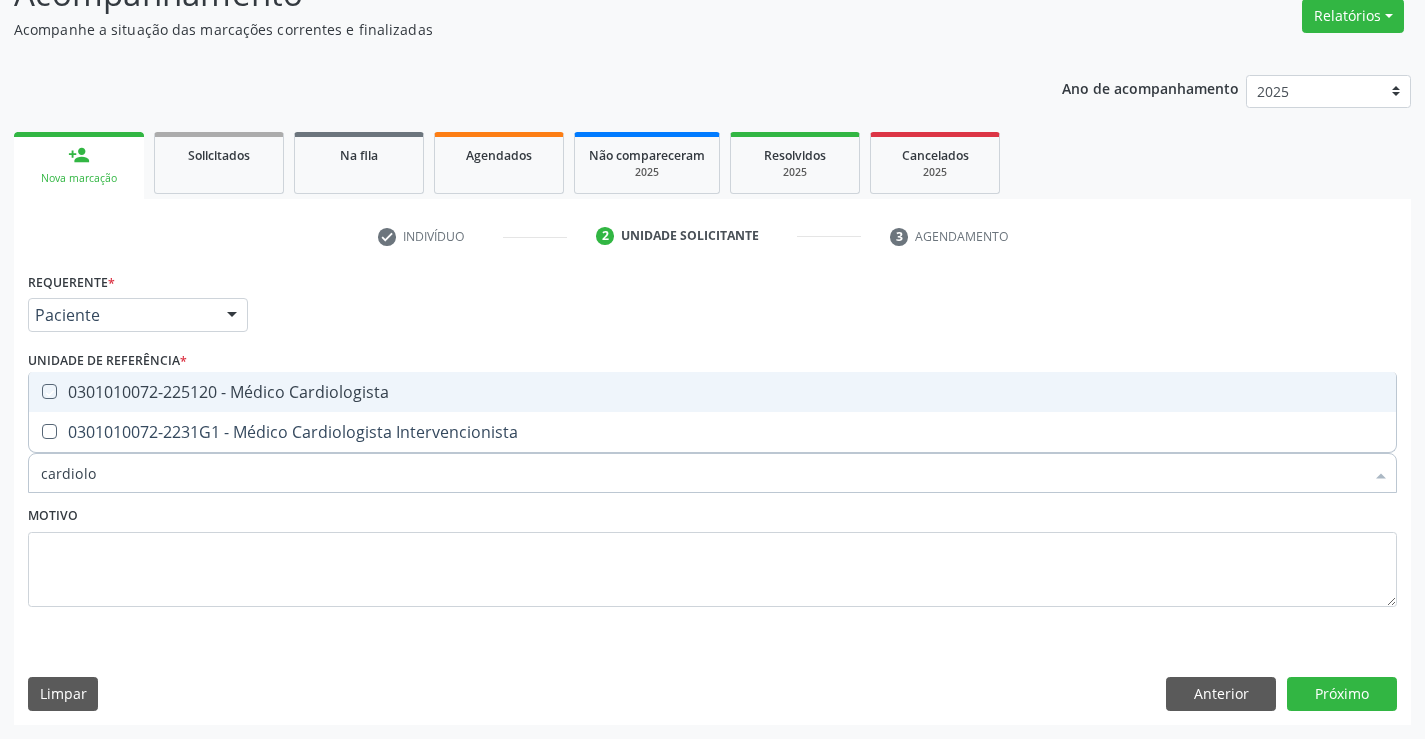 checkbox on "true" 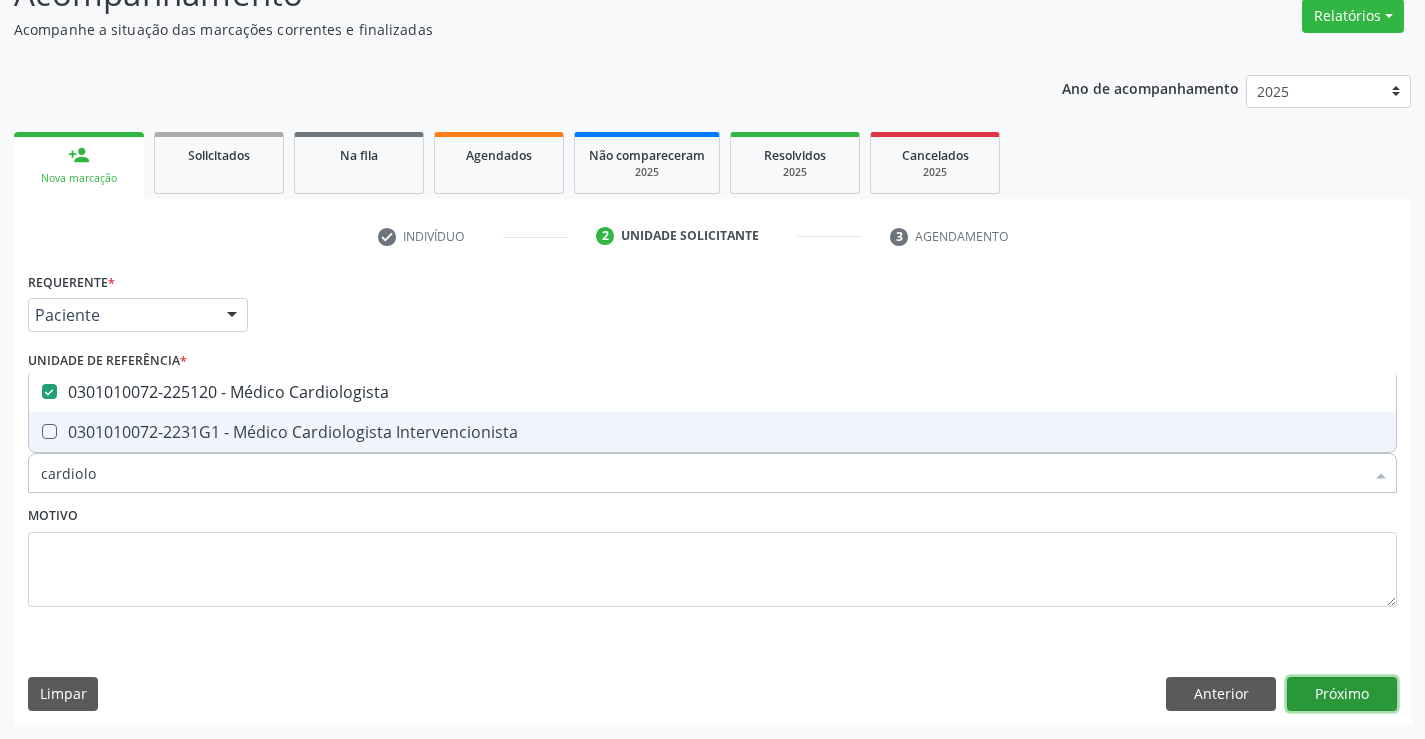 click on "Próximo" at bounding box center (1342, 694) 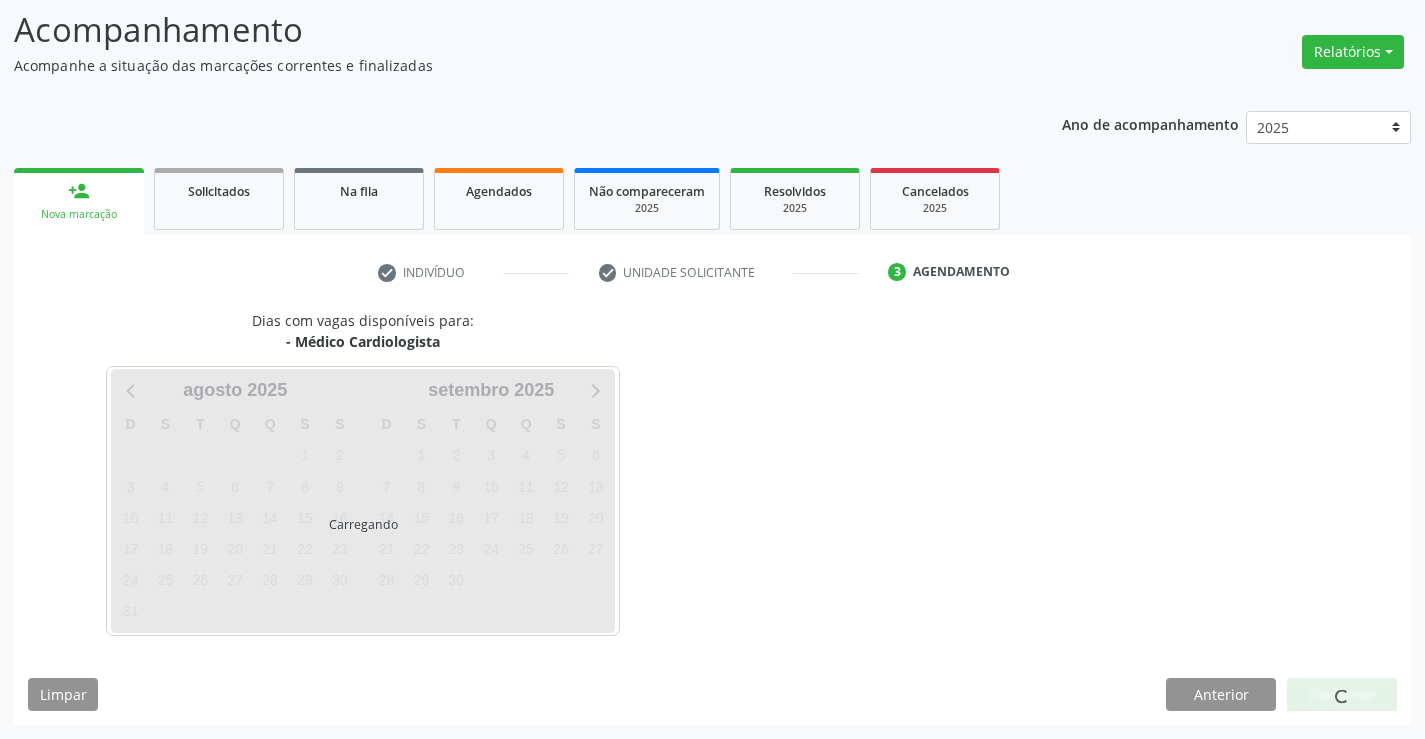 scroll, scrollTop: 131, scrollLeft: 0, axis: vertical 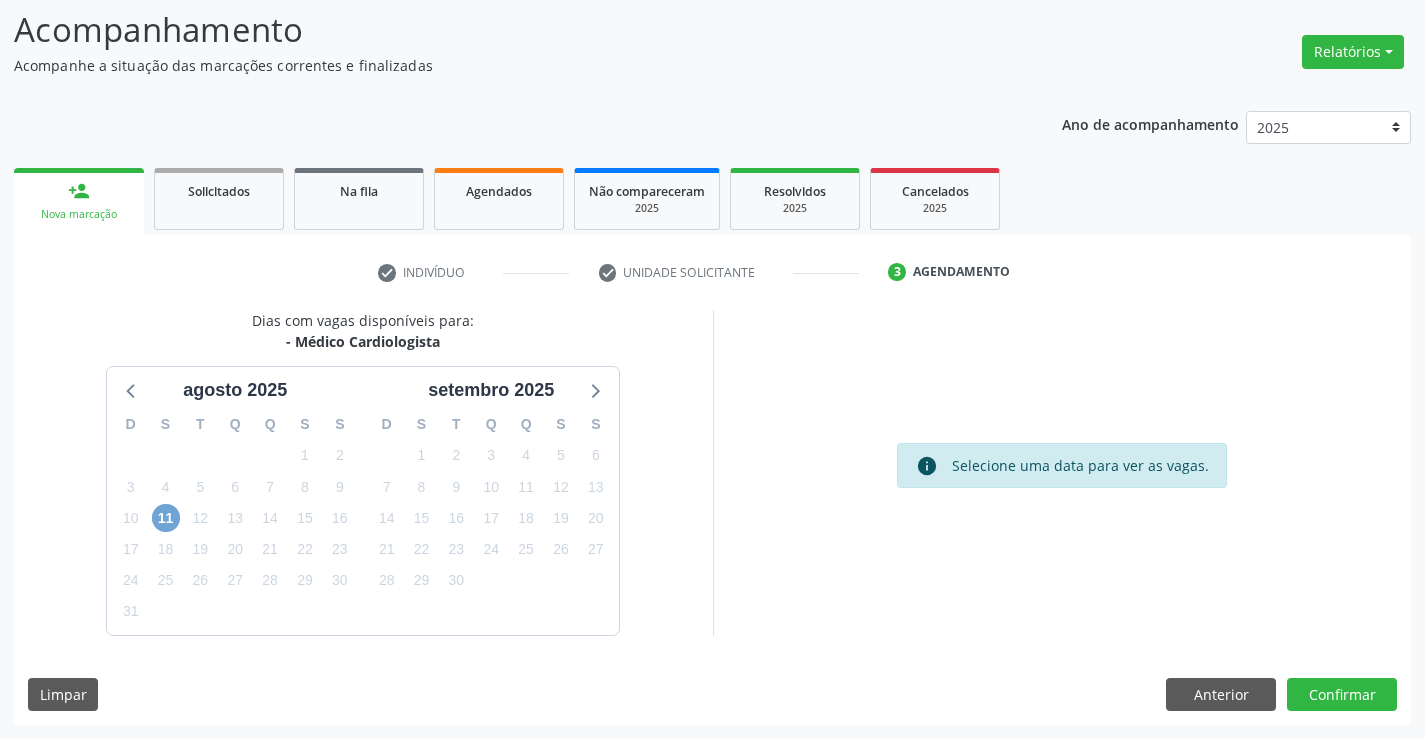 click on "11" at bounding box center (166, 518) 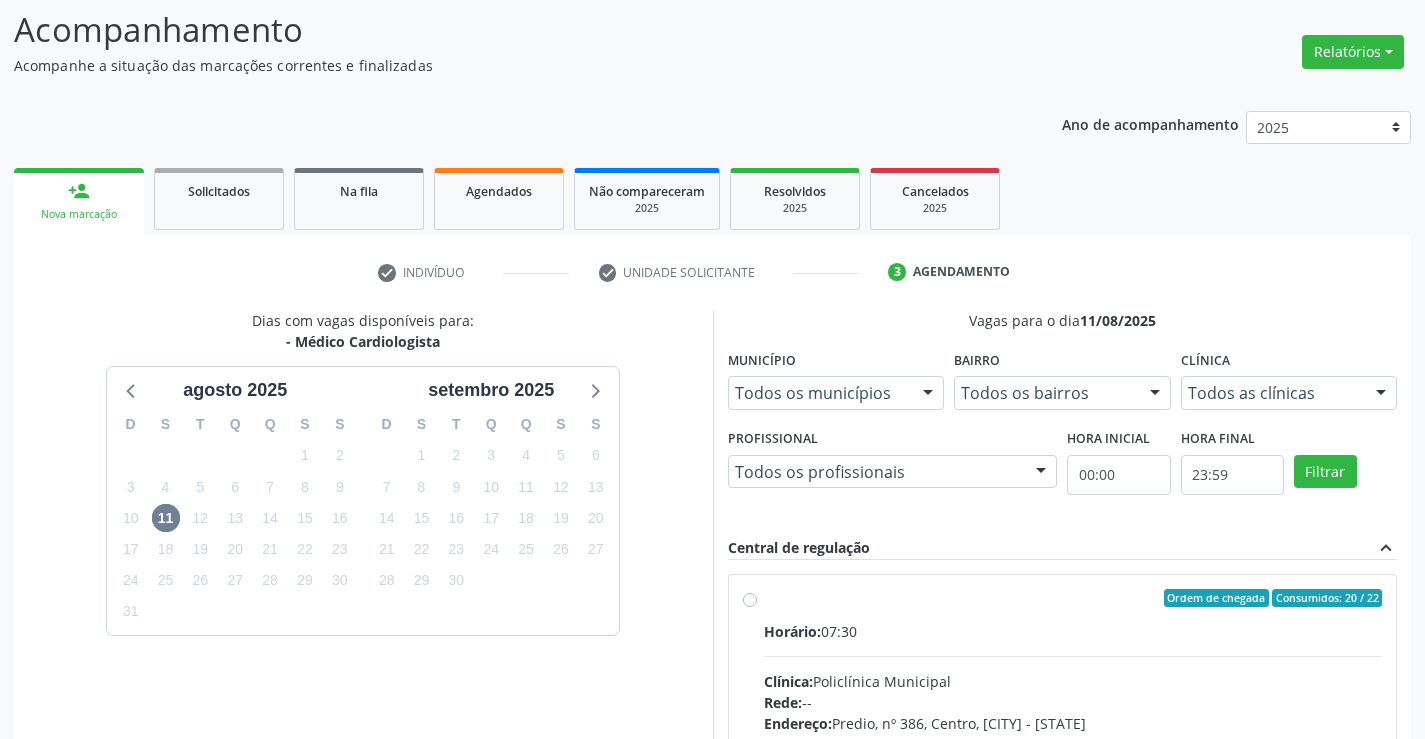 click on "Ordem de chegada
Consumidos: 20 / 22
Horário:   07:30
Clínica:  Policlínica Municipal
Rede:
--
Endereço:   Predio, nº 386, Centro, Campo Formoso - BA
Telefone:   (74) 6451312
Profissional:
Fabio Rodrigues Damasceno Domingues
Informações adicionais sobre o atendimento
Idade de atendimento:
de 0 a 120 anos
Gênero(s) atendido(s):
Masculino e Feminino
Informações adicionais:
--" at bounding box center (1073, 742) 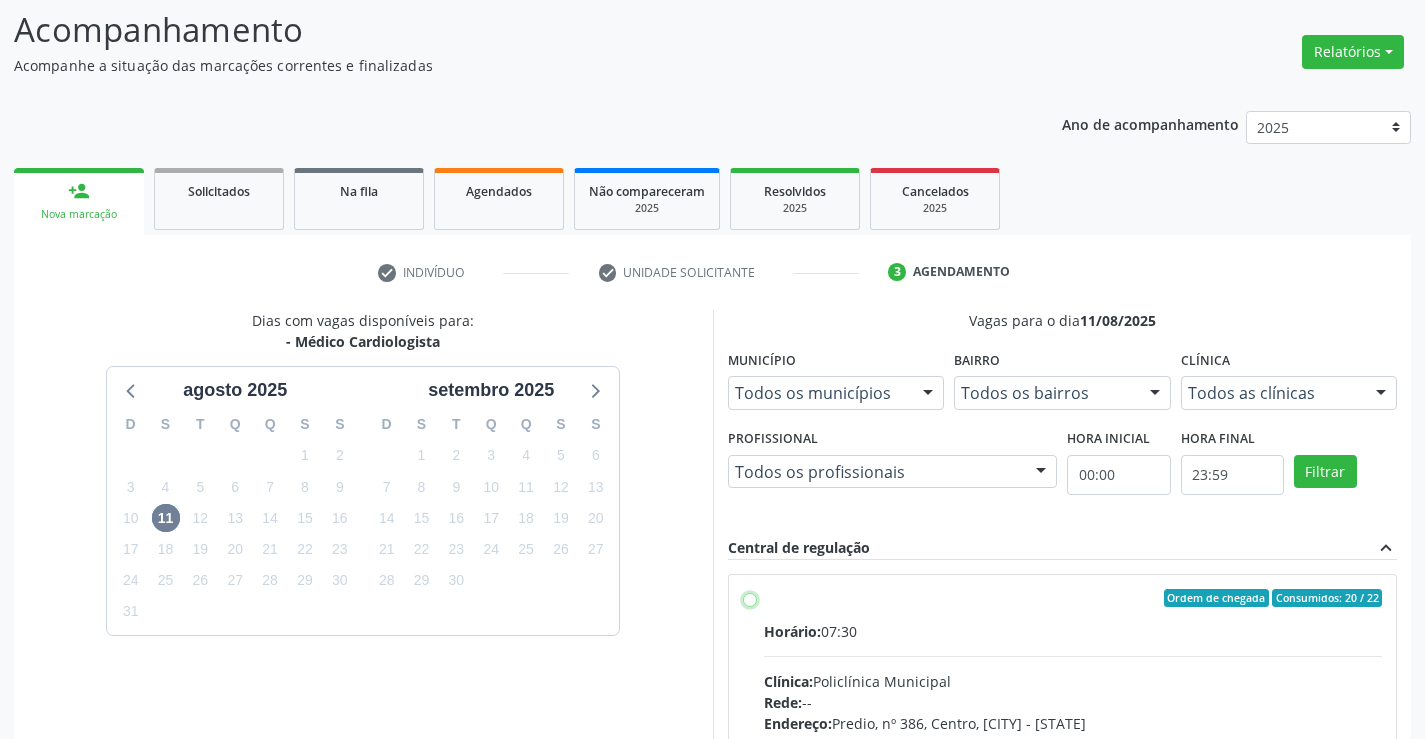 click on "Ordem de chegada
Consumidos: 20 / 22
Horário:   07:30
Clínica:  Policlínica Municipal
Rede:
--
Endereço:   Predio, nº 386, Centro, Campo Formoso - BA
Telefone:   (74) 6451312
Profissional:
Fabio Rodrigues Damasceno Domingues
Informações adicionais sobre o atendimento
Idade de atendimento:
de 0 a 120 anos
Gênero(s) atendido(s):
Masculino e Feminino
Informações adicionais:
--" at bounding box center [750, 598] 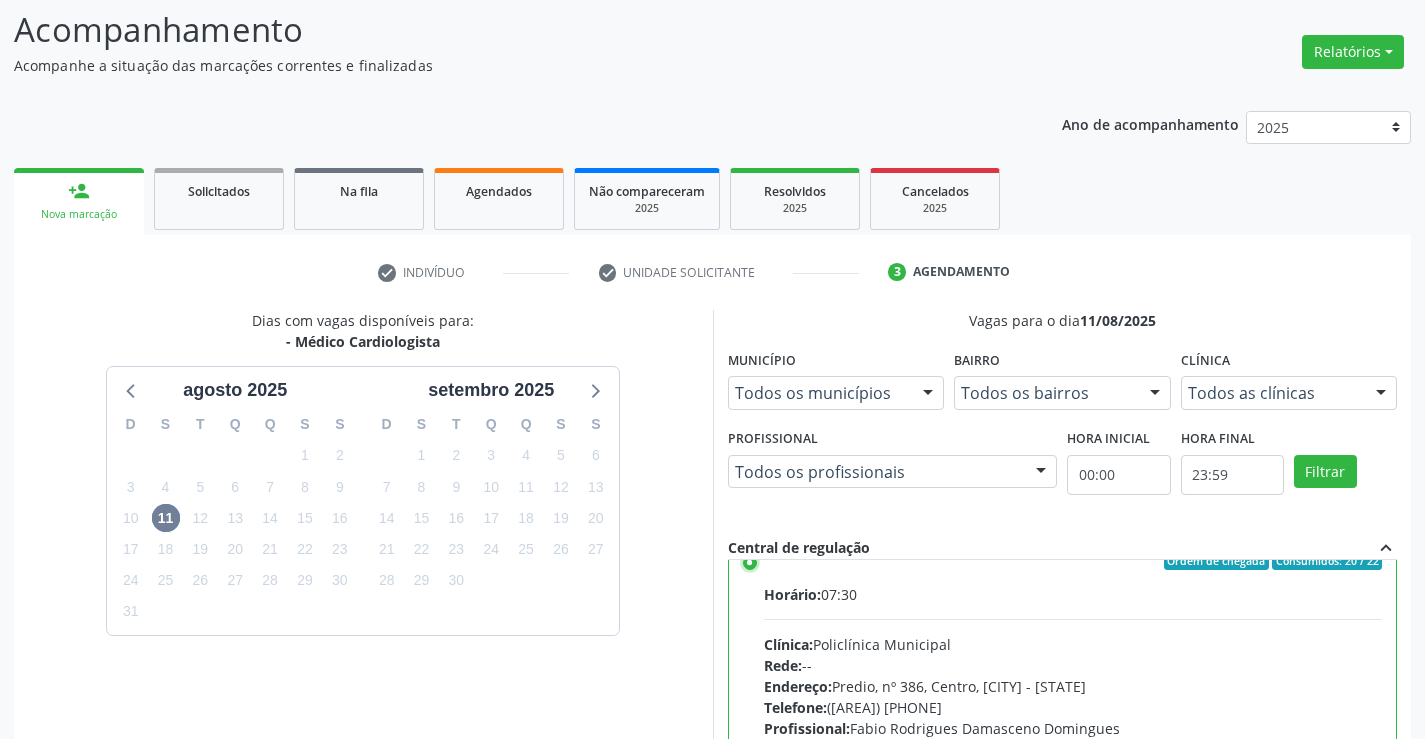 scroll, scrollTop: 99, scrollLeft: 0, axis: vertical 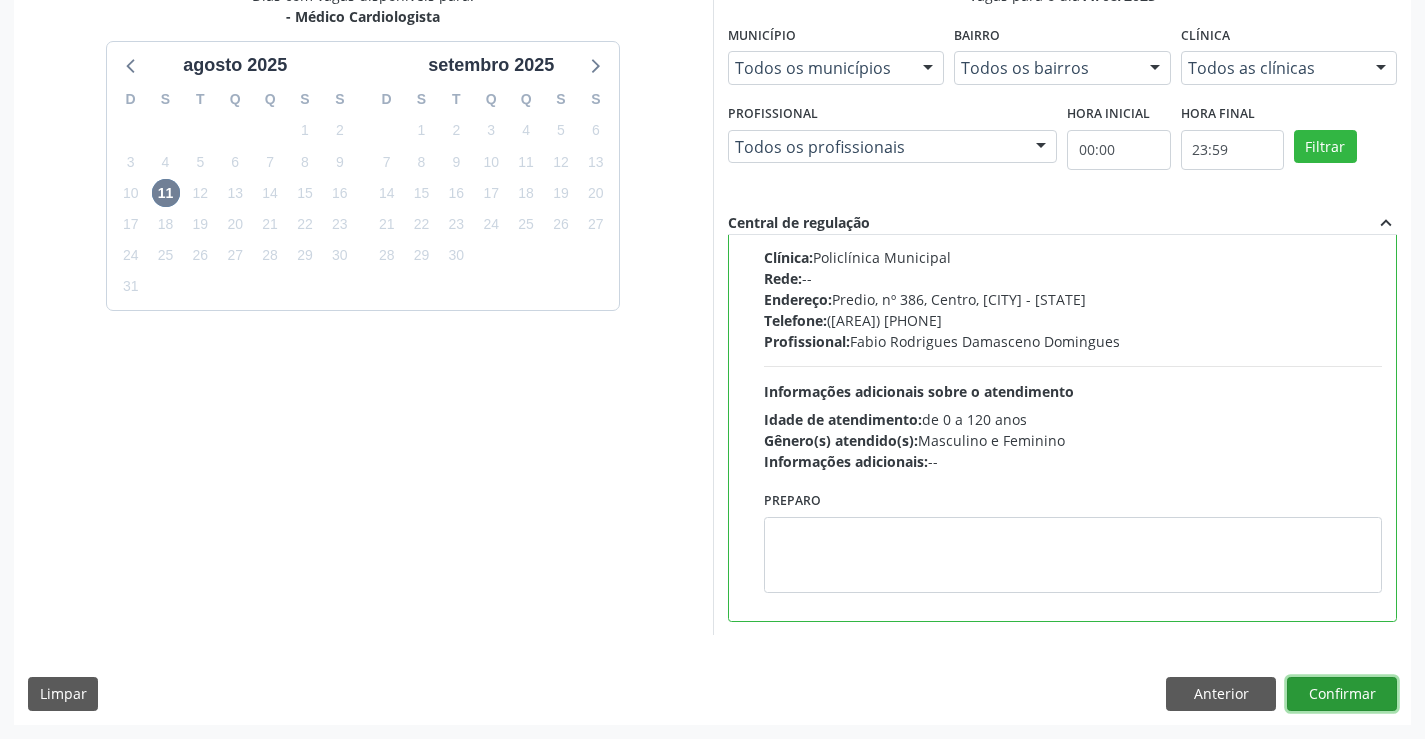 click on "Confirmar" at bounding box center (1342, 694) 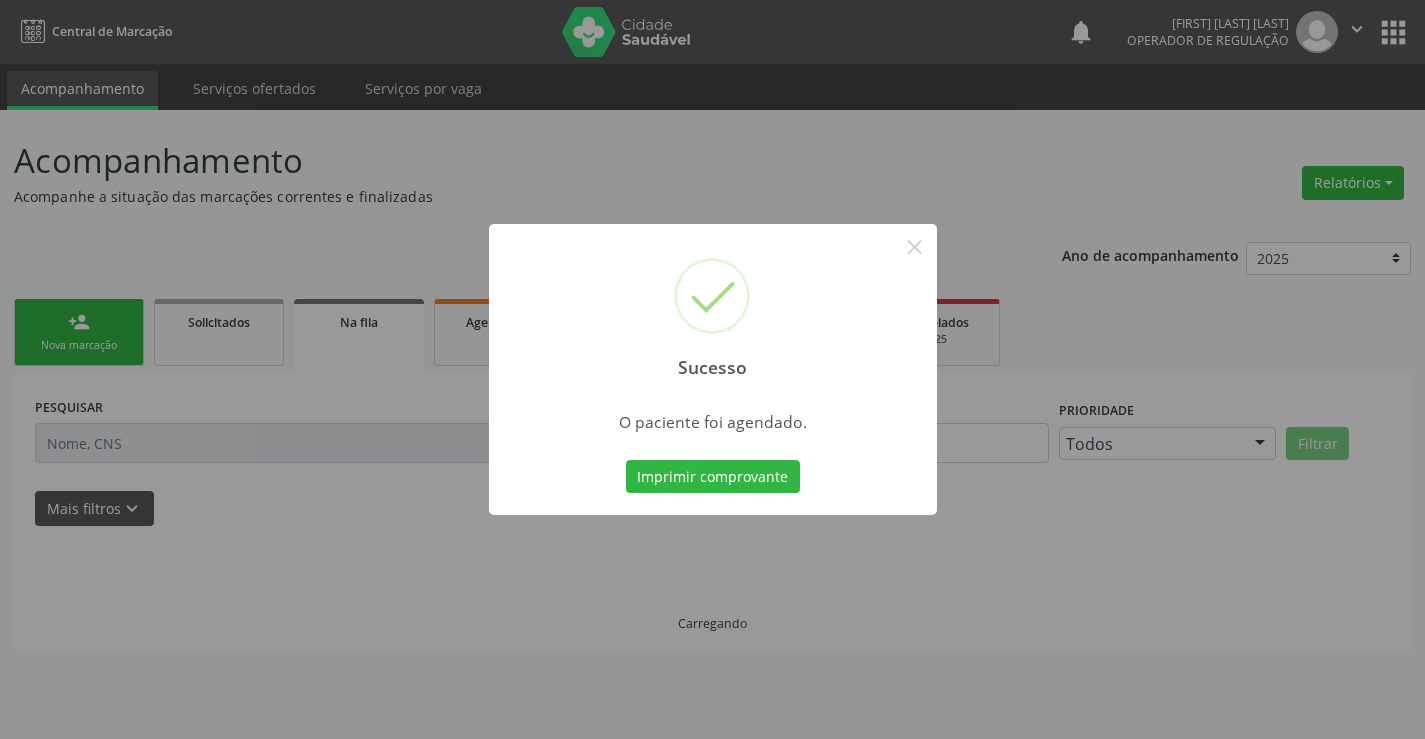 scroll, scrollTop: 0, scrollLeft: 0, axis: both 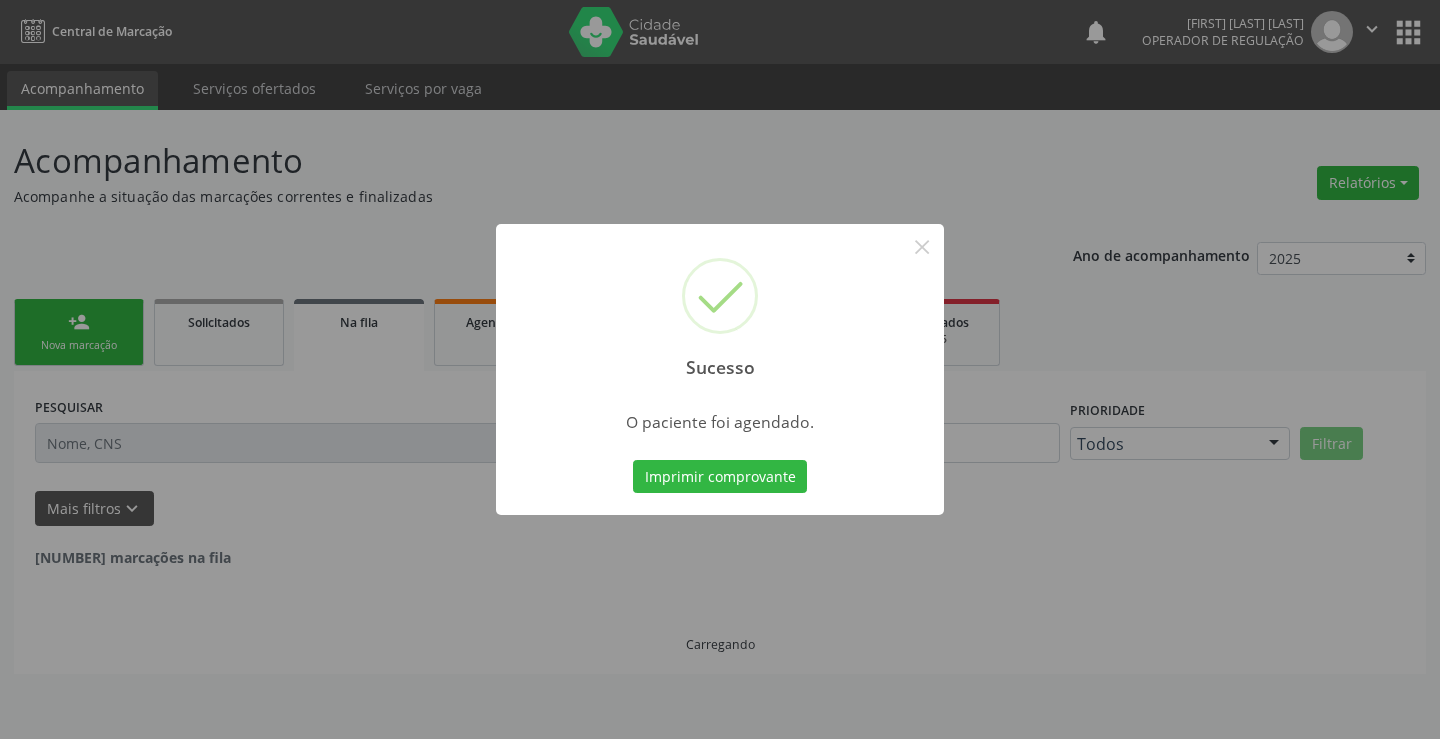 type 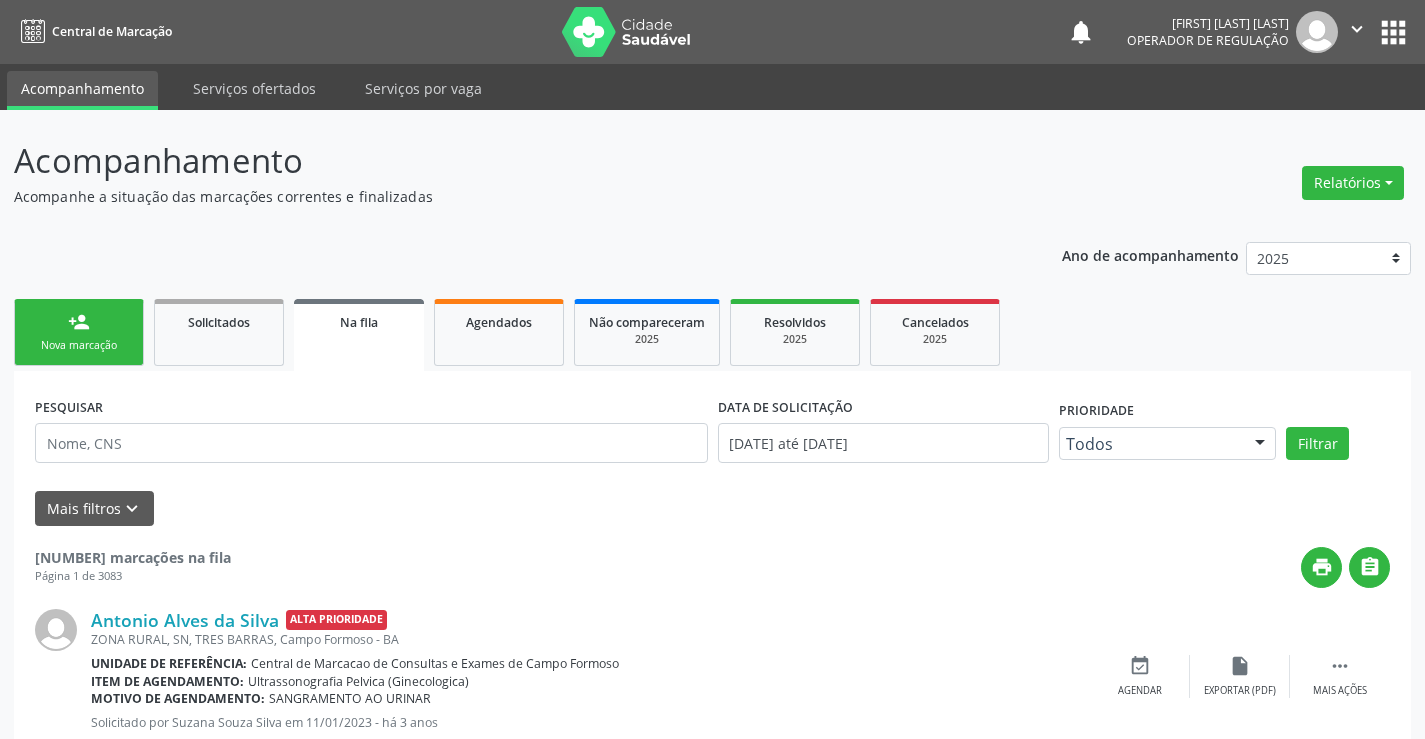 click on "" at bounding box center (1357, 29) 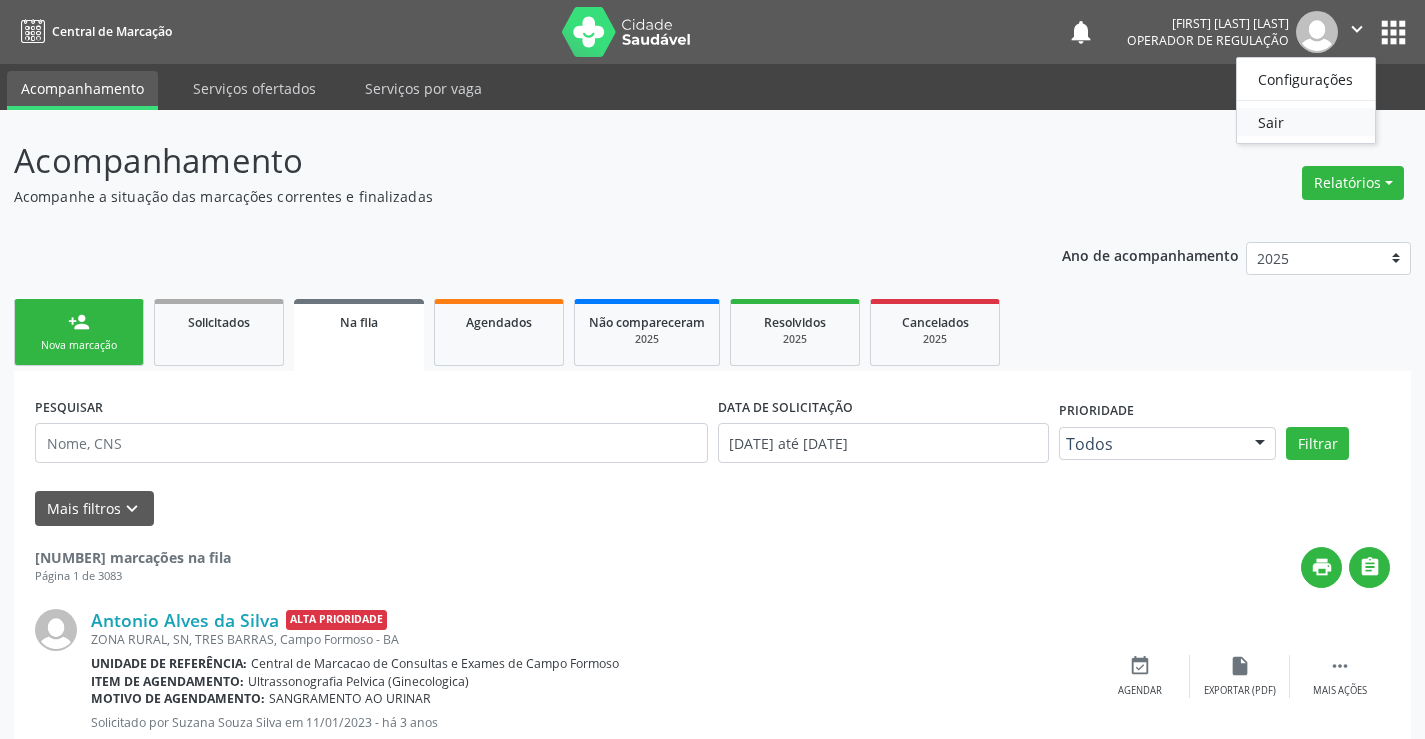 click on "Sair" at bounding box center [1306, 122] 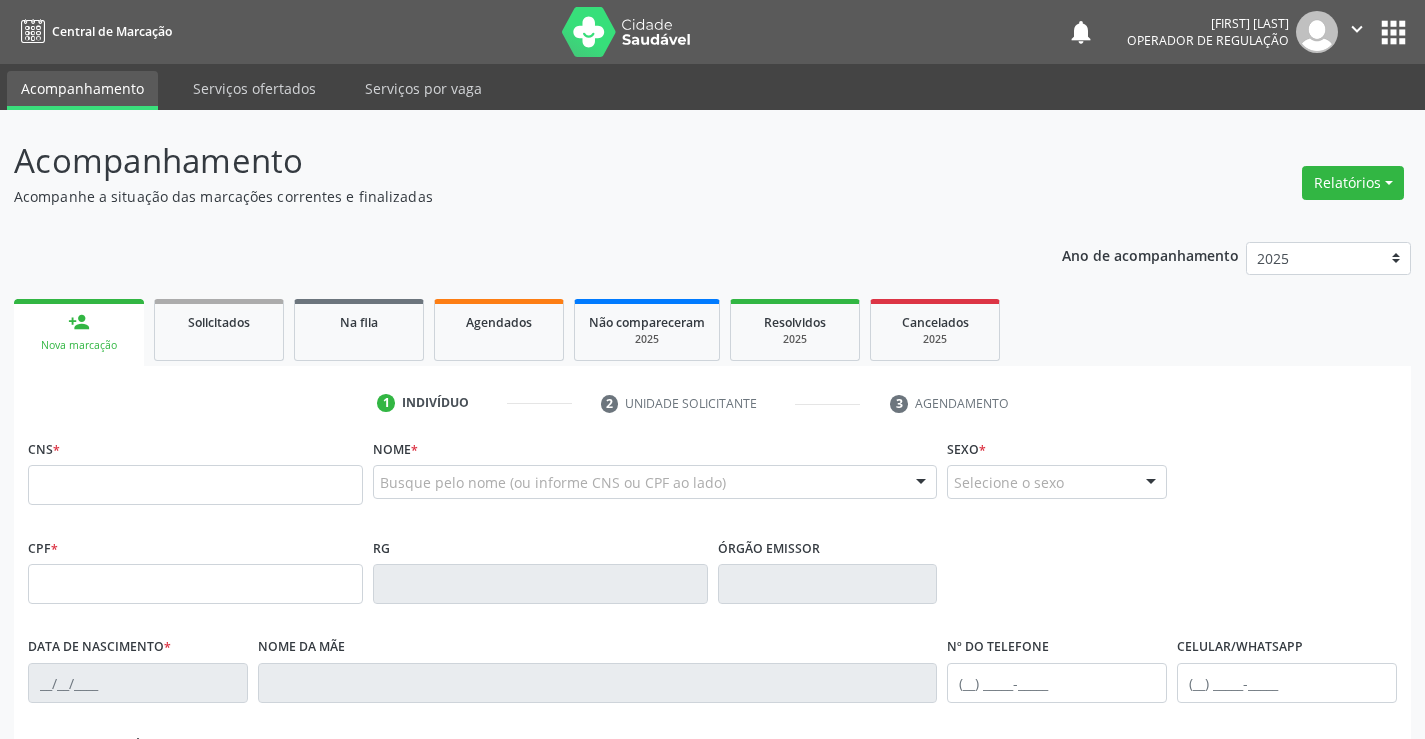 scroll, scrollTop: 0, scrollLeft: 0, axis: both 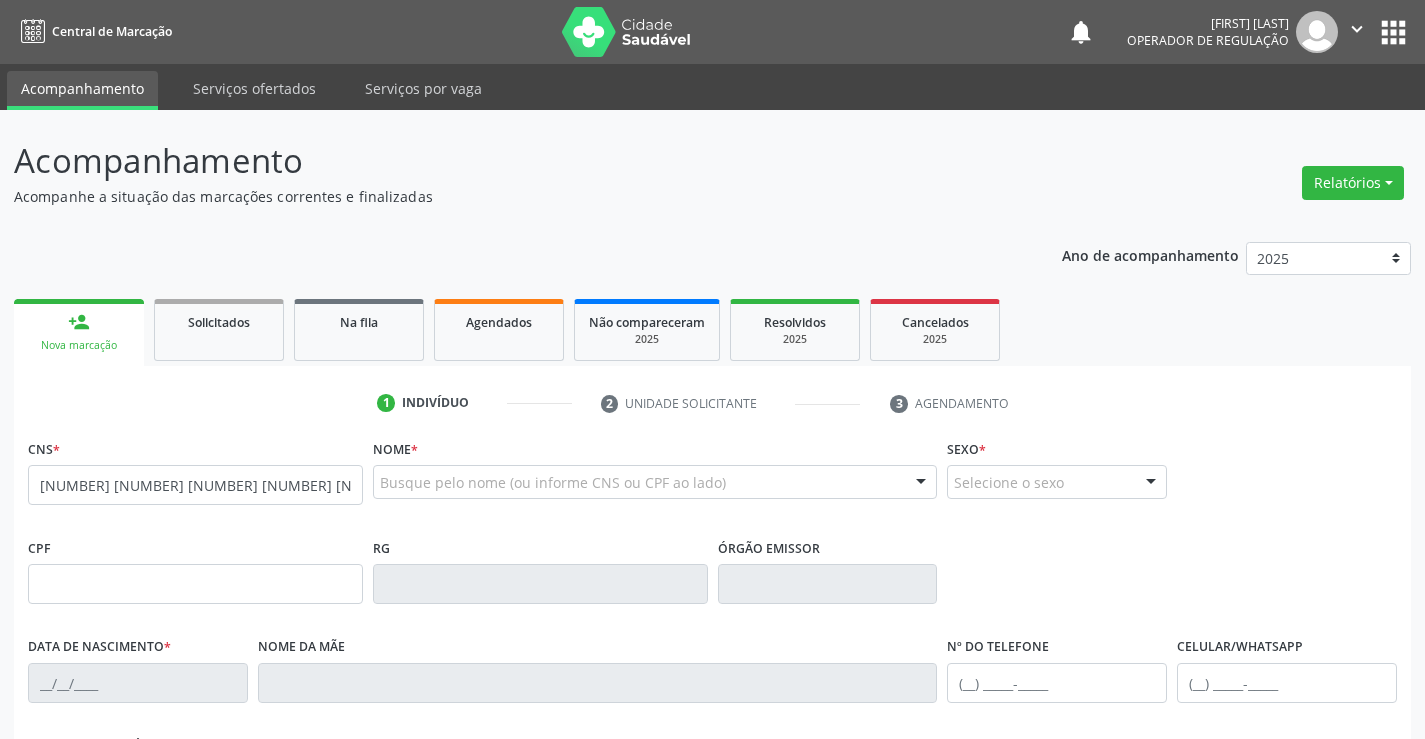type on "[NUMBER] [NUMBER] [NUMBER] [NUMBER] [NUMBER]" 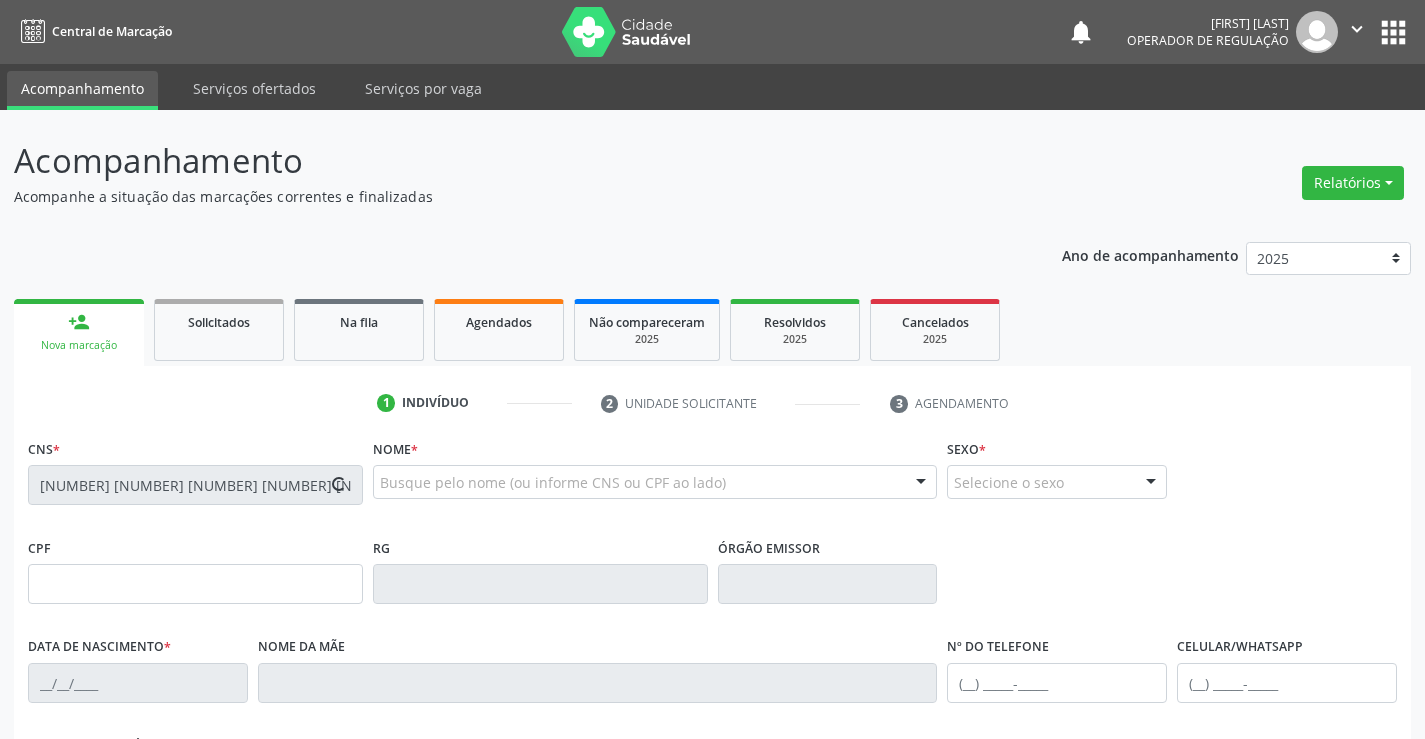type on "[NUMBER]" 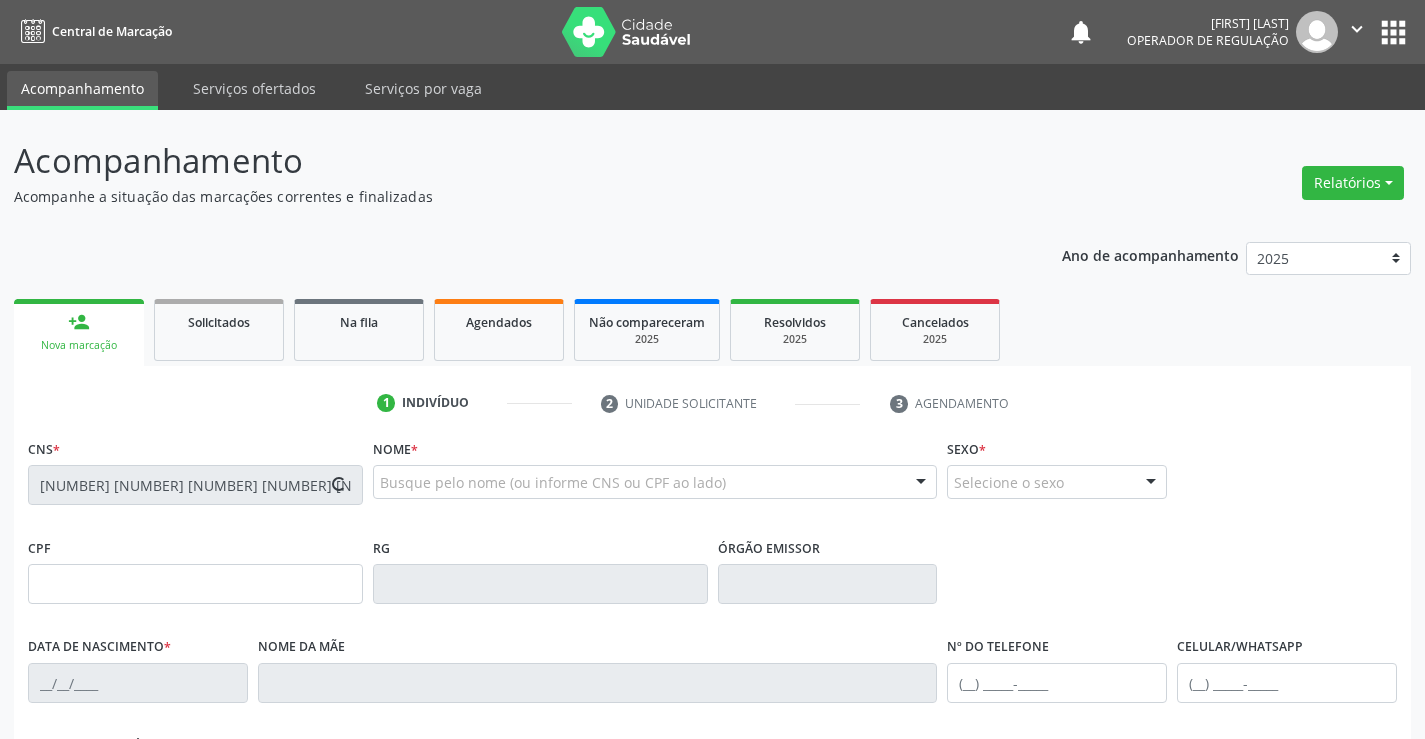type on "[DATE]" 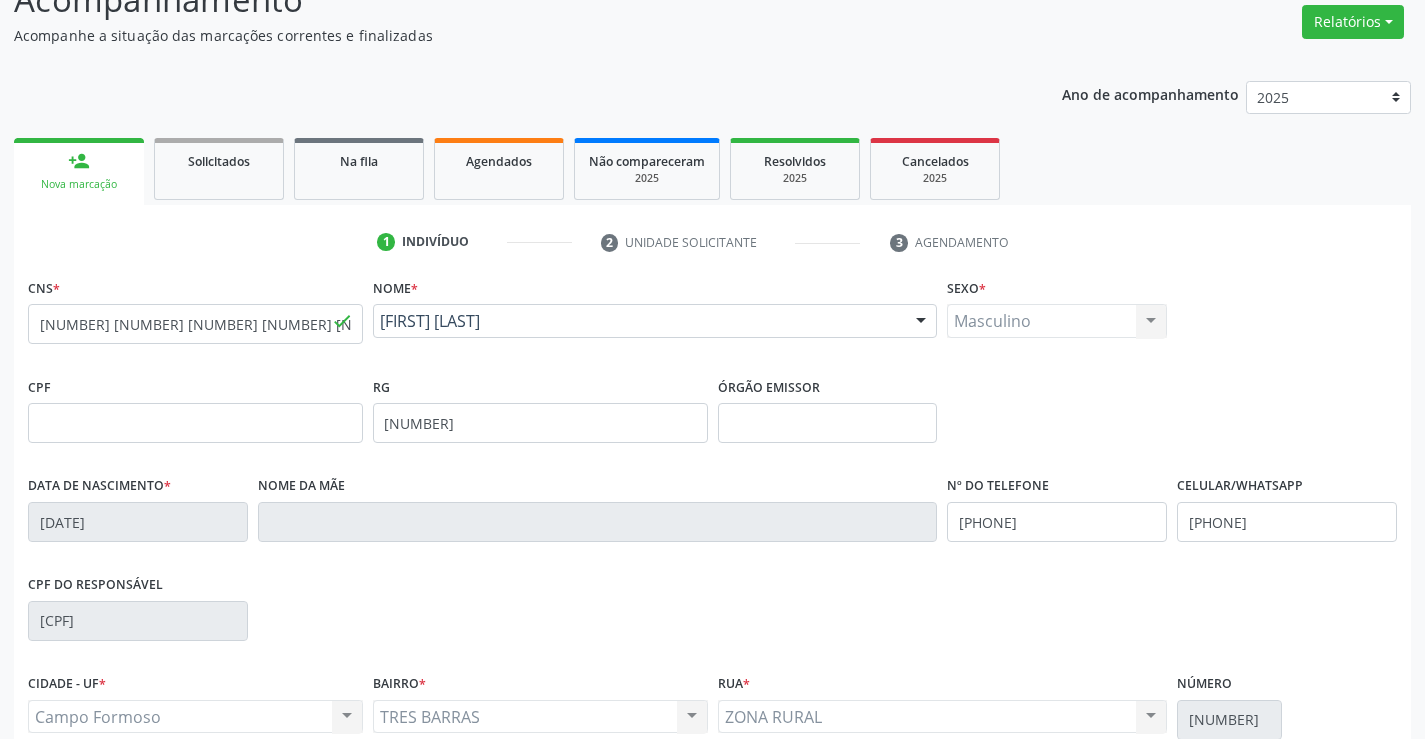 scroll, scrollTop: 345, scrollLeft: 0, axis: vertical 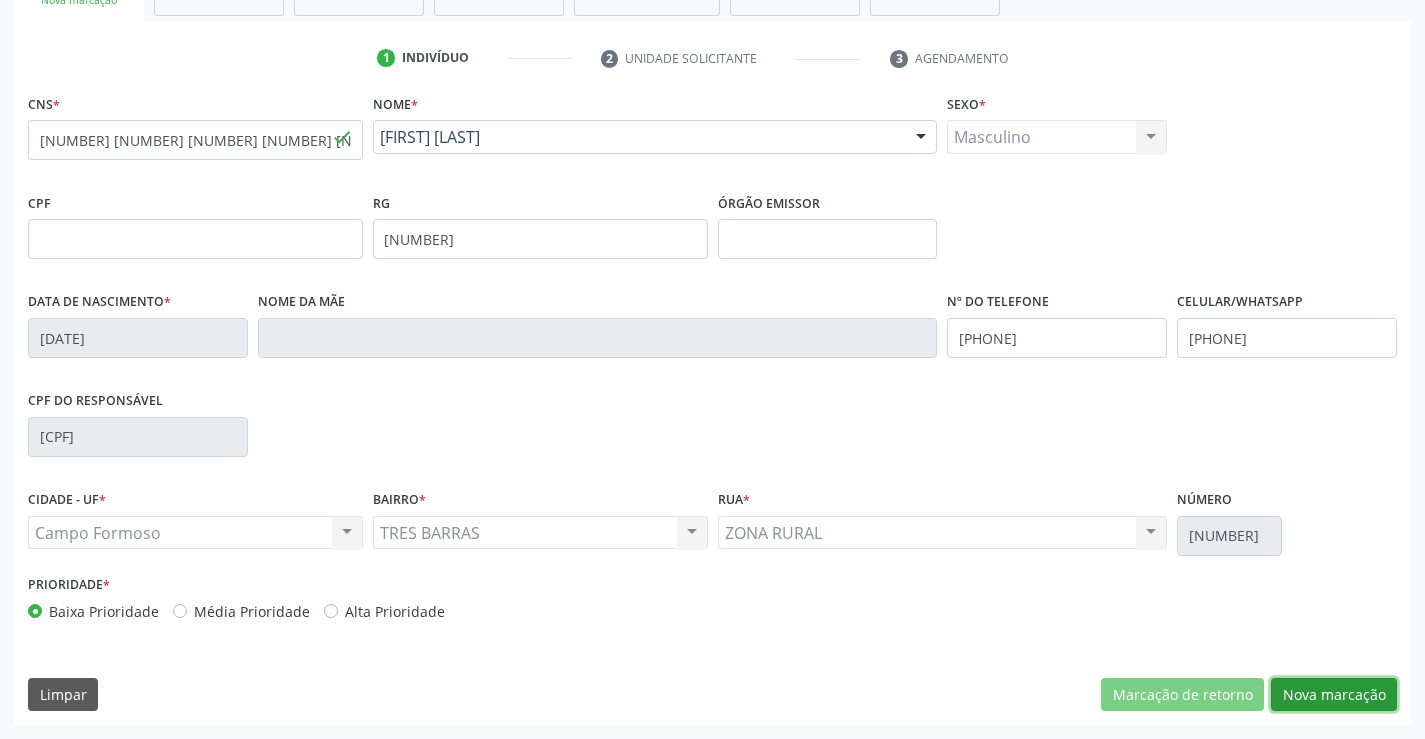 click on "Nova marcação" at bounding box center (1334, 695) 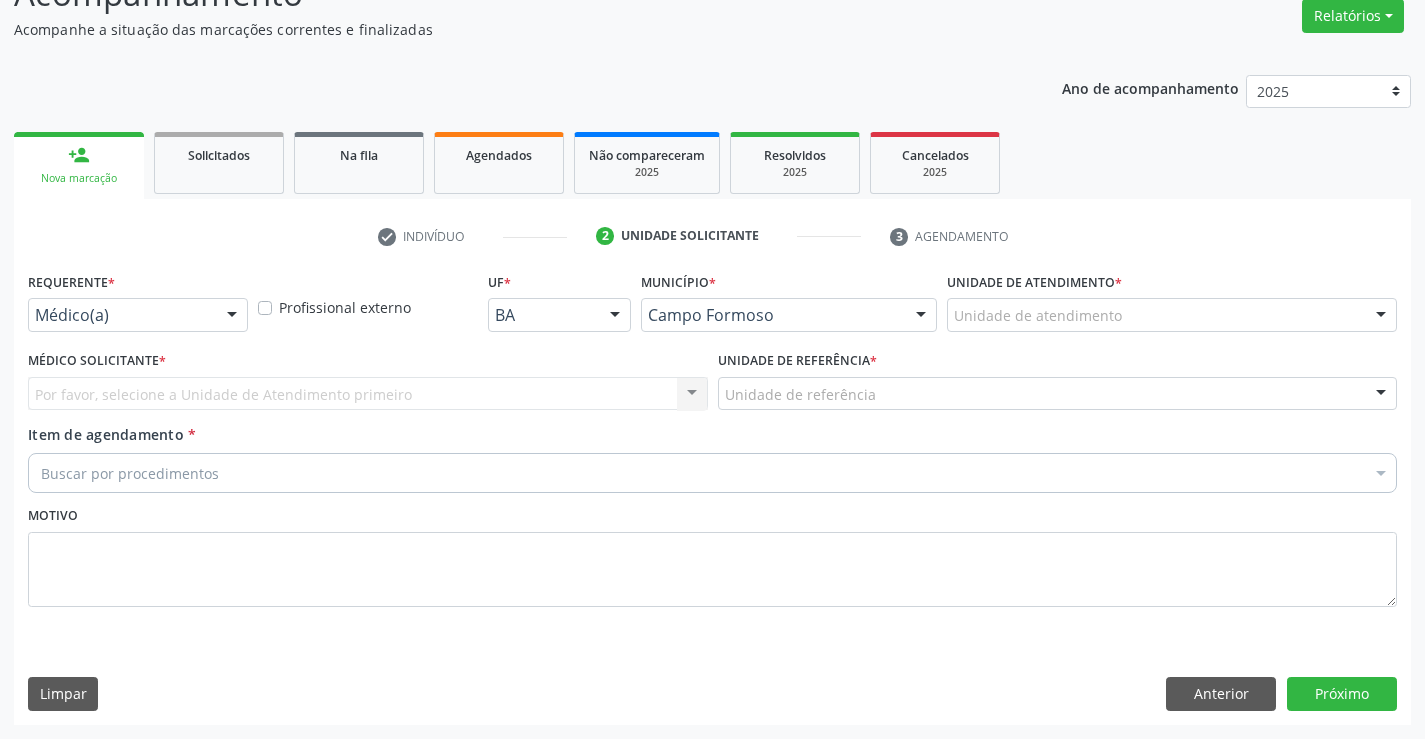 click at bounding box center [232, 316] 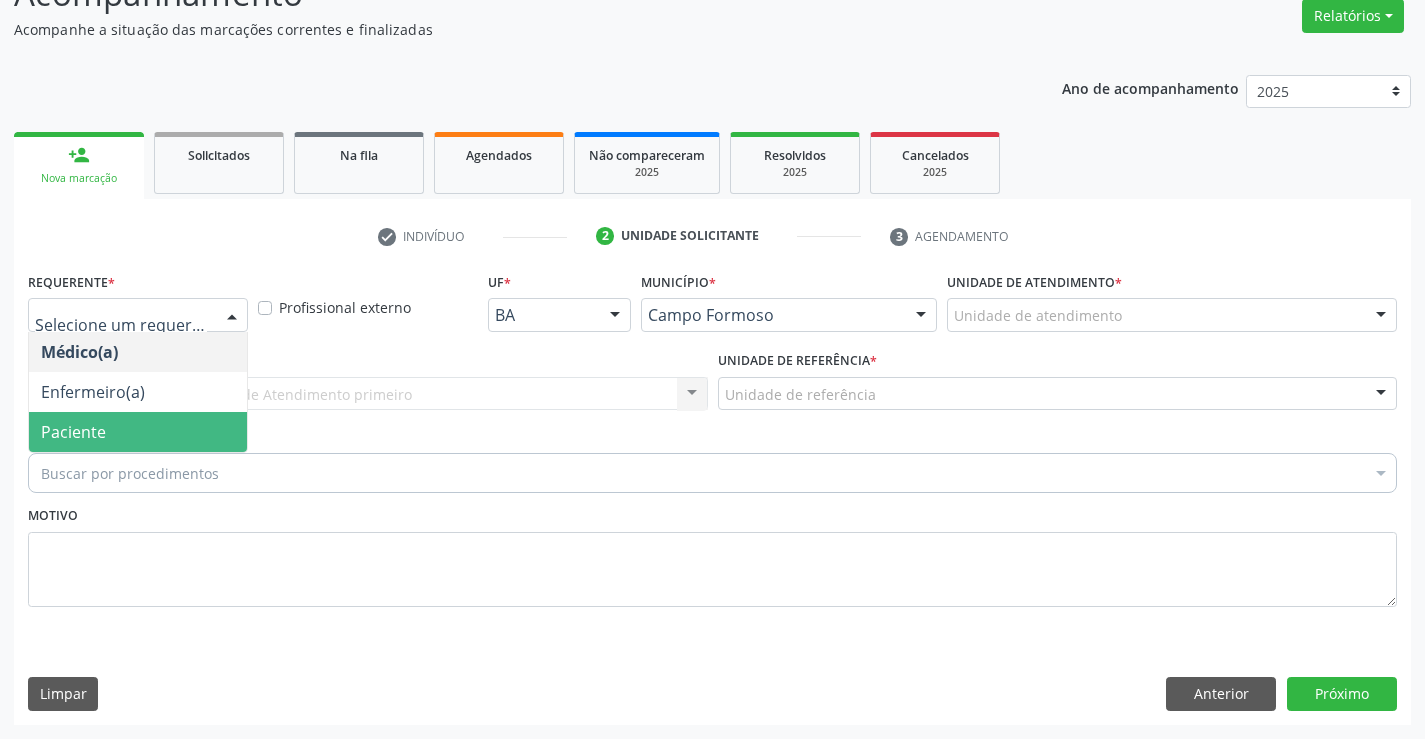click on "Paciente" at bounding box center [138, 432] 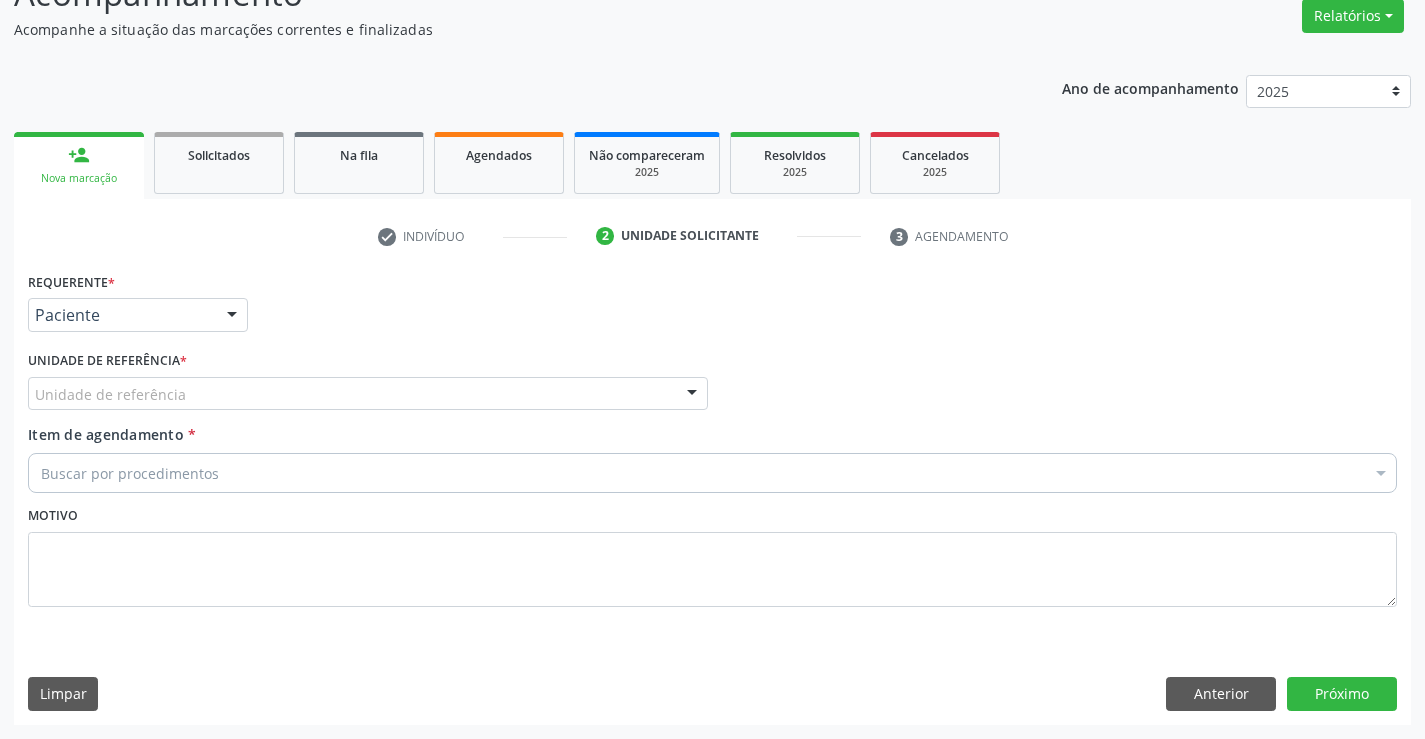 click on "Unidade de referência" at bounding box center [368, 394] 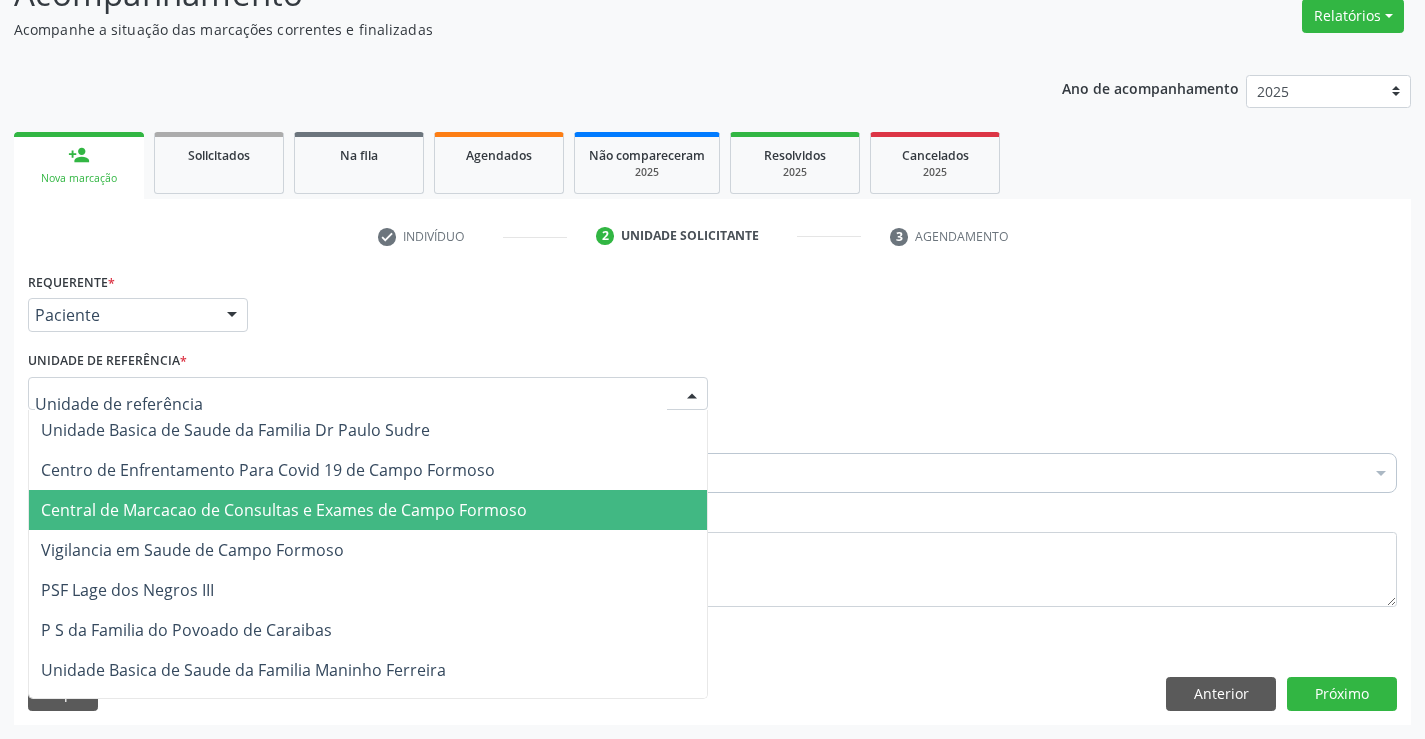 click on "Central de Marcacao de Consultas e Exames de Campo Formoso" at bounding box center [284, 510] 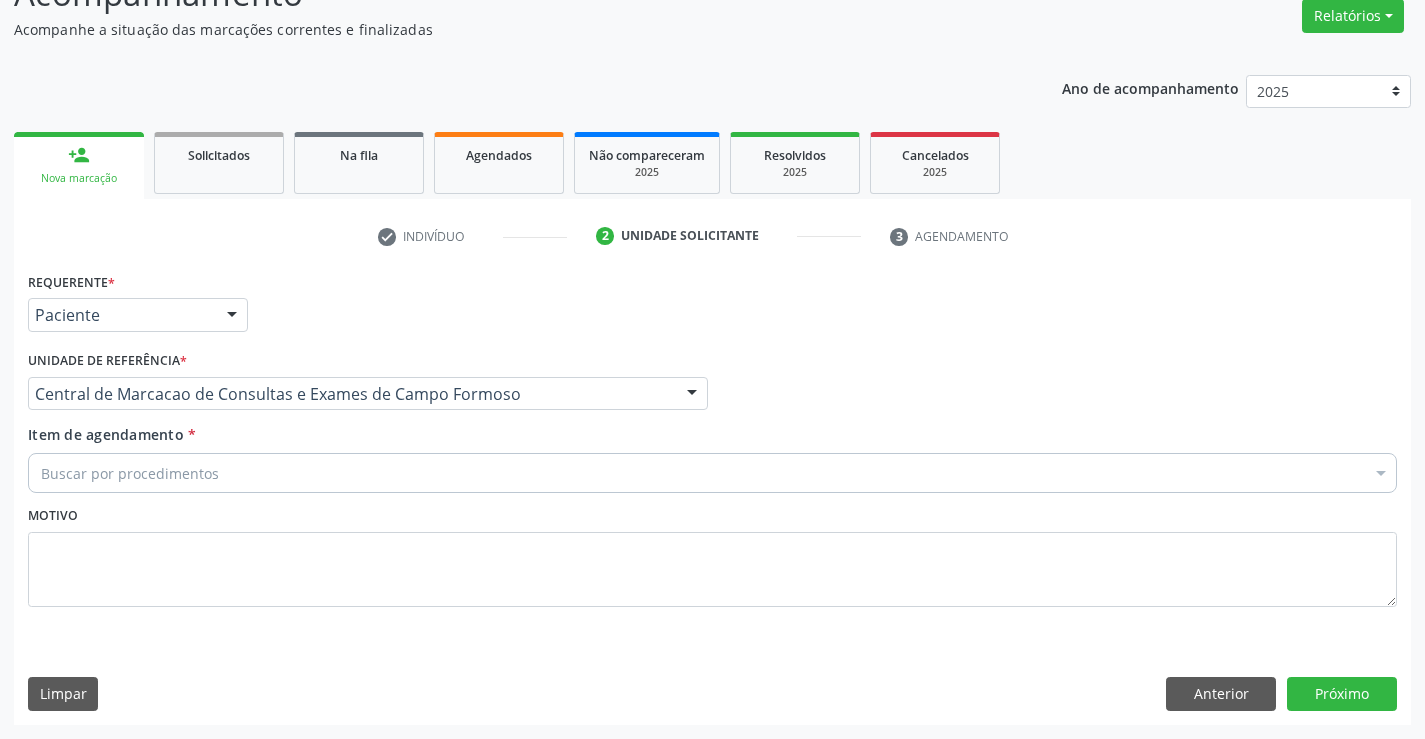 click on "Buscar por procedimentos" at bounding box center (712, 473) 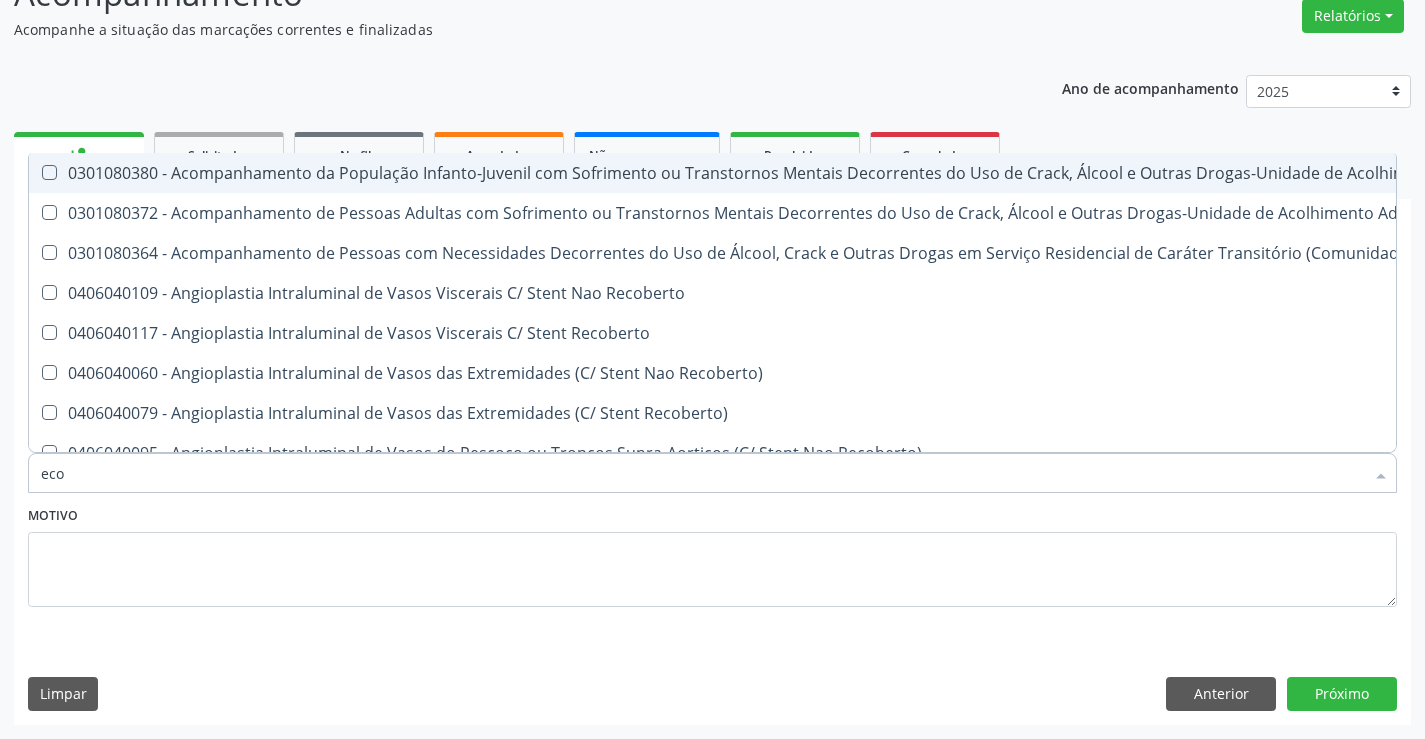 type on "ecoc" 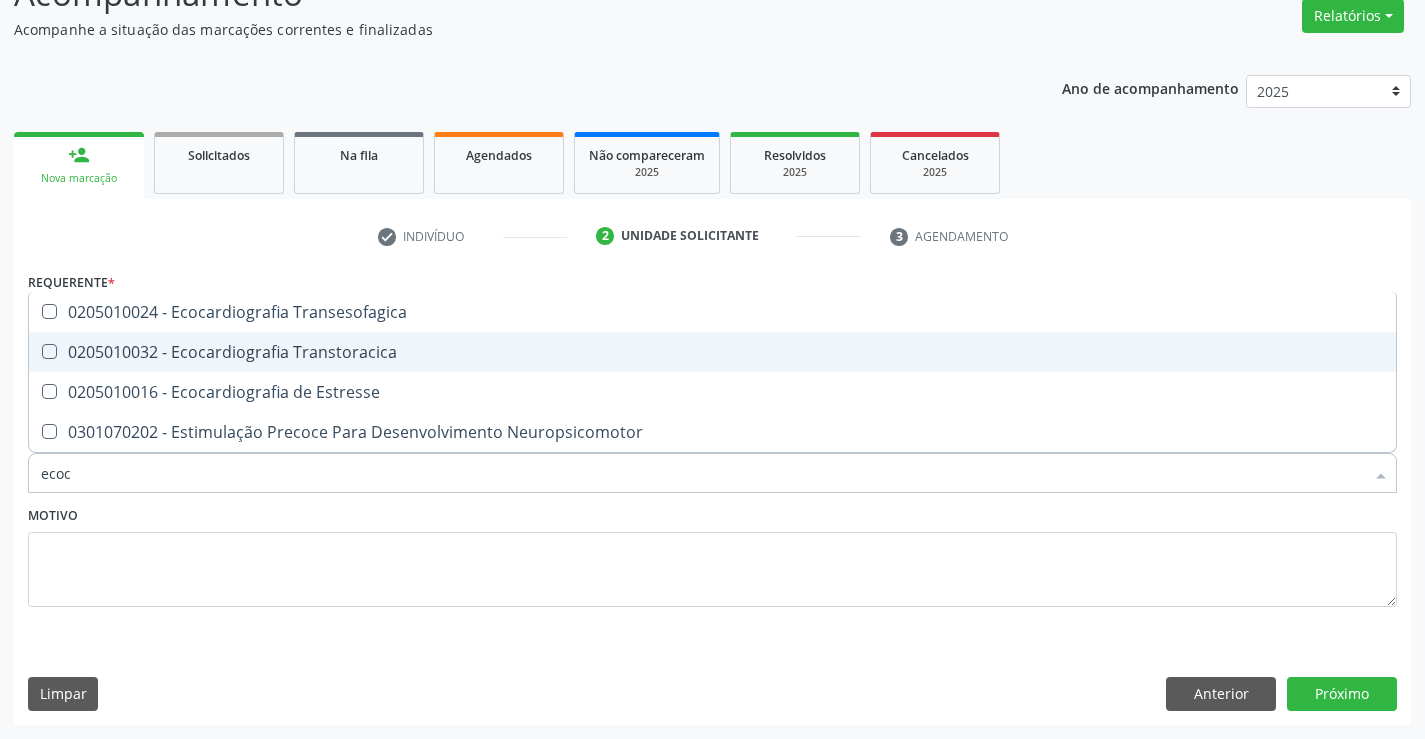 click on "0205010032 - Ecocardiografia Transtoracica" at bounding box center (712, 352) 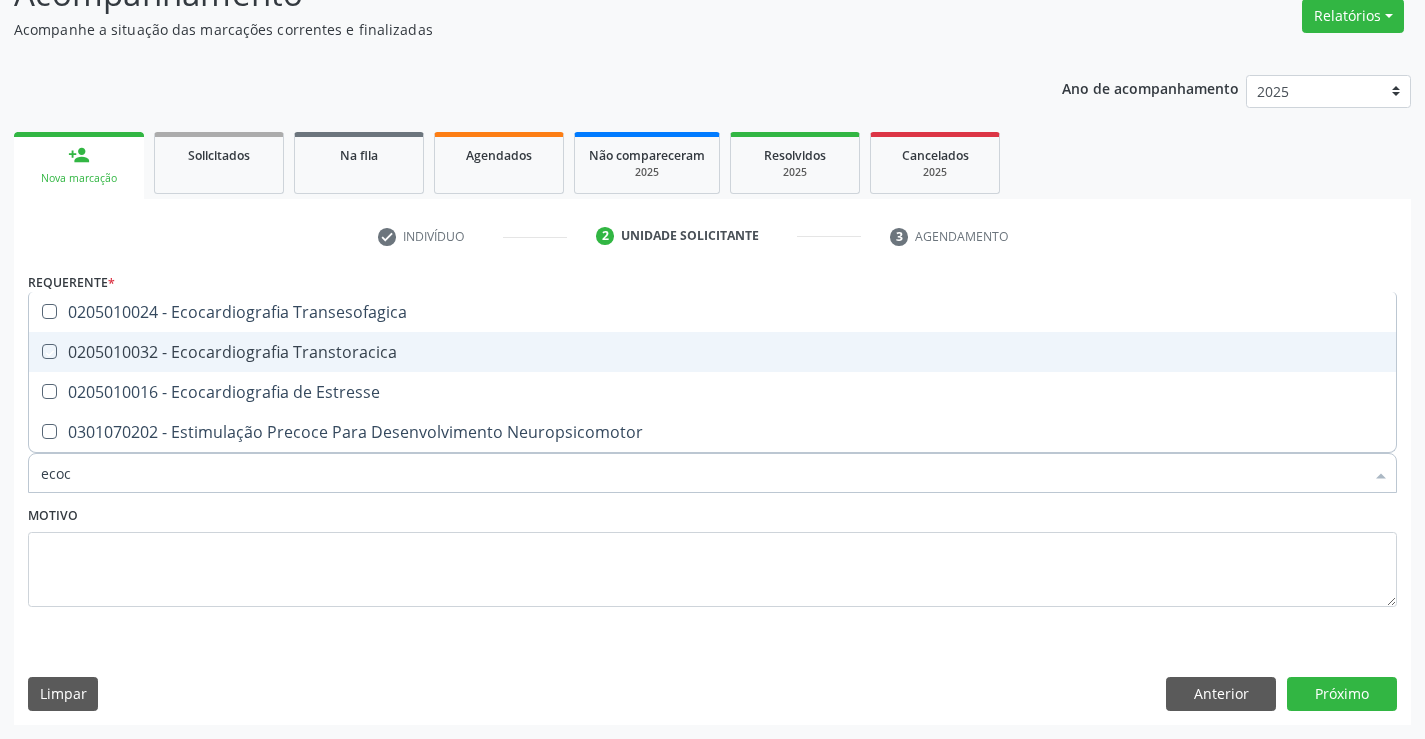 checkbox on "true" 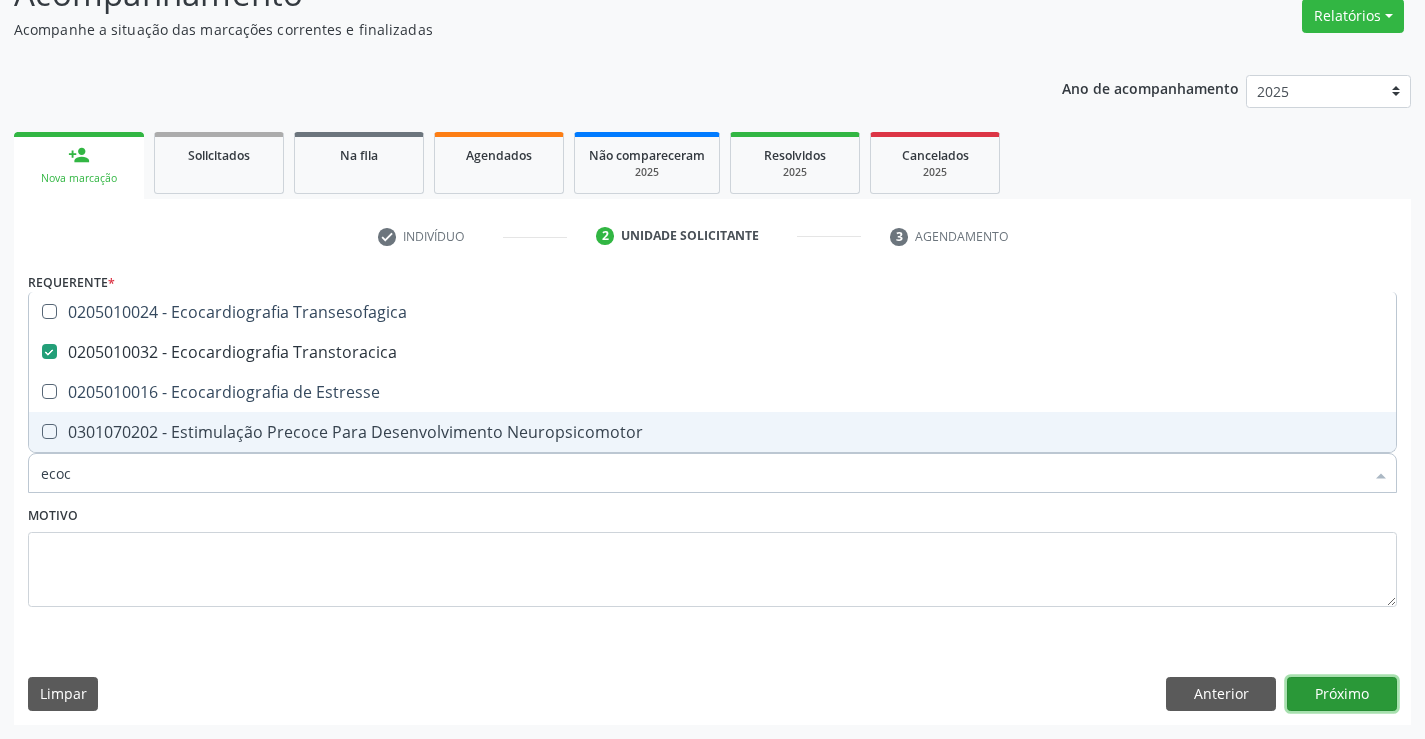 click on "Próximo" at bounding box center [1342, 694] 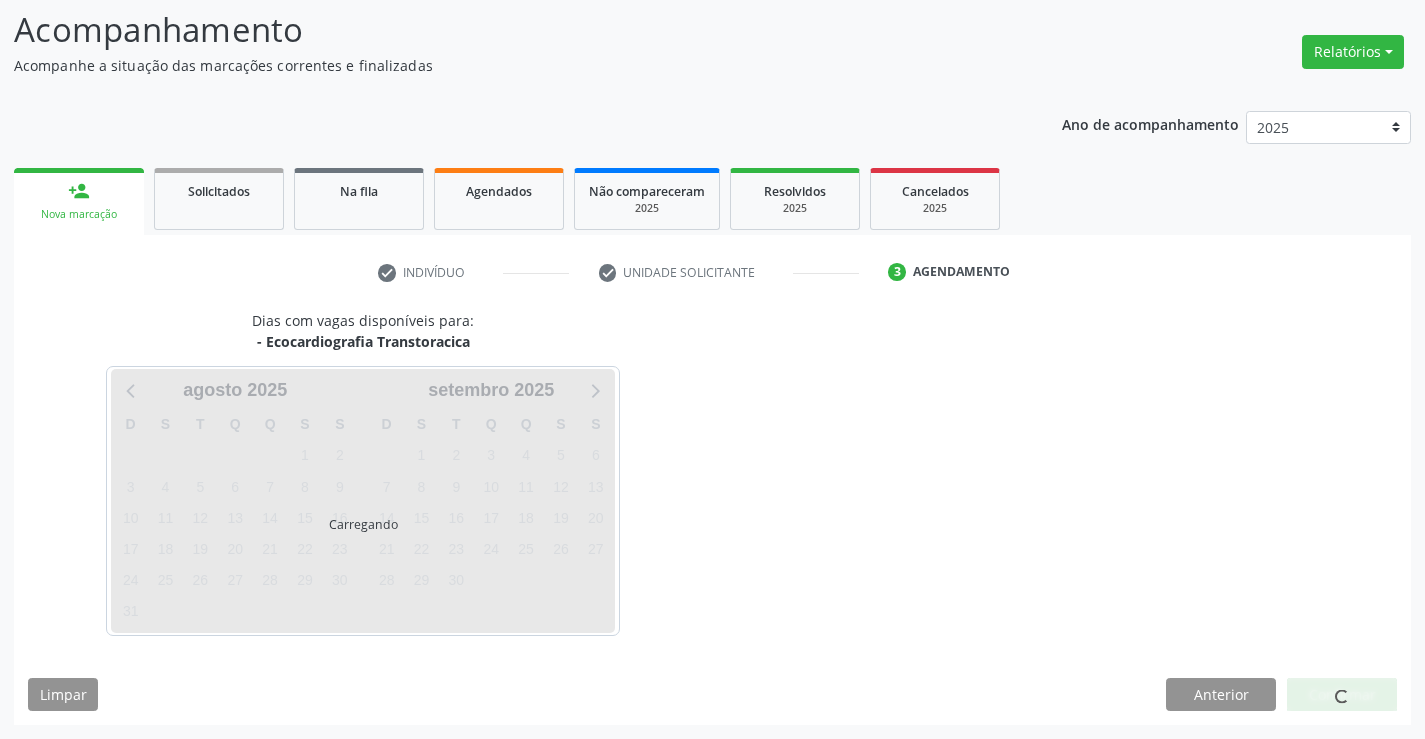 scroll, scrollTop: 131, scrollLeft: 0, axis: vertical 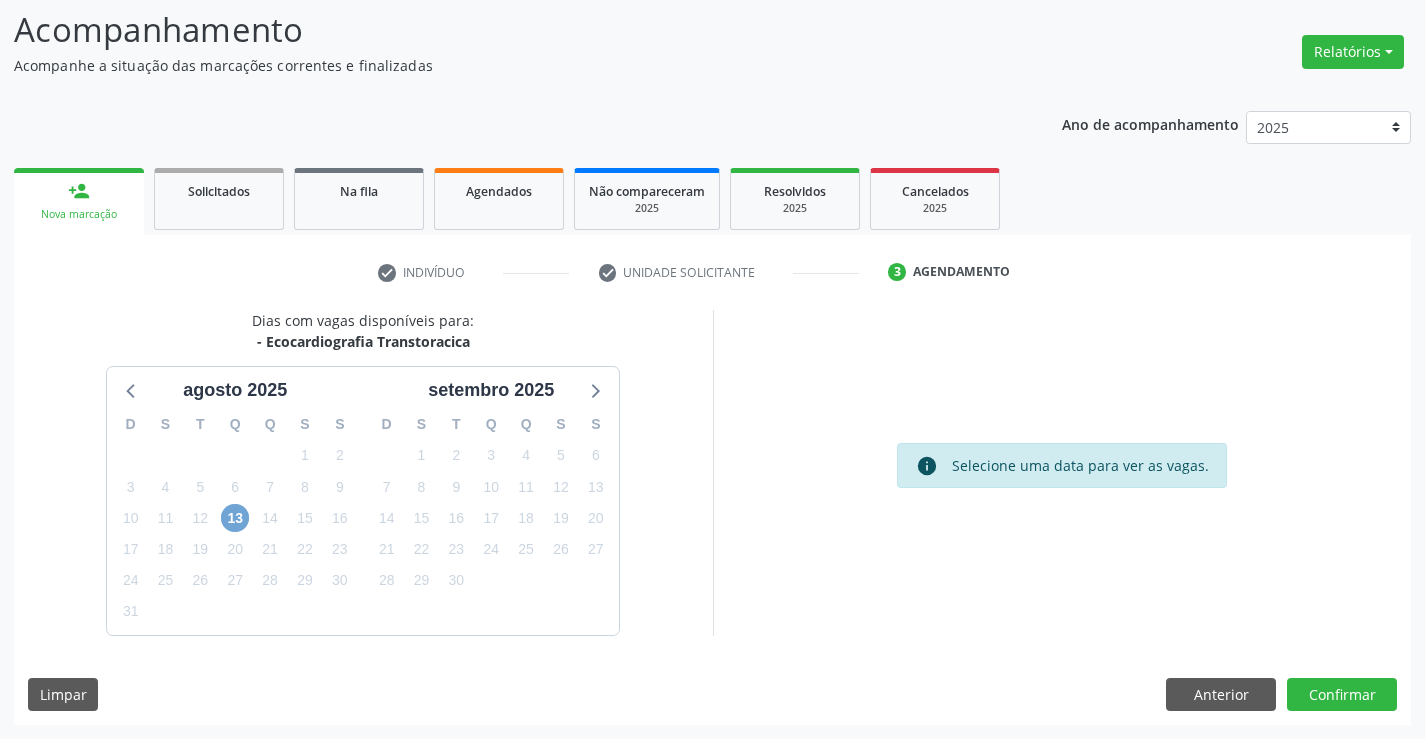 click on "13" at bounding box center (235, 518) 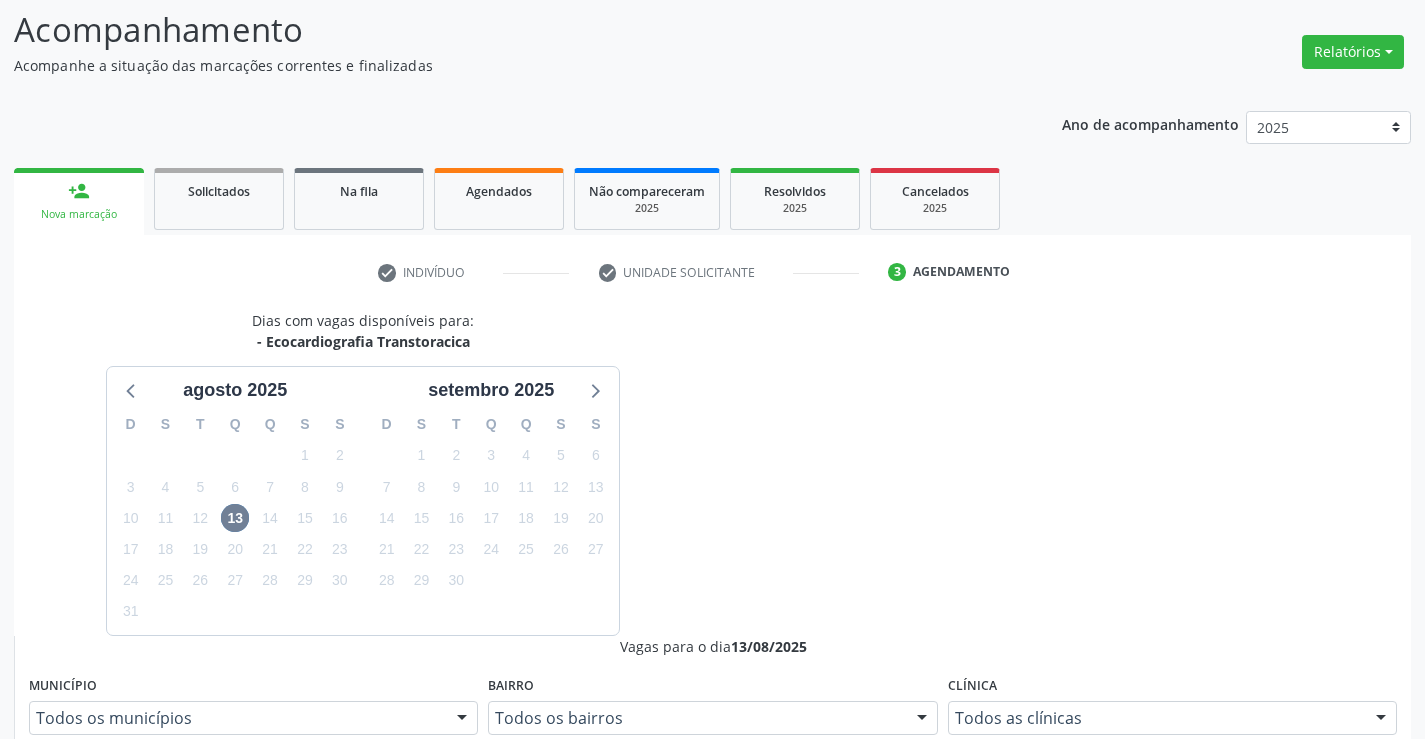 click on "Horário agendado
Horário:   16:20
Clínica:  Medplus
Rede:
--
Endereço:   2 and S 204 Ed Emp B, nº 35, Centro, Campo Formoso - BA
Telefone:   --
Profissional:
Antonio Miranda Rocha Junior
Informações adicionais sobre o atendimento
Idade de atendimento:
de 0 a 120 anos
Gênero(s) atendido(s):
Masculino e Feminino
Informações adicionais:
--" at bounding box center [723, 1067] 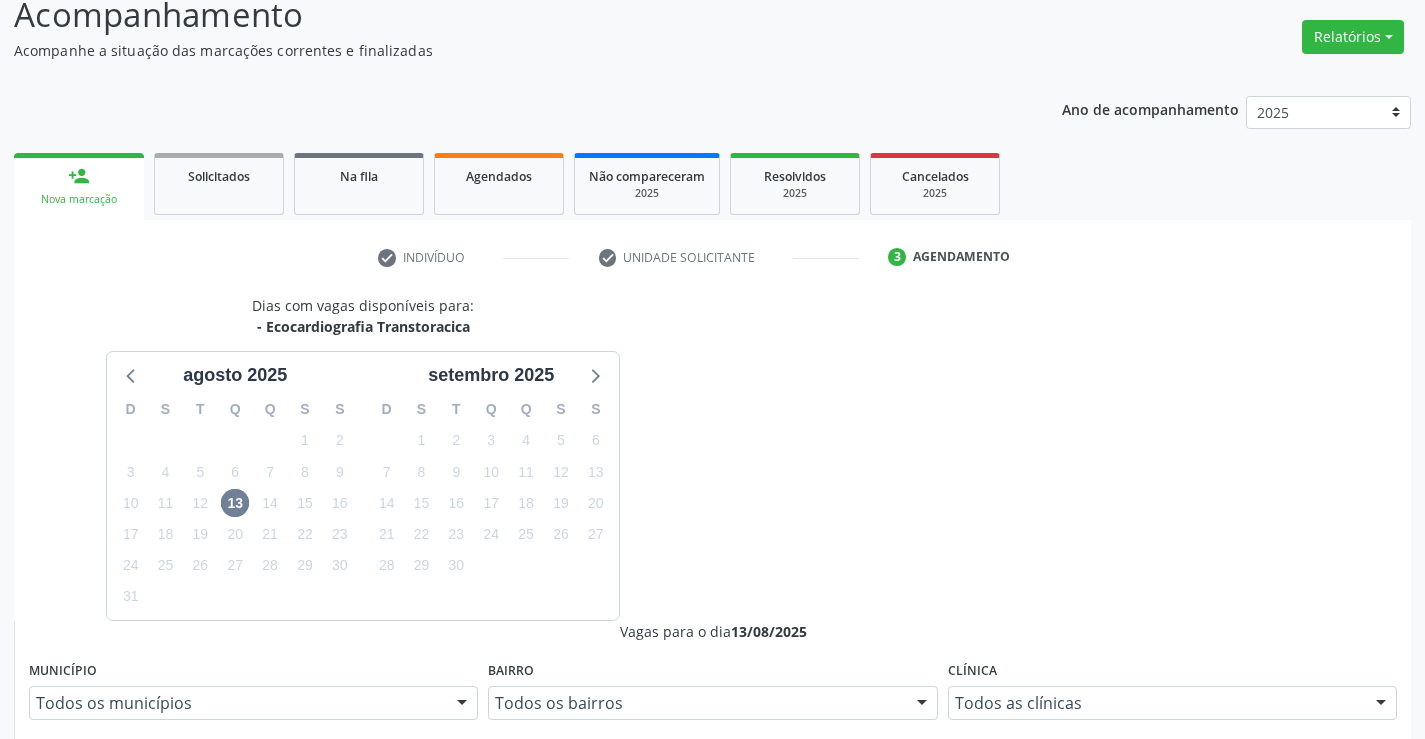 scroll, scrollTop: 456, scrollLeft: 0, axis: vertical 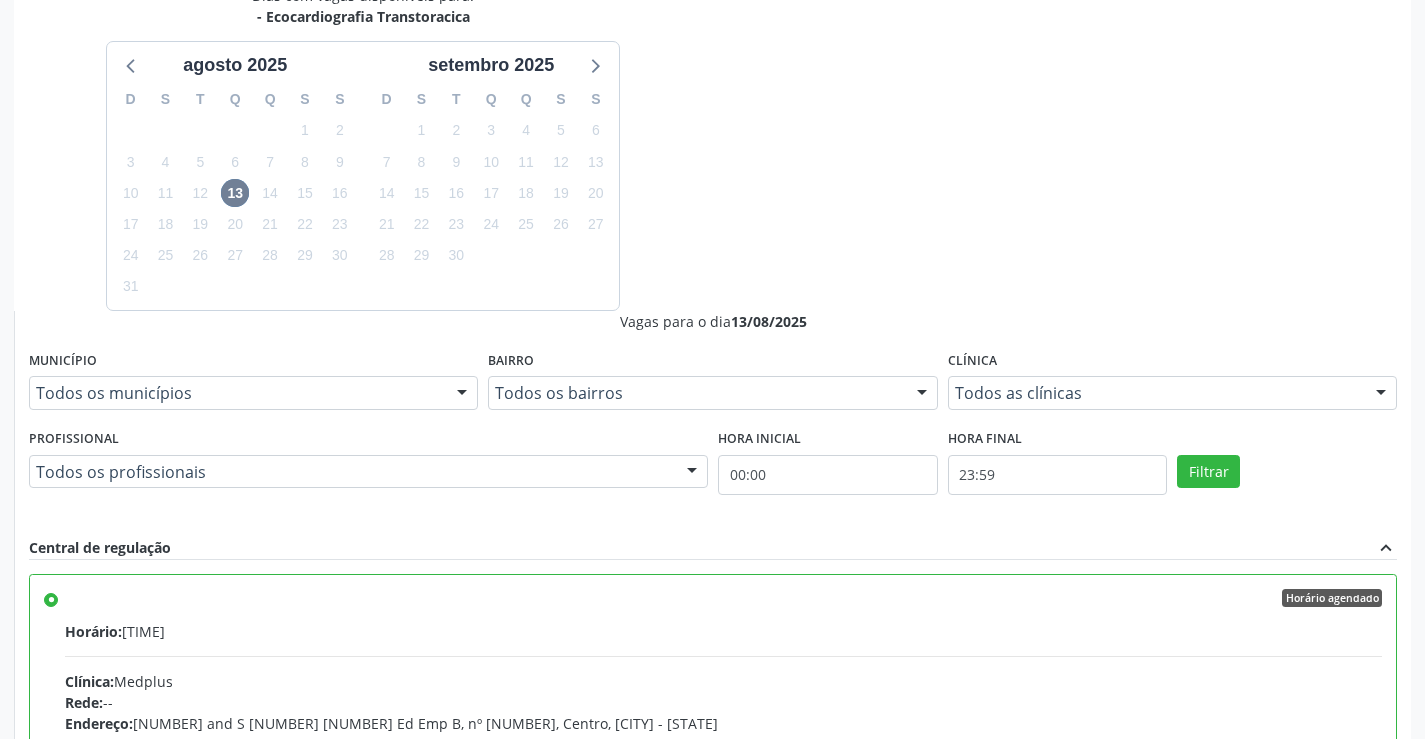 click on "Confirmar" at bounding box center (1342, 1019) 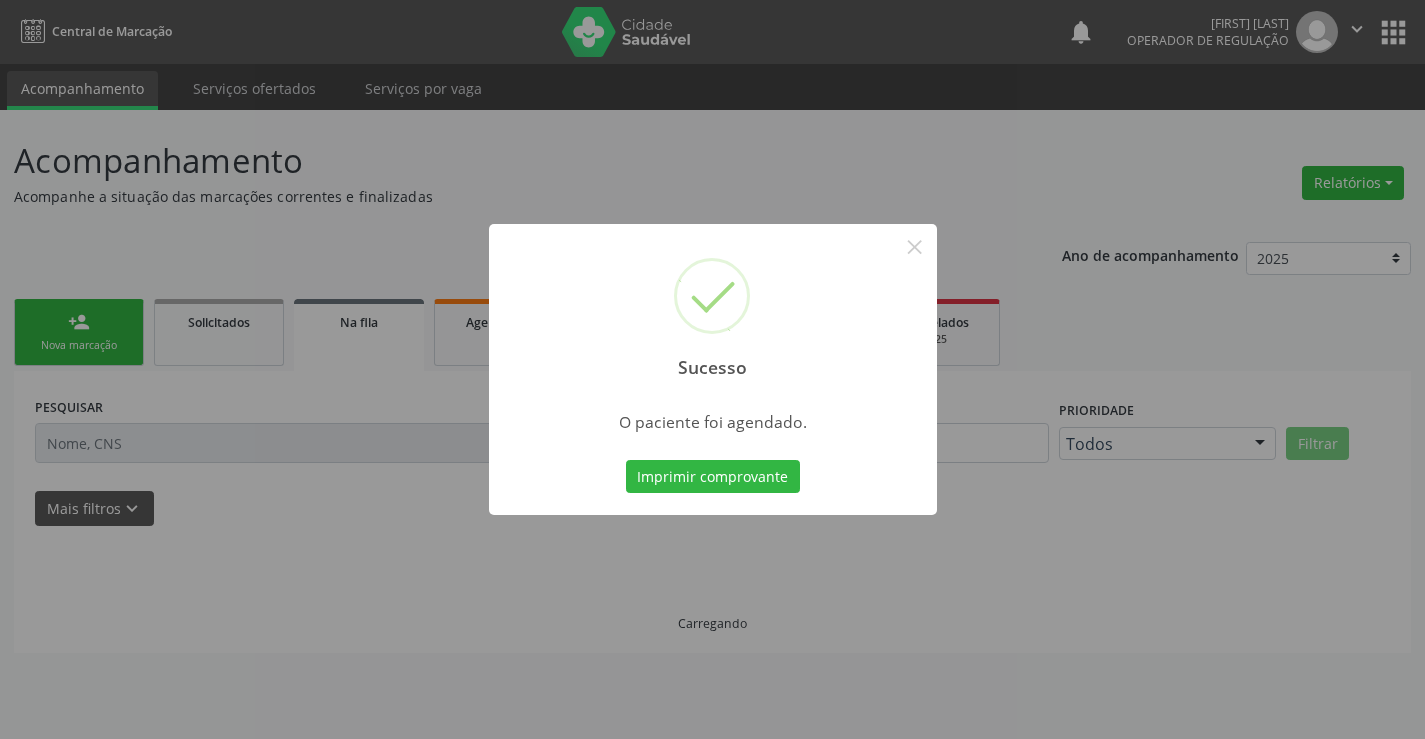 scroll, scrollTop: 0, scrollLeft: 0, axis: both 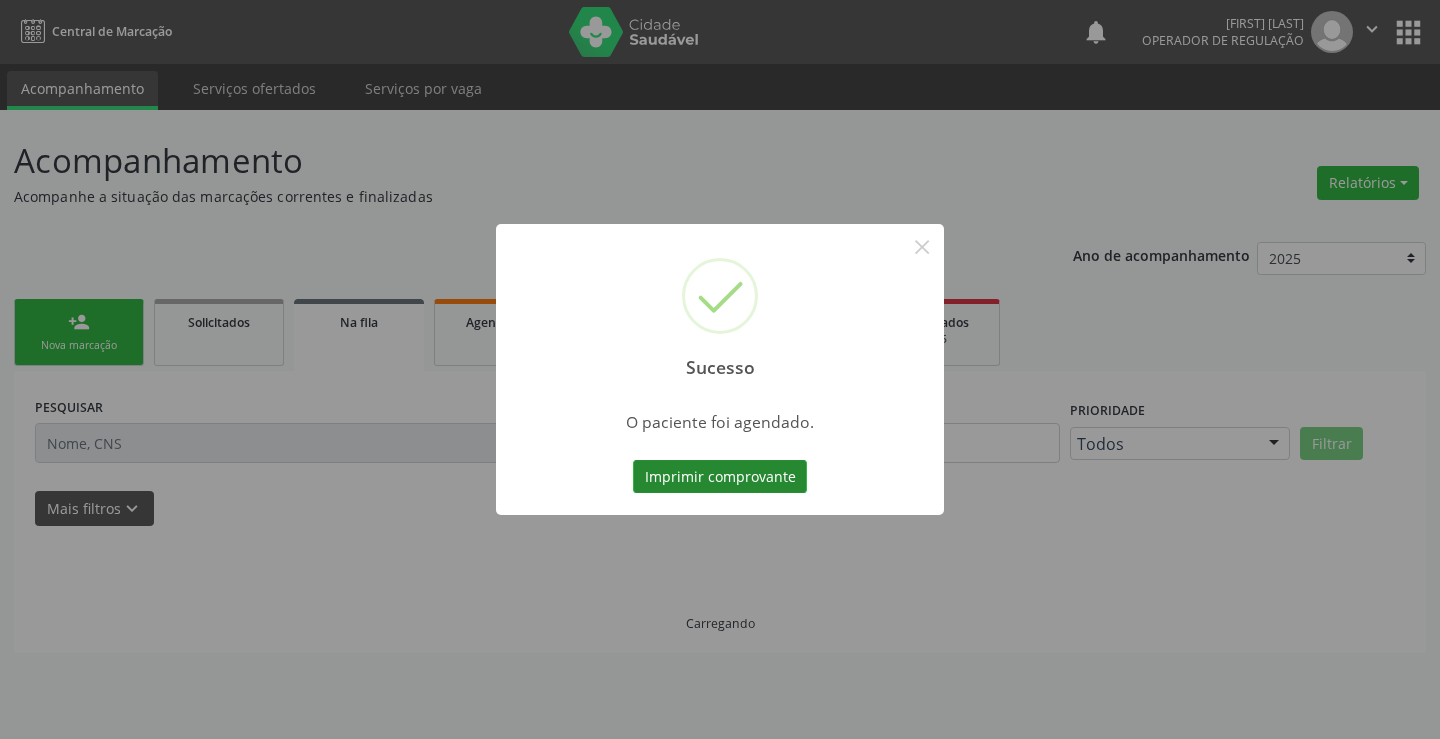 click on "Imprimir comprovante" at bounding box center (720, 477) 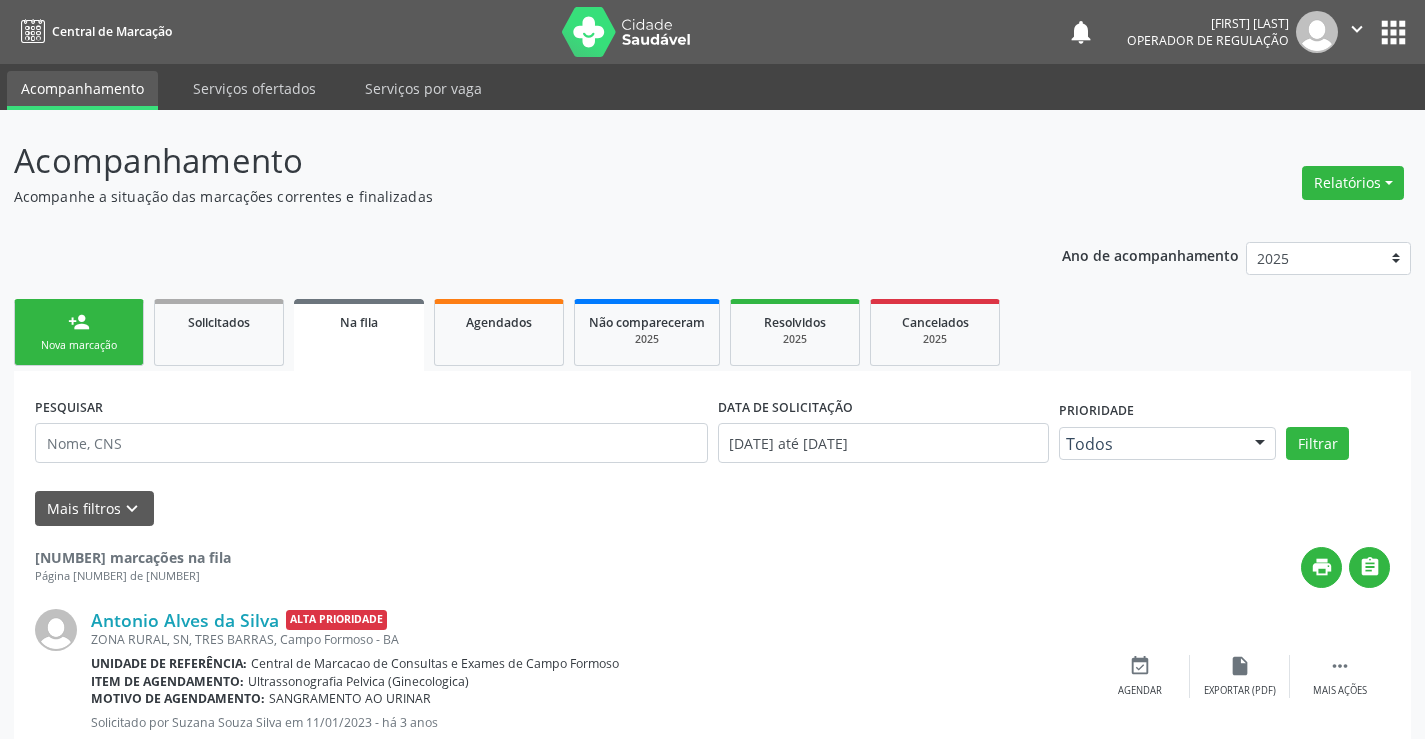 click on "person_add
Nova marcação" at bounding box center (79, 332) 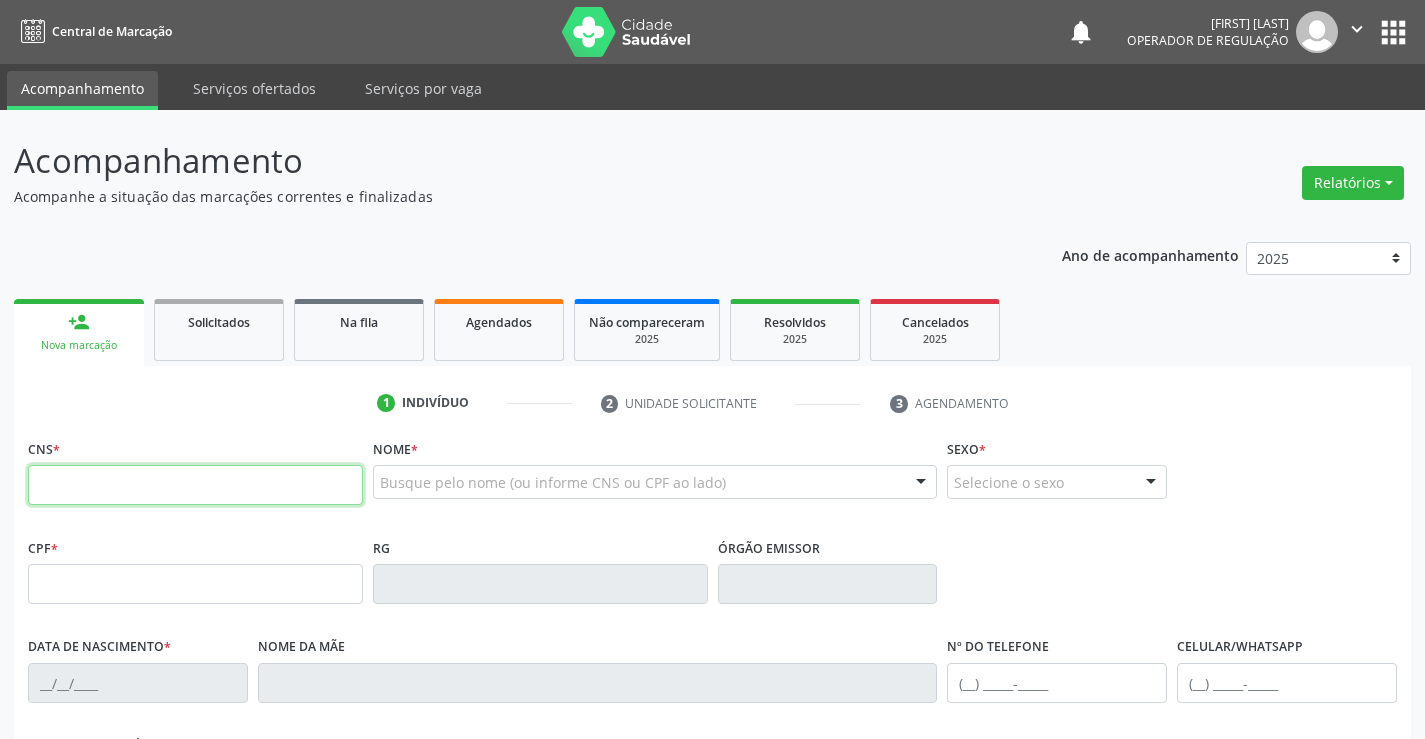 click at bounding box center [195, 485] 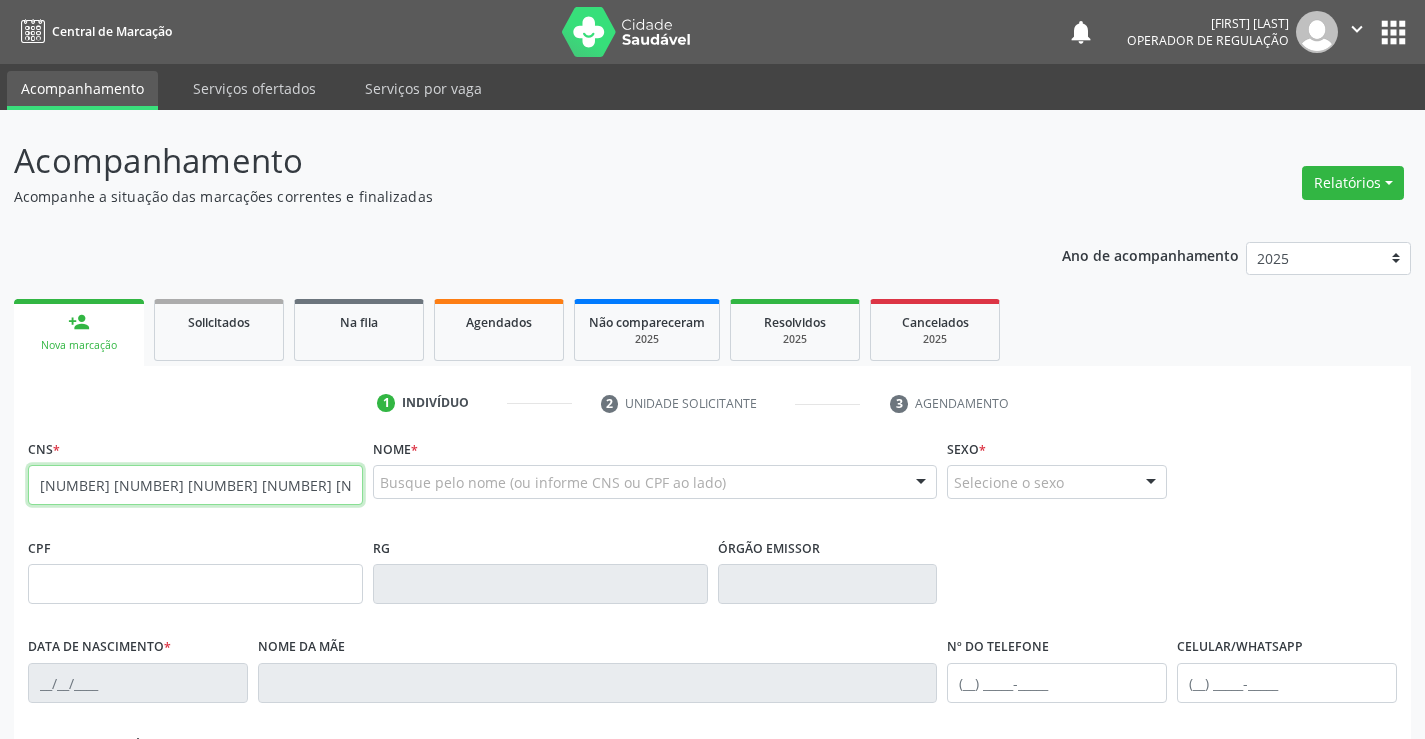 type on "702 0013 3451 7887" 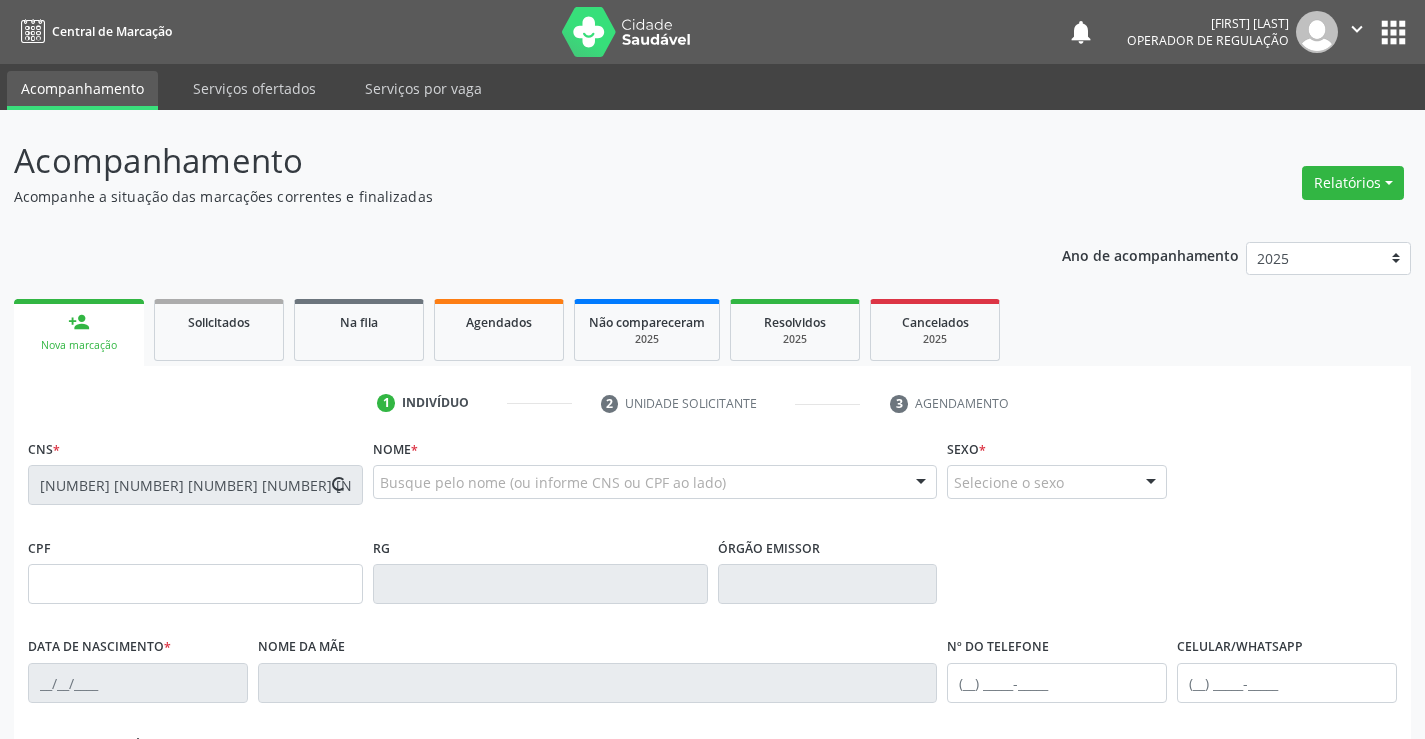 type on "0292868900" 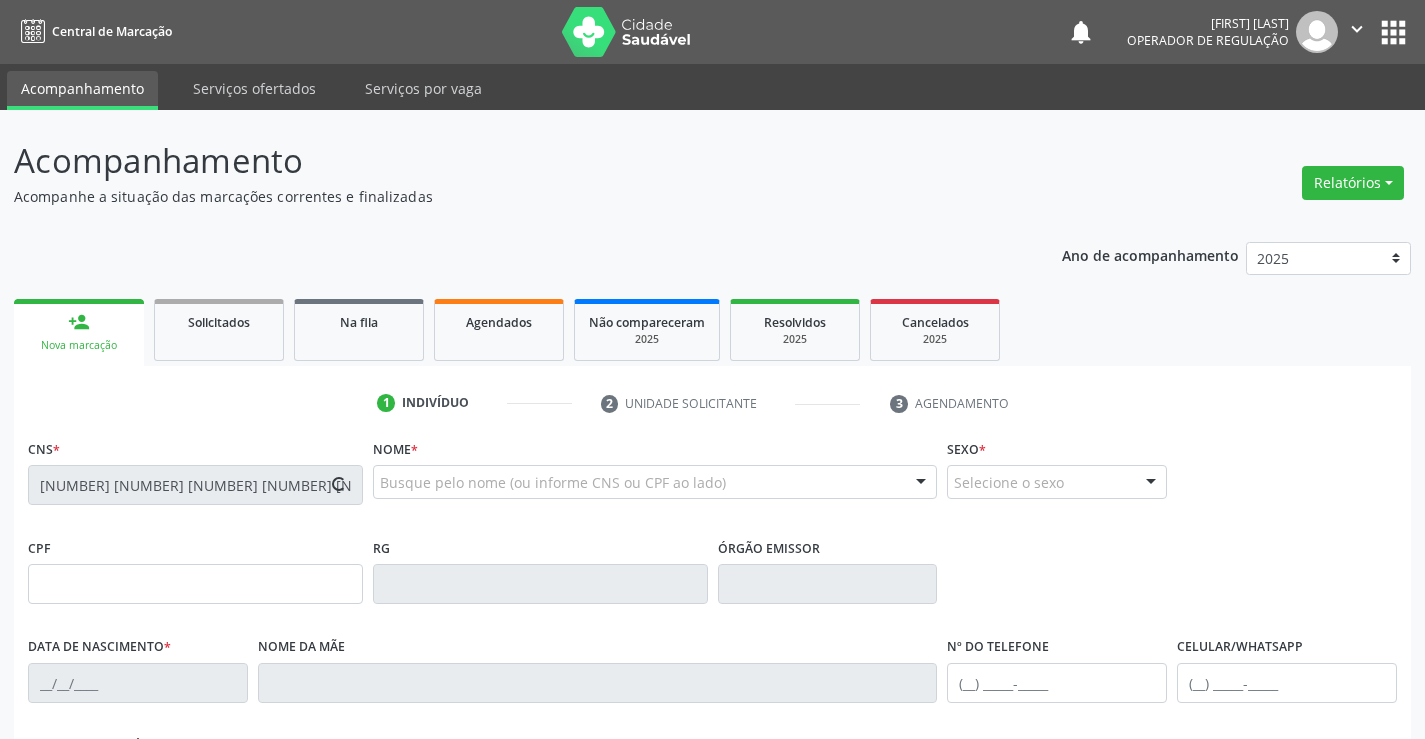 type on "14/05/1967" 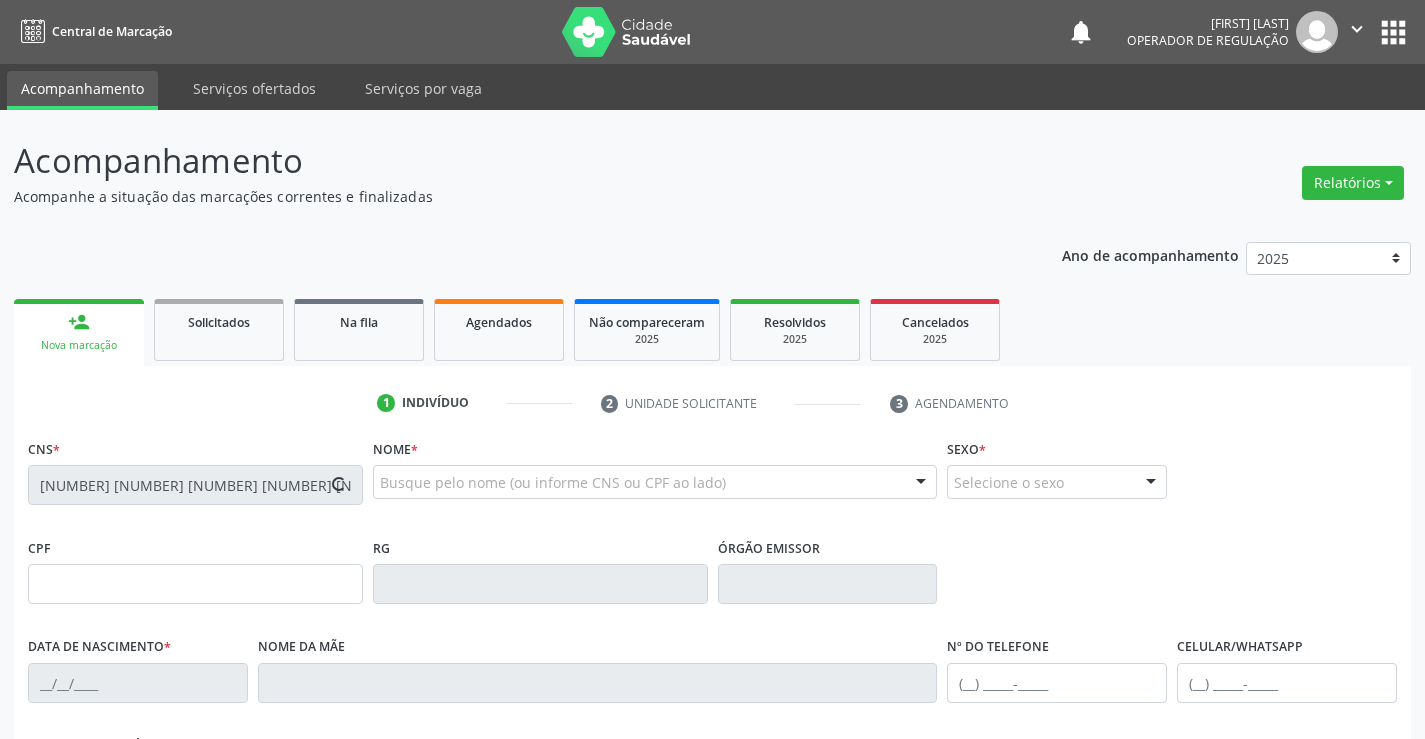 type on "(74) 99124-5222" 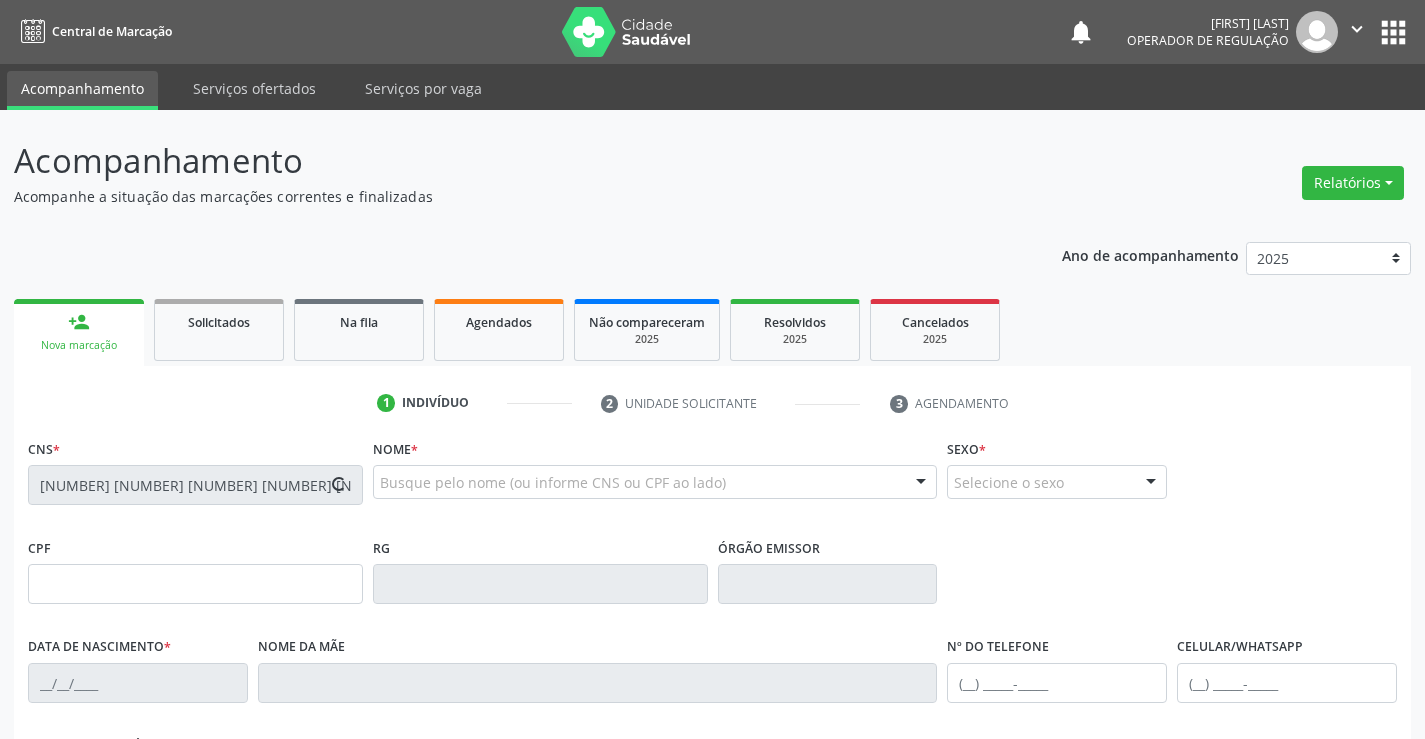 type on "469.948.665-72" 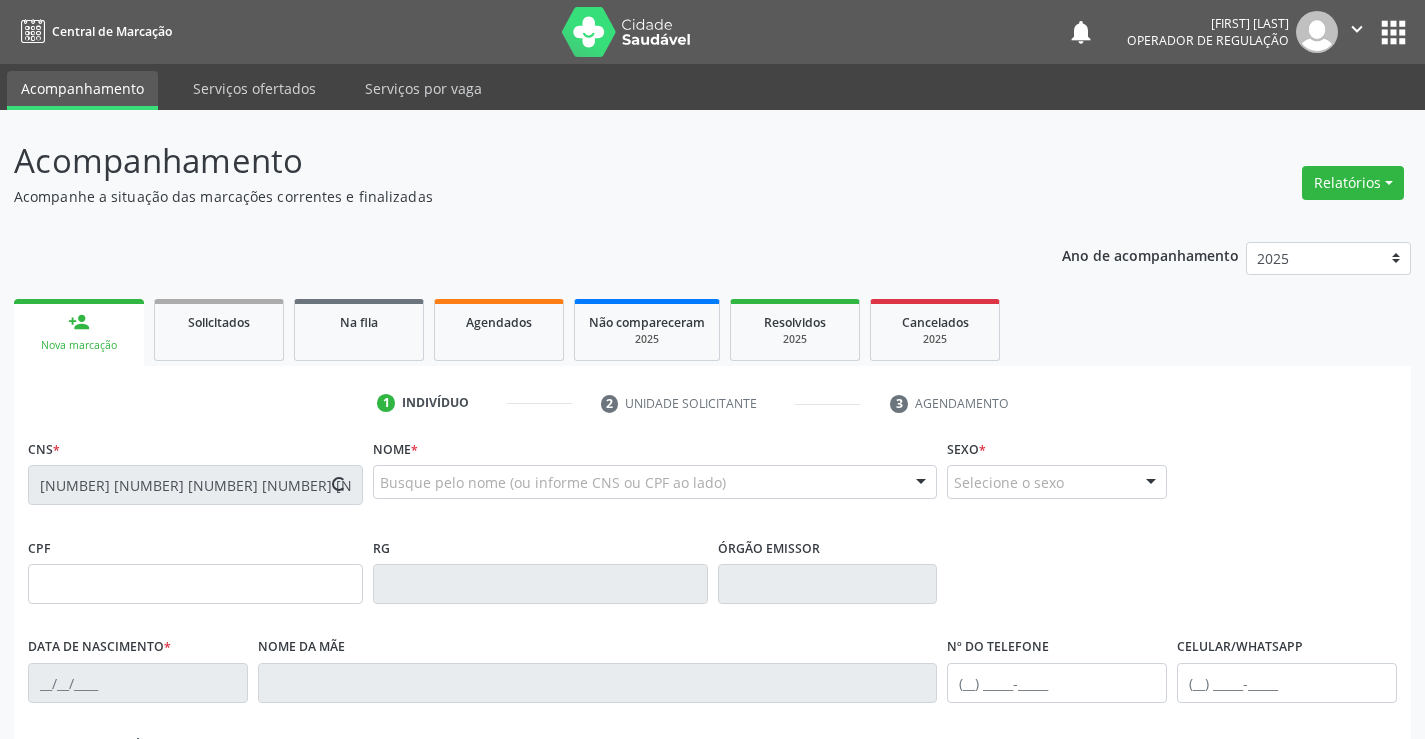 type on "SN" 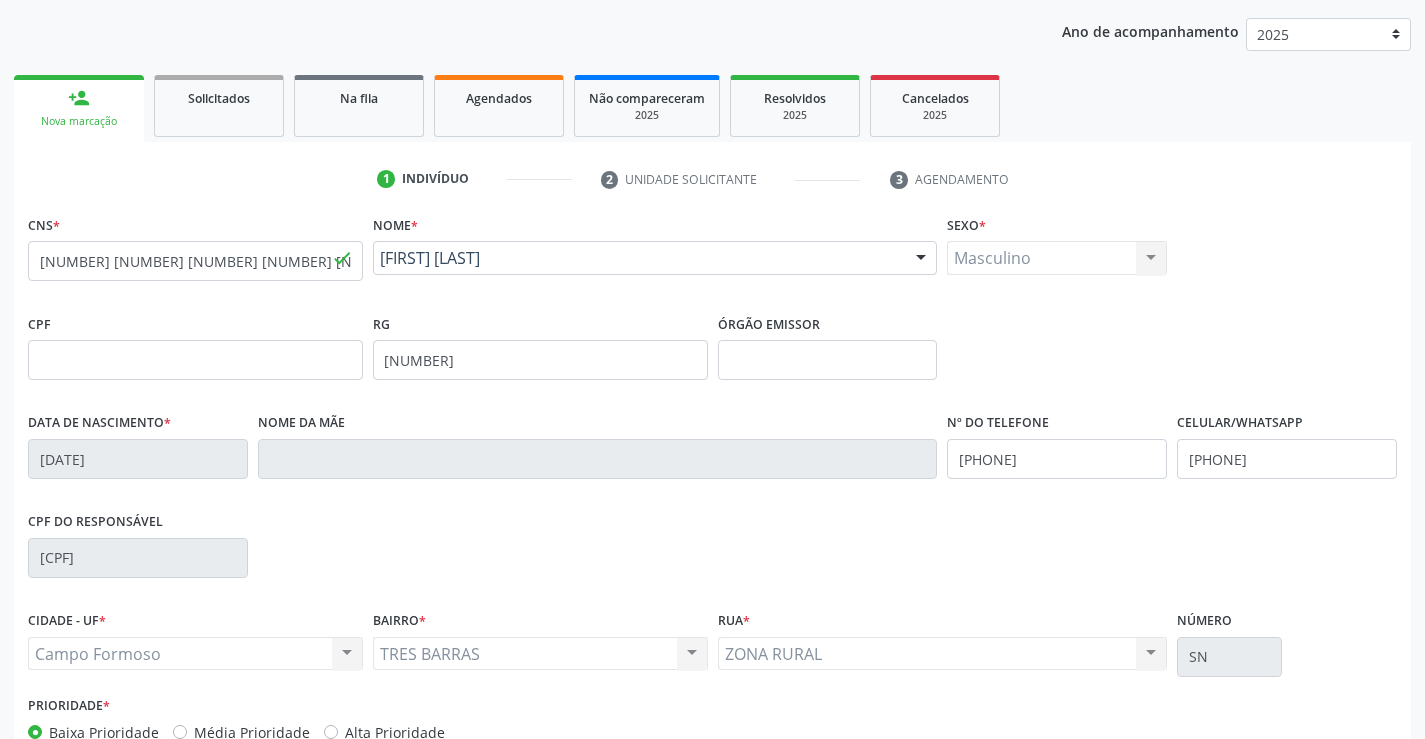 scroll, scrollTop: 345, scrollLeft: 0, axis: vertical 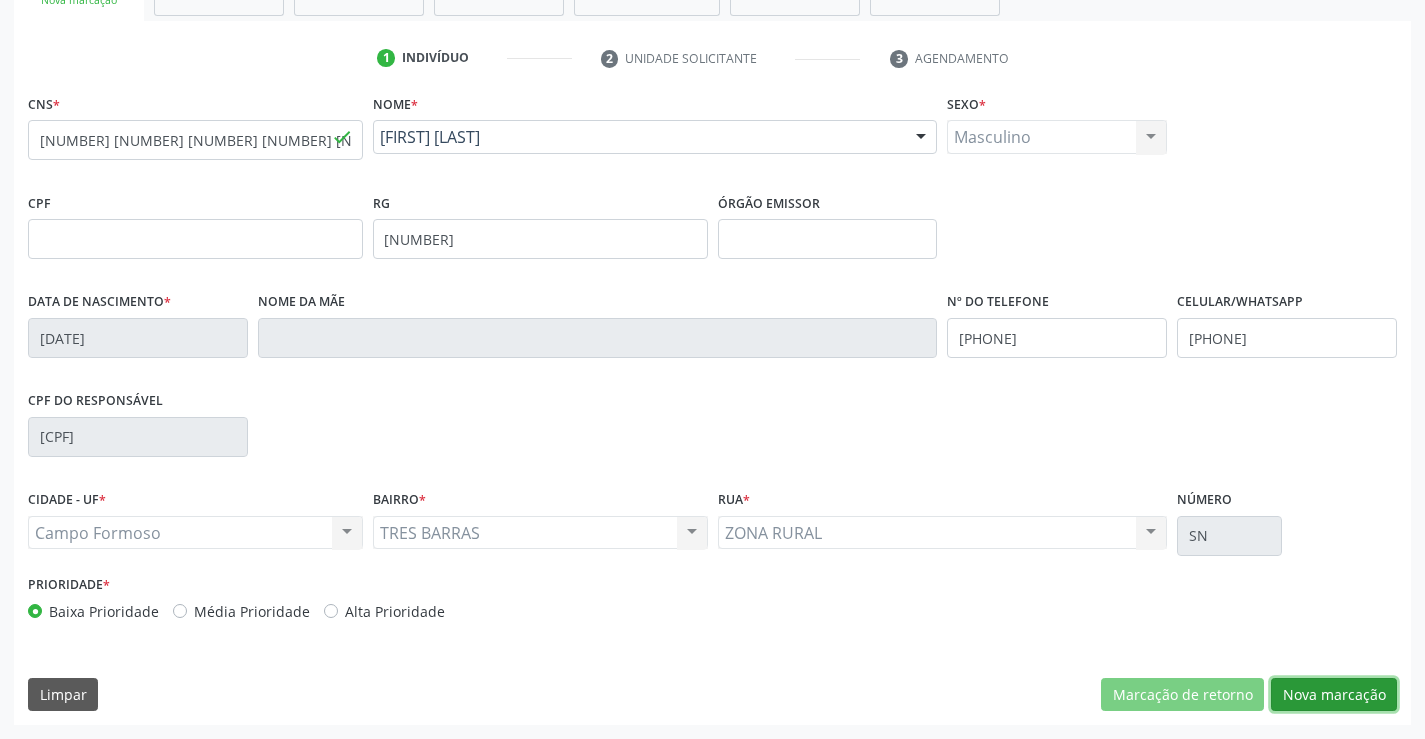 click on "Nova marcação" at bounding box center (1334, 695) 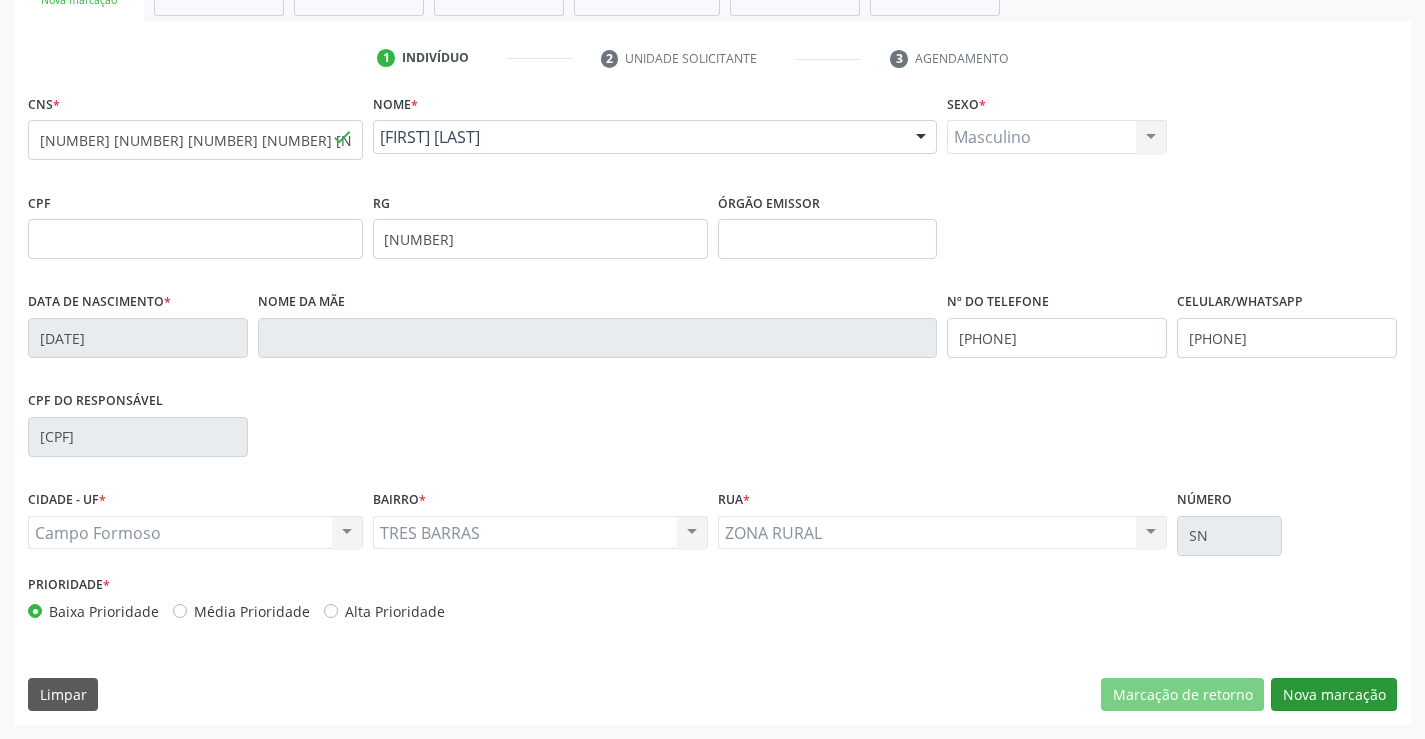 scroll, scrollTop: 167, scrollLeft: 0, axis: vertical 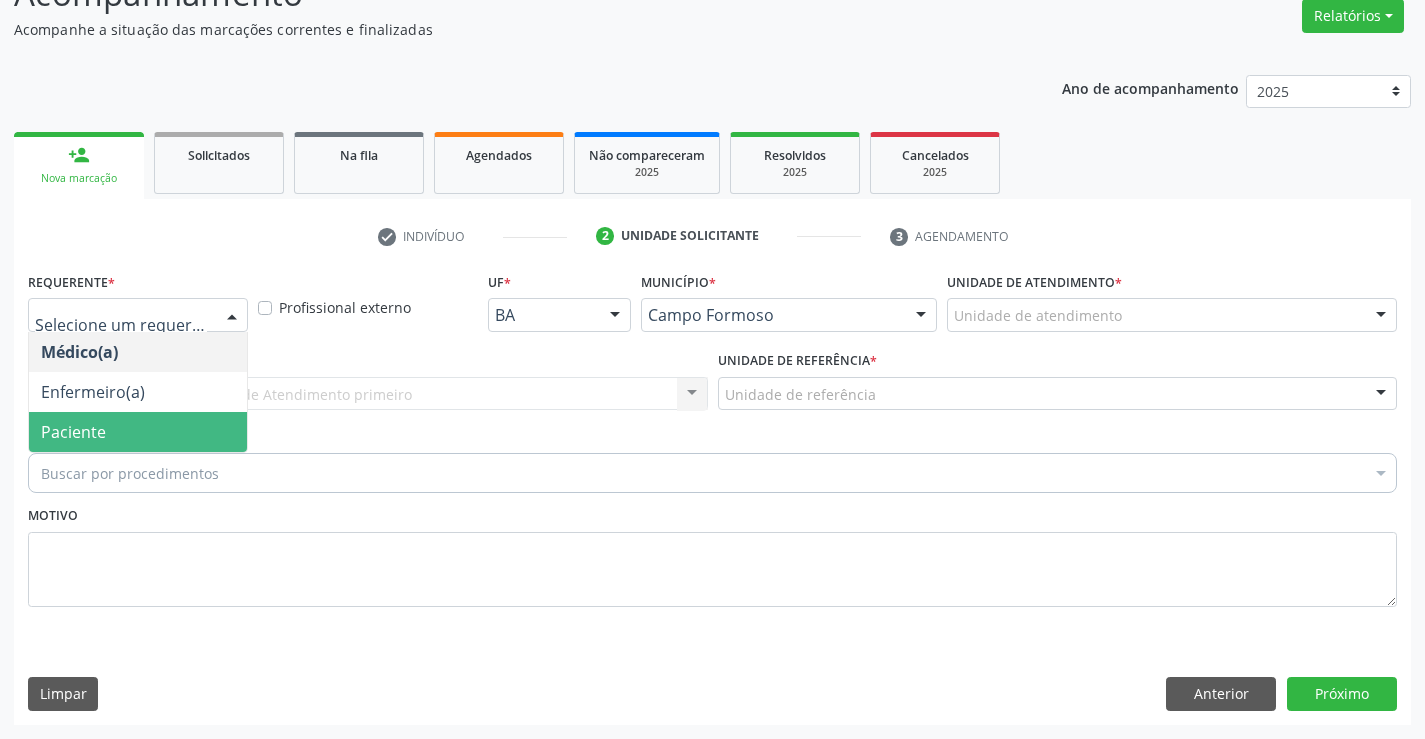 click on "Paciente" at bounding box center [138, 432] 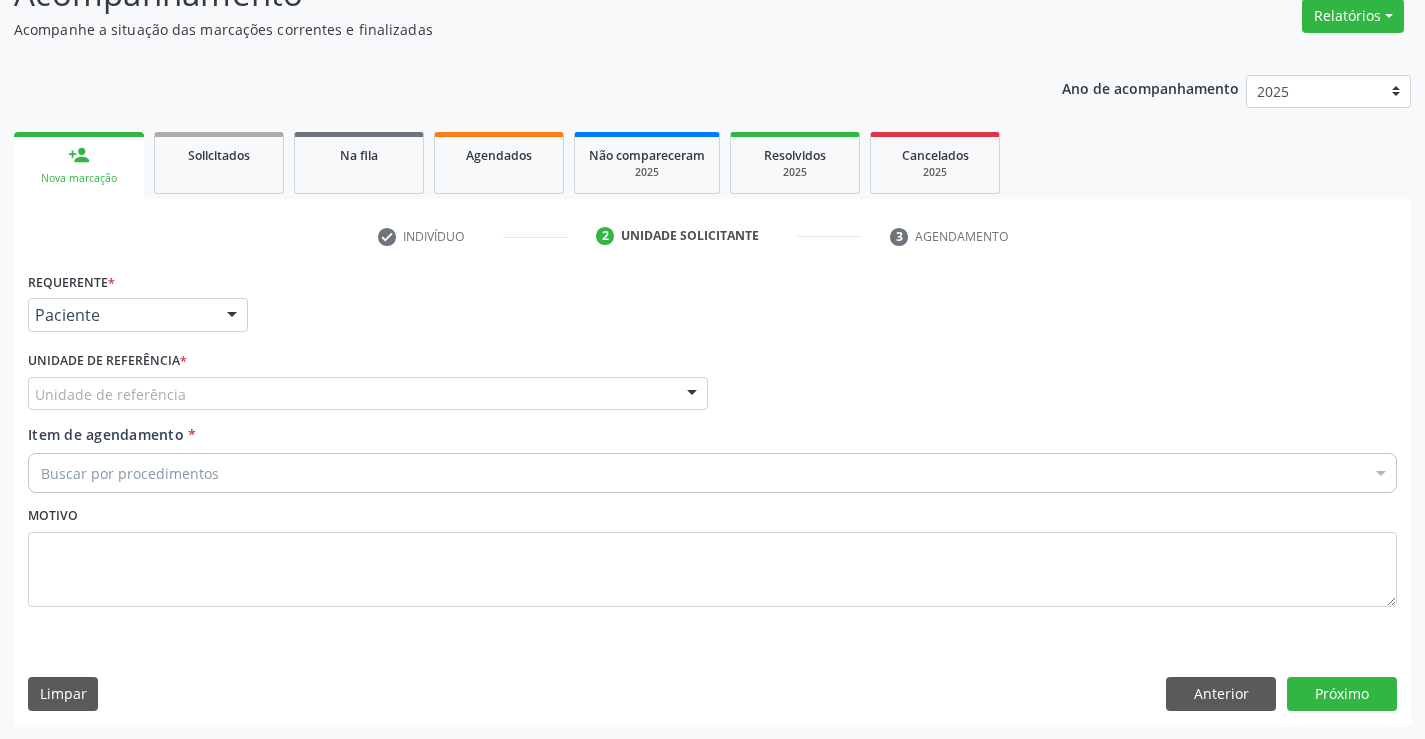 click on "Unidade de referência" at bounding box center [368, 394] 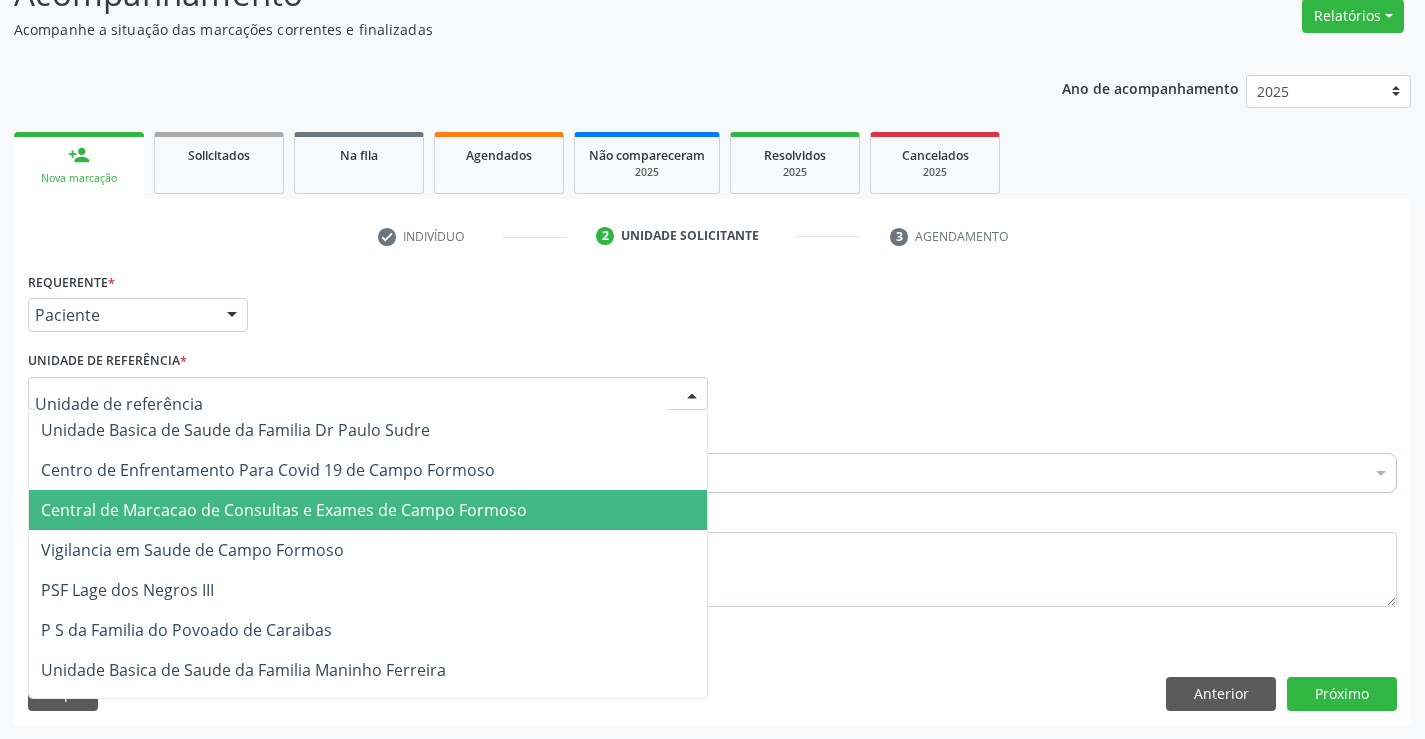 click on "Central de Marcacao de Consultas e Exames de Campo Formoso" at bounding box center (284, 510) 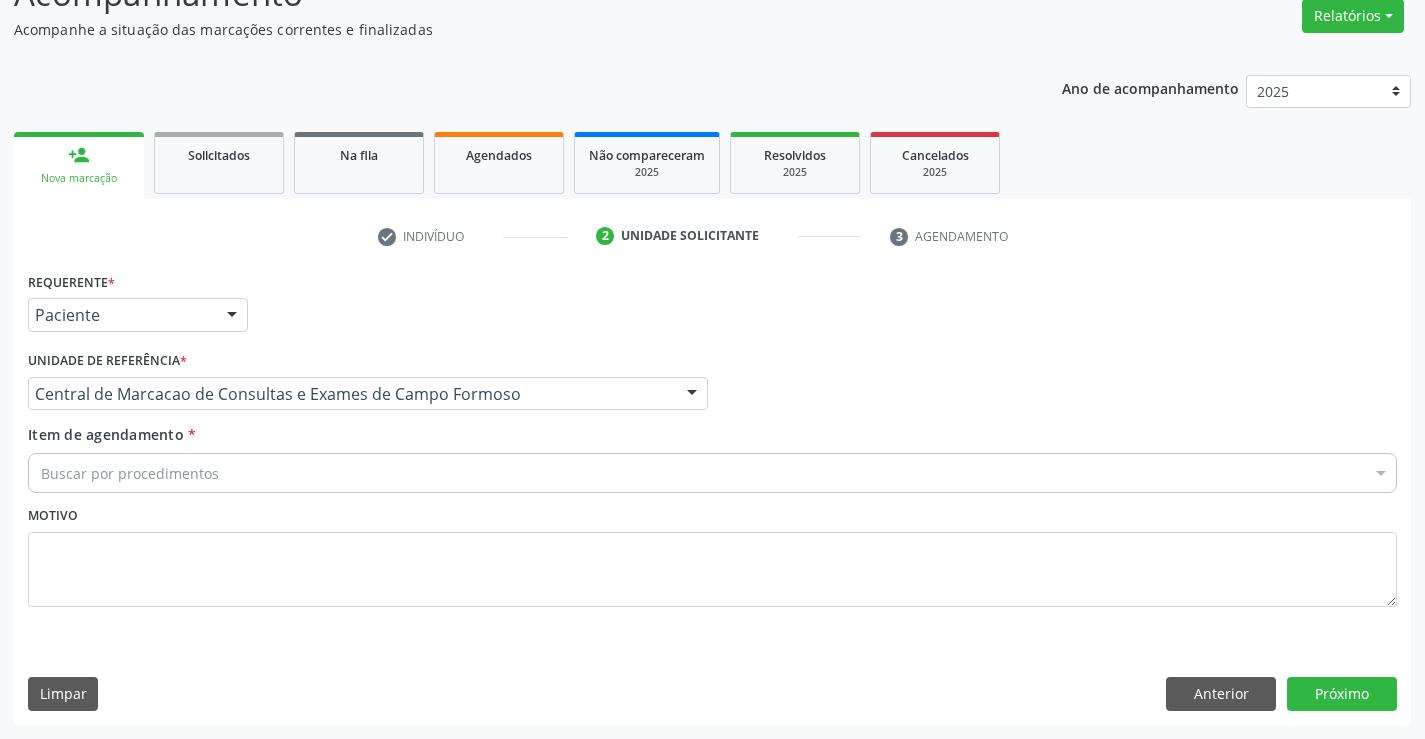 click on "Buscar por procedimentos" at bounding box center [712, 473] 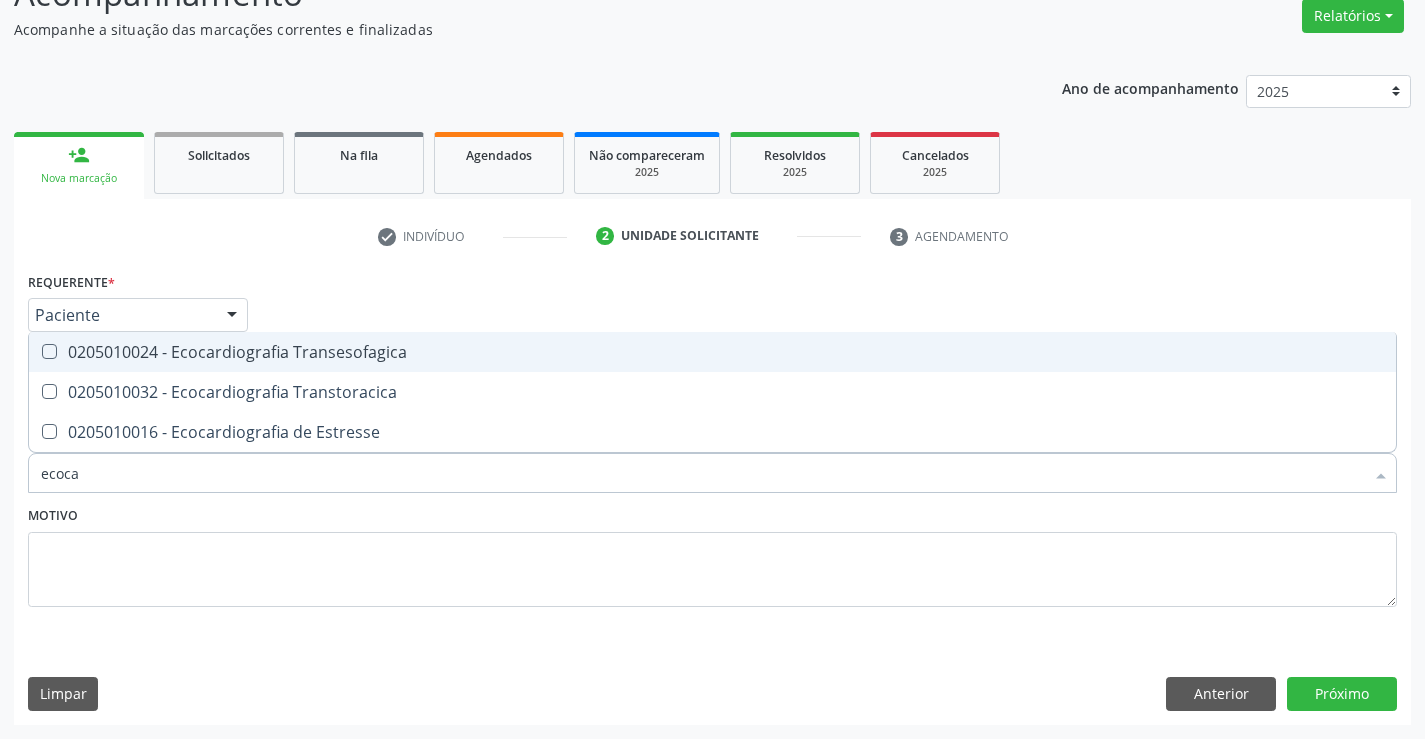 type on "ecocar" 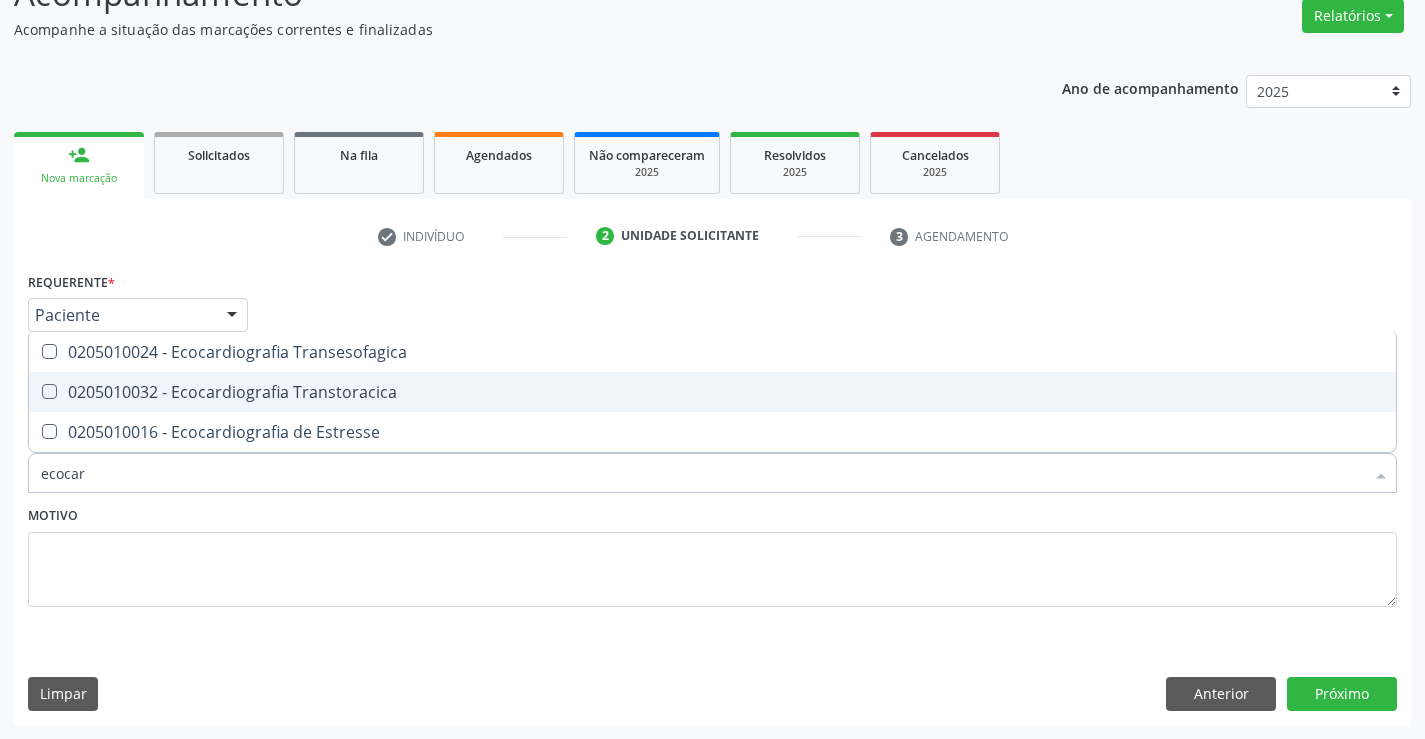 click on "0205010032 - Ecocardiografia Transtoracica" at bounding box center [712, 392] 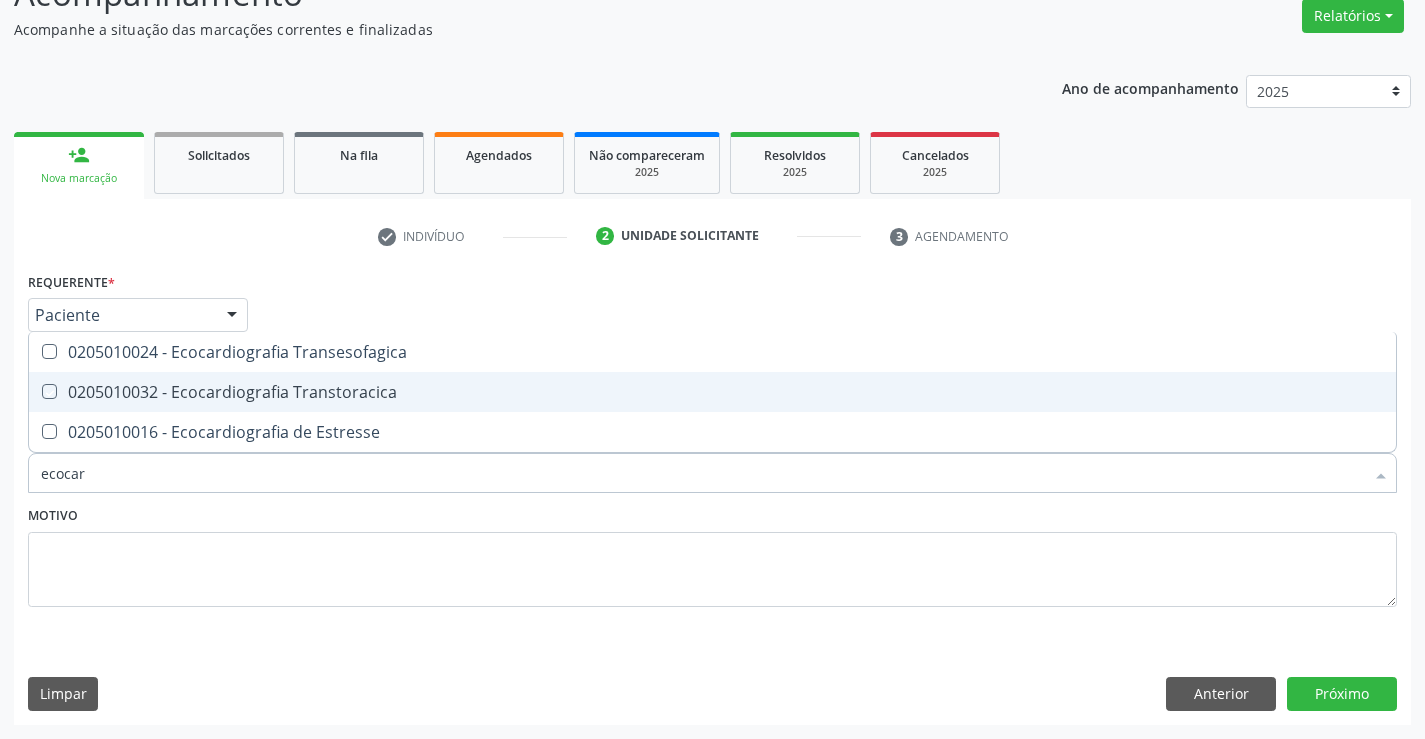 checkbox on "true" 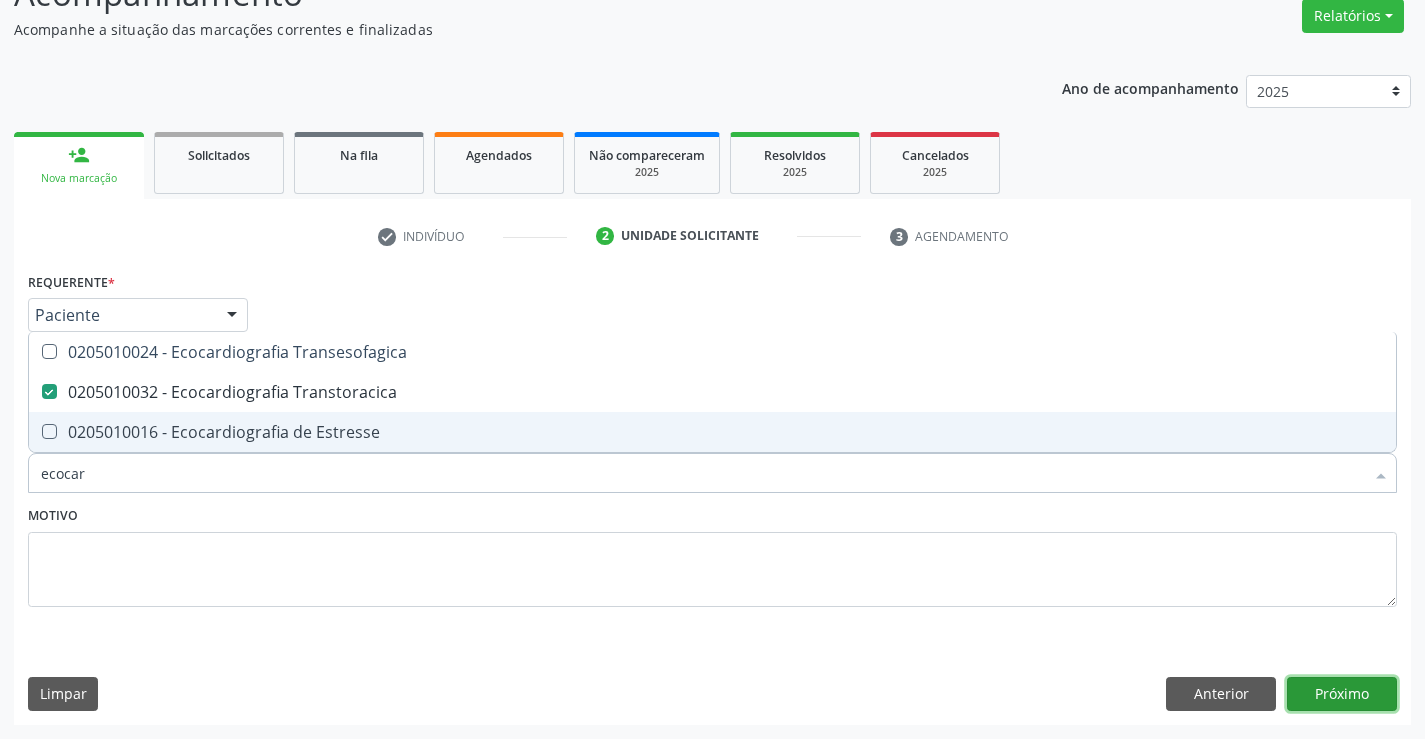 click on "Próximo" at bounding box center [1342, 694] 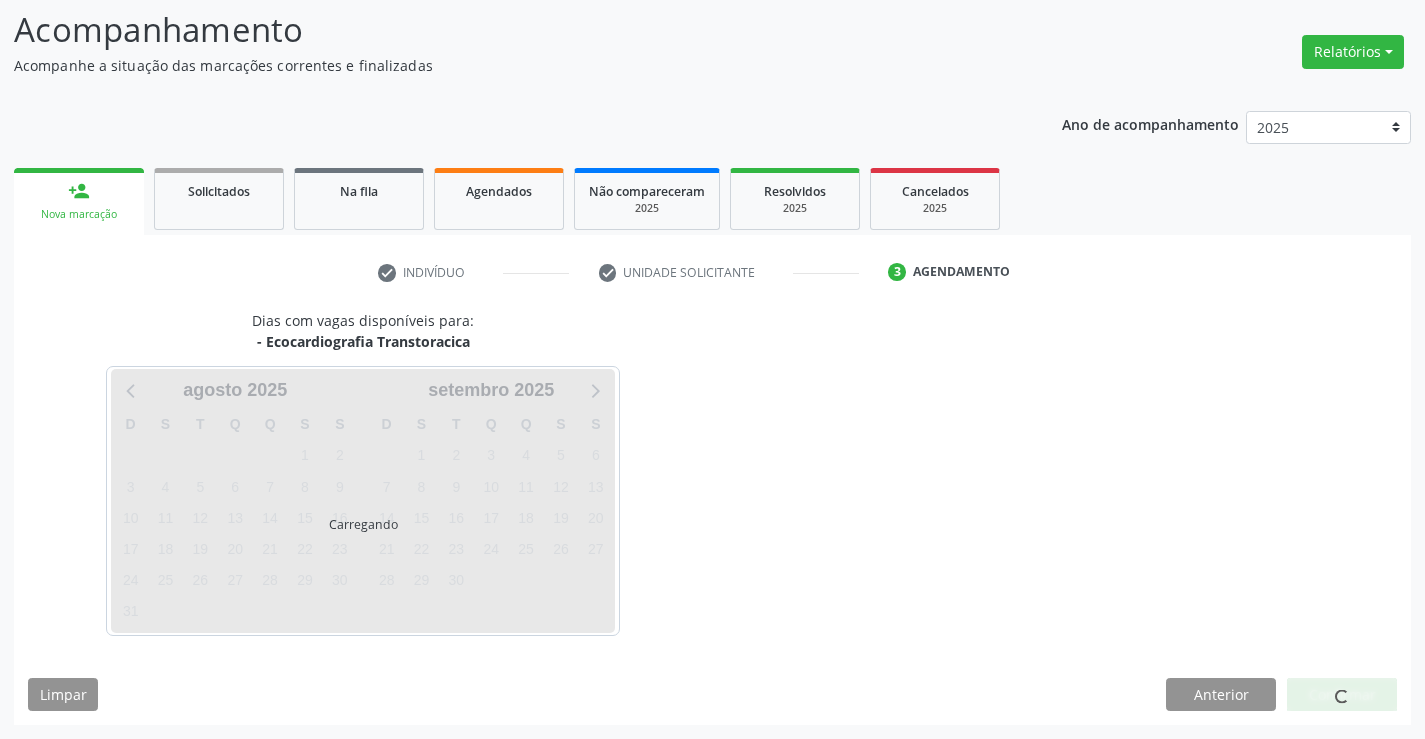 scroll, scrollTop: 131, scrollLeft: 0, axis: vertical 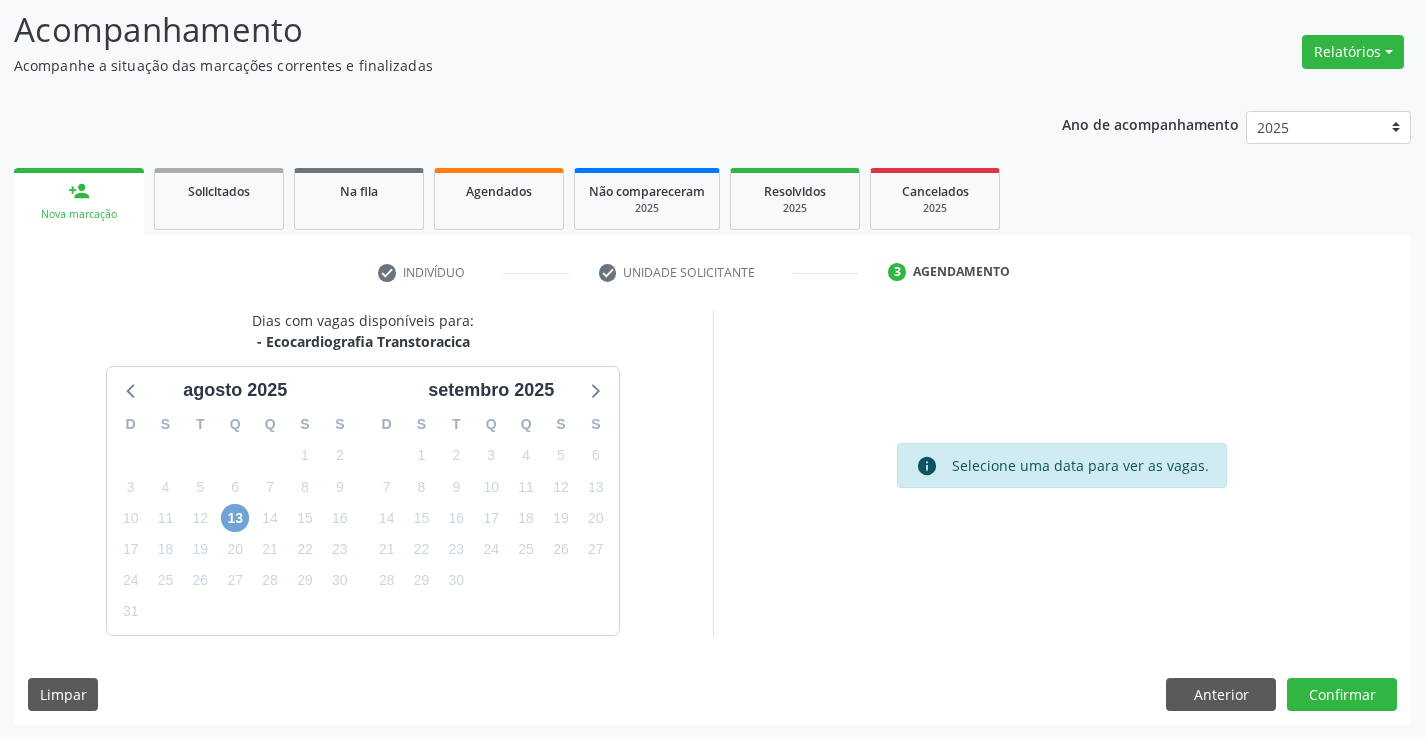 click on "13" at bounding box center (235, 518) 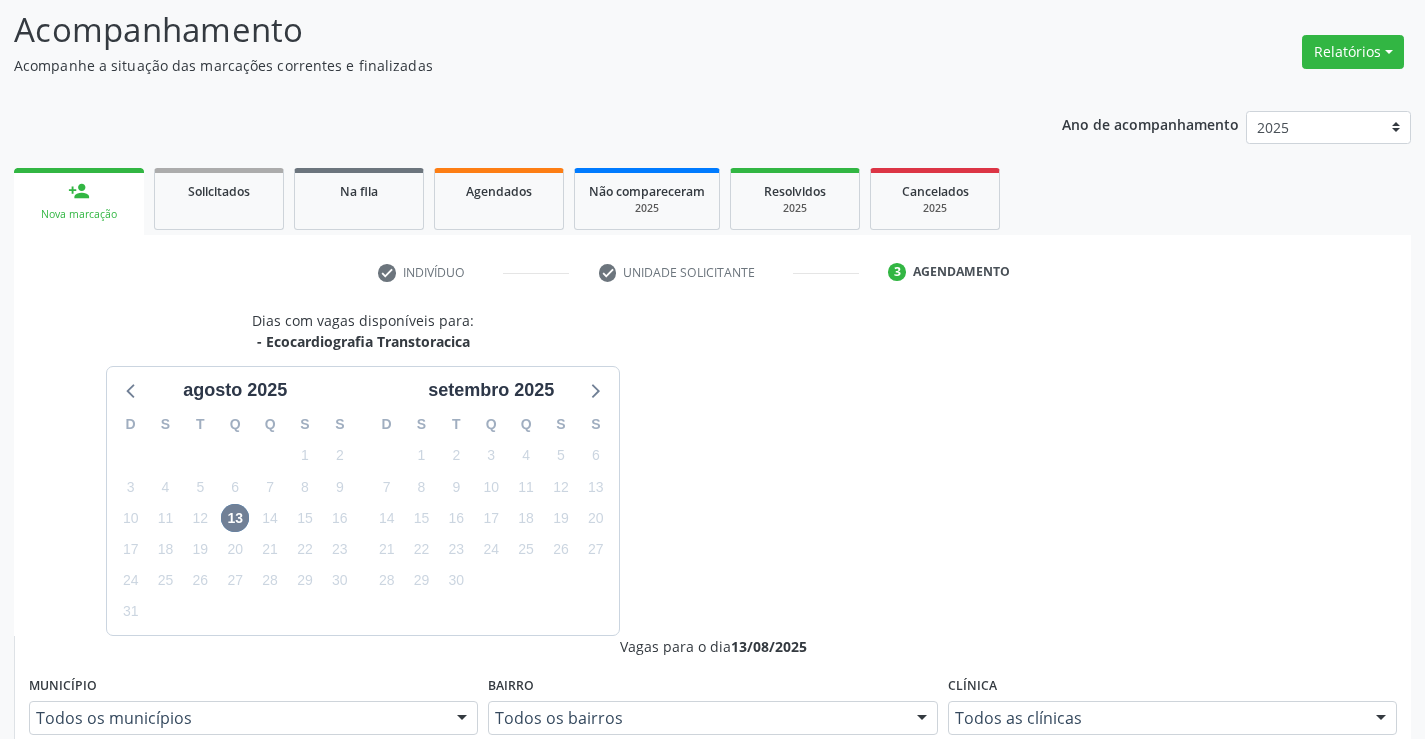 click on "Horário:   16:50" at bounding box center [723, 956] 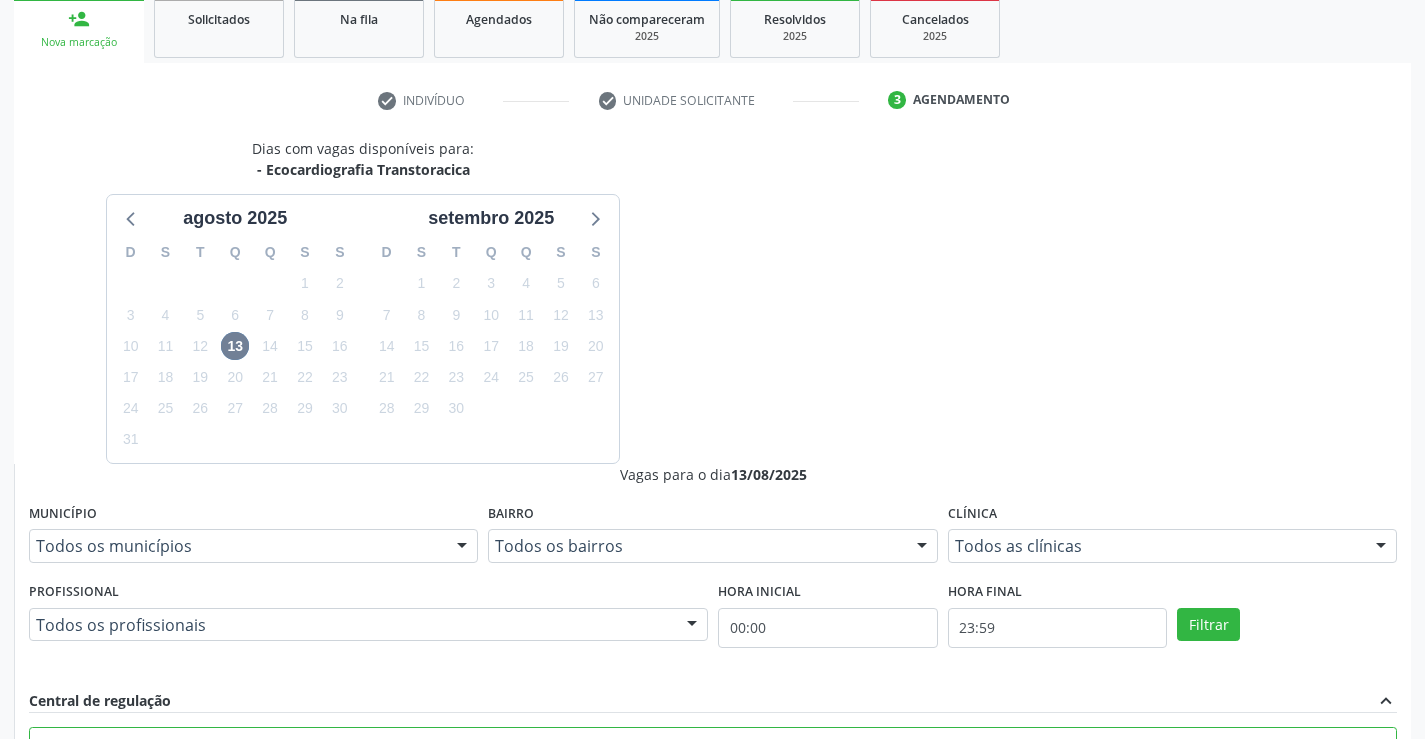 scroll, scrollTop: 456, scrollLeft: 0, axis: vertical 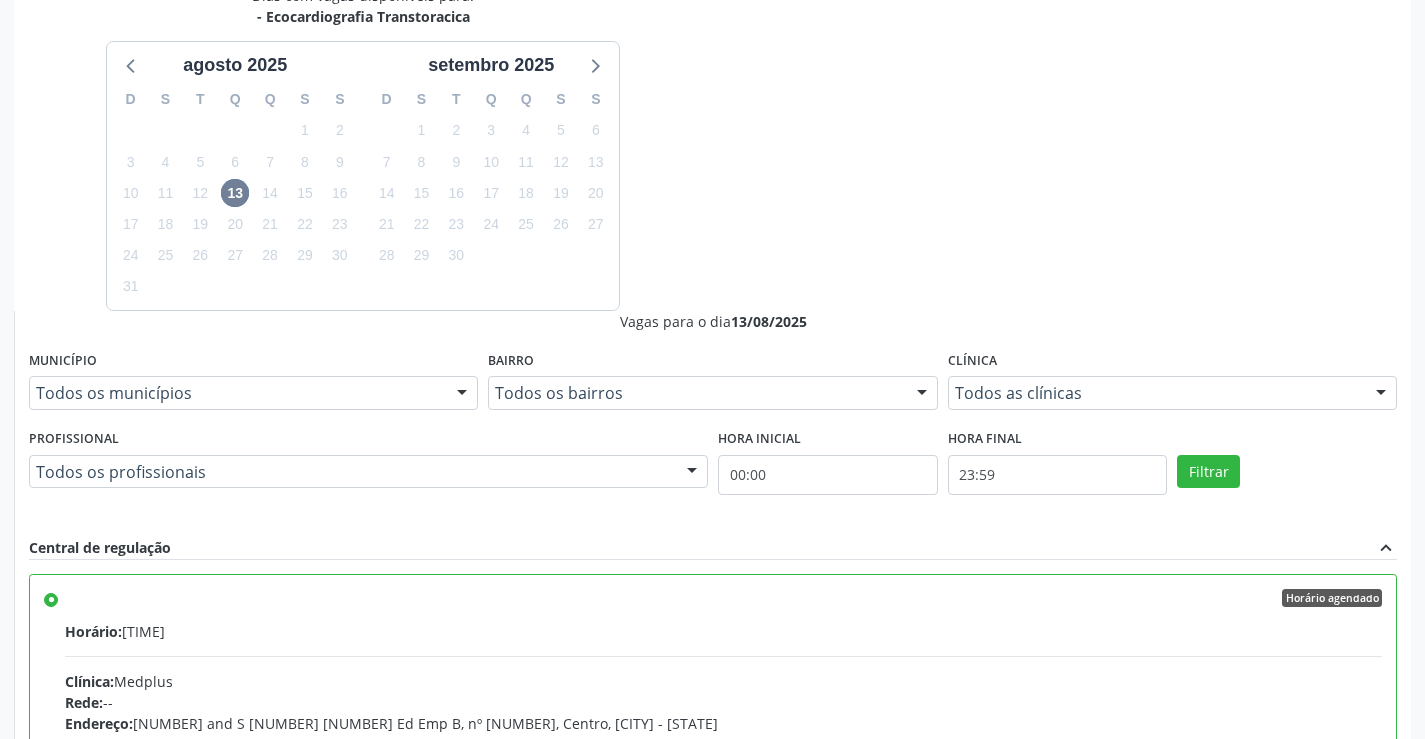 click on "Confirmar" at bounding box center (1342, 1019) 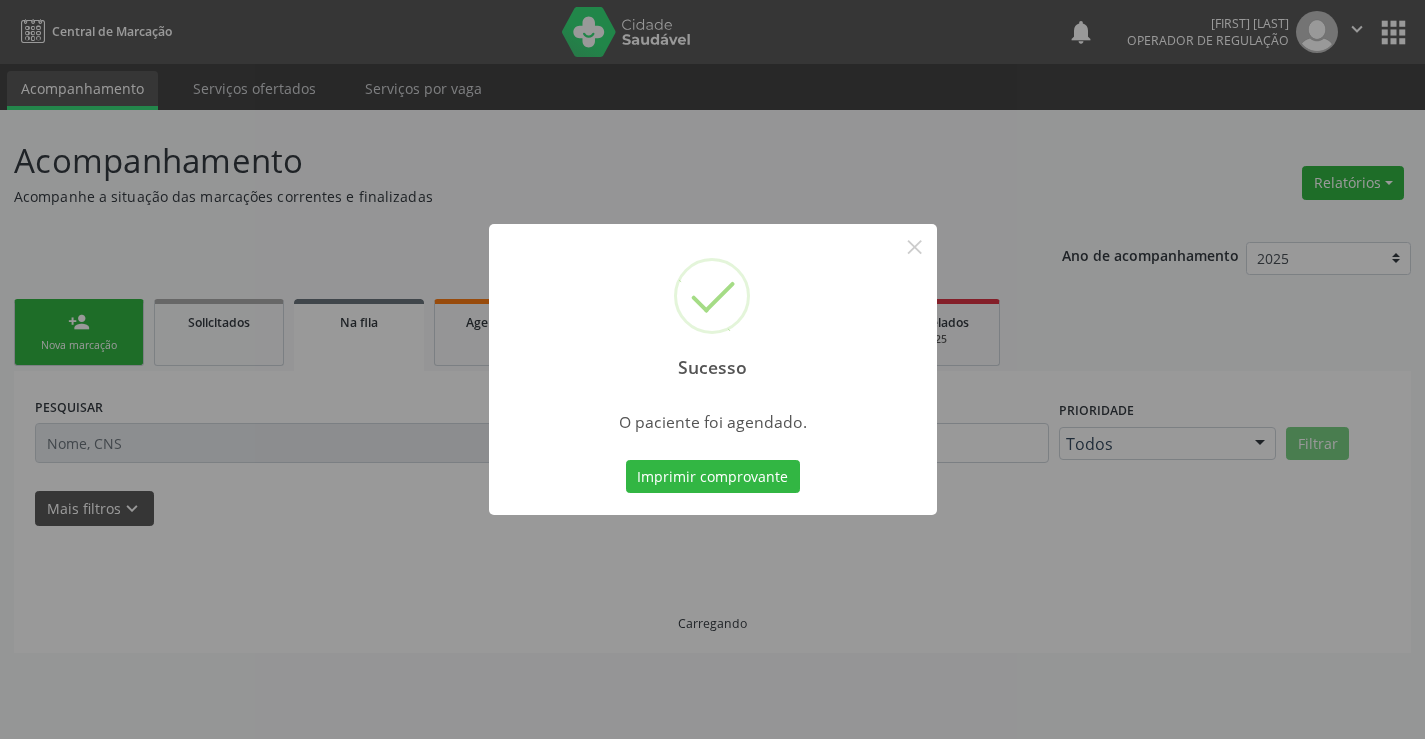 scroll, scrollTop: 0, scrollLeft: 0, axis: both 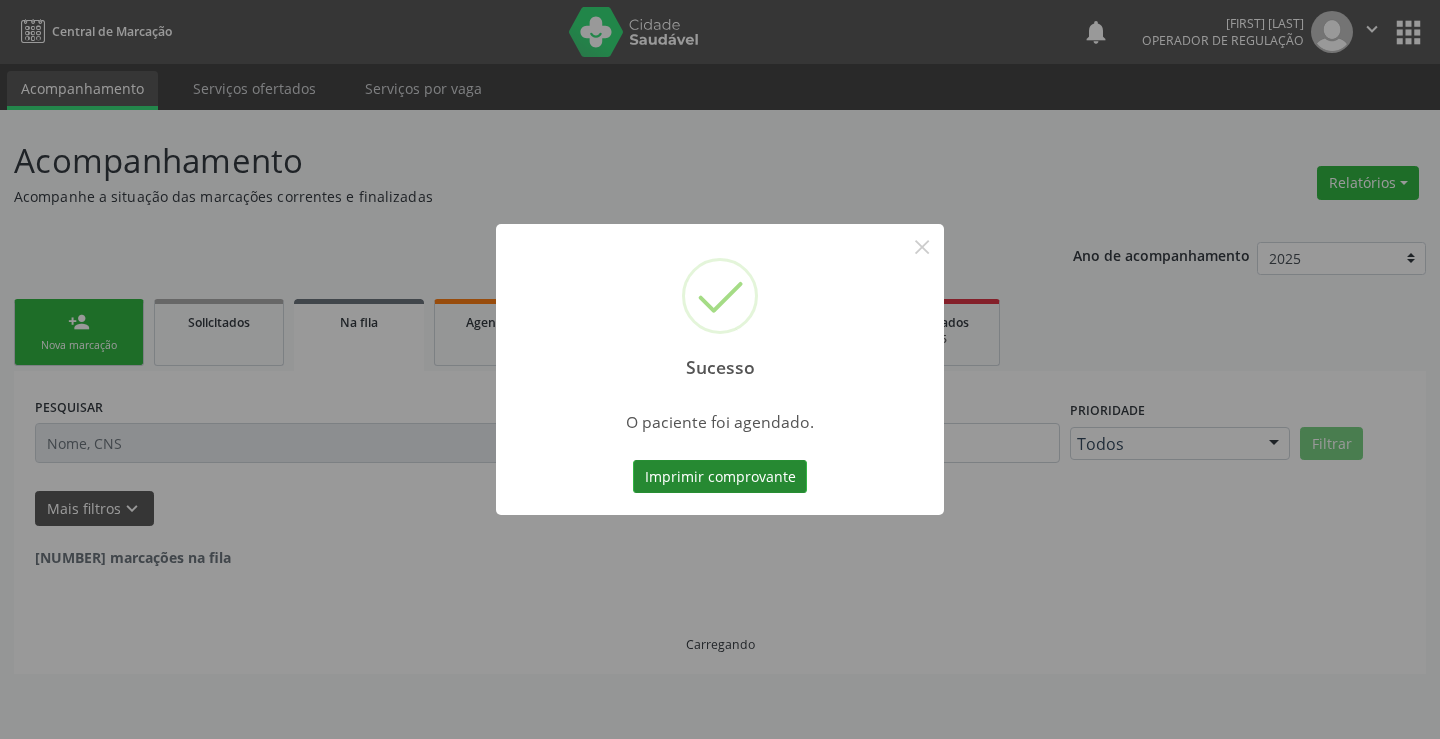 click on "Imprimir comprovante" at bounding box center (720, 477) 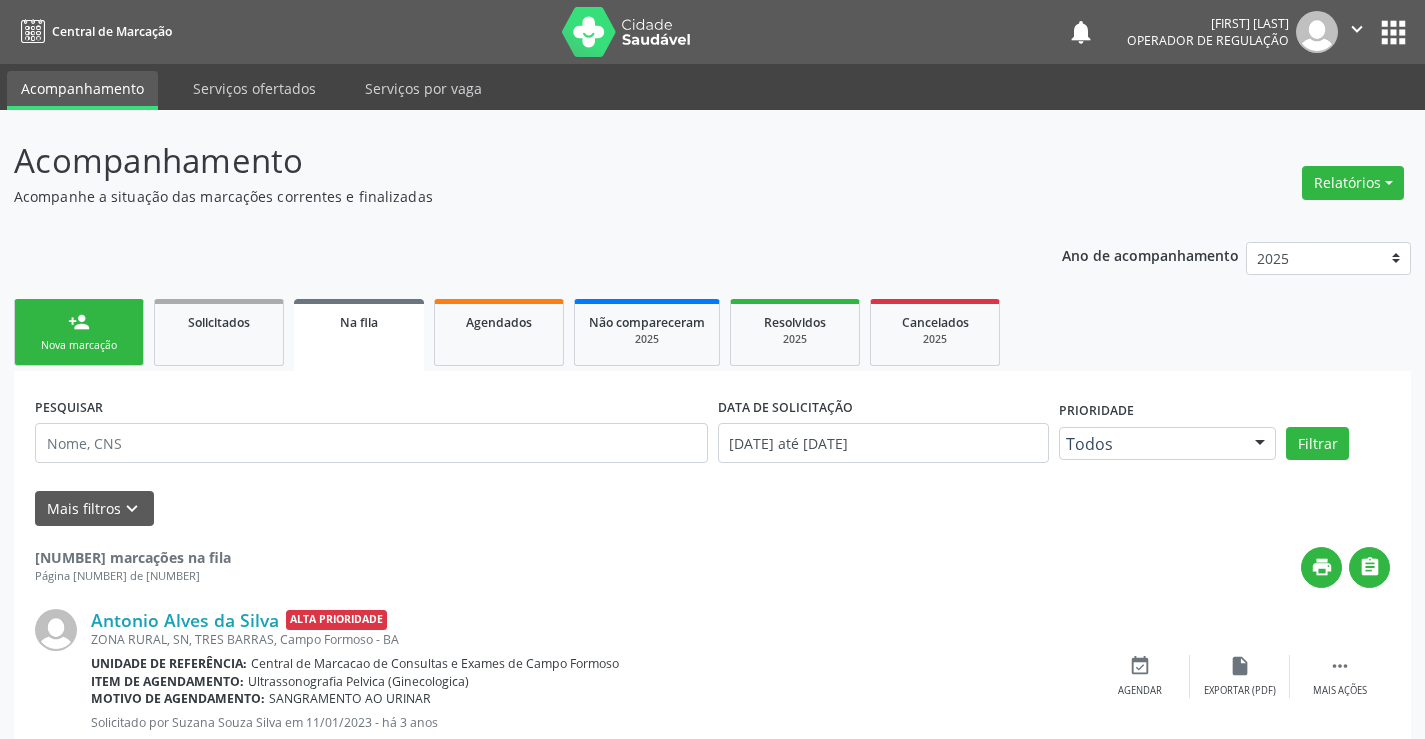 click on "person_add
Nova marcação" at bounding box center (79, 332) 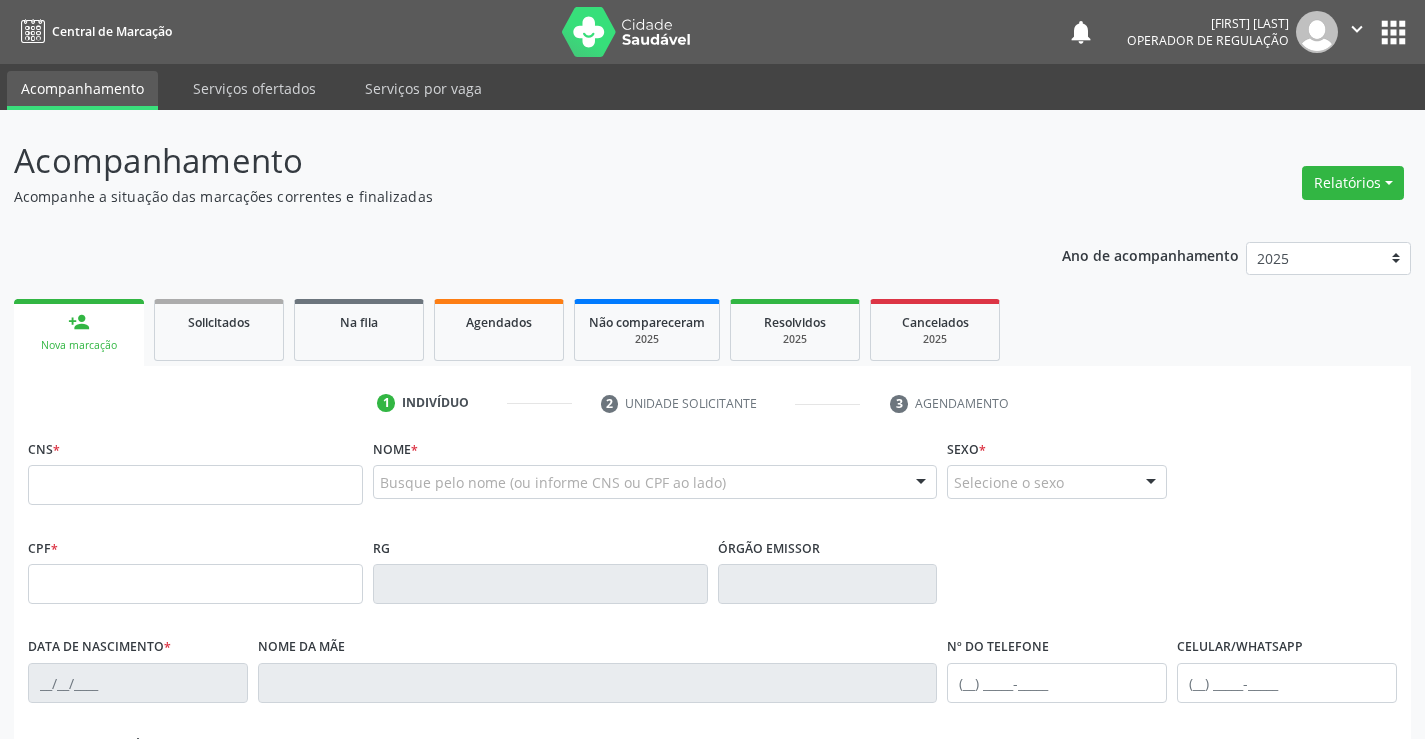 click on "CNS
*" at bounding box center (195, 469) 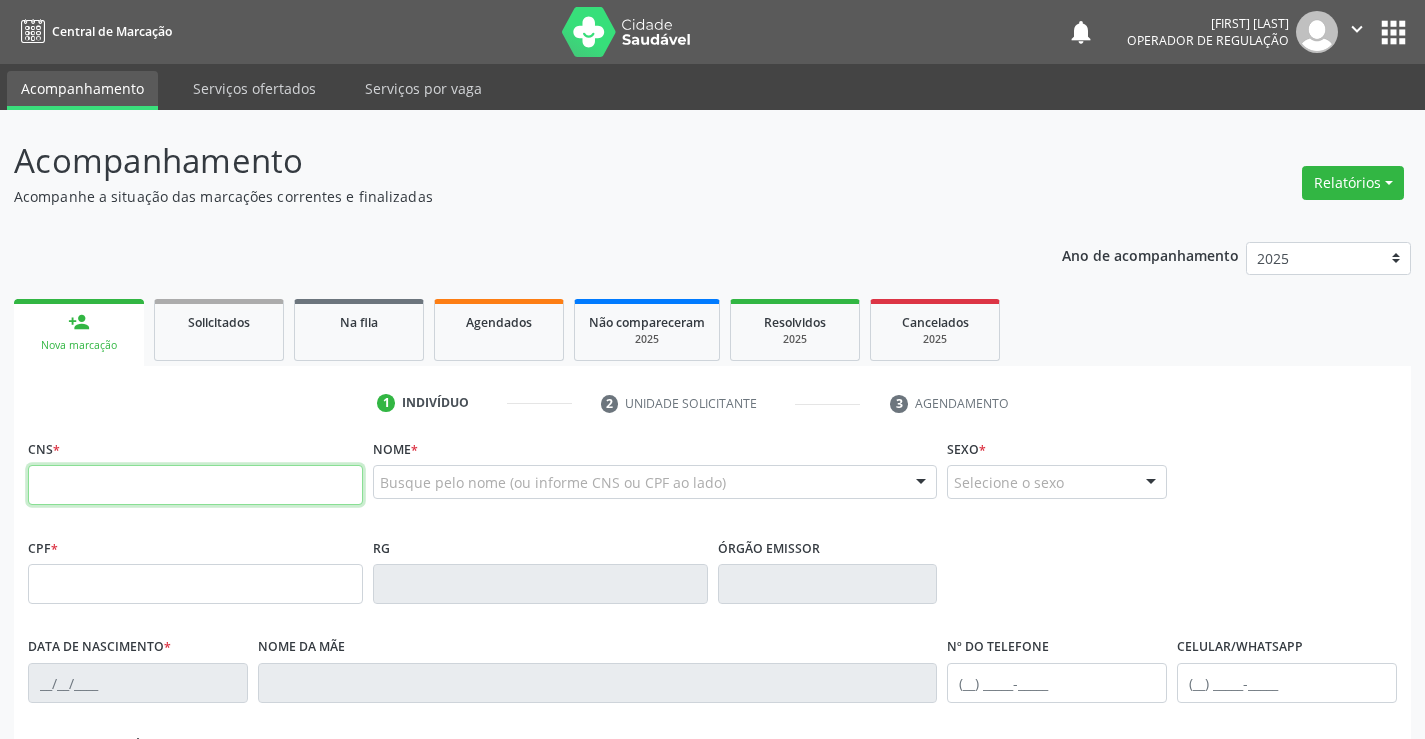 click at bounding box center (195, 485) 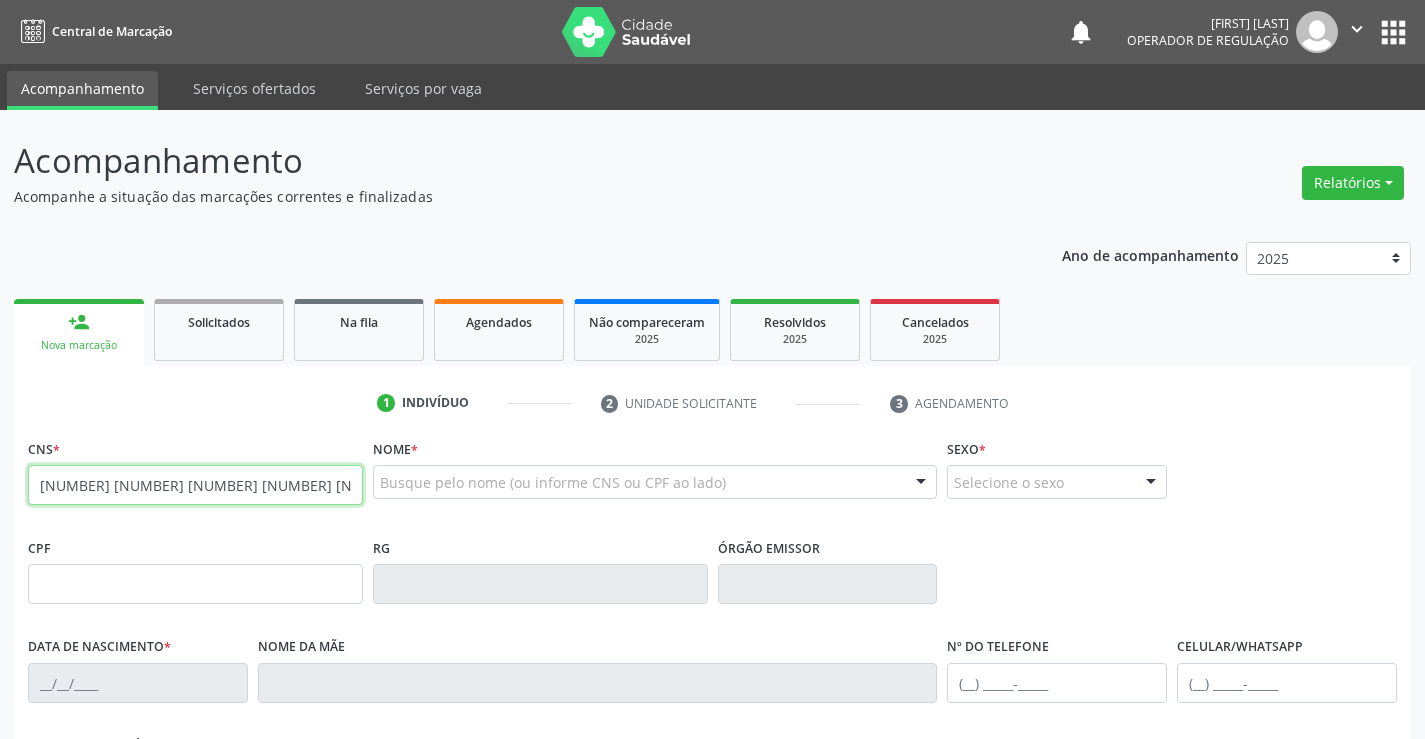 type on "706 8072 7349 9222" 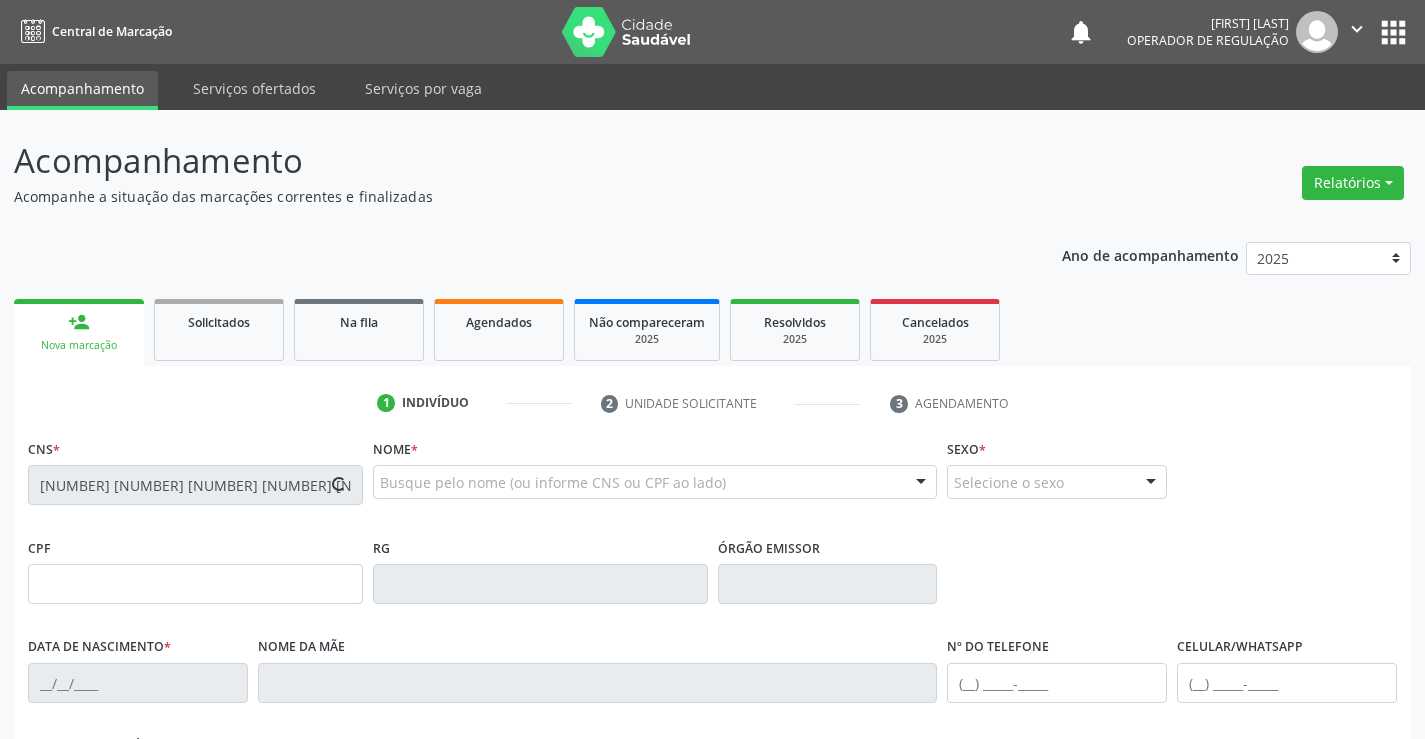 type on "6589056" 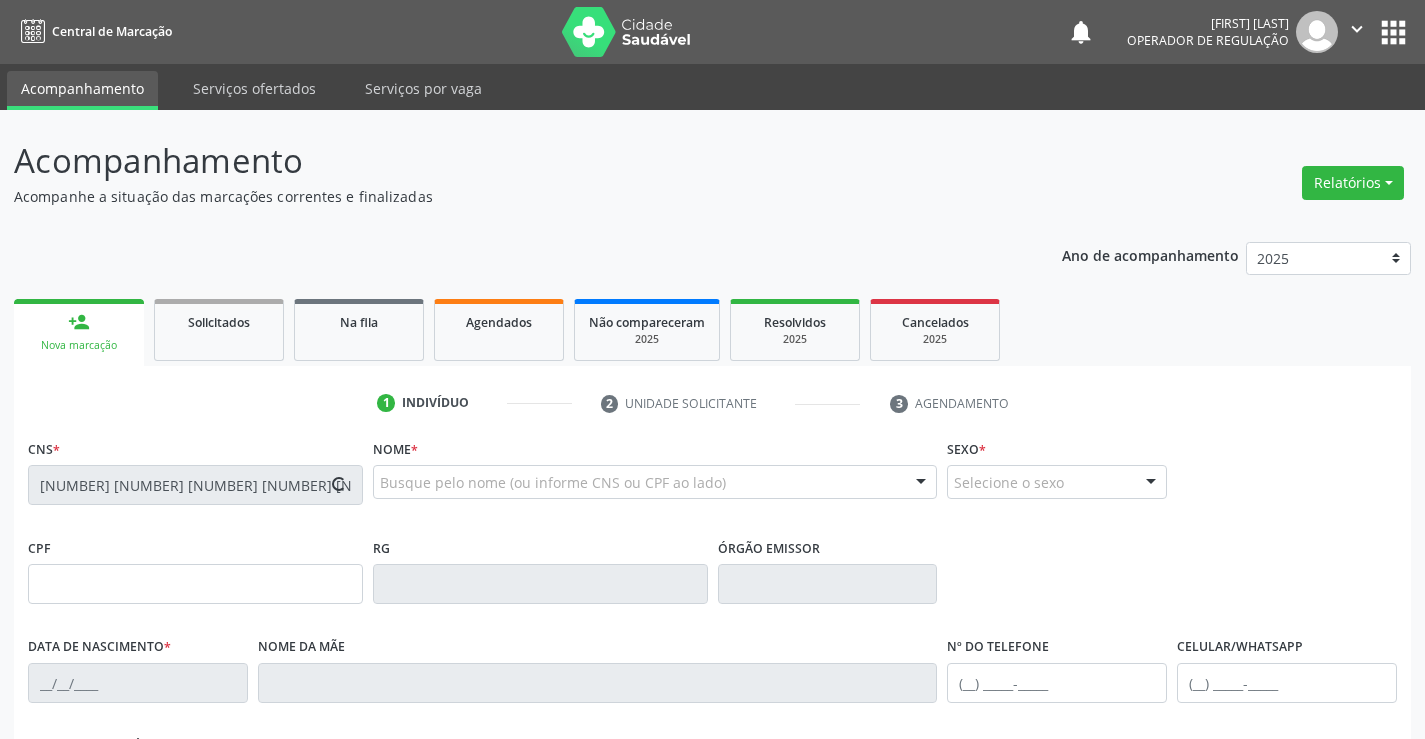 type on "(74) 9956-9778" 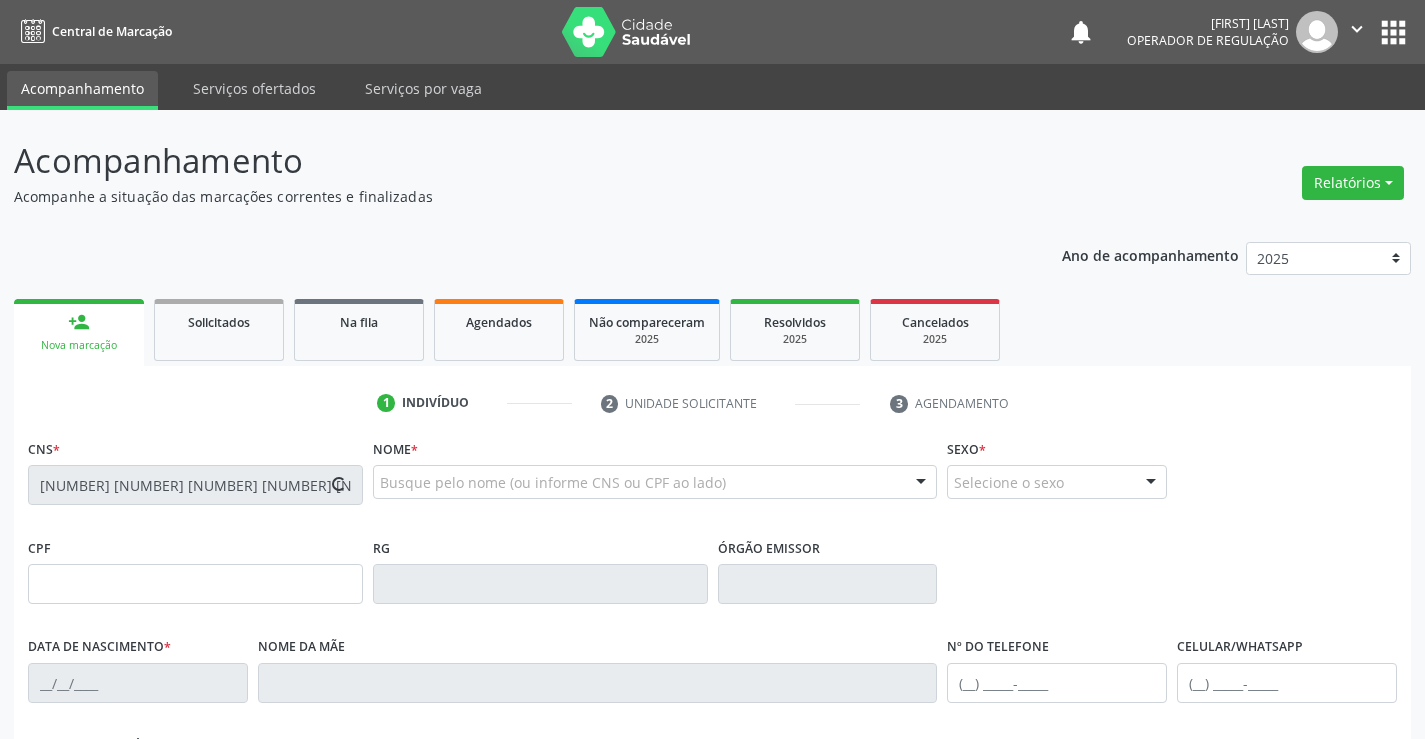type on "012.275.735-10" 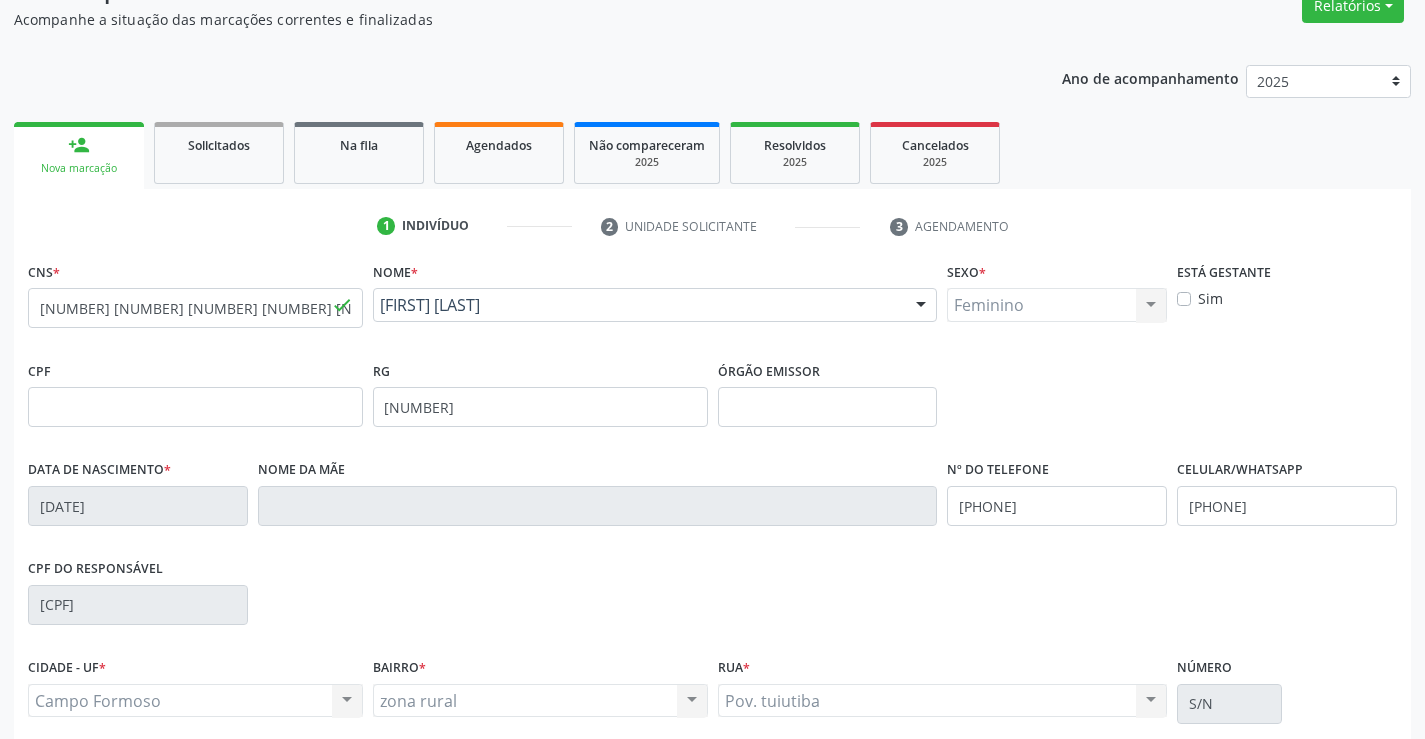 scroll, scrollTop: 345, scrollLeft: 0, axis: vertical 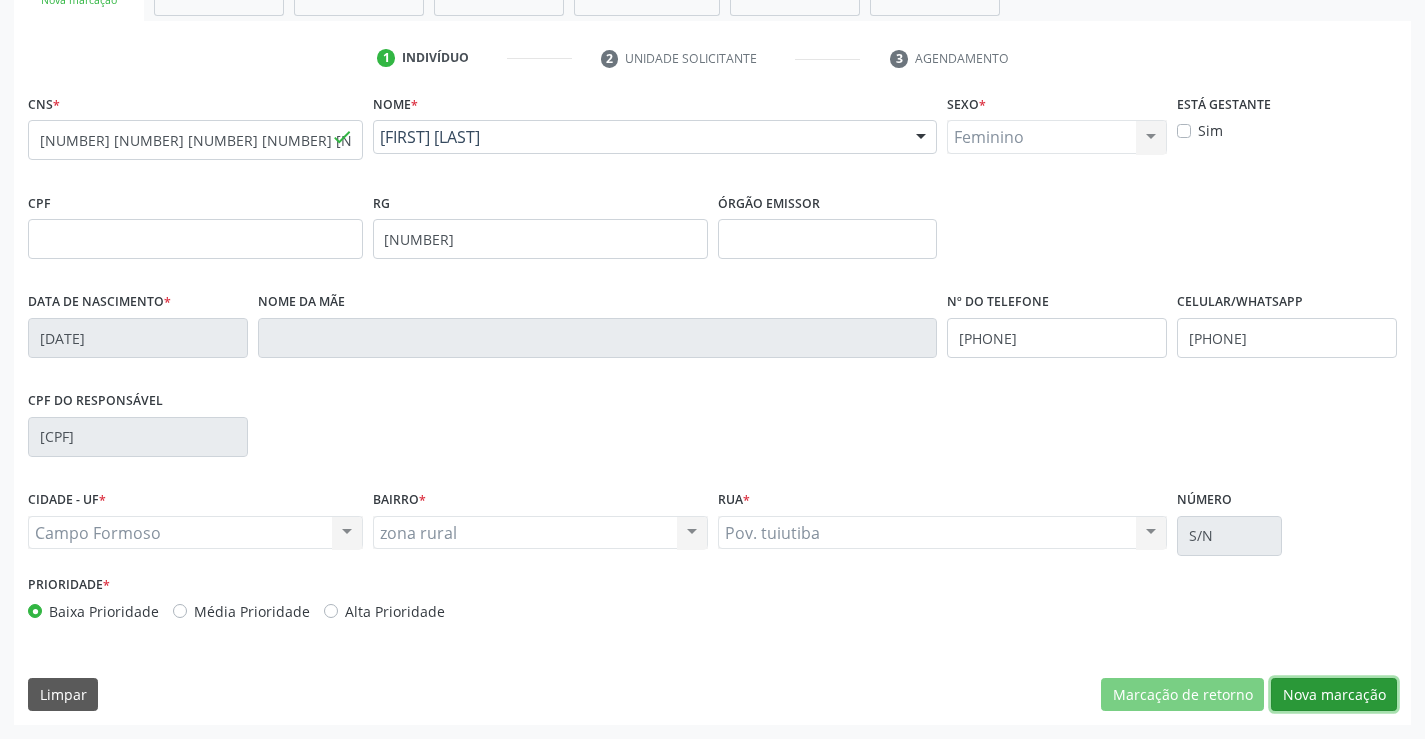 click on "Nova marcação" at bounding box center [1334, 695] 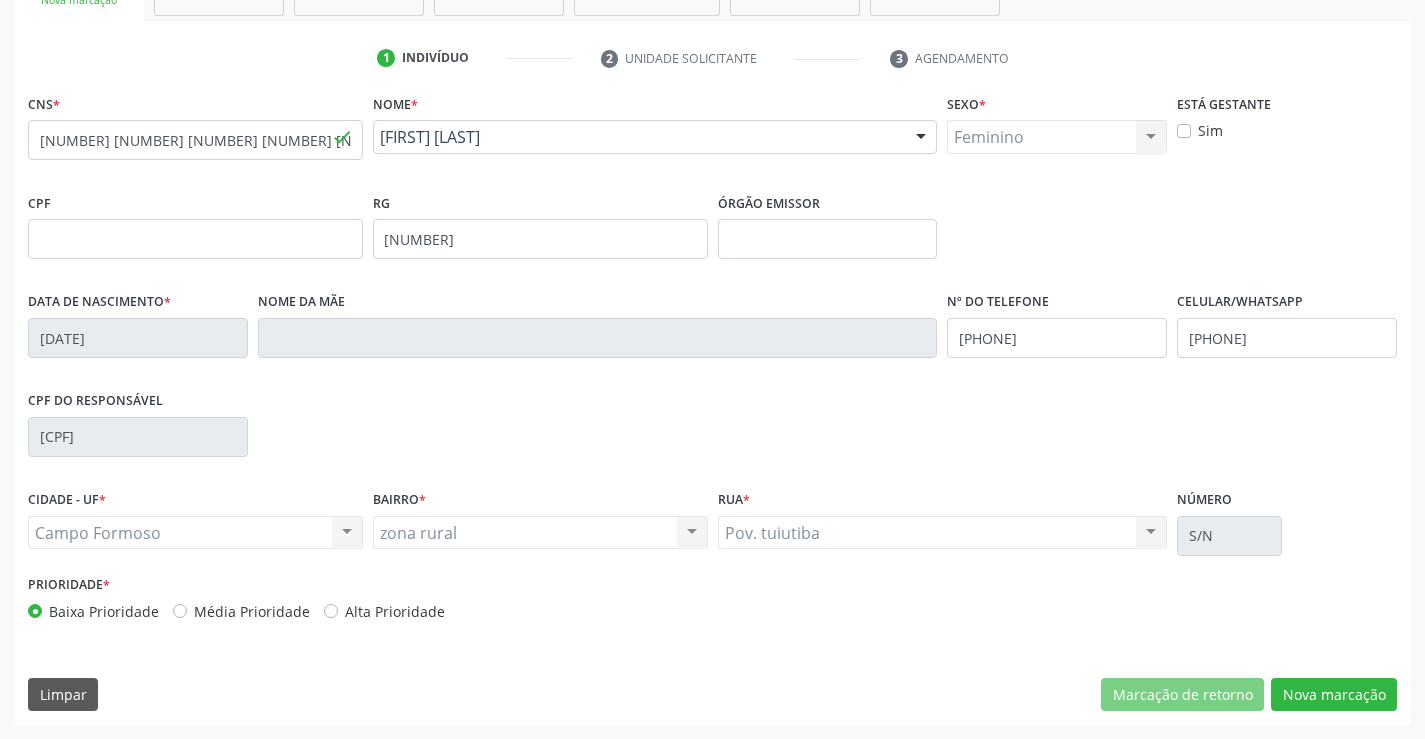 scroll, scrollTop: 167, scrollLeft: 0, axis: vertical 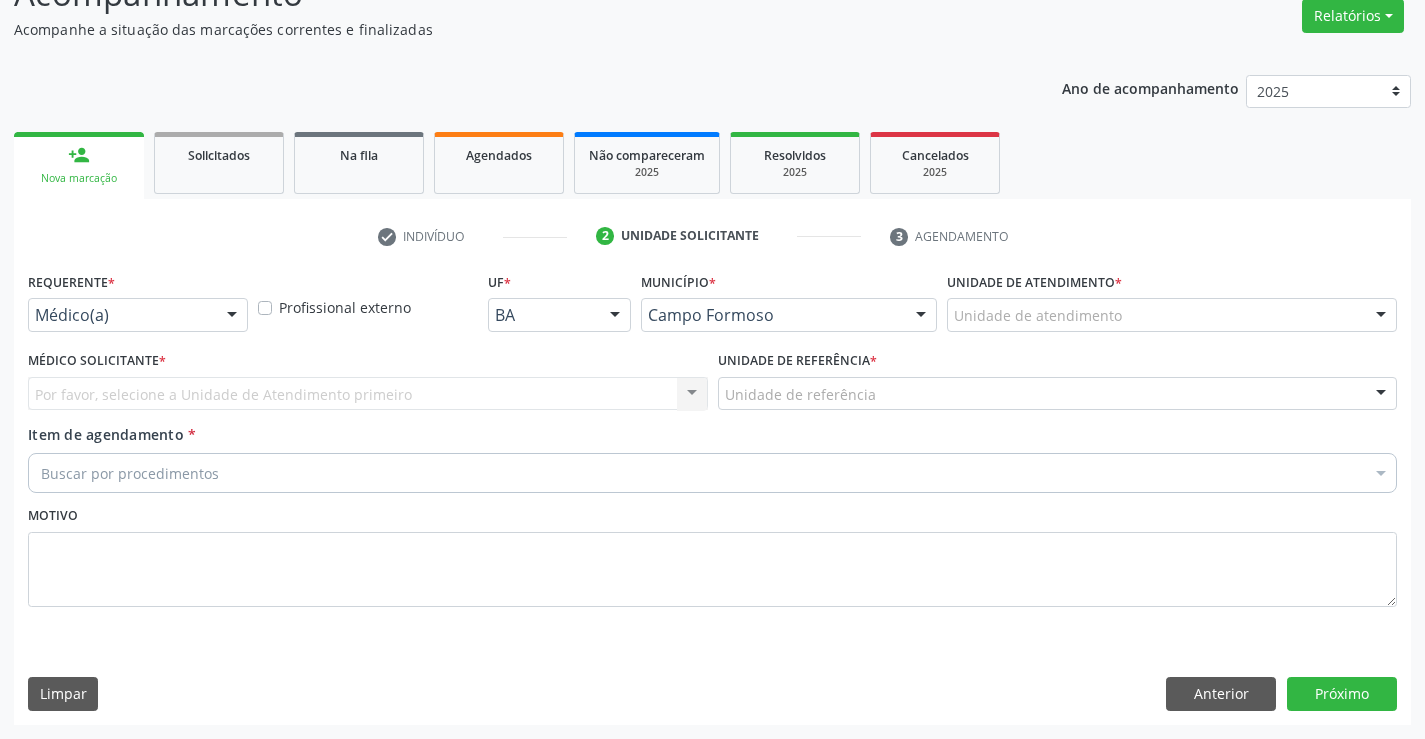 click at bounding box center [232, 316] 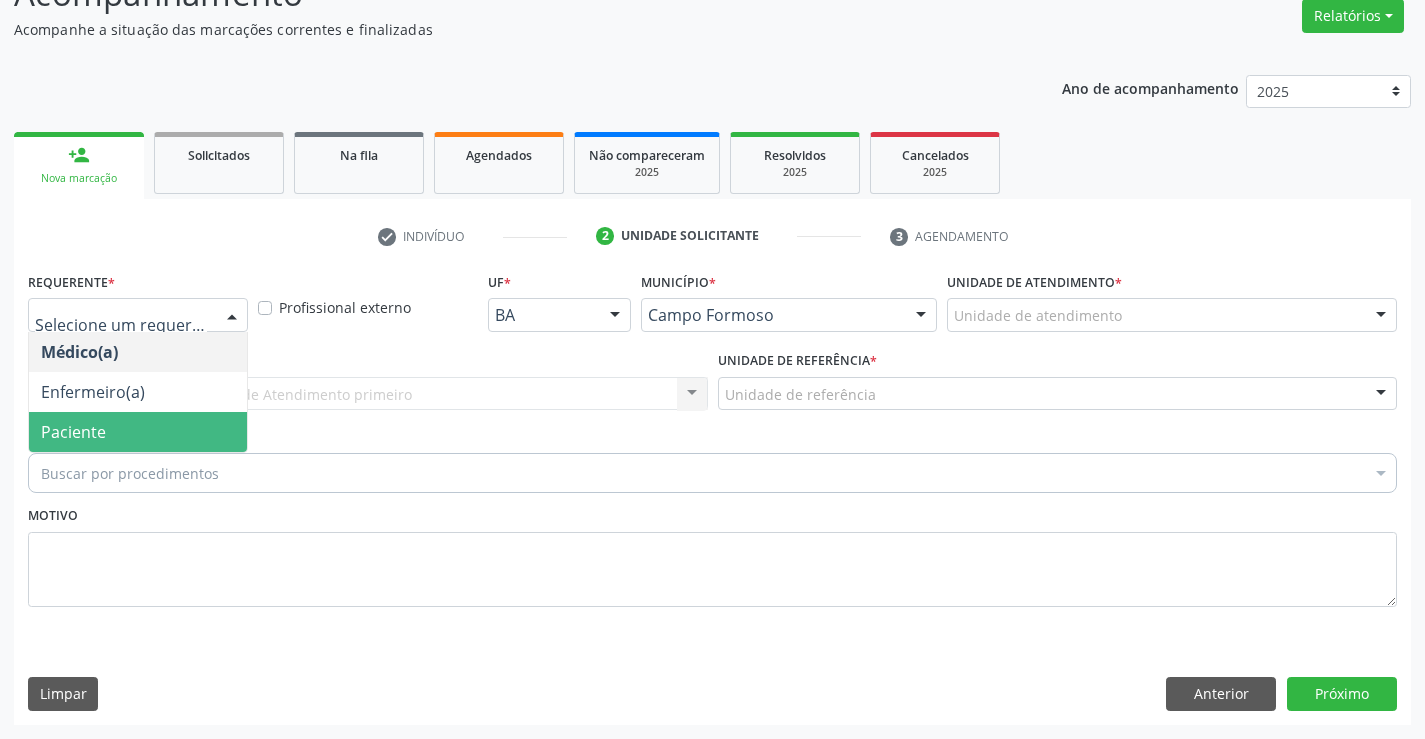 click on "Paciente" at bounding box center (138, 432) 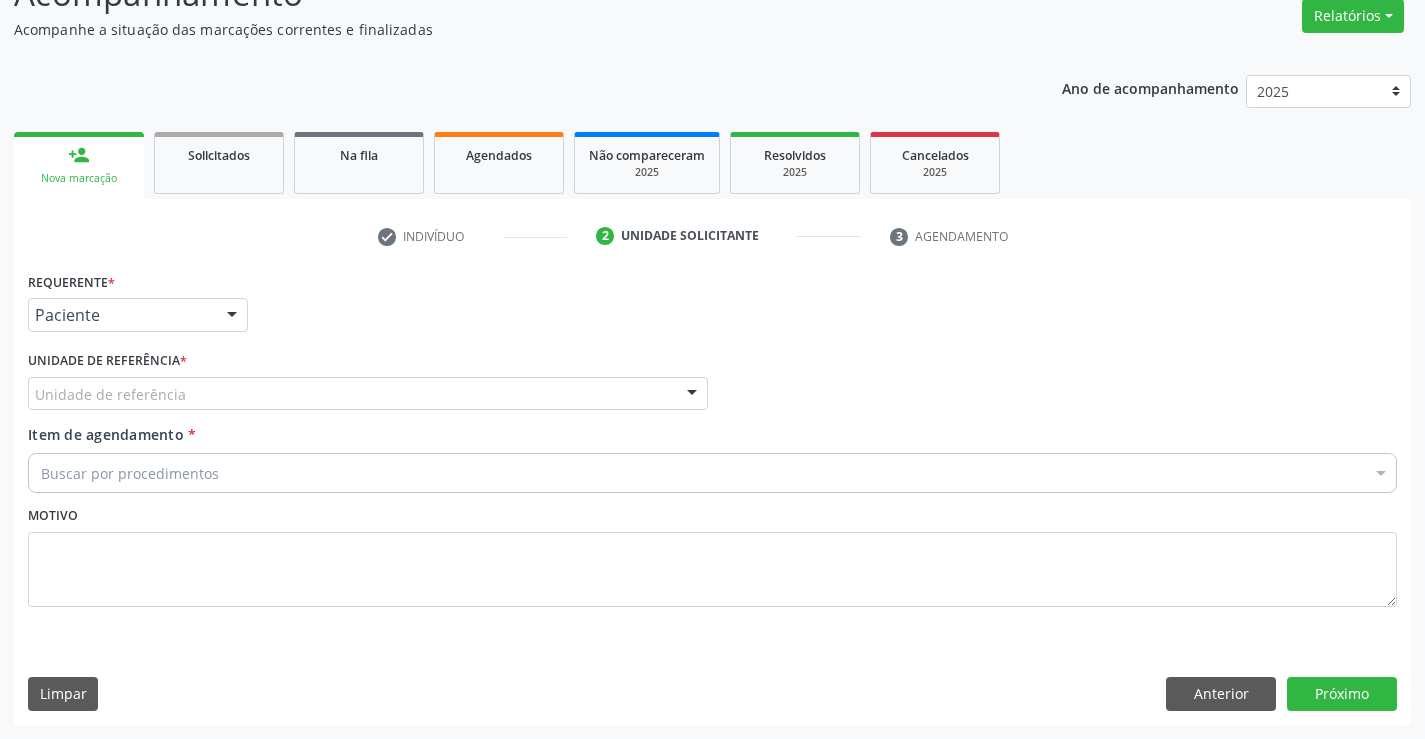 click on "Unidade de referência" at bounding box center [368, 394] 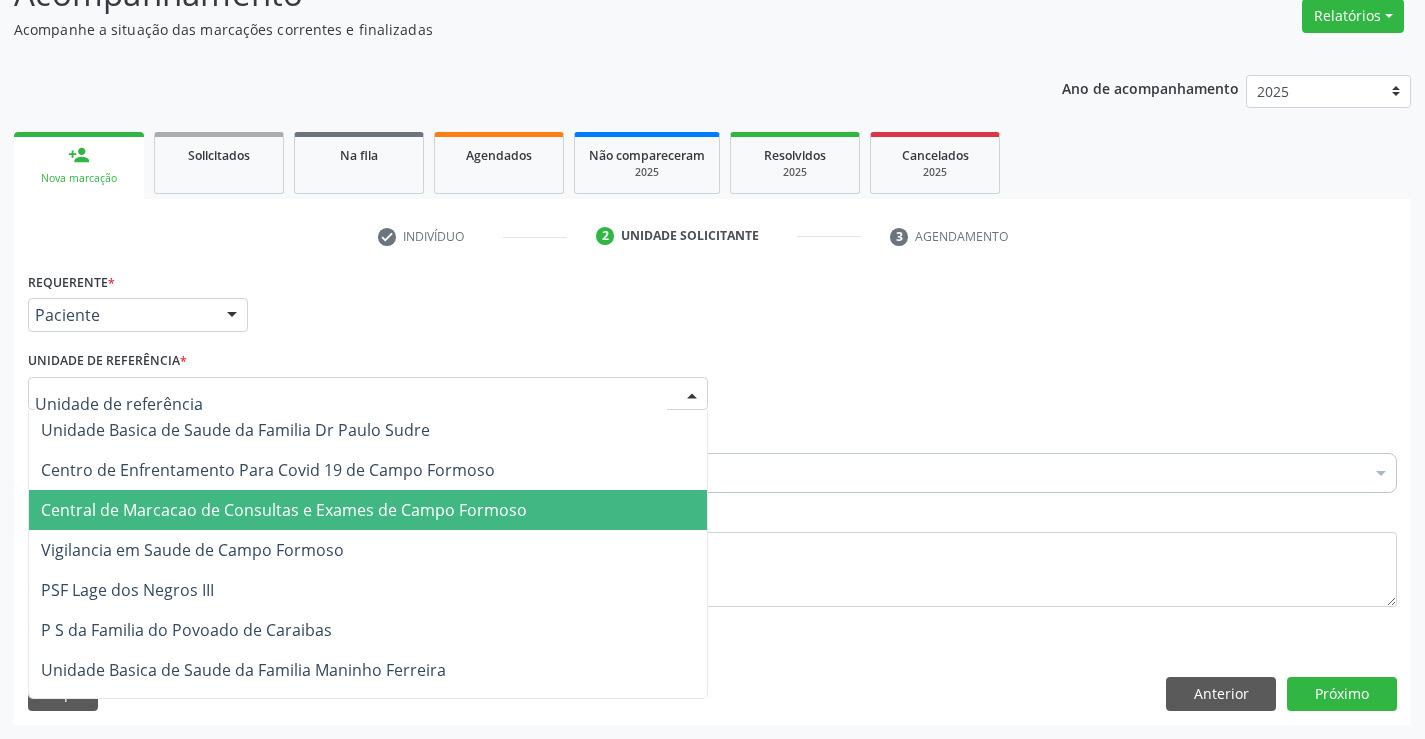 click on "Central de Marcacao de Consultas e Exames de Campo Formoso" at bounding box center [284, 510] 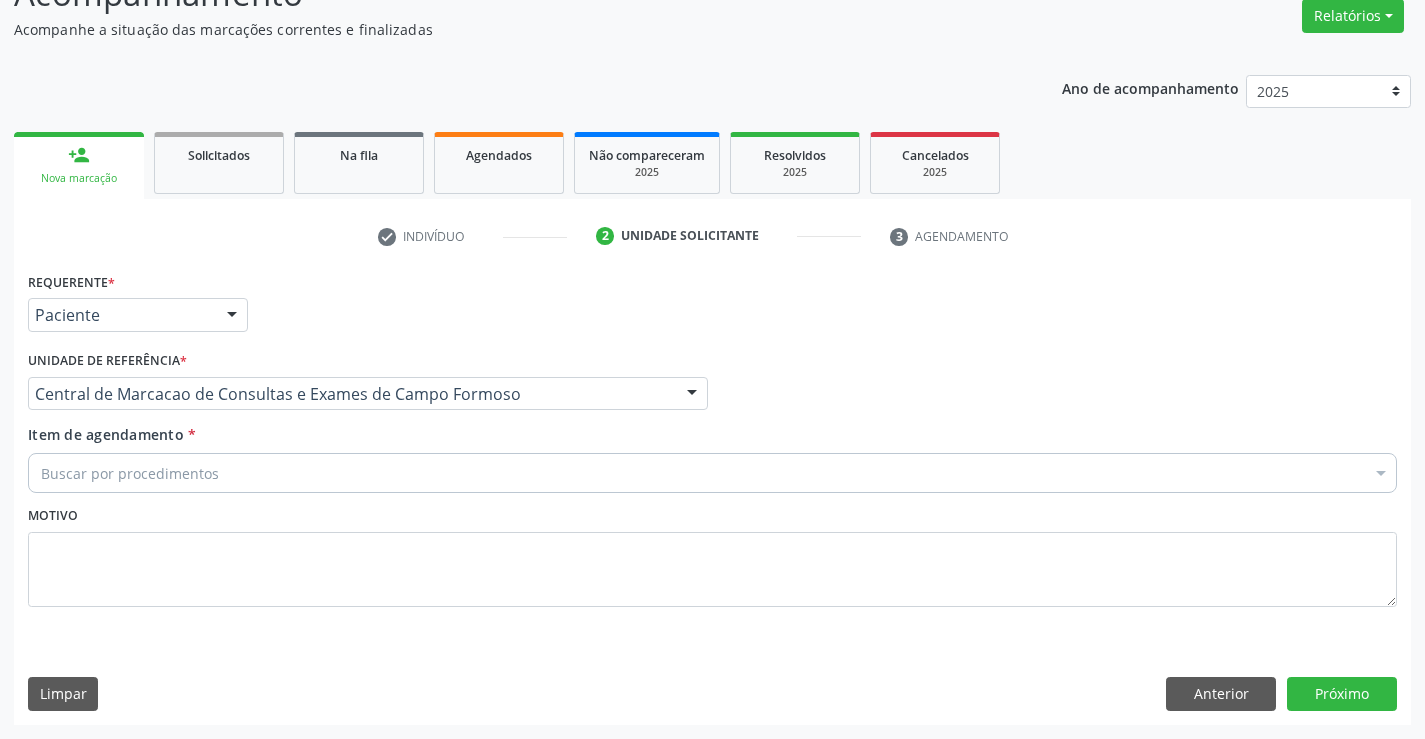 click on "Buscar por procedimentos" at bounding box center [712, 473] 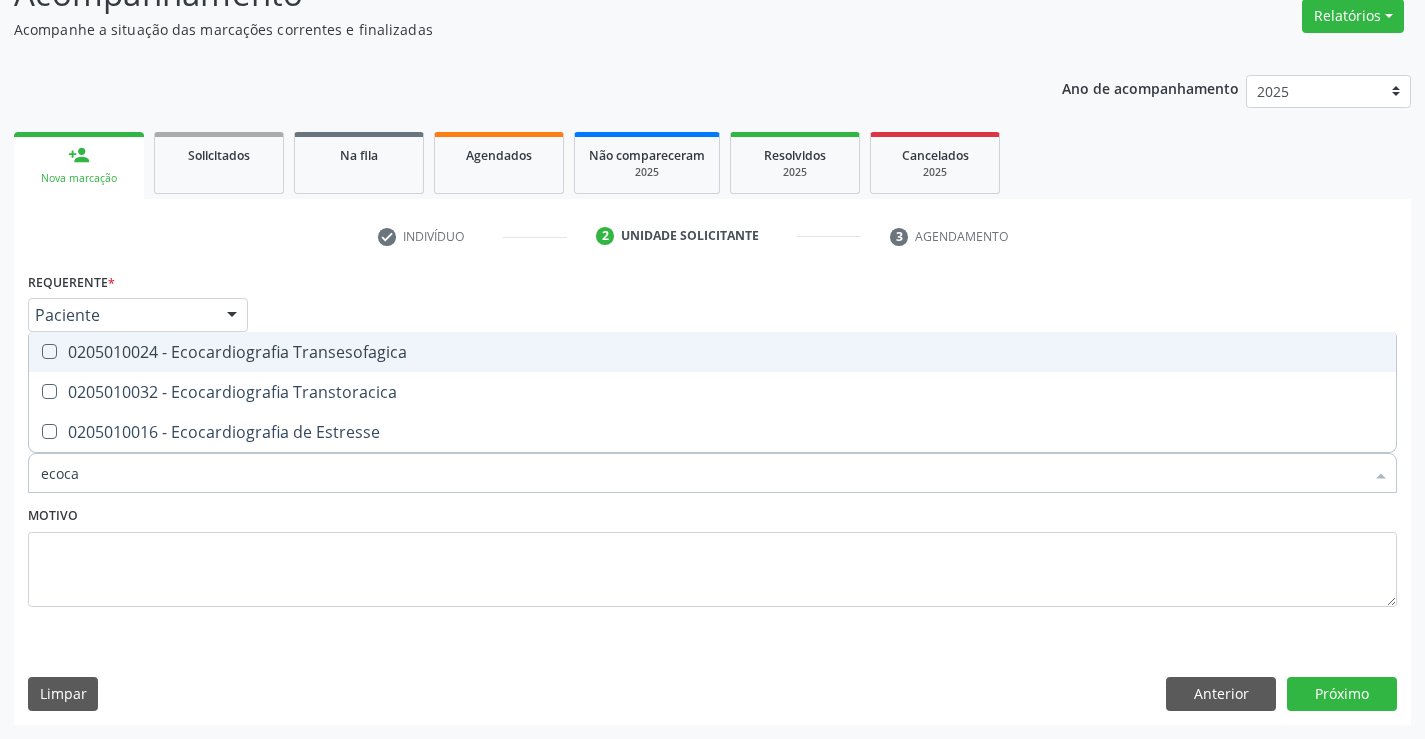 type on "ecocar" 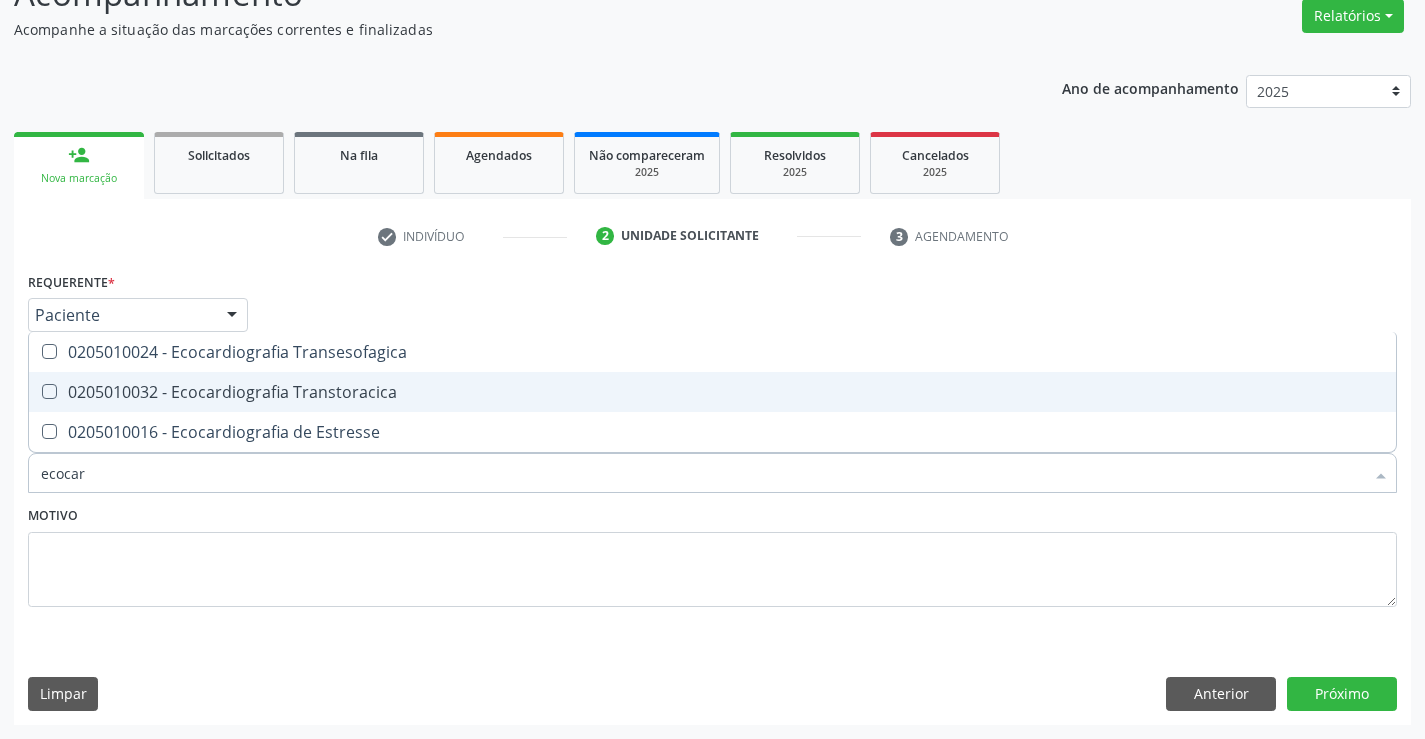 click on "0205010032 - Ecocardiografia Transtoracica" at bounding box center (712, 392) 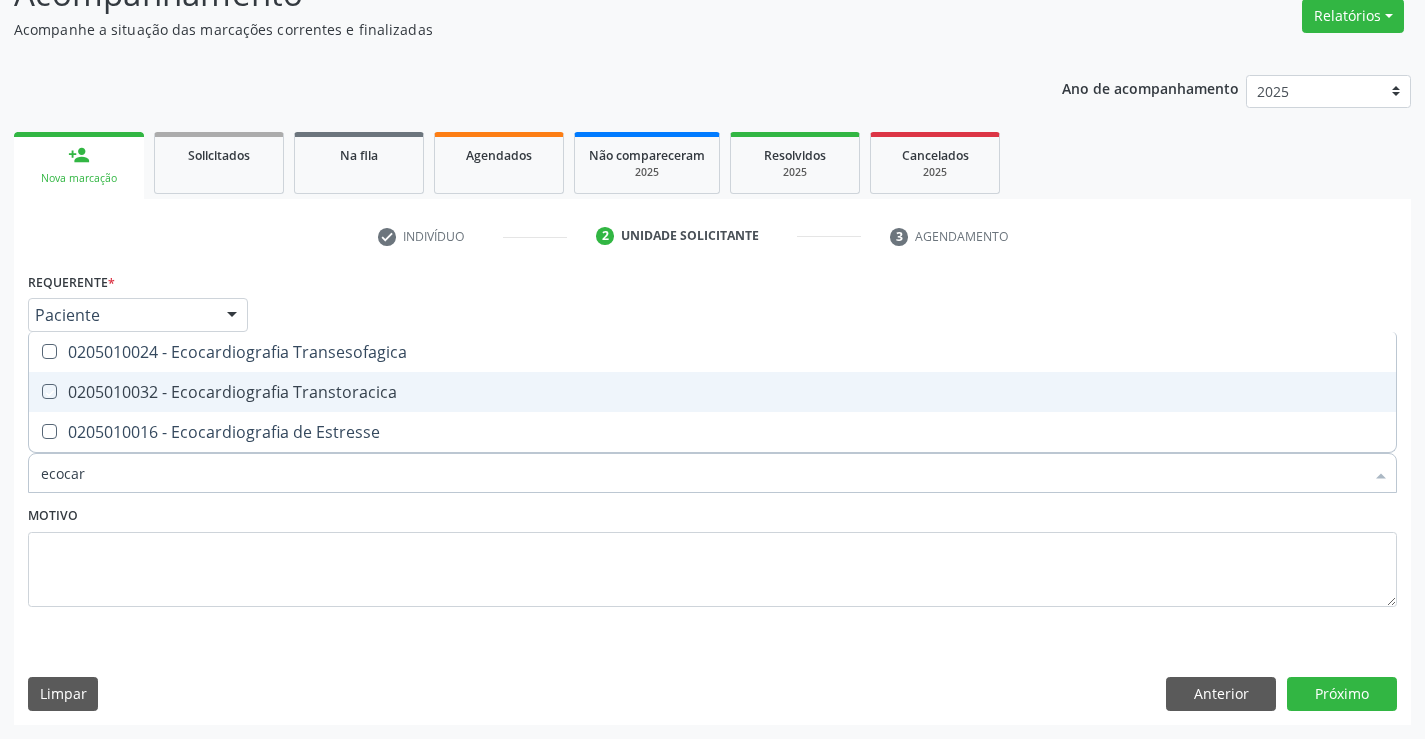 checkbox on "true" 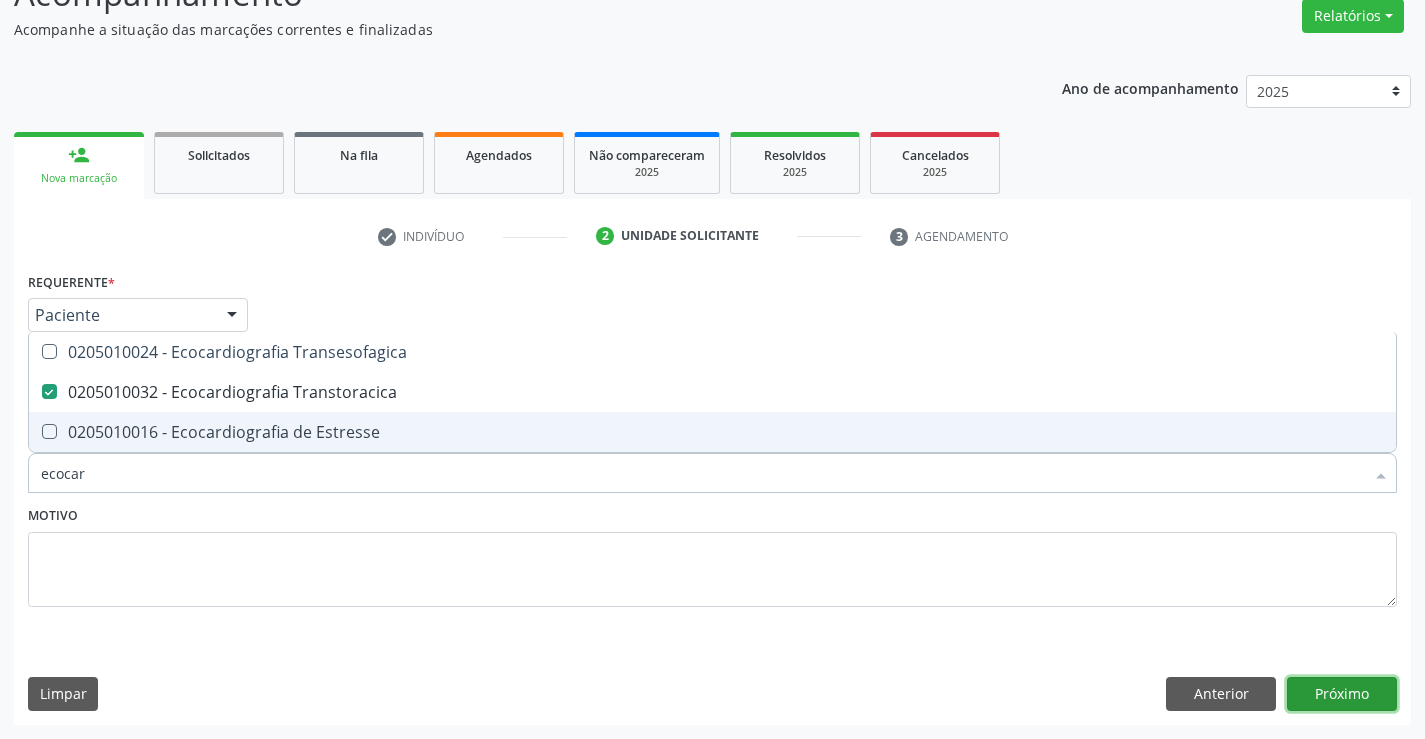 click on "Próximo" at bounding box center [1342, 694] 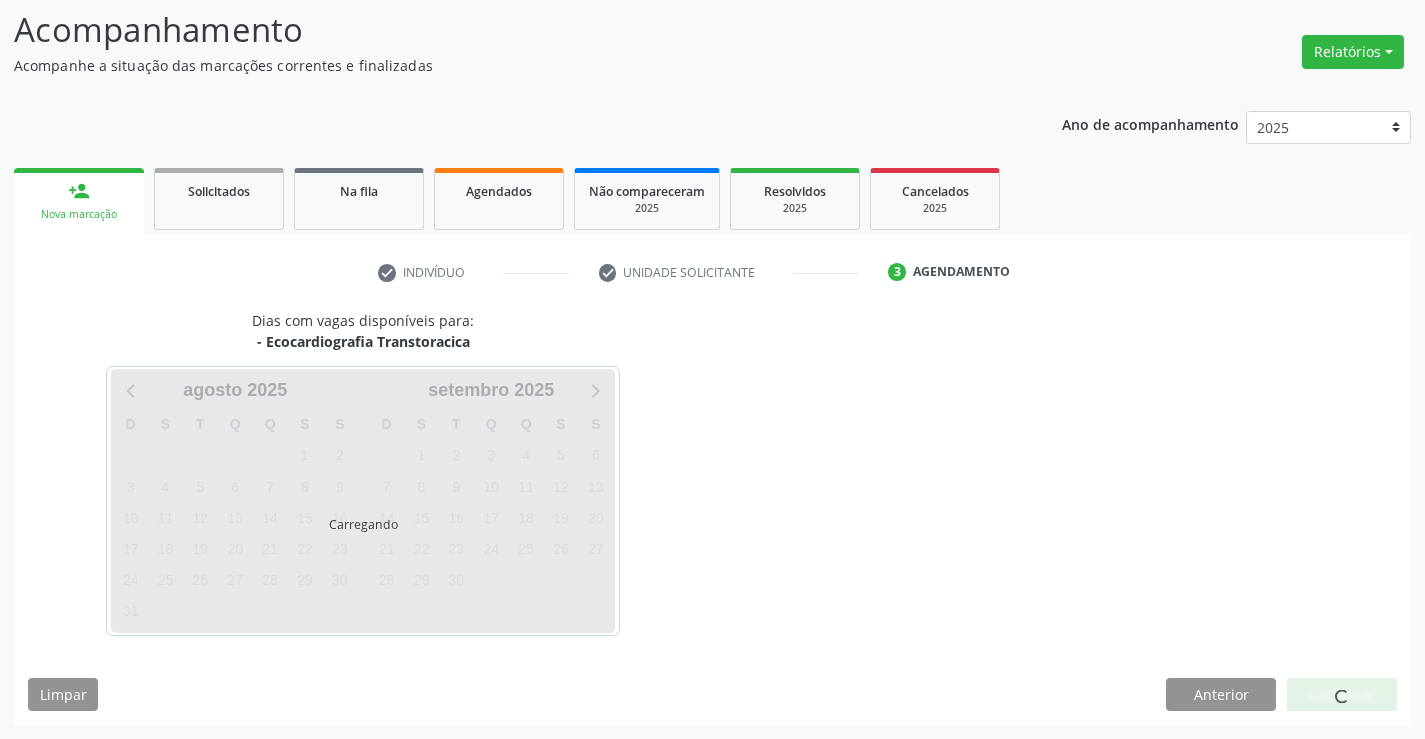 scroll, scrollTop: 131, scrollLeft: 0, axis: vertical 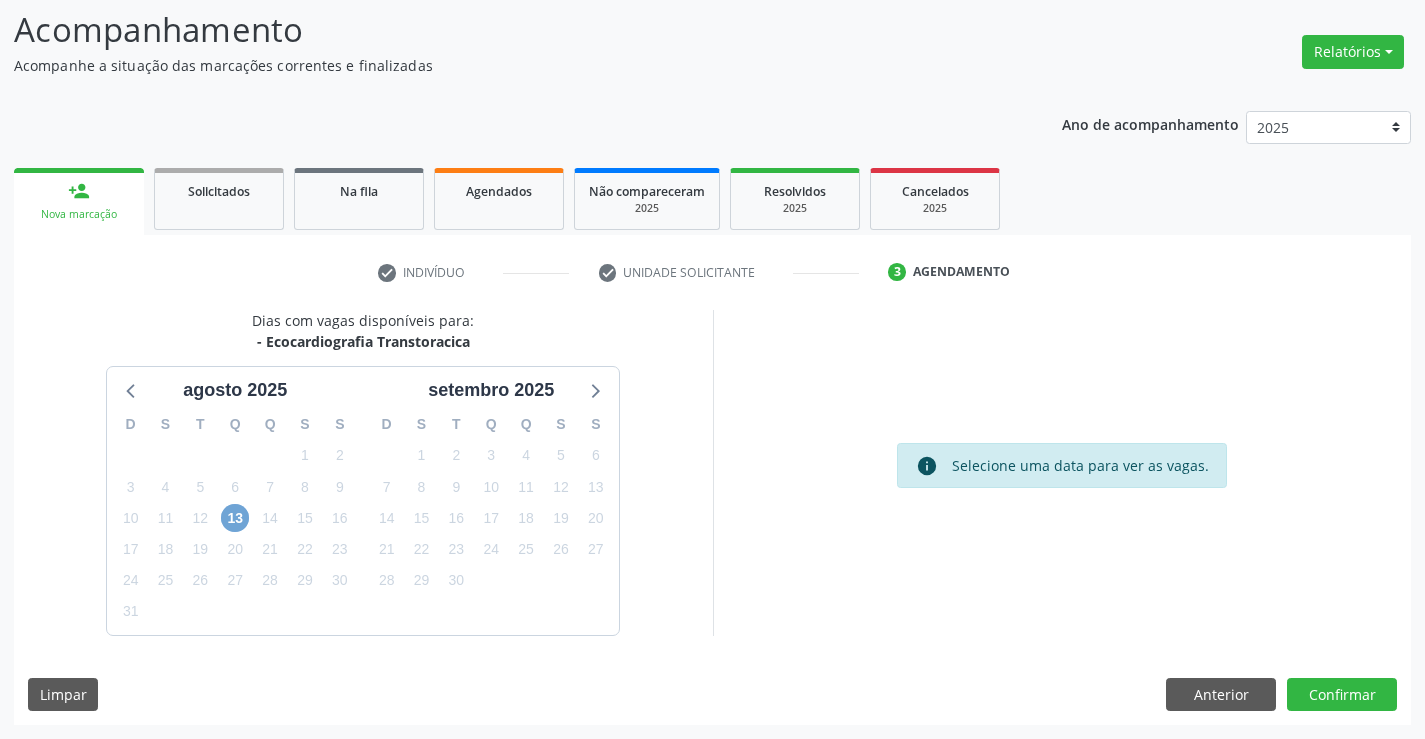 click on "13" at bounding box center [235, 518] 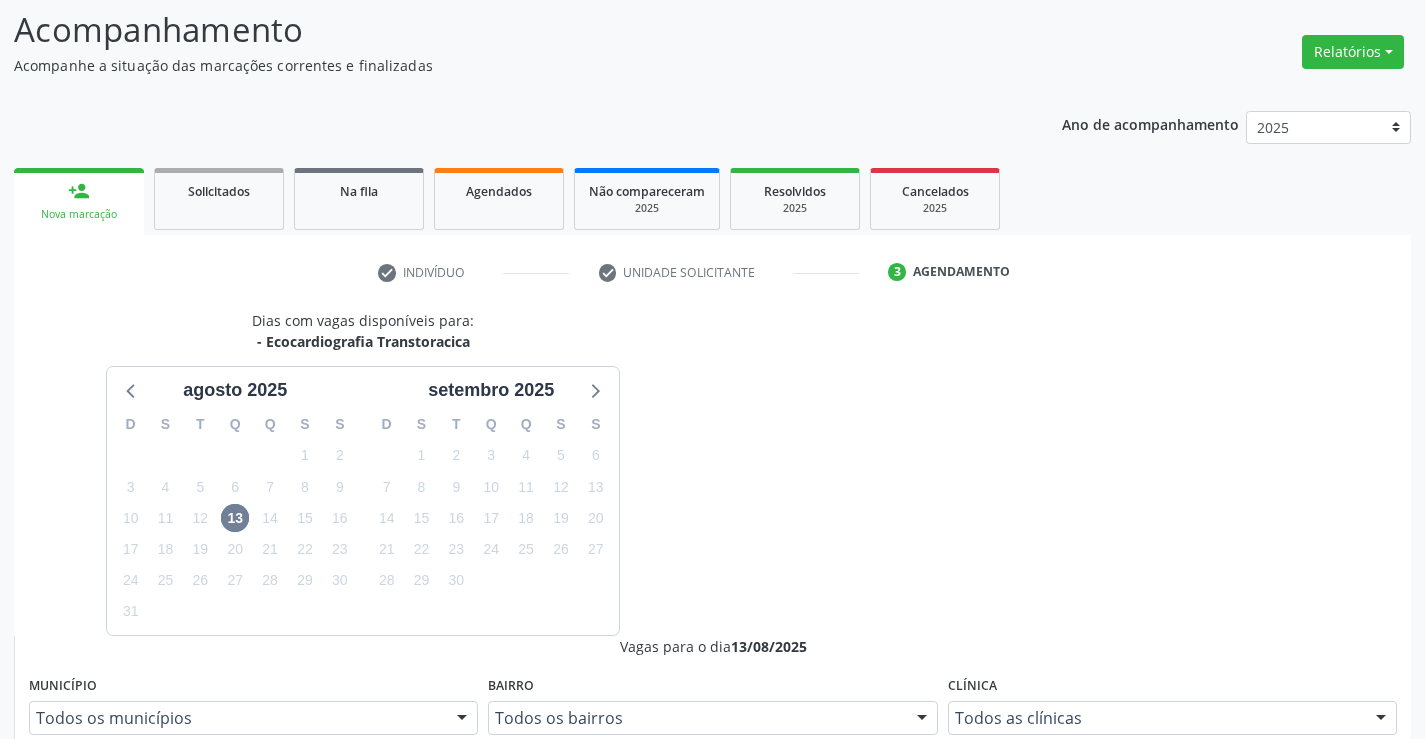 click on "Horário:   17:20
Clínica:  Medplus
Rede:
--
Endereço:   2 and S 204 Ed Emp B, nº 35, Centro, Campo Formoso - BA
Telefone:   --
Profissional:
Antonio Miranda Rocha Junior
Informações adicionais sobre o atendimento
Idade de atendimento:
de 0 a 120 anos
Gênero(s) atendido(s):
Masculino e Feminino
Informações adicionais:
--" at bounding box center (723, 1083) 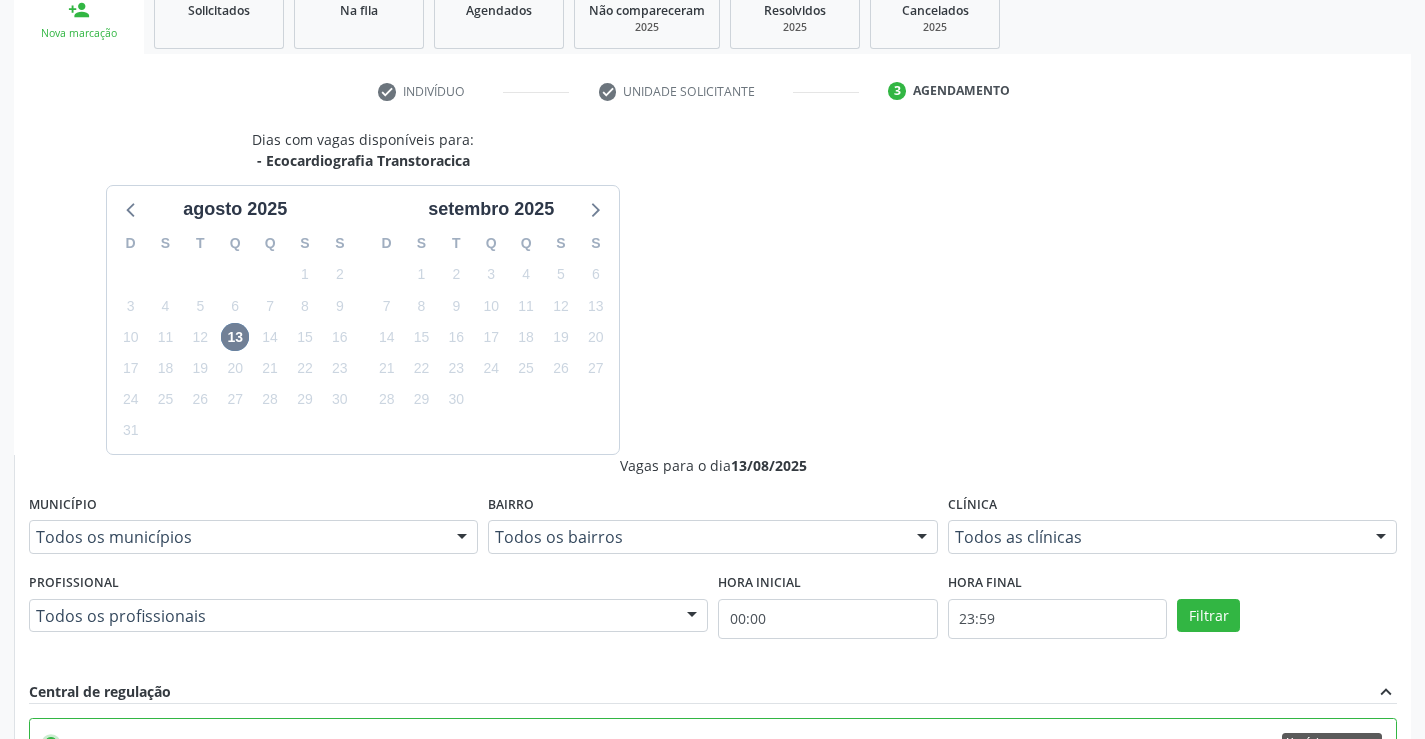 scroll, scrollTop: 456, scrollLeft: 0, axis: vertical 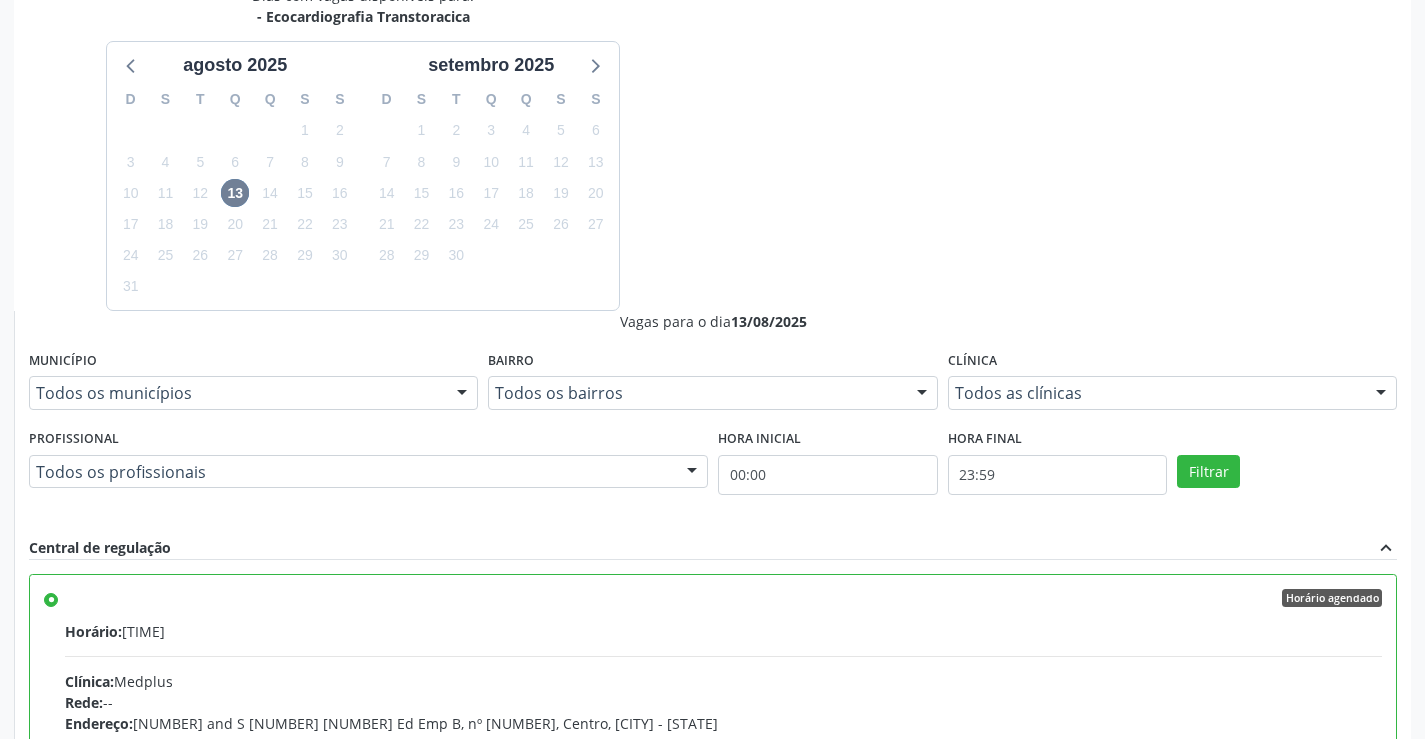 click on "Confirmar" at bounding box center (1342, 1019) 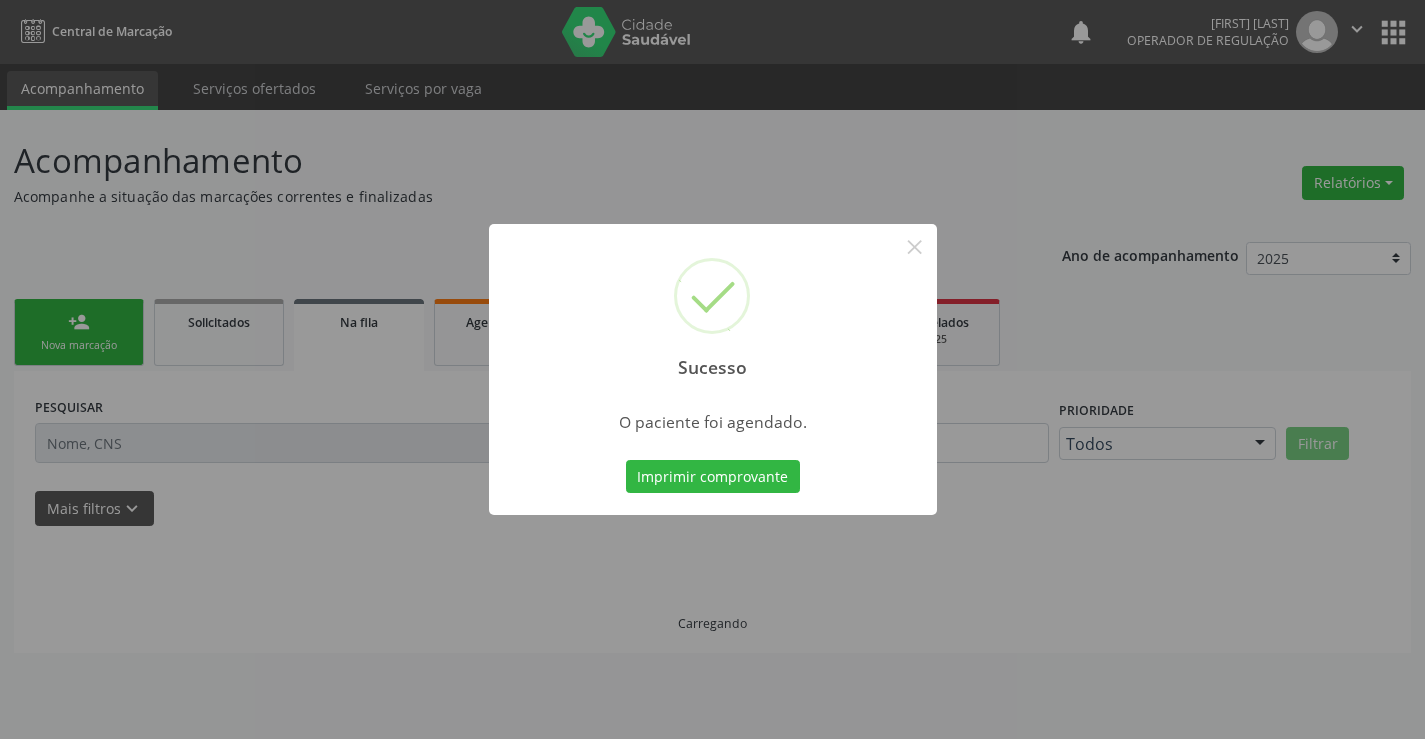 scroll, scrollTop: 0, scrollLeft: 0, axis: both 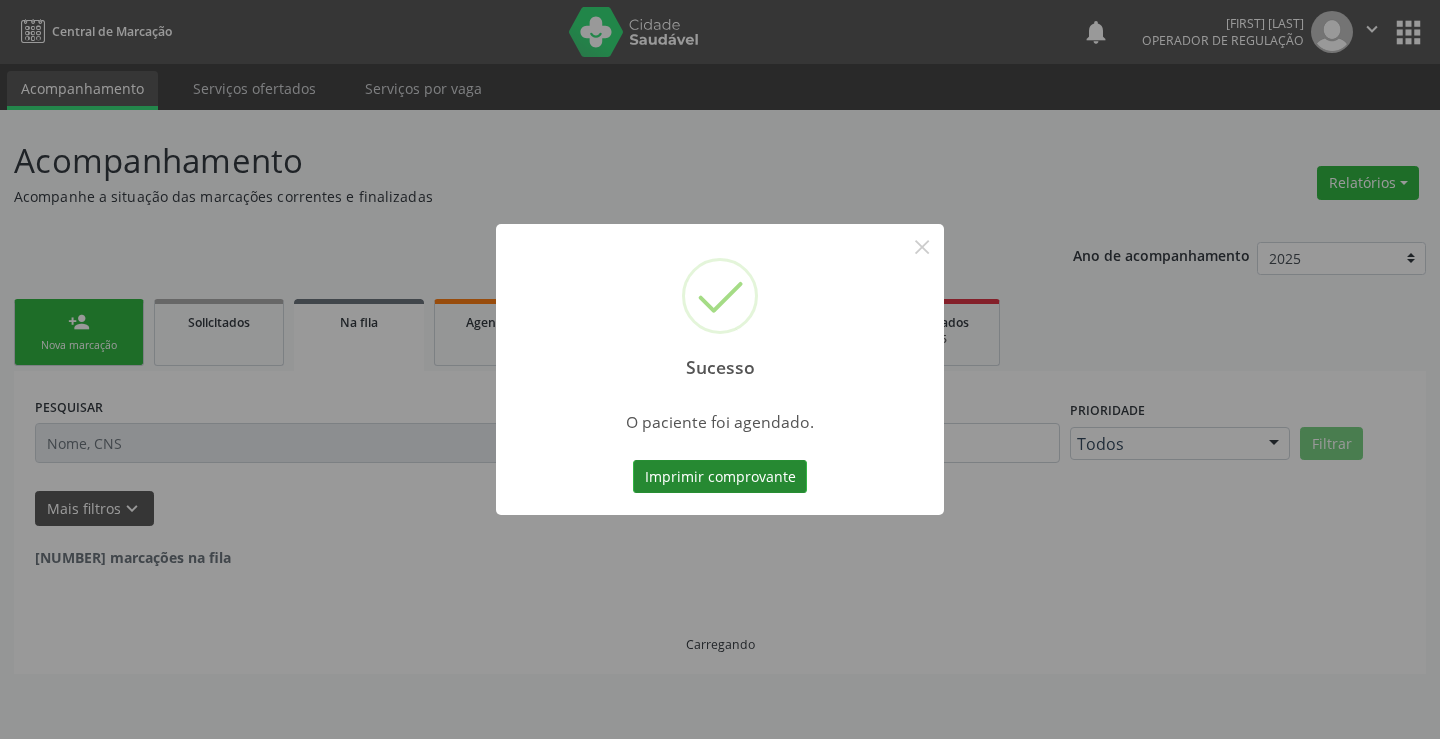 click on "Imprimir comprovante" at bounding box center (720, 477) 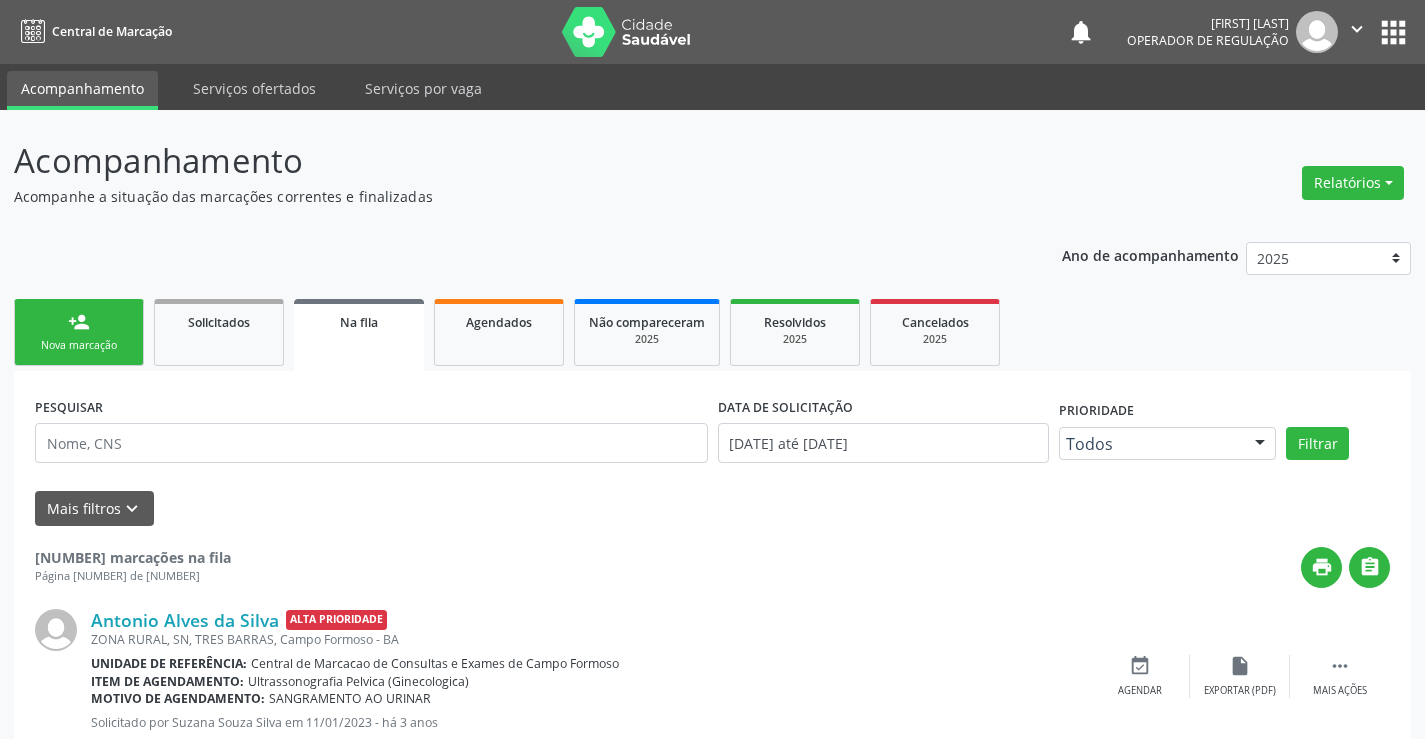 click on "" at bounding box center [1357, 29] 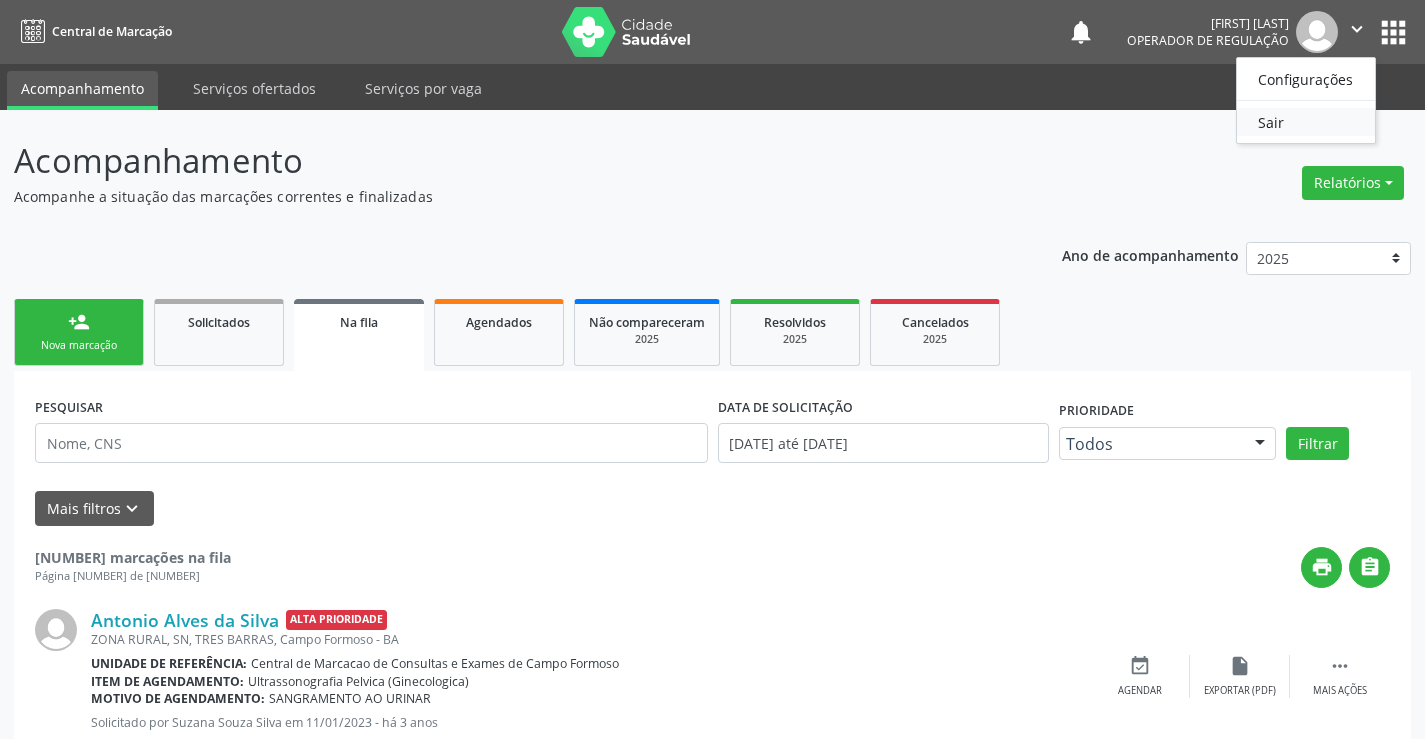 click on "Sair" at bounding box center (1306, 122) 